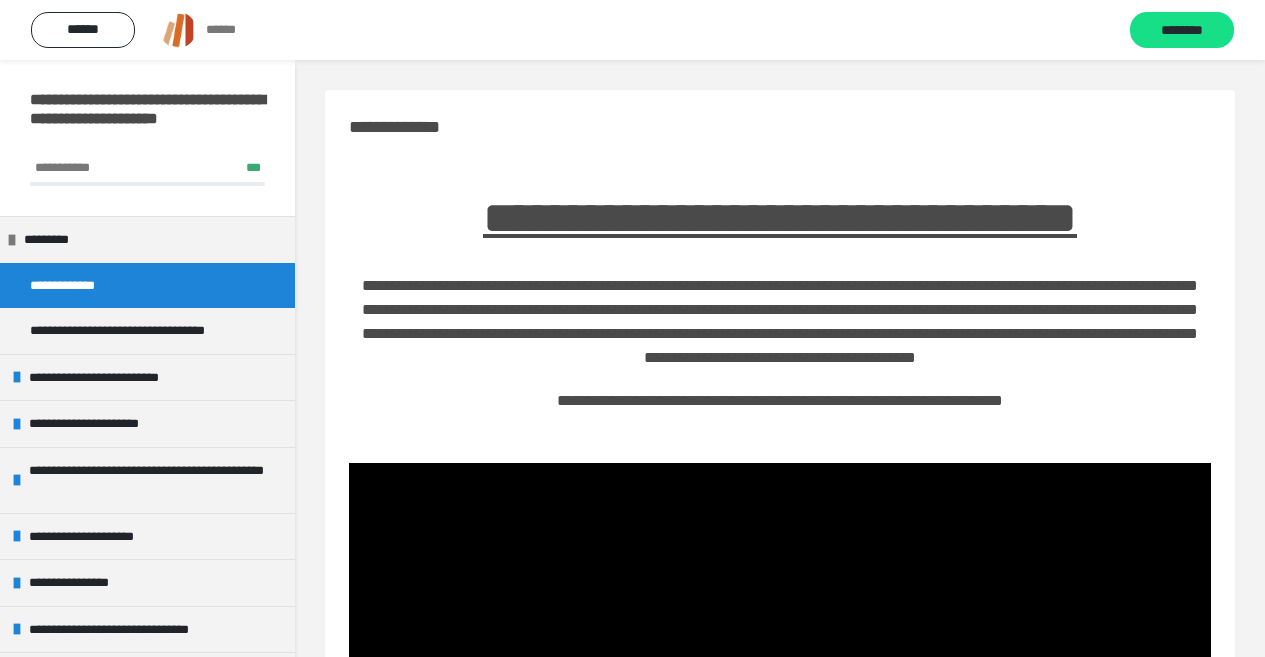 scroll, scrollTop: 415, scrollLeft: 0, axis: vertical 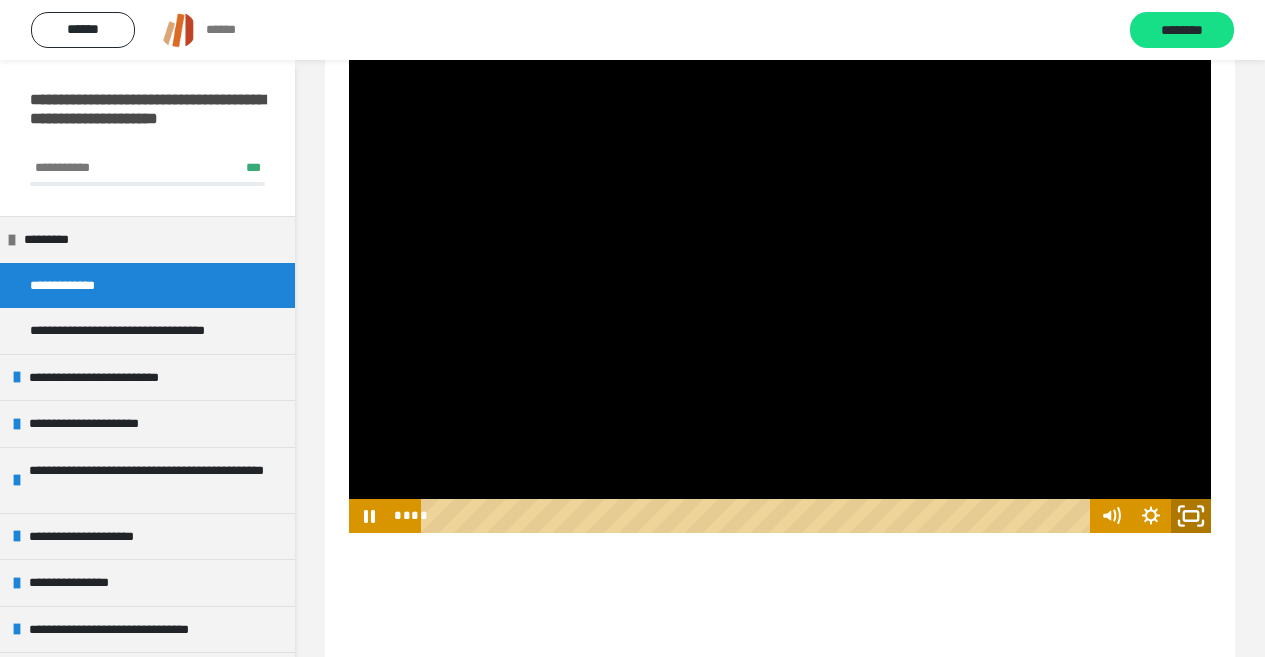 click 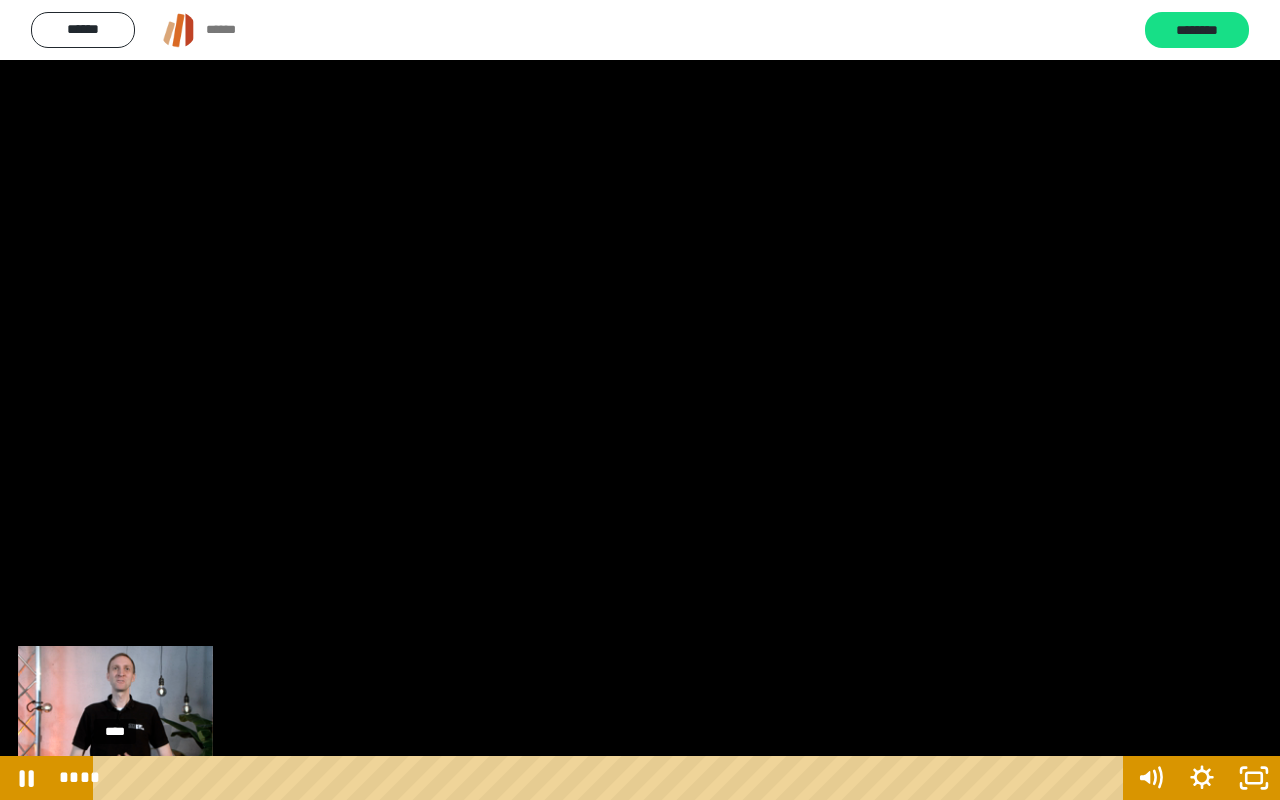 click on "****" at bounding box center (612, 778) 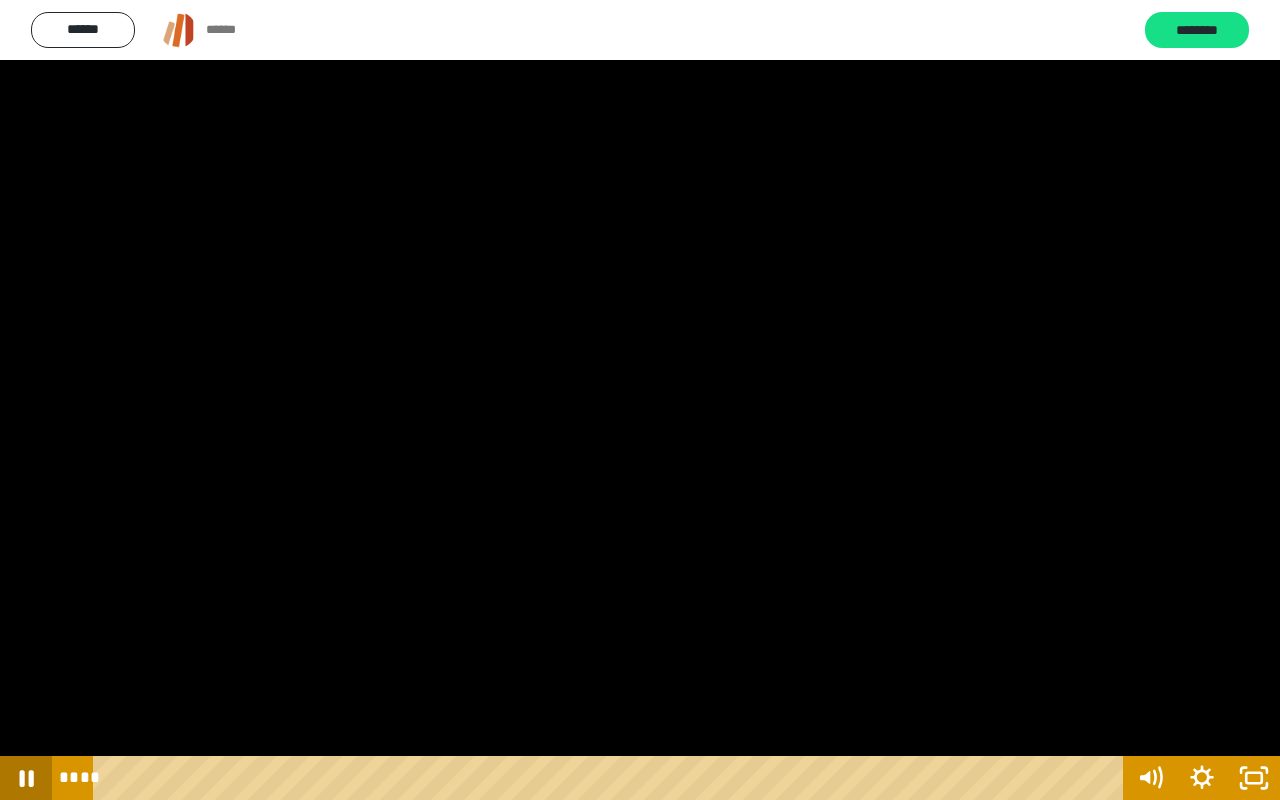 click 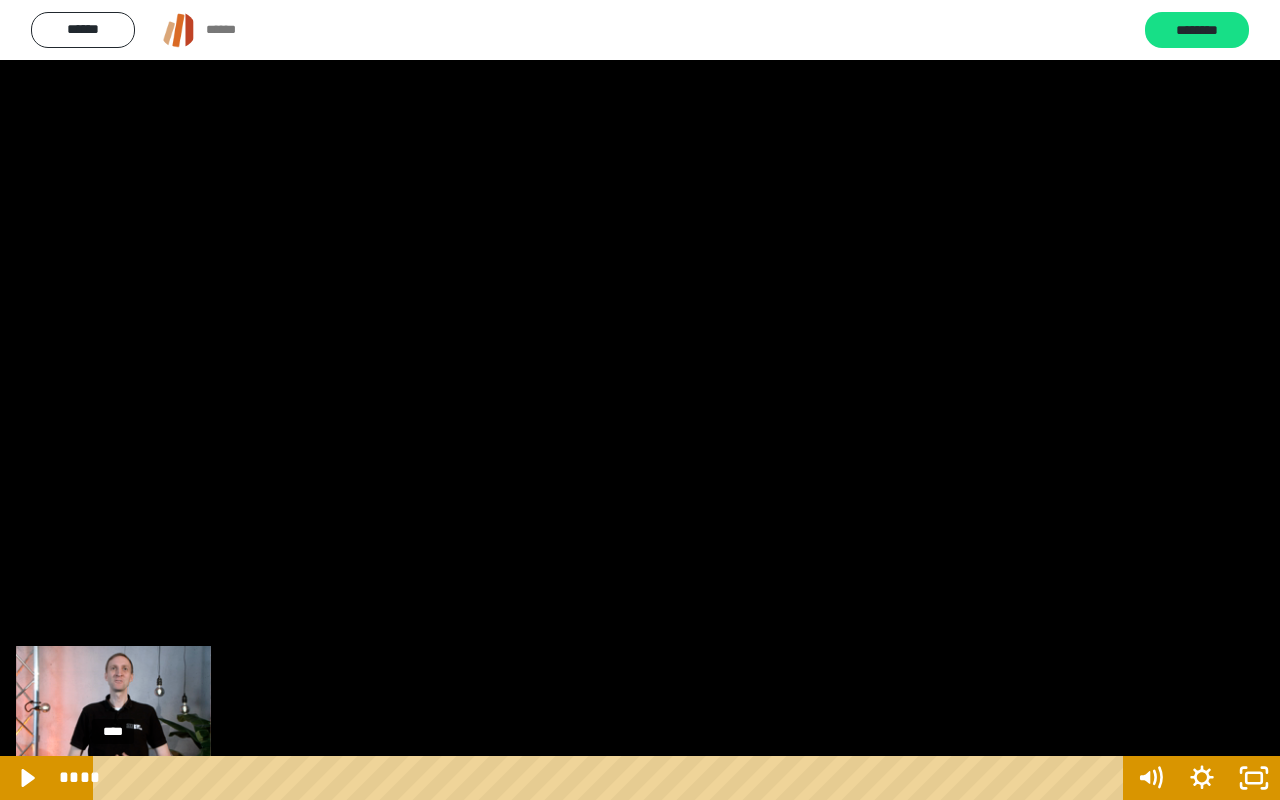 click on "****" at bounding box center (612, 778) 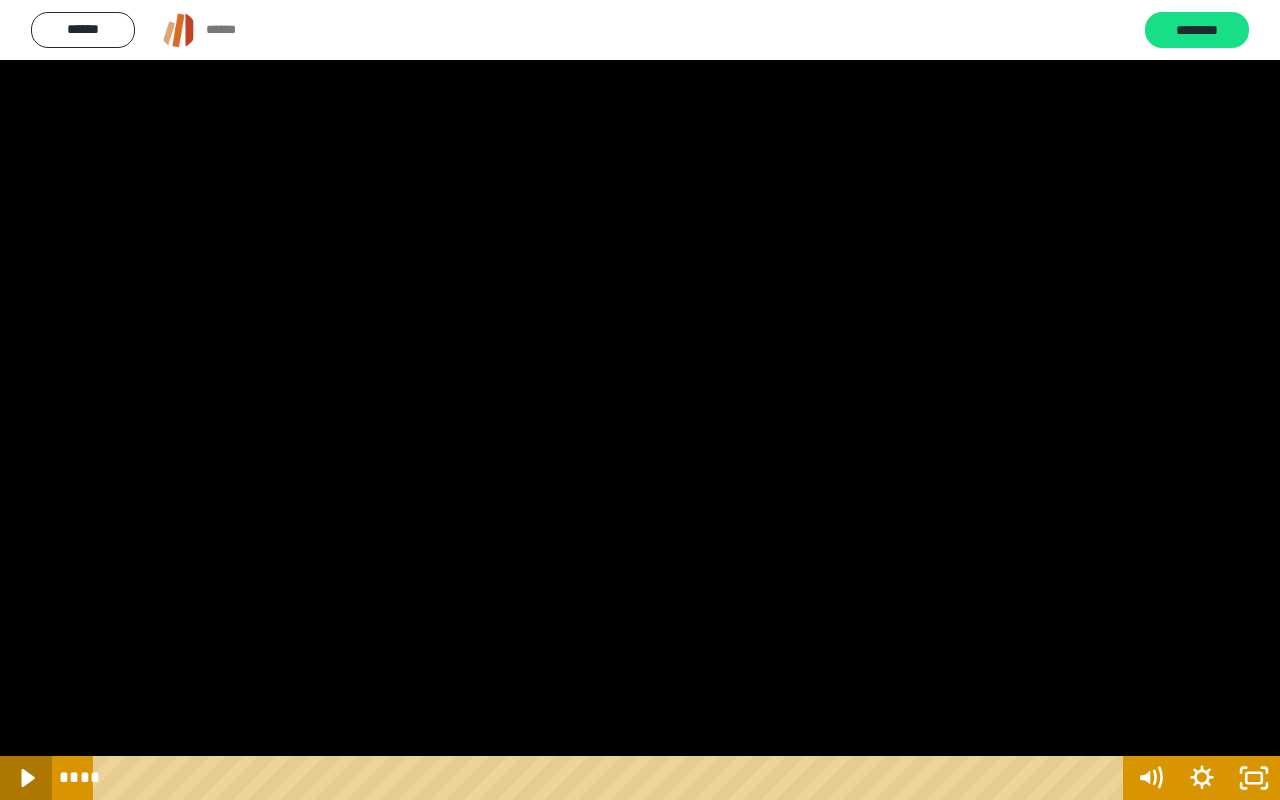 click 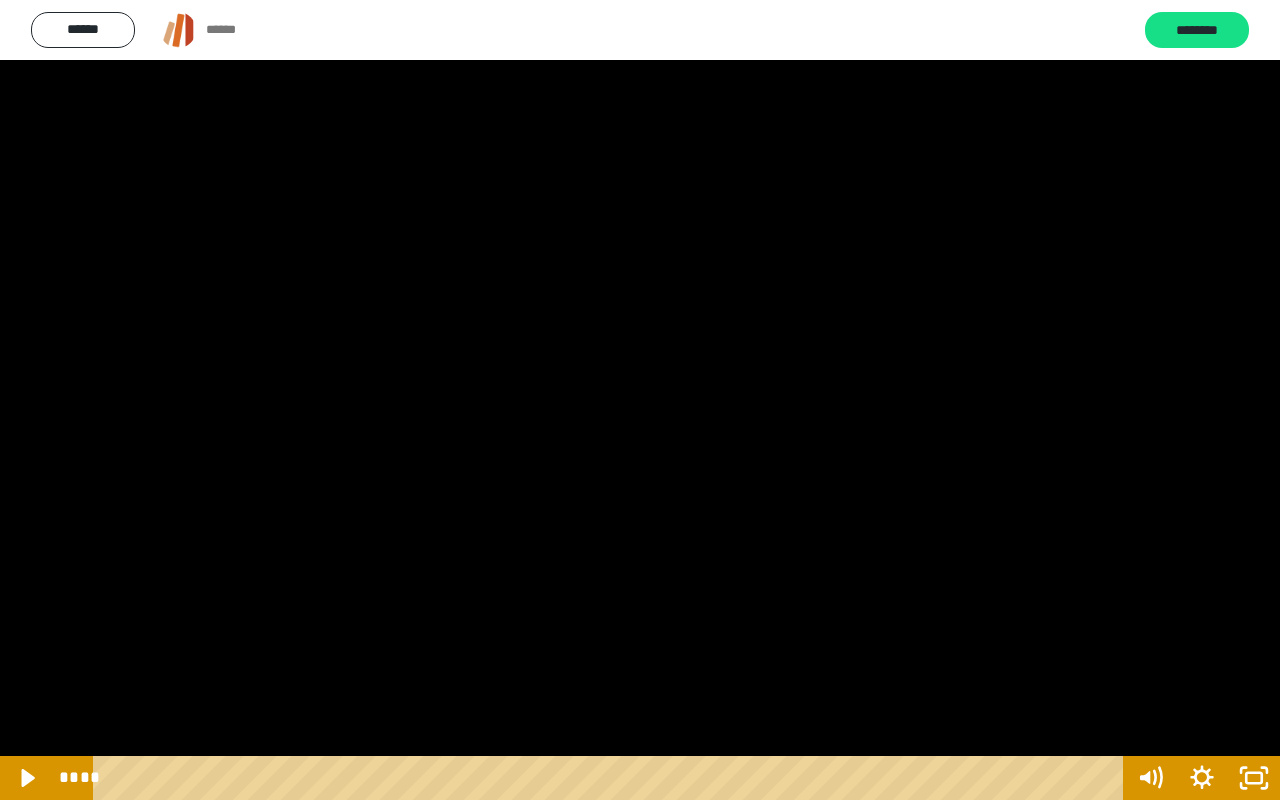 click at bounding box center (640, 400) 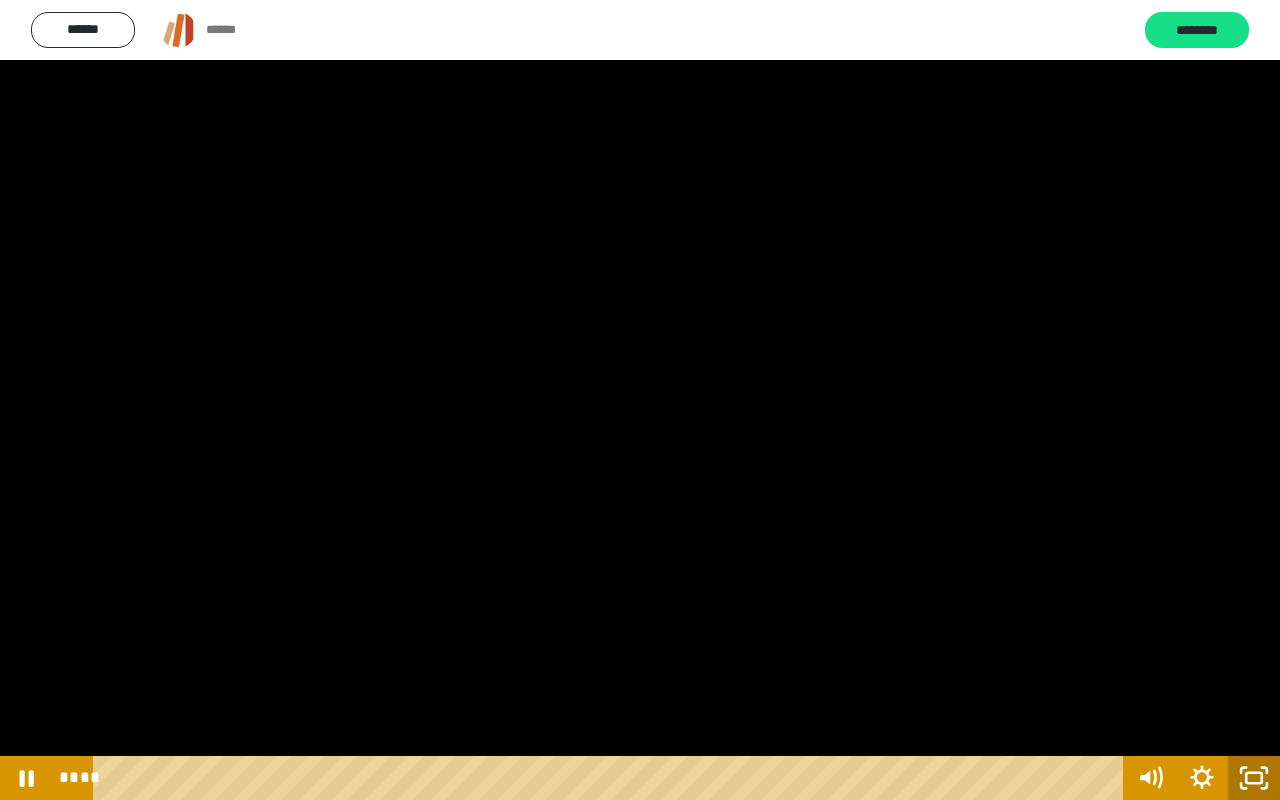 click 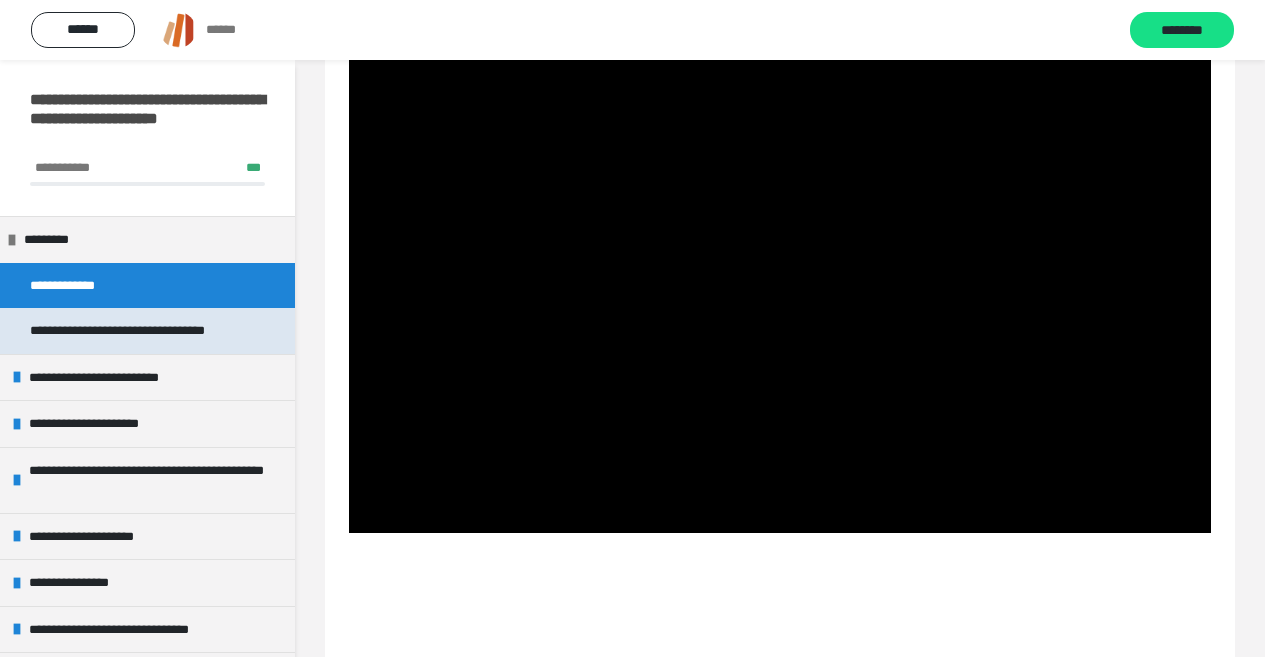 click on "**********" at bounding box center (138, 331) 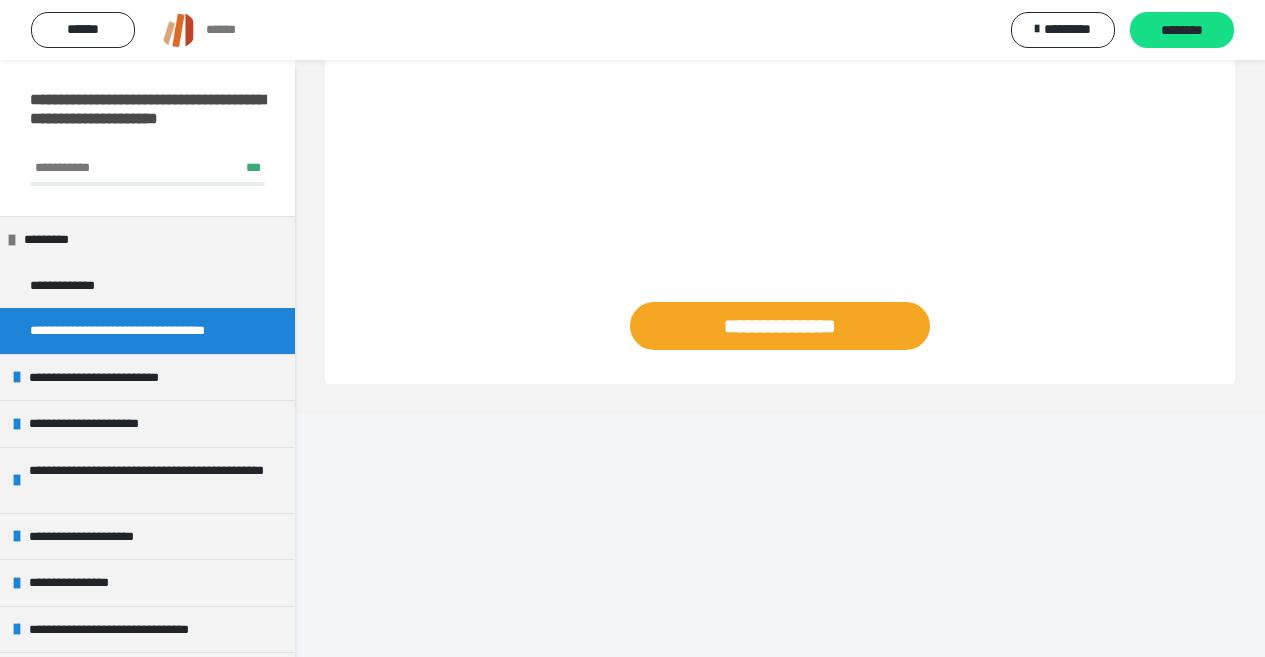 scroll, scrollTop: 196, scrollLeft: 0, axis: vertical 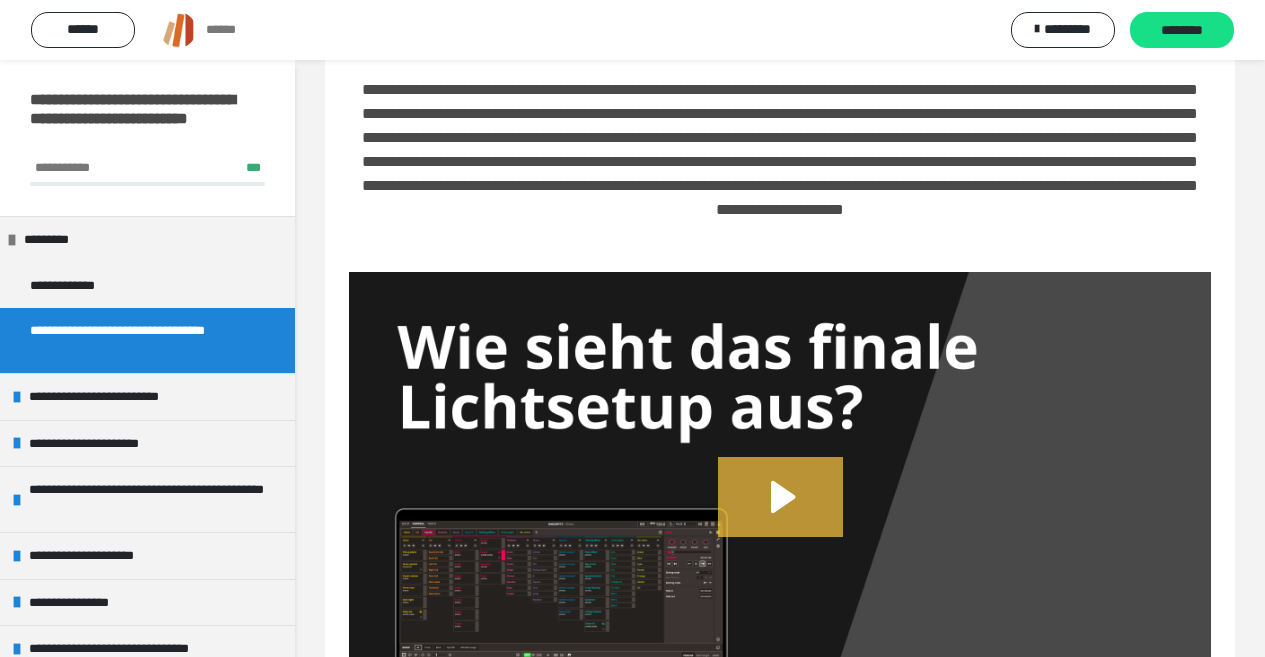 click 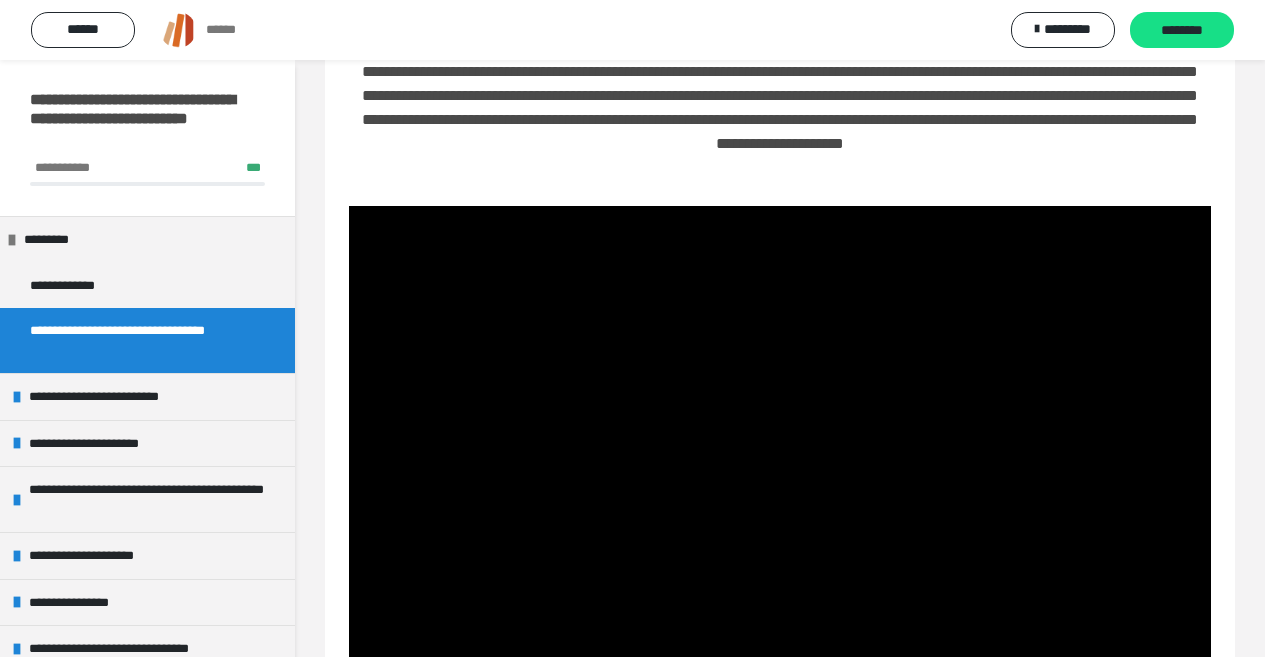scroll, scrollTop: 396, scrollLeft: 0, axis: vertical 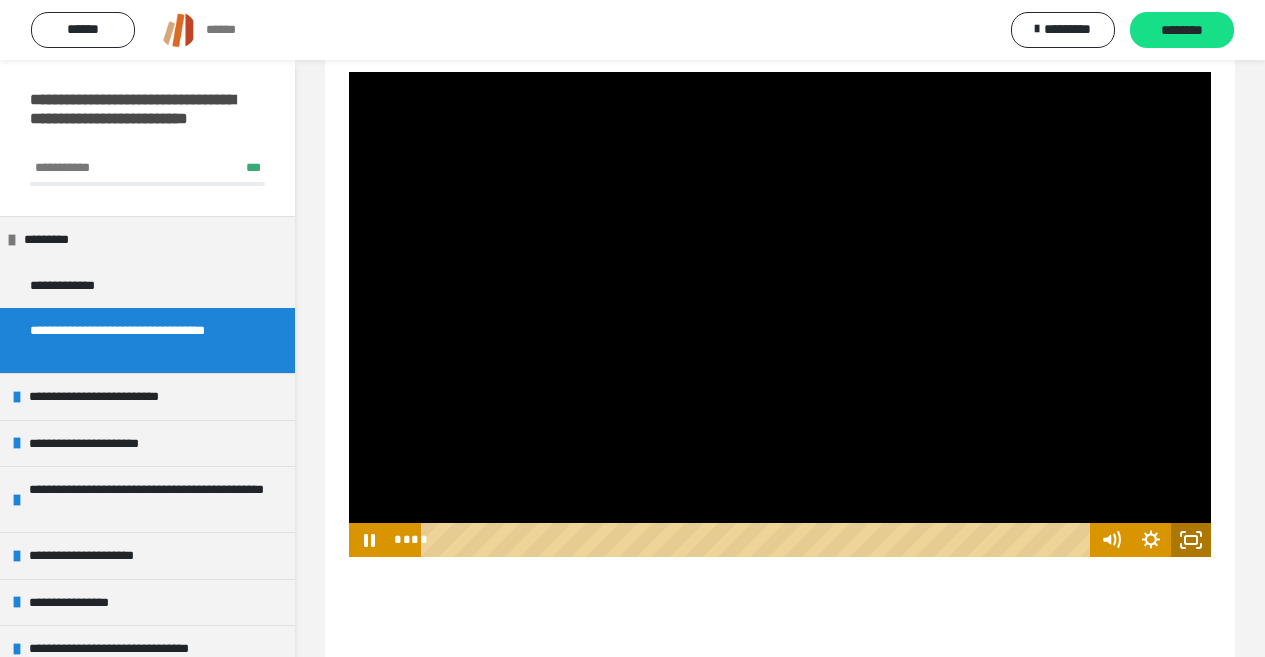 click 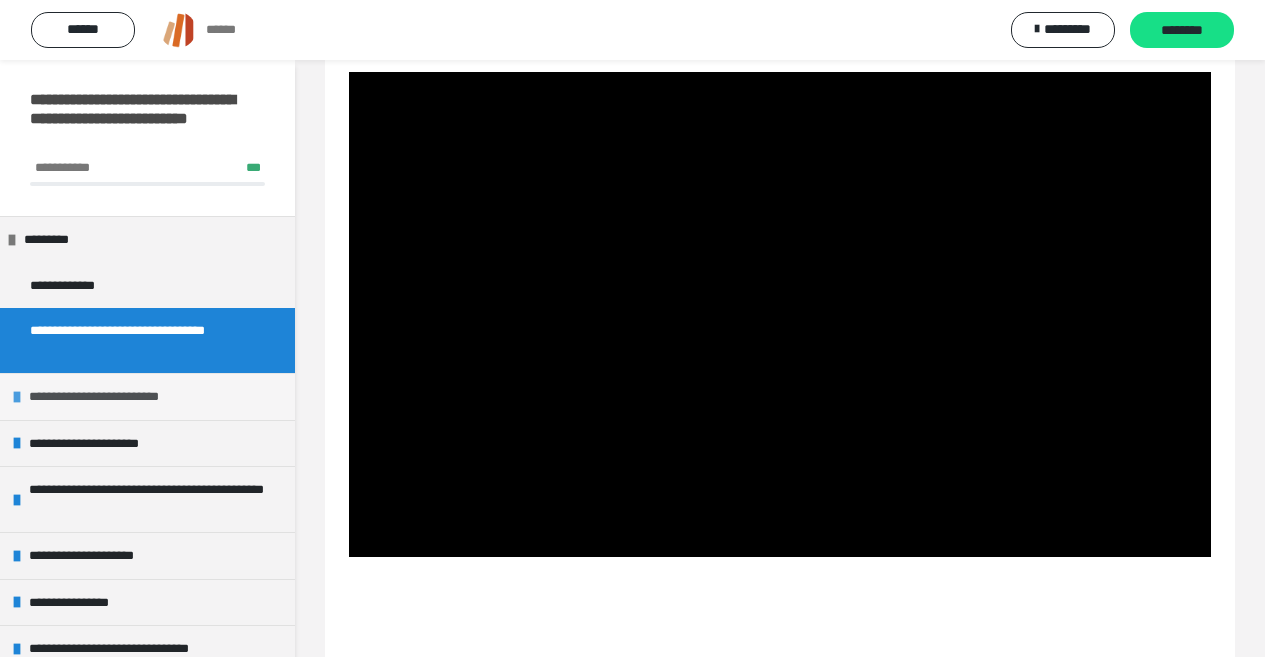 click on "**********" at bounding box center [113, 397] 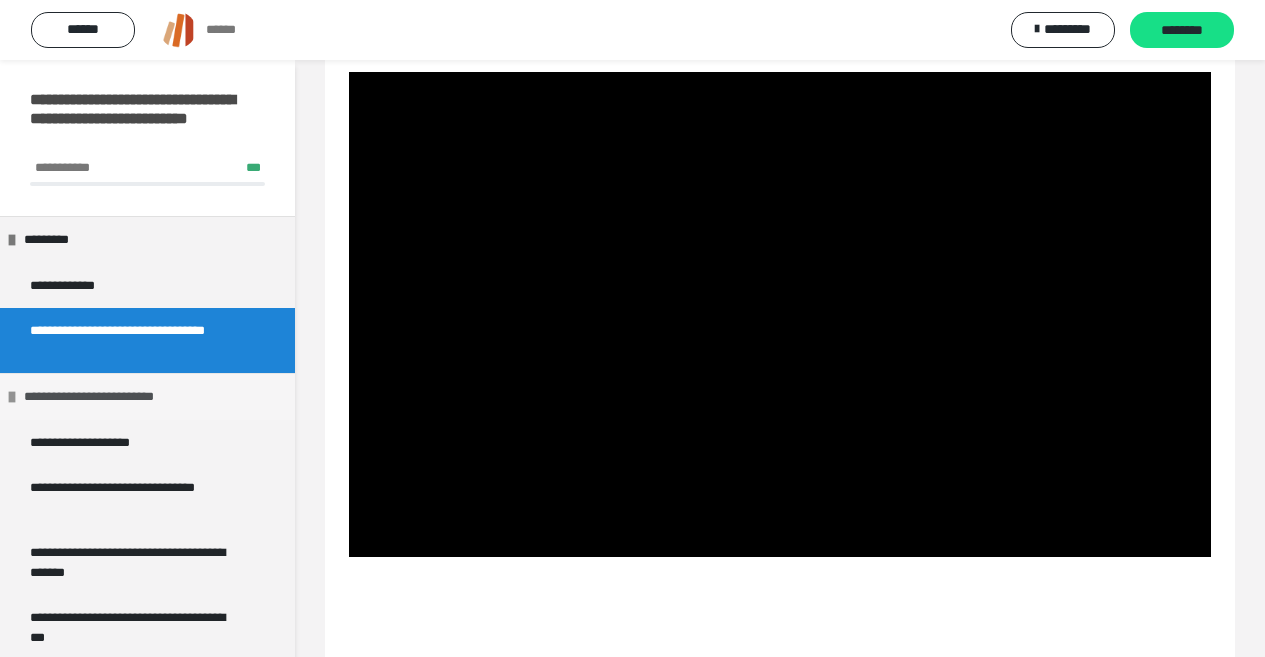 click on "**********" at bounding box center [108, 397] 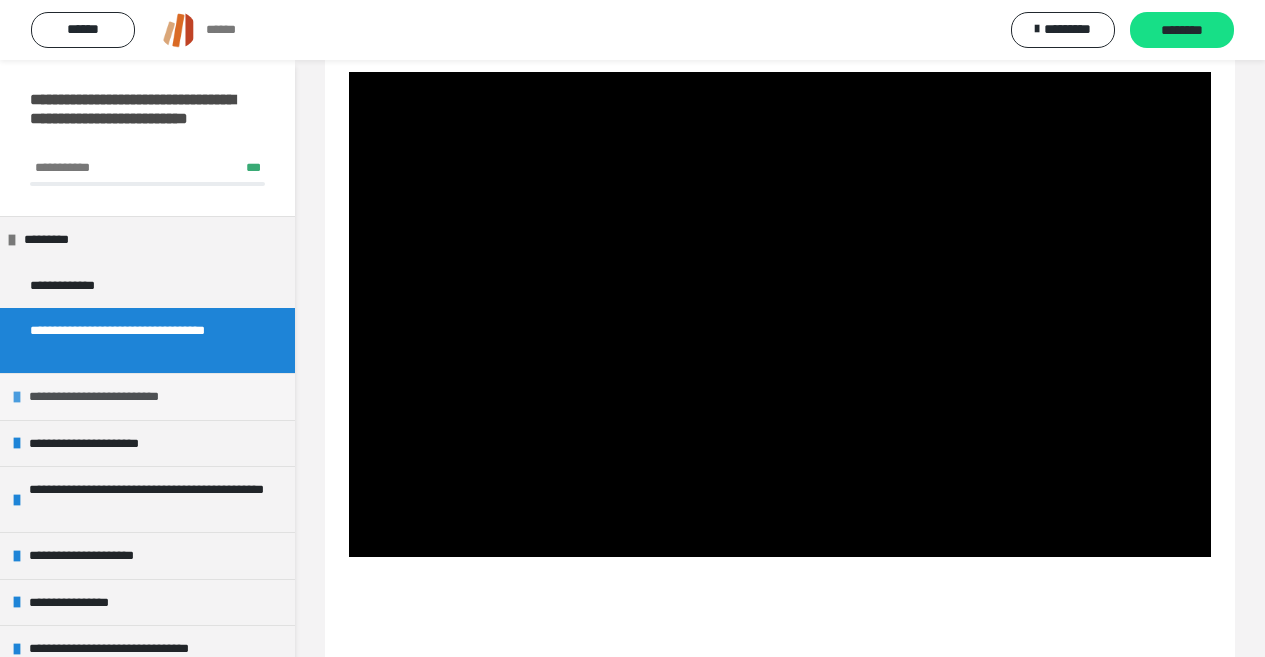 click on "**********" at bounding box center [113, 397] 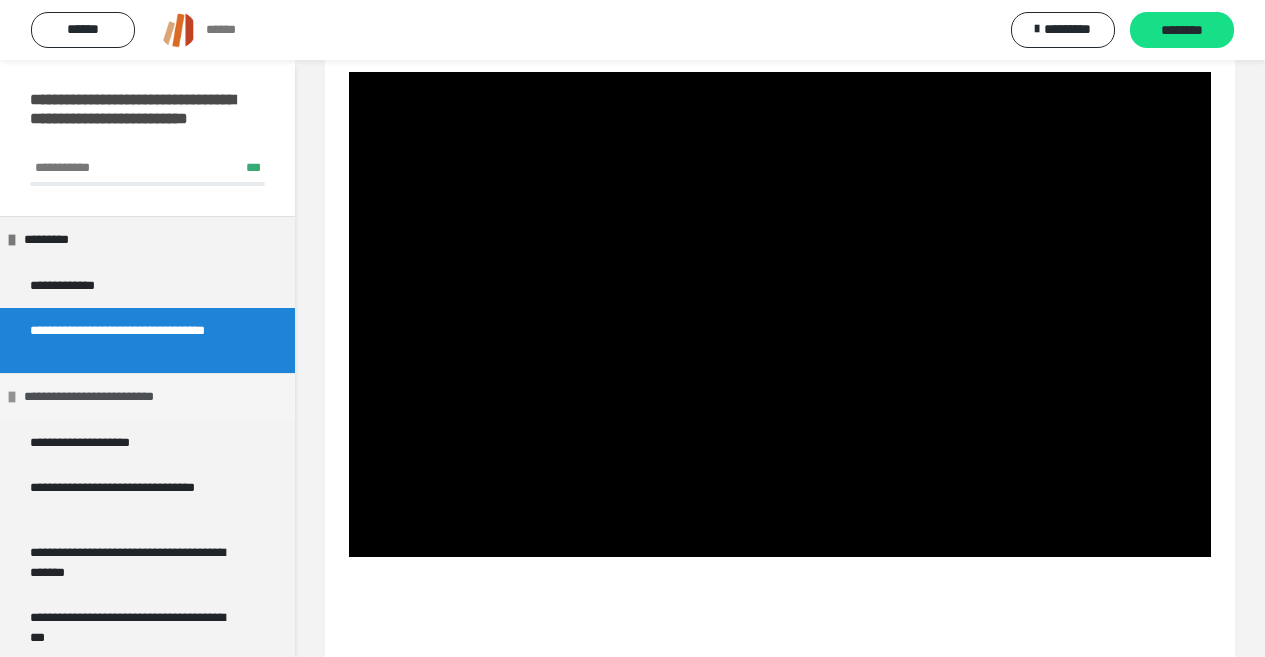 click on "**********" at bounding box center (108, 397) 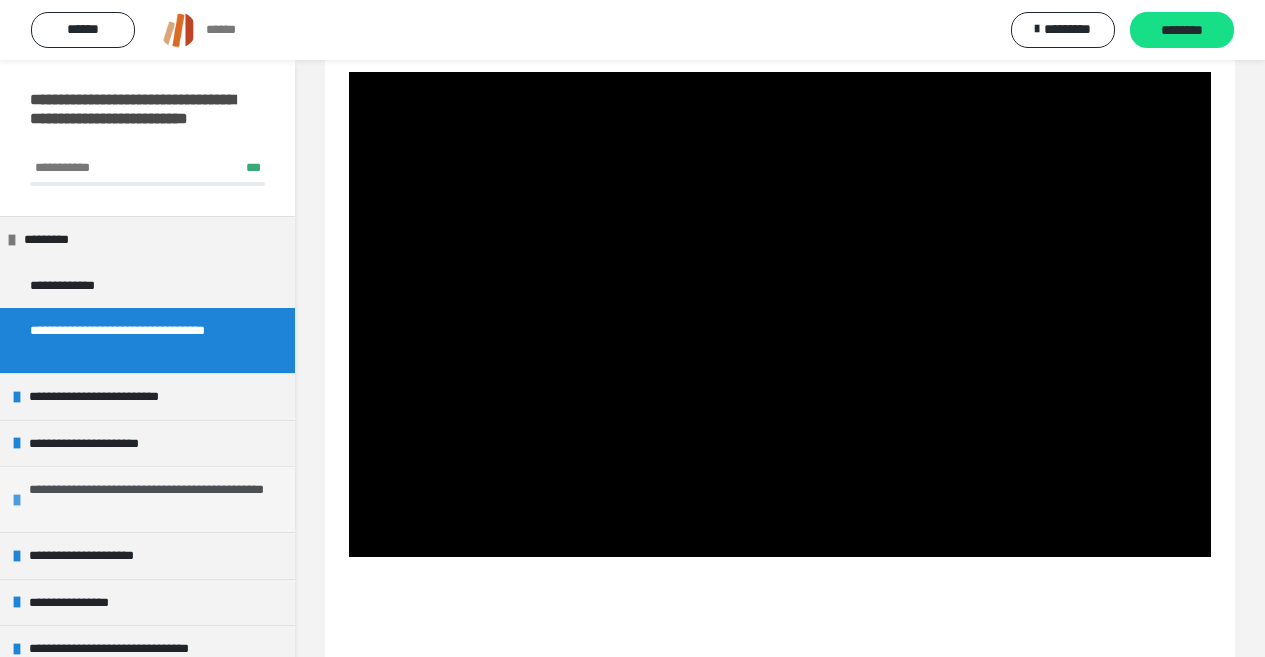 click on "**********" at bounding box center (149, 499) 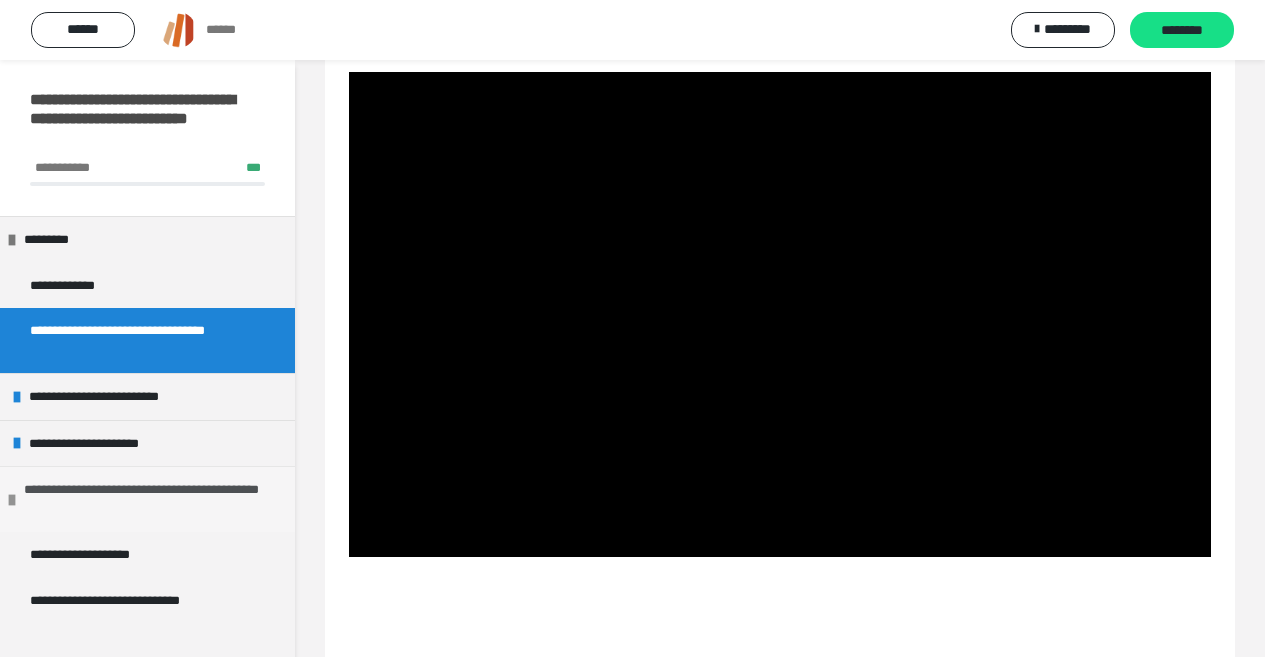 click on "**********" at bounding box center [144, 499] 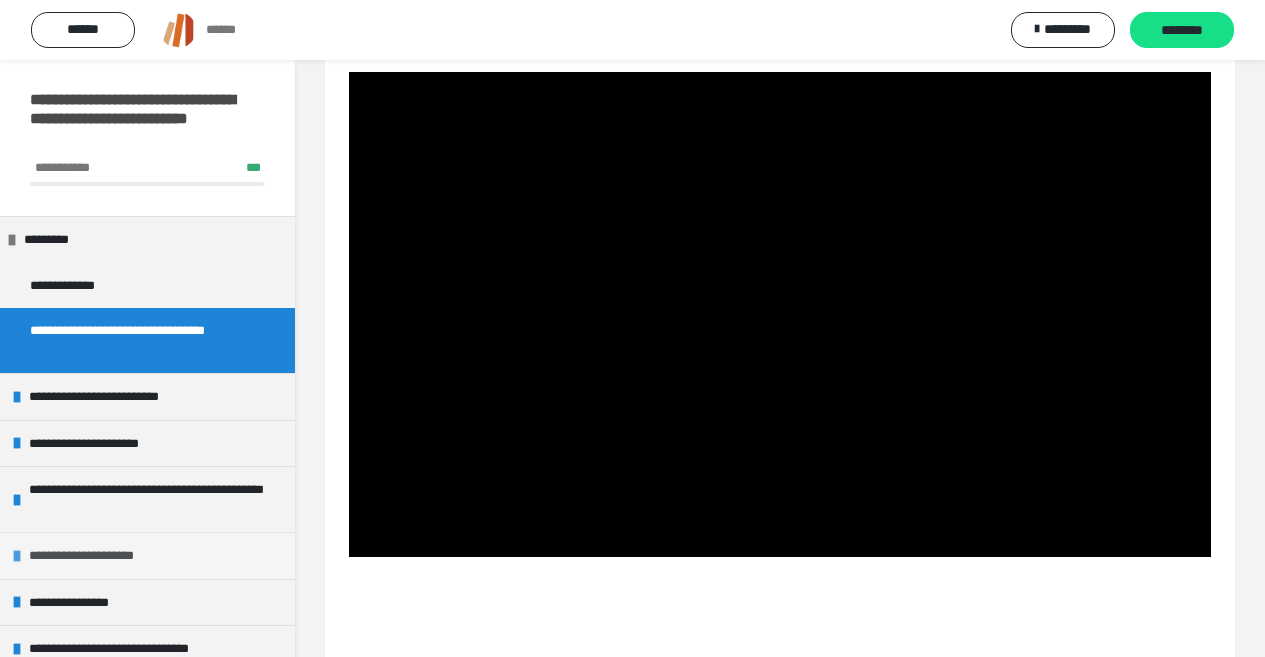 click on "**********" at bounding box center [103, 556] 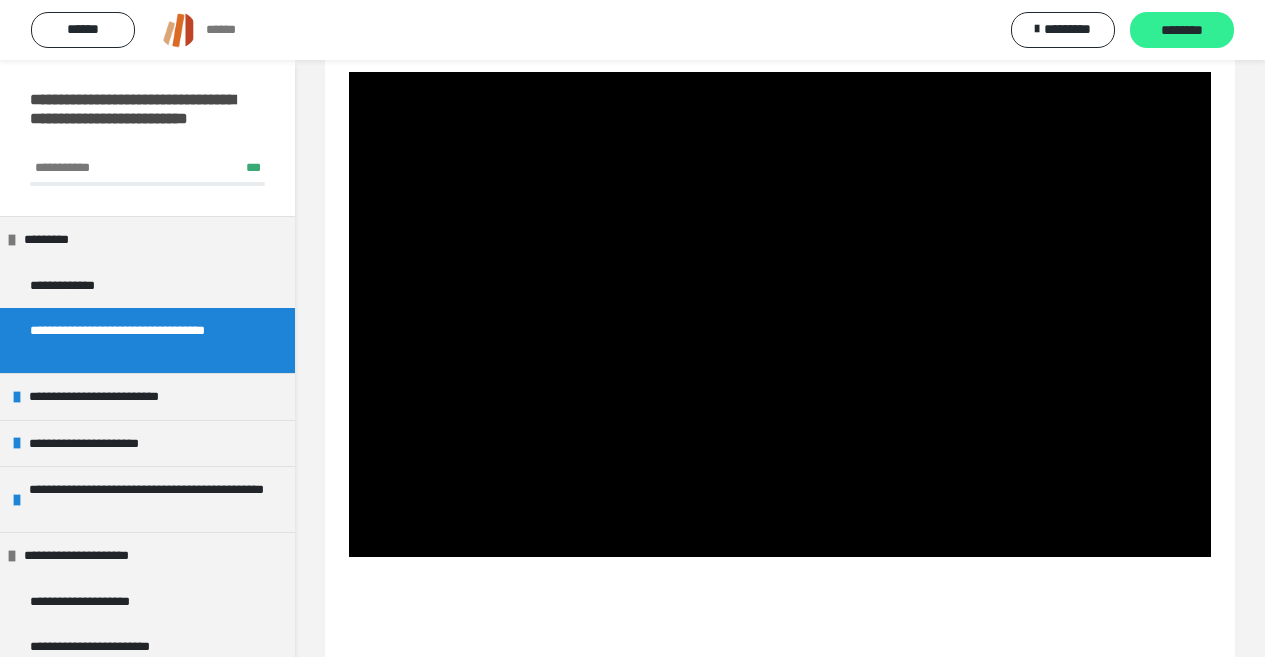 click on "********" at bounding box center (1182, 31) 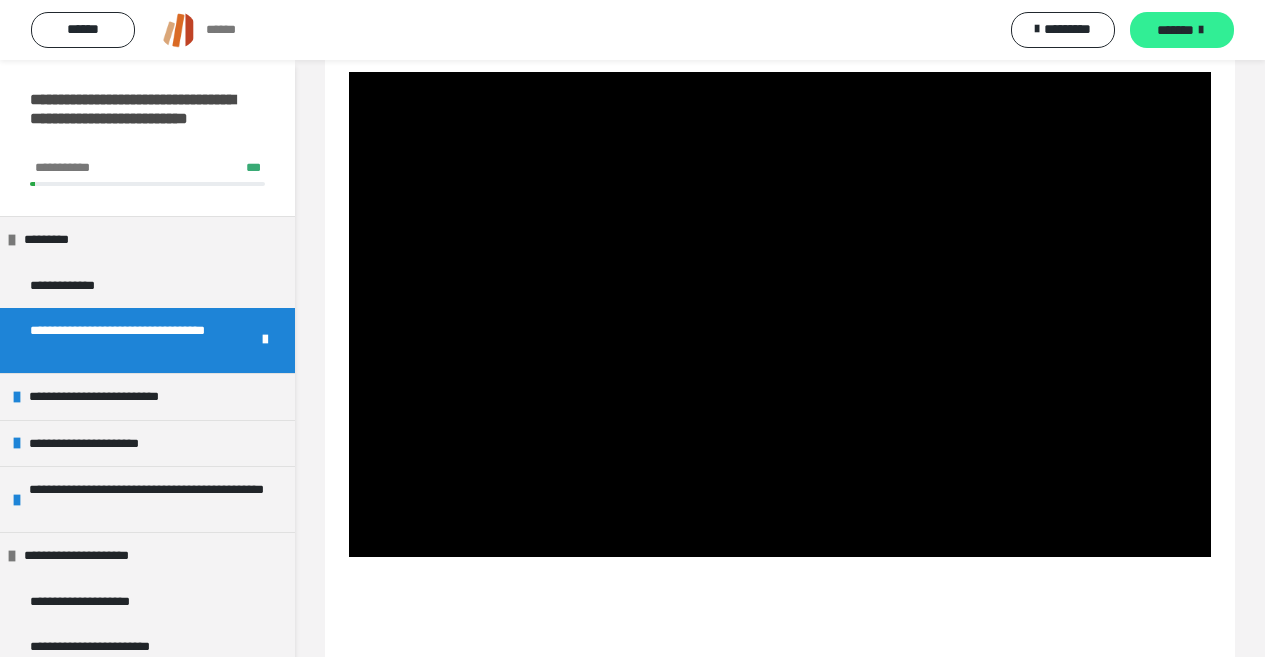 click on "*******" at bounding box center [1175, 30] 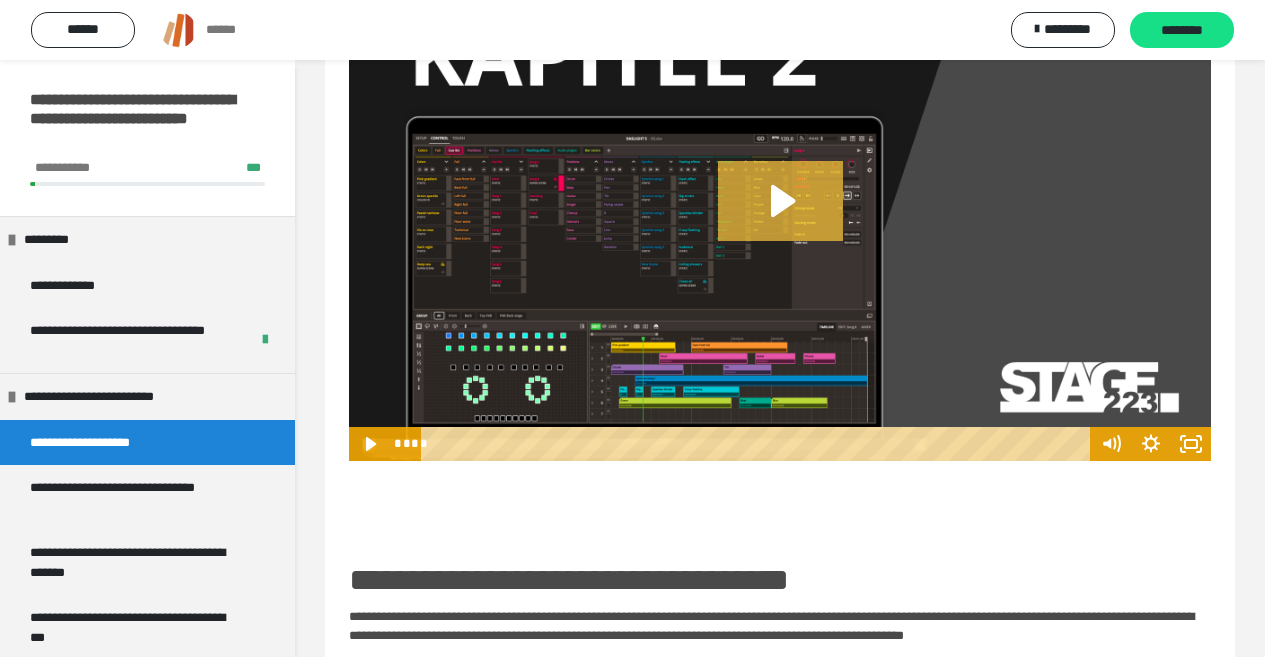 click 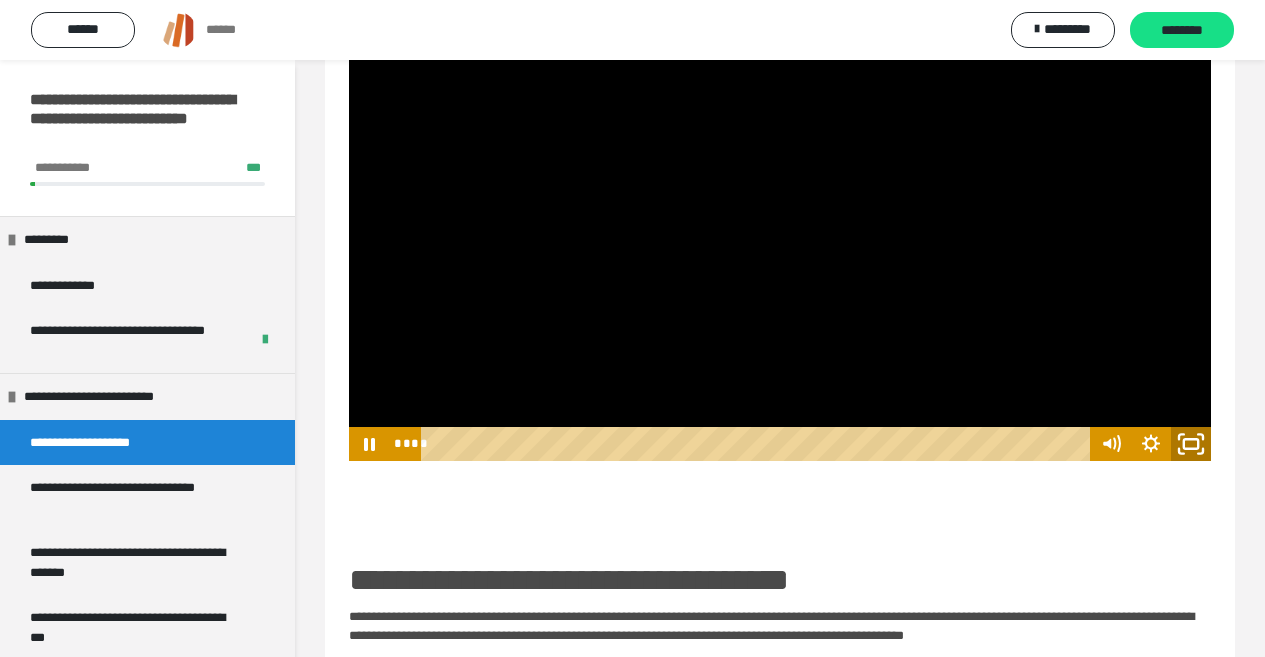 click 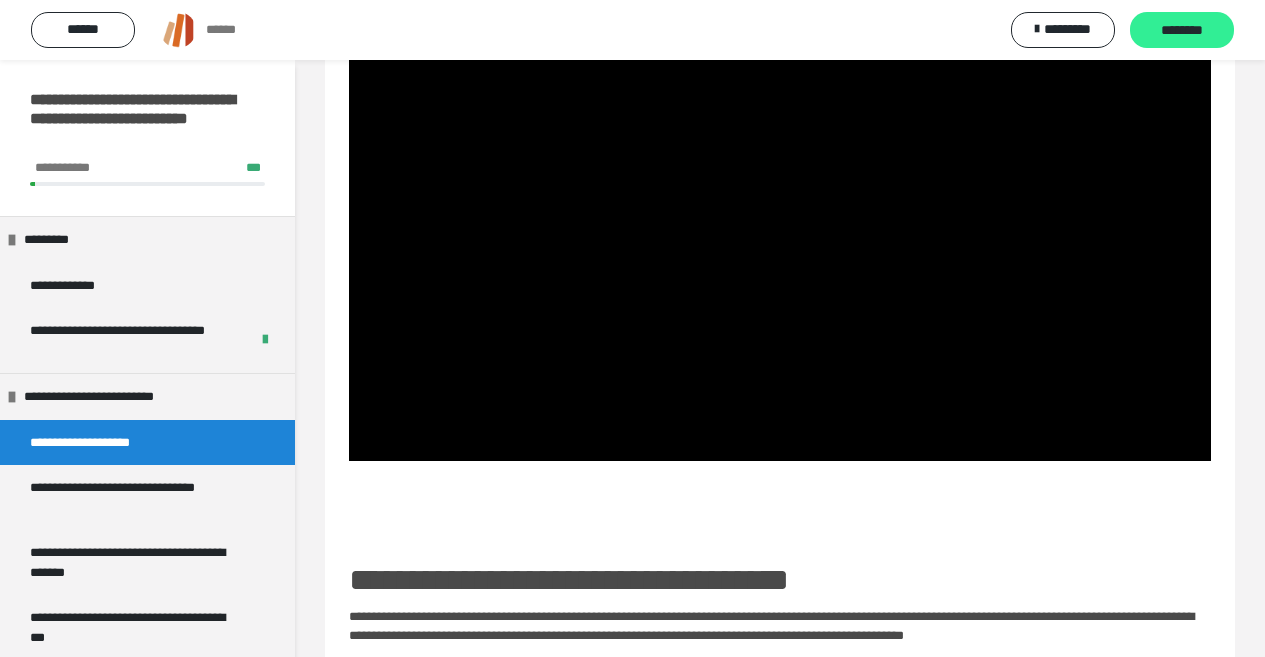 click on "********" at bounding box center [1182, 31] 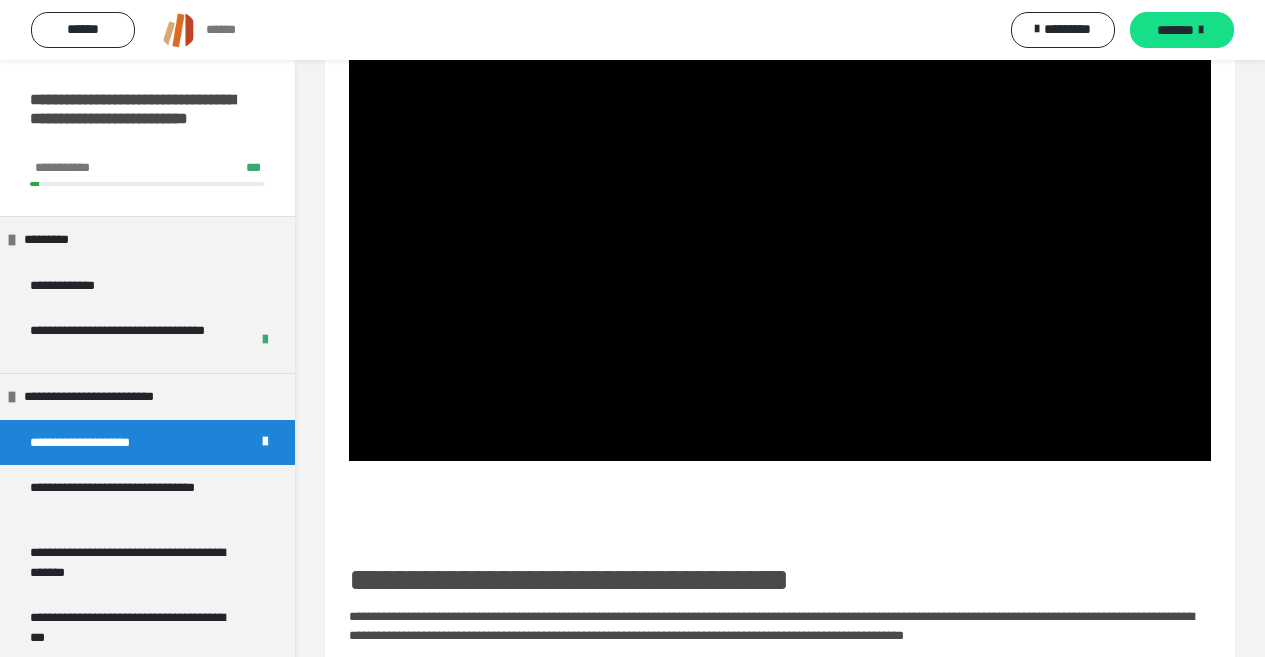 click on "*******" at bounding box center (1175, 30) 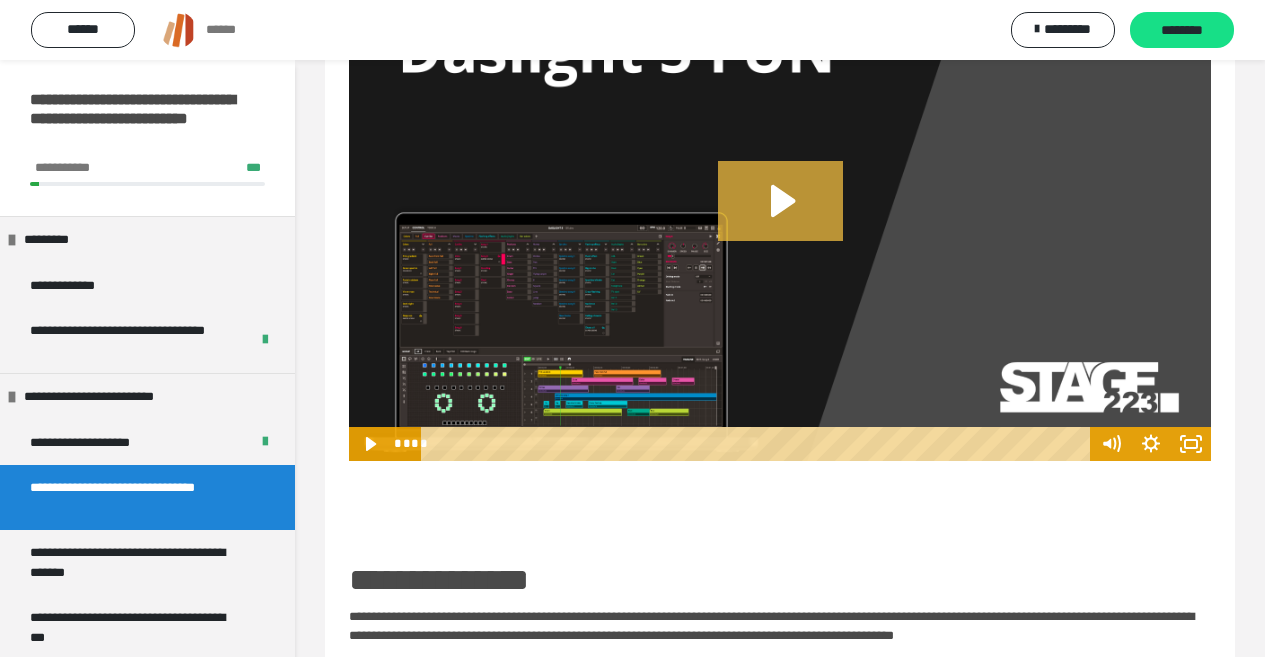 drag, startPoint x: 797, startPoint y: 238, endPoint x: 825, endPoint y: 248, distance: 29.732138 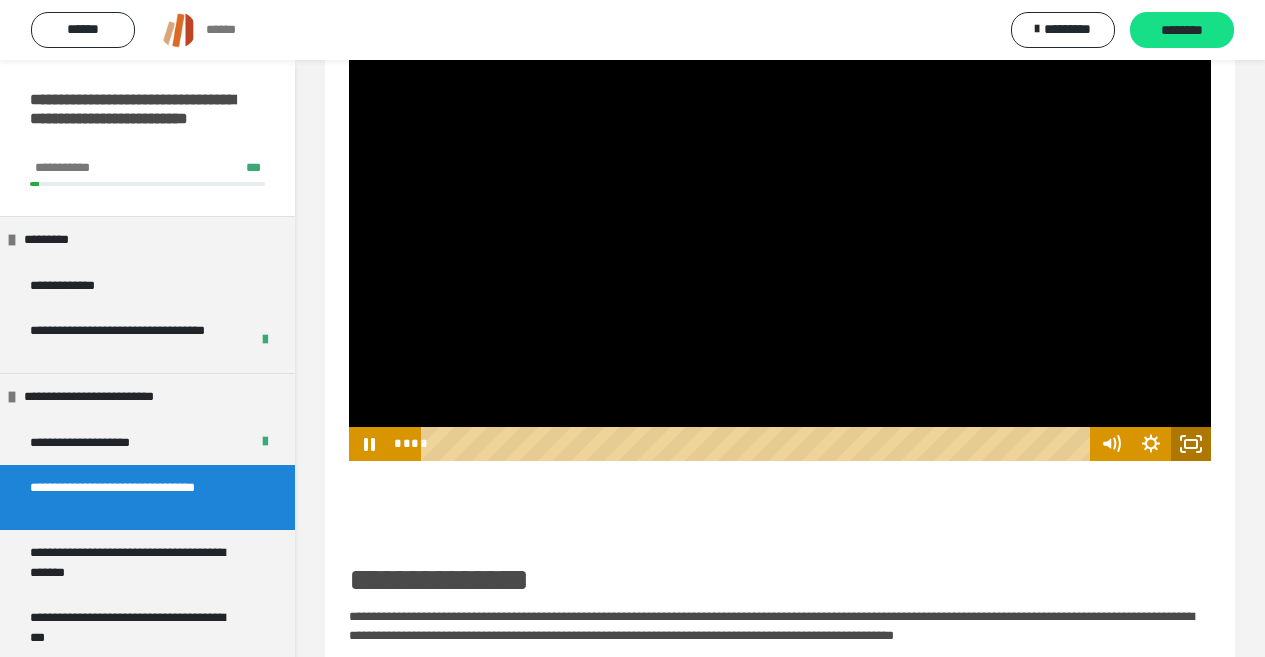 click 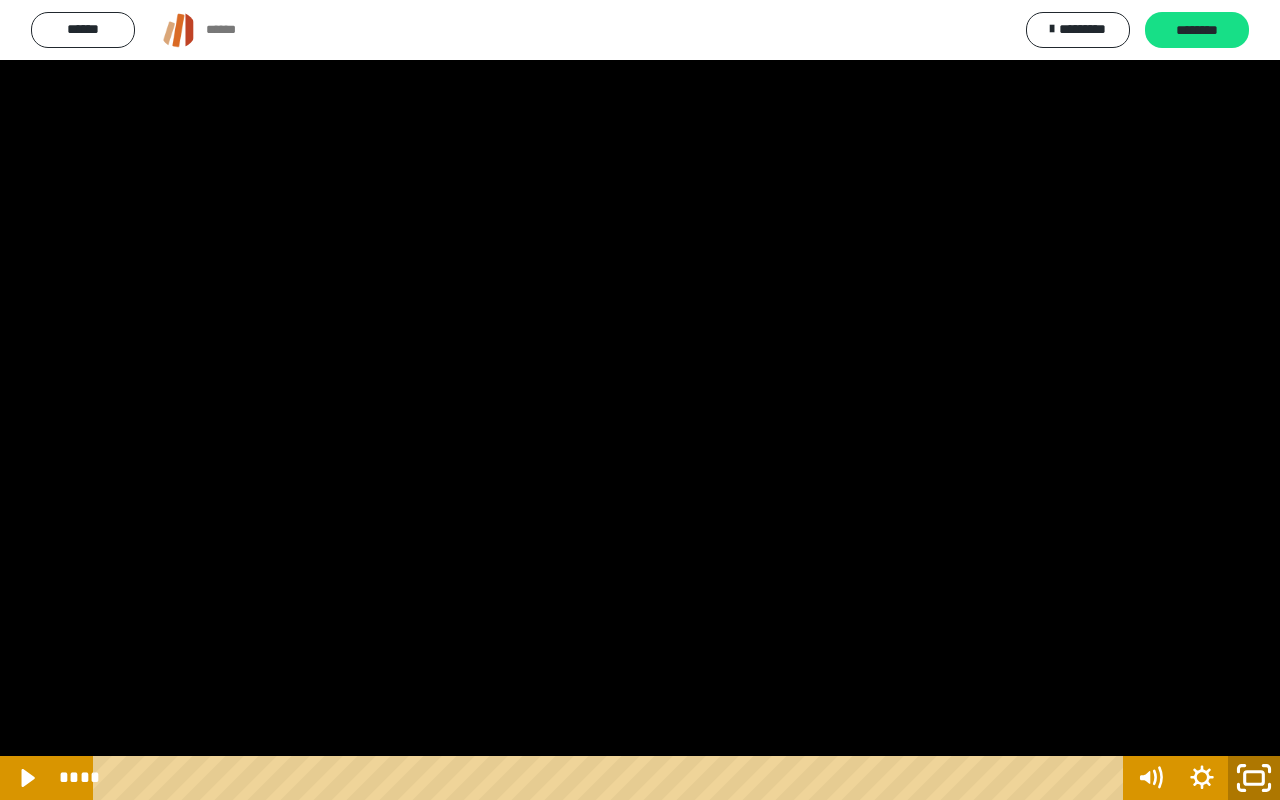 click 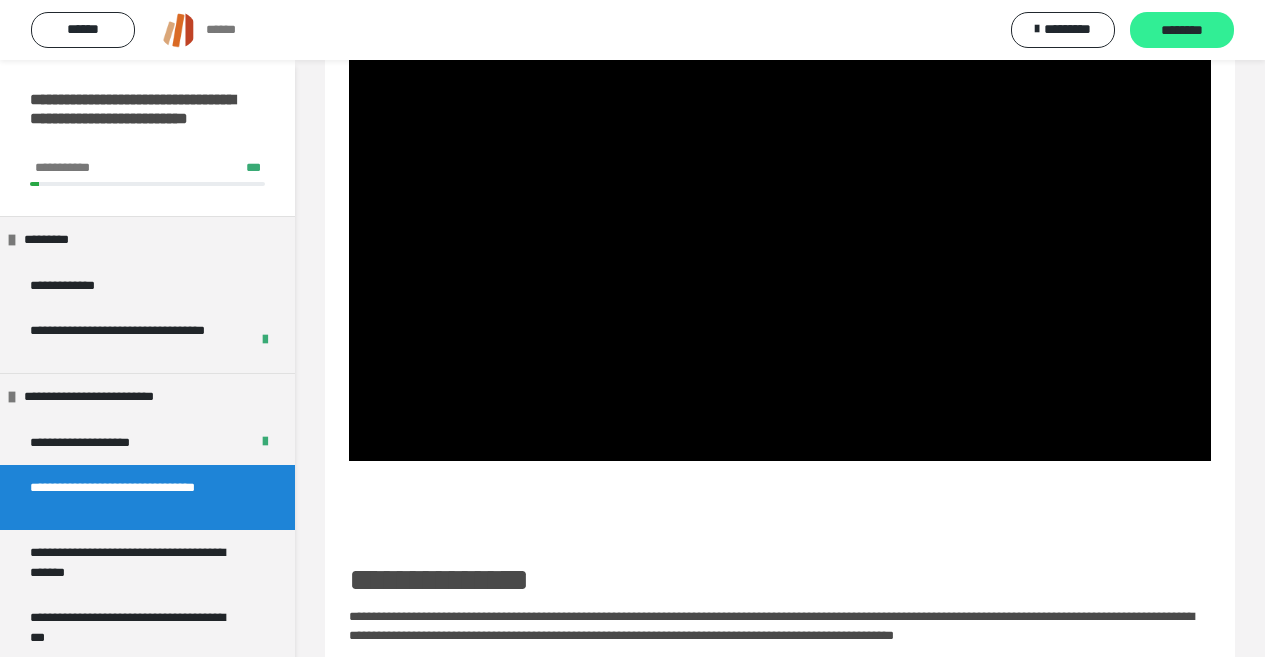 click on "********" at bounding box center (1182, 31) 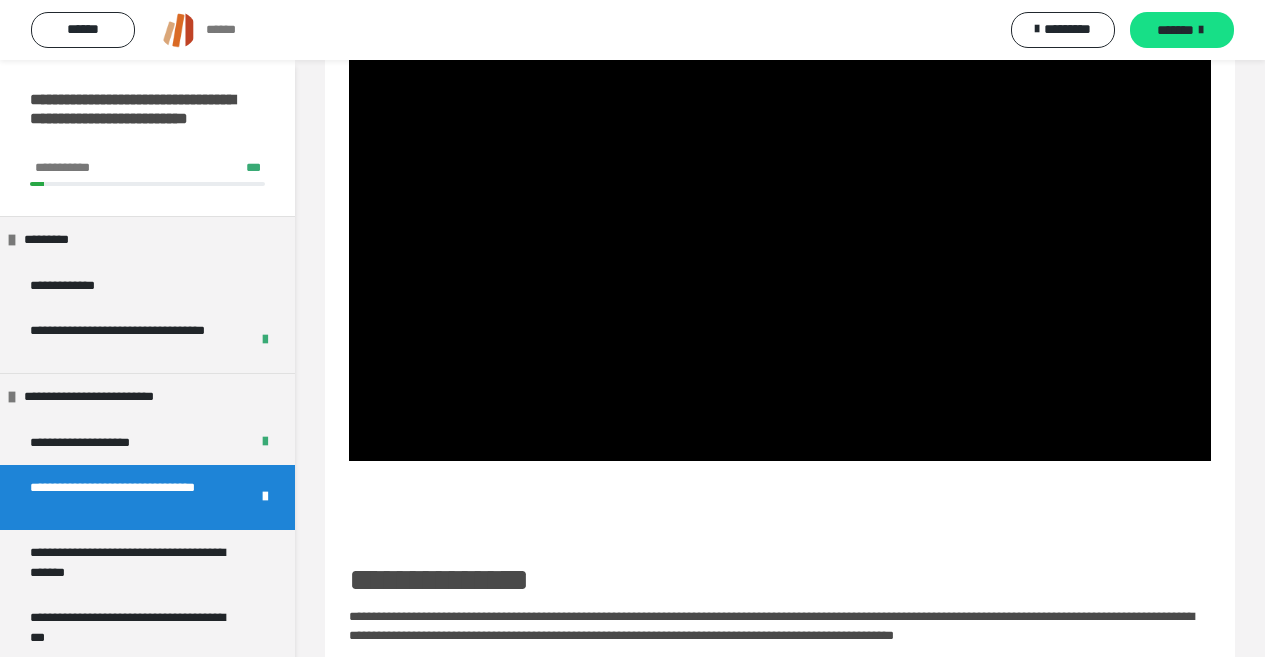 click on "*******" at bounding box center (1175, 30) 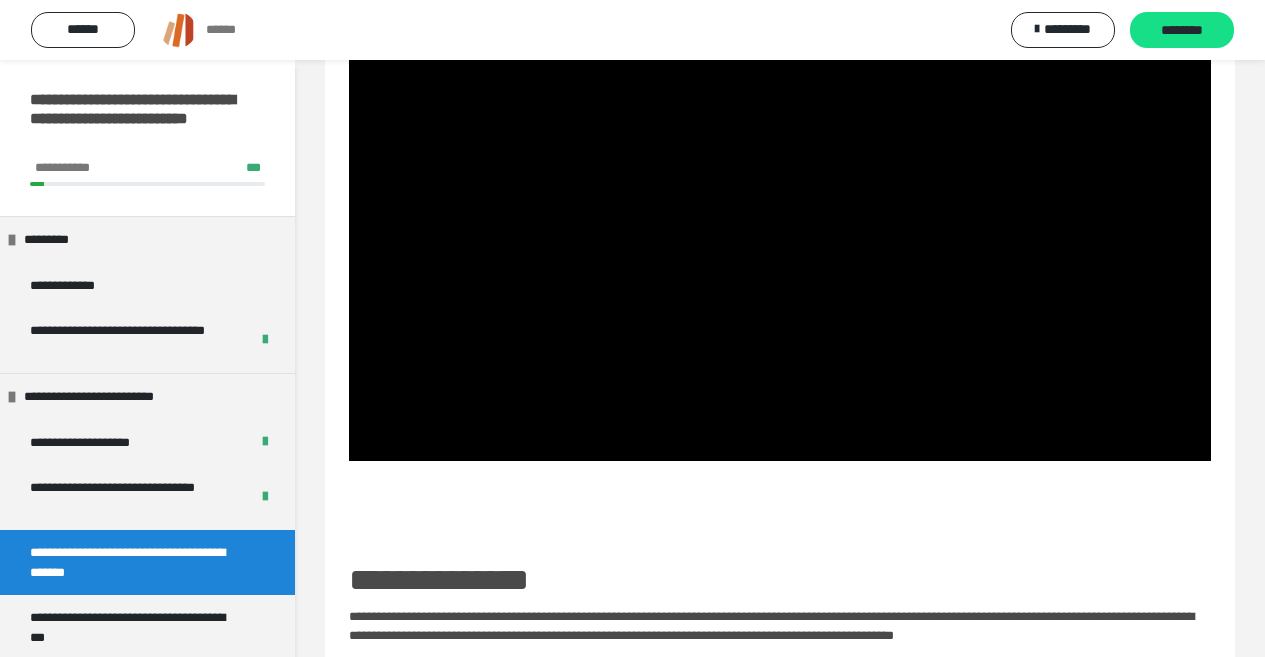 scroll, scrollTop: 345, scrollLeft: 0, axis: vertical 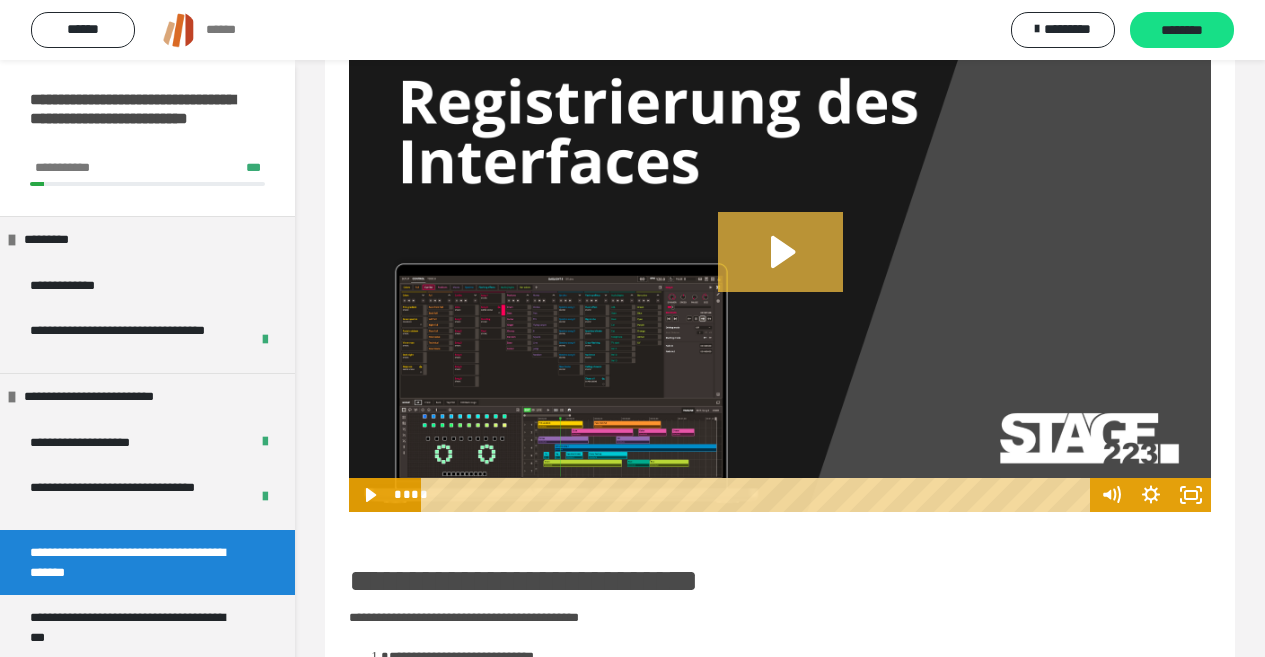 click 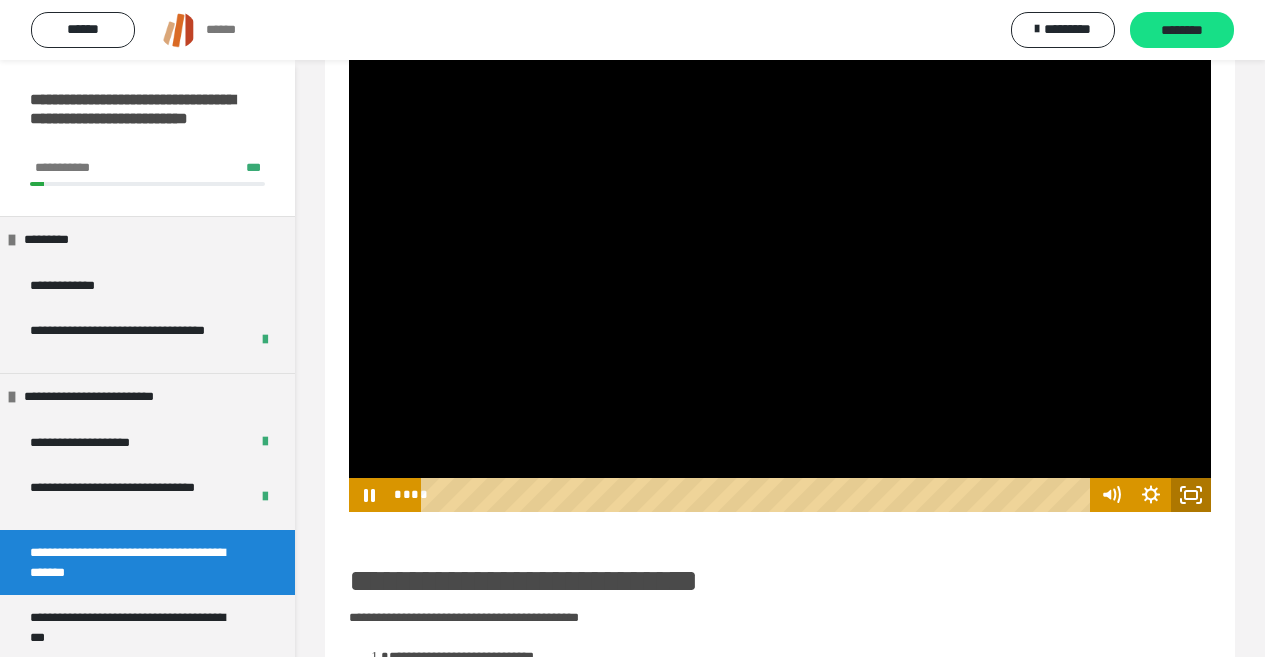 click 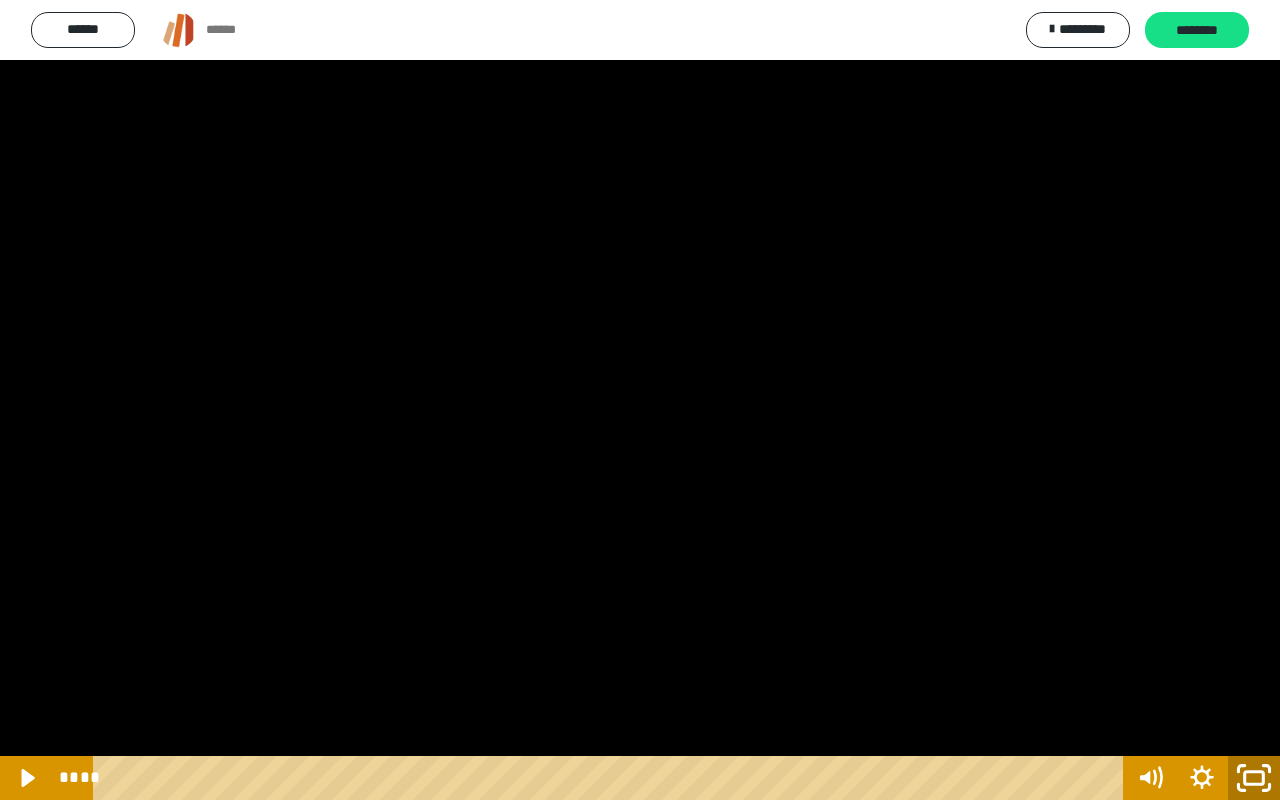 click 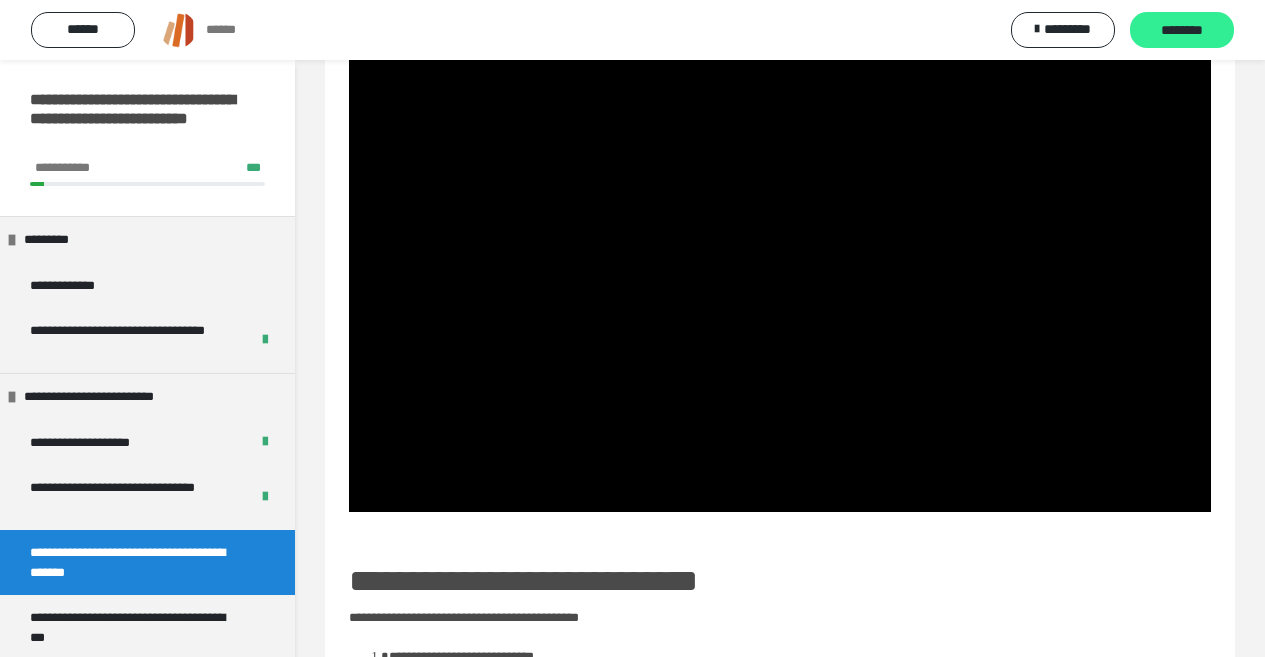 click on "********" at bounding box center [1182, 31] 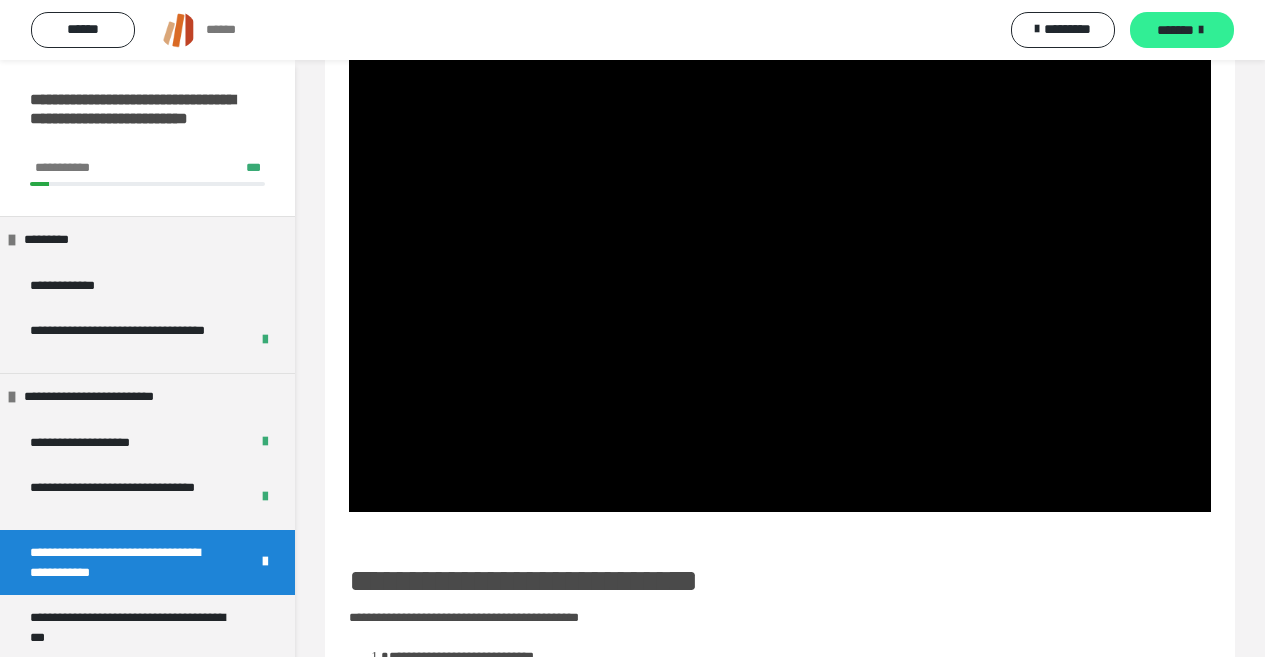 click on "*******" at bounding box center [1175, 30] 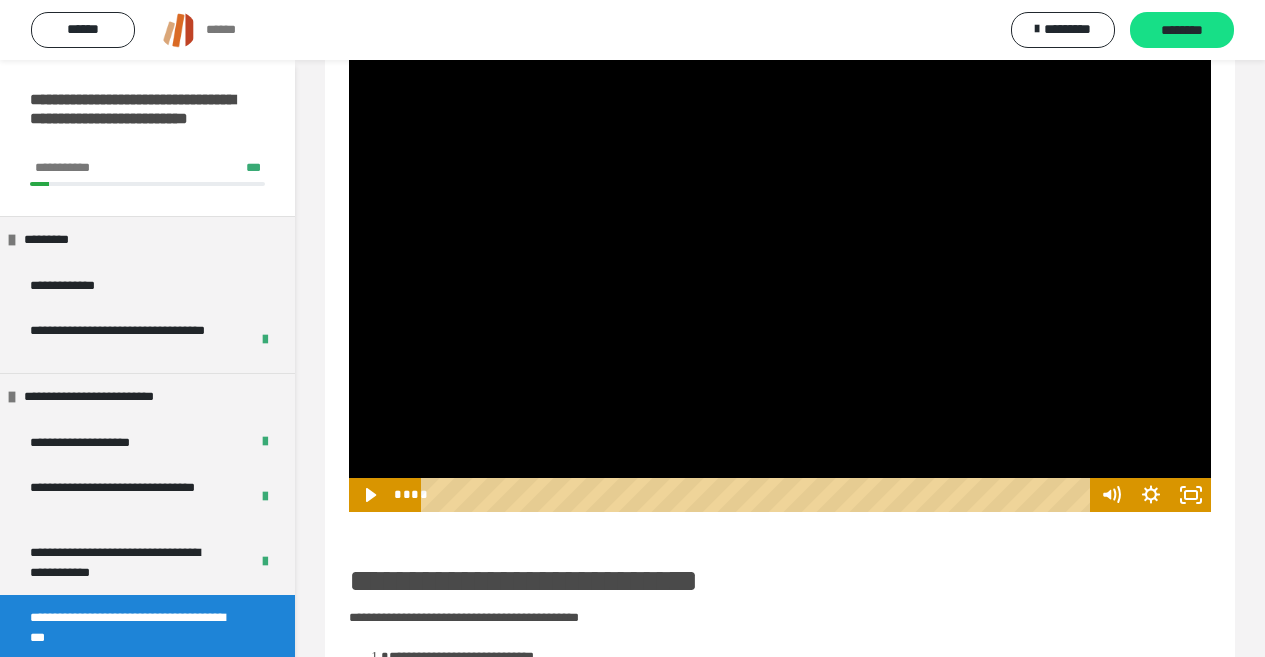 scroll, scrollTop: 60, scrollLeft: 0, axis: vertical 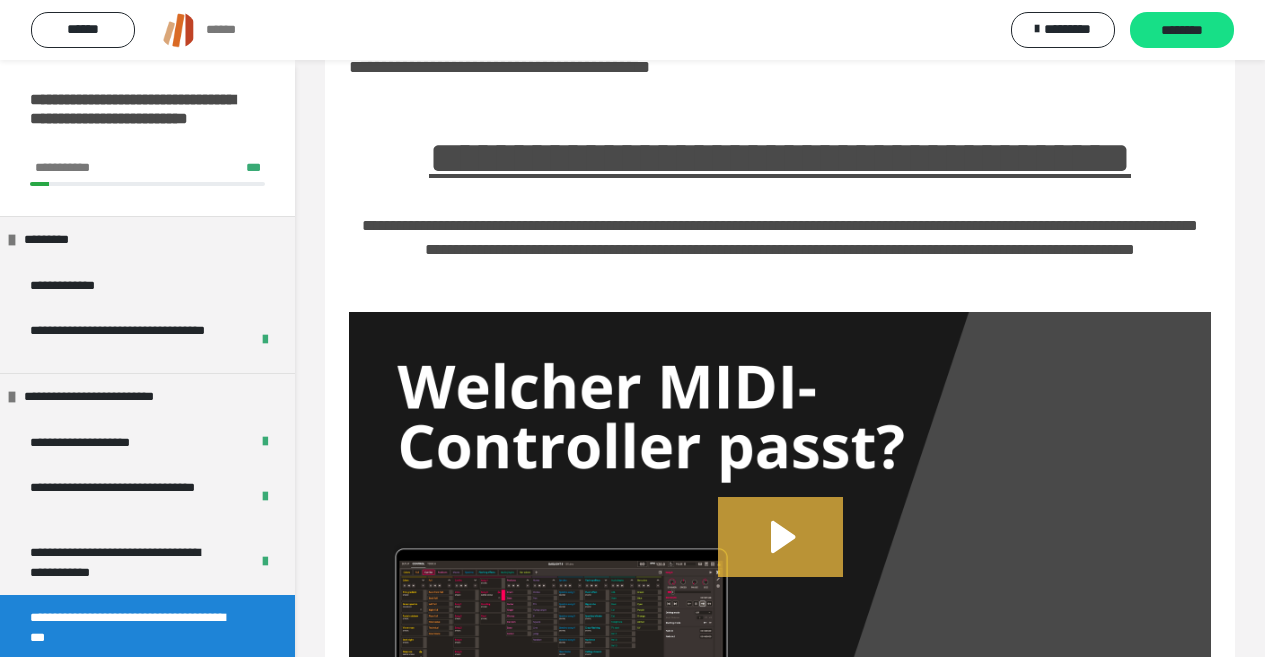 click 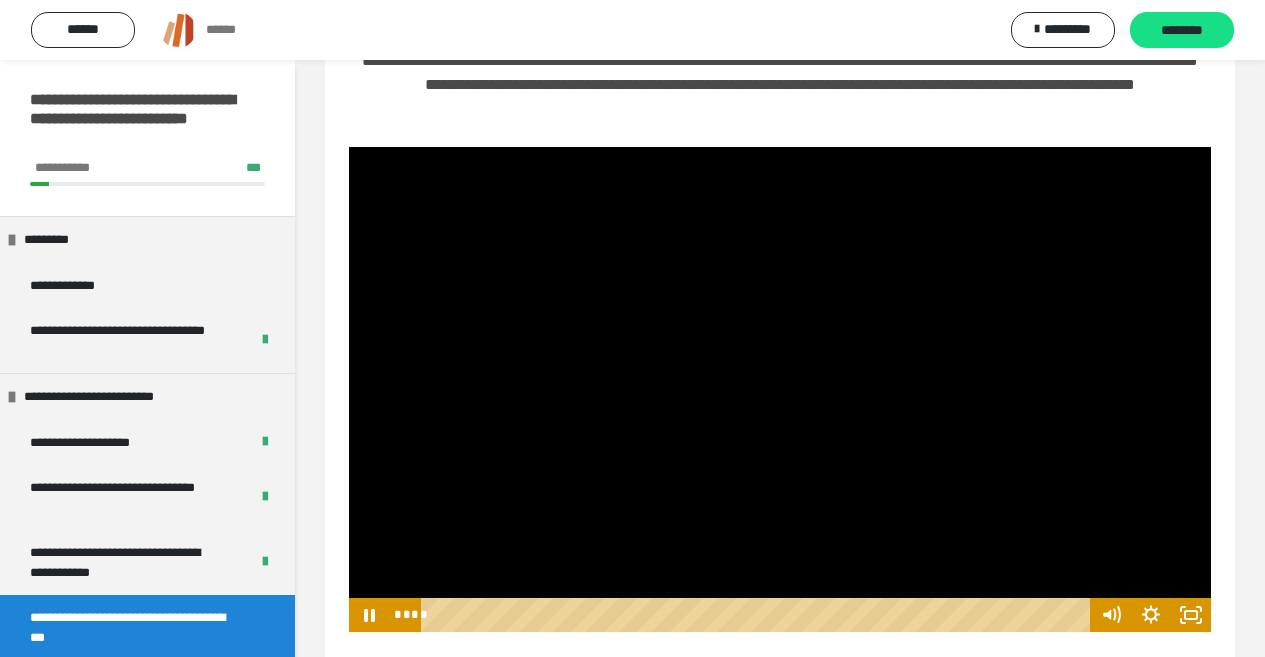 scroll, scrollTop: 260, scrollLeft: 0, axis: vertical 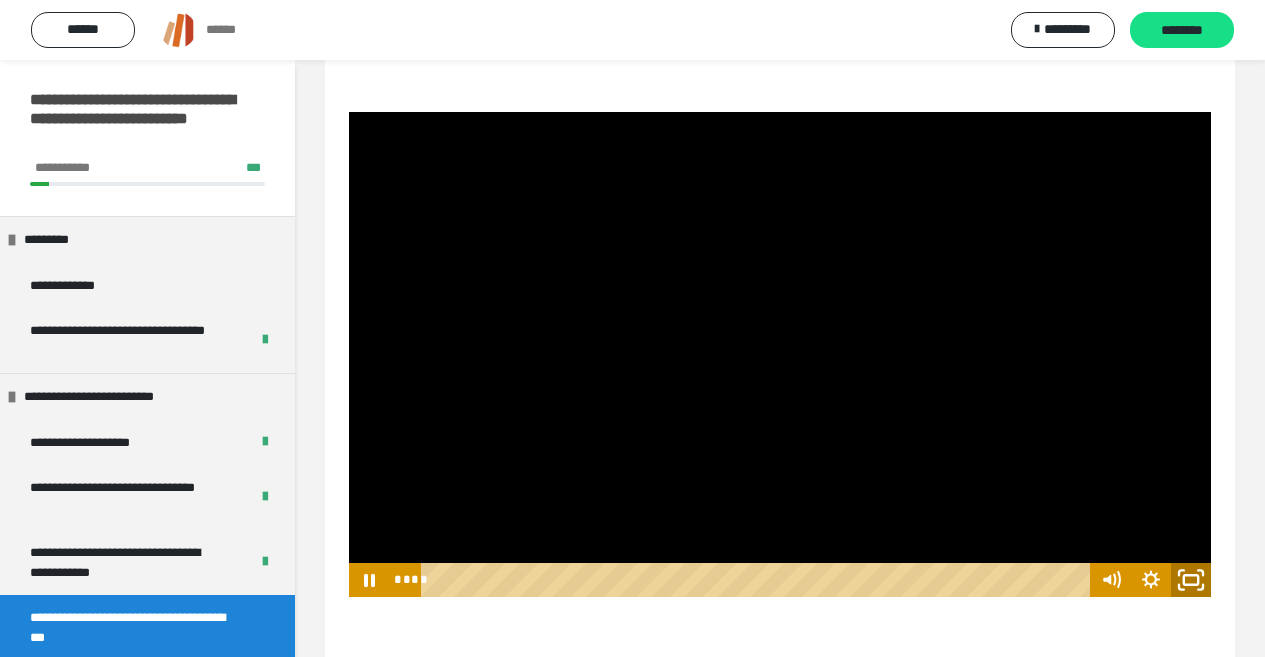 click 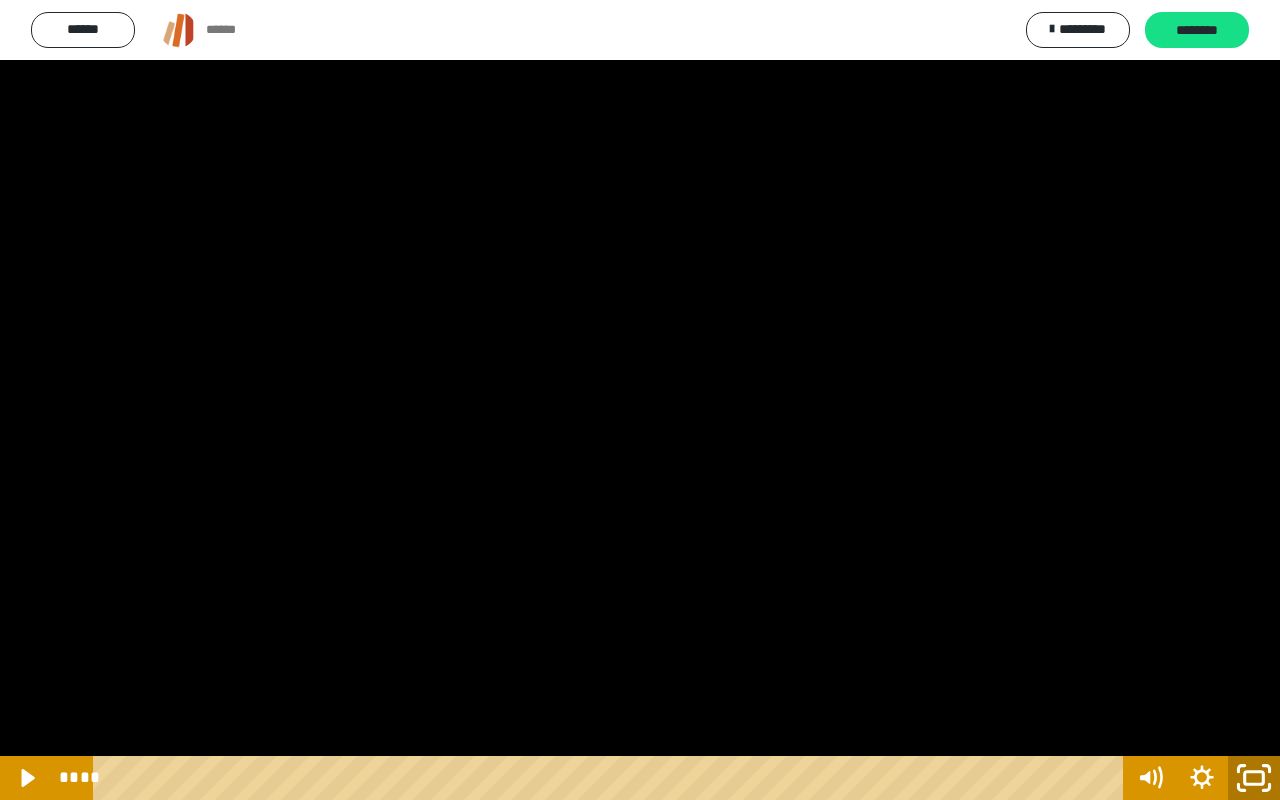 click 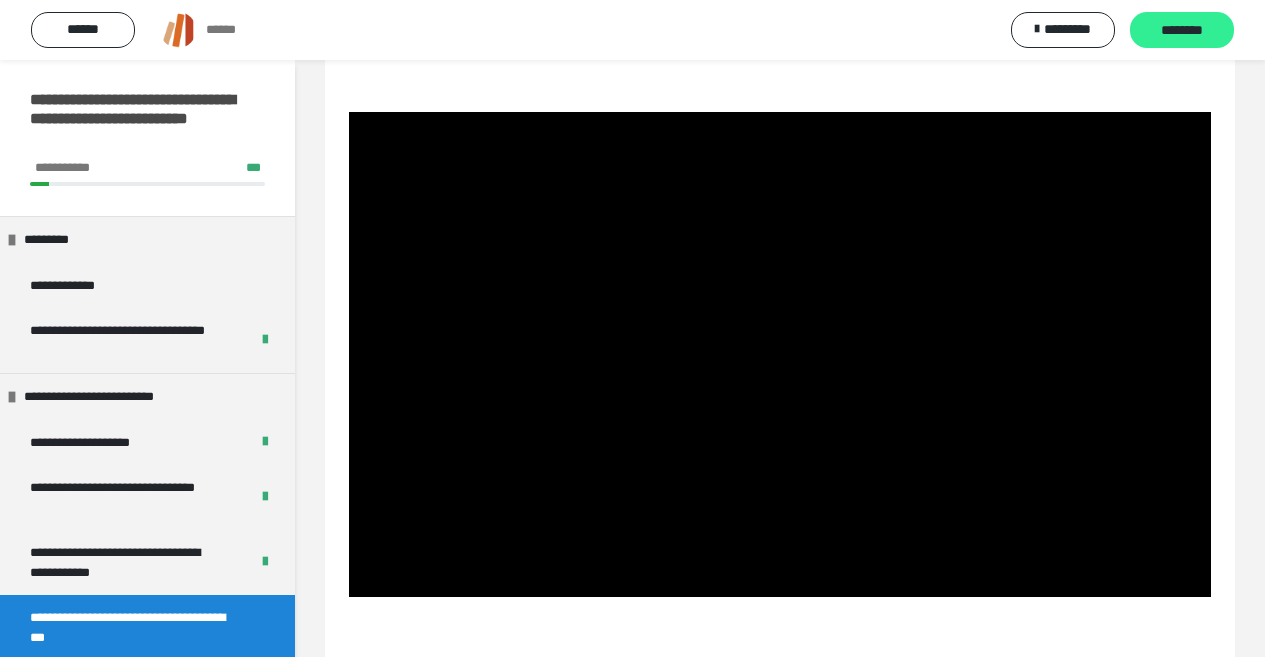 click on "********" at bounding box center (1182, 31) 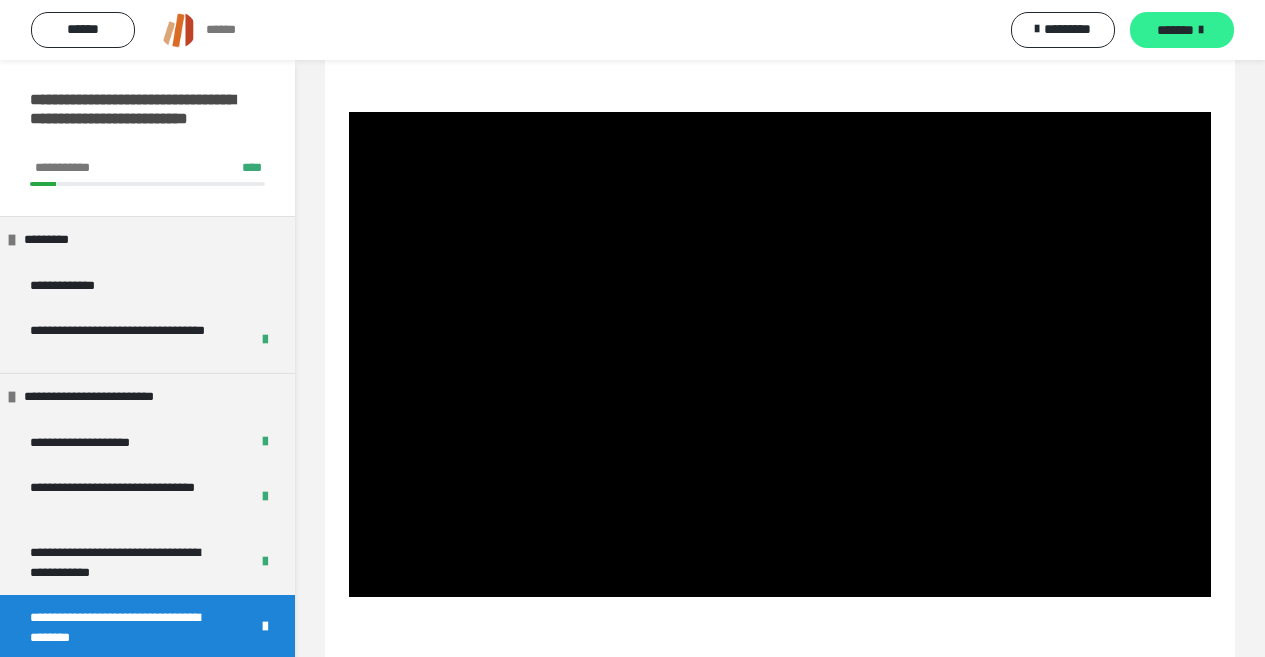click on "*******" at bounding box center [1175, 30] 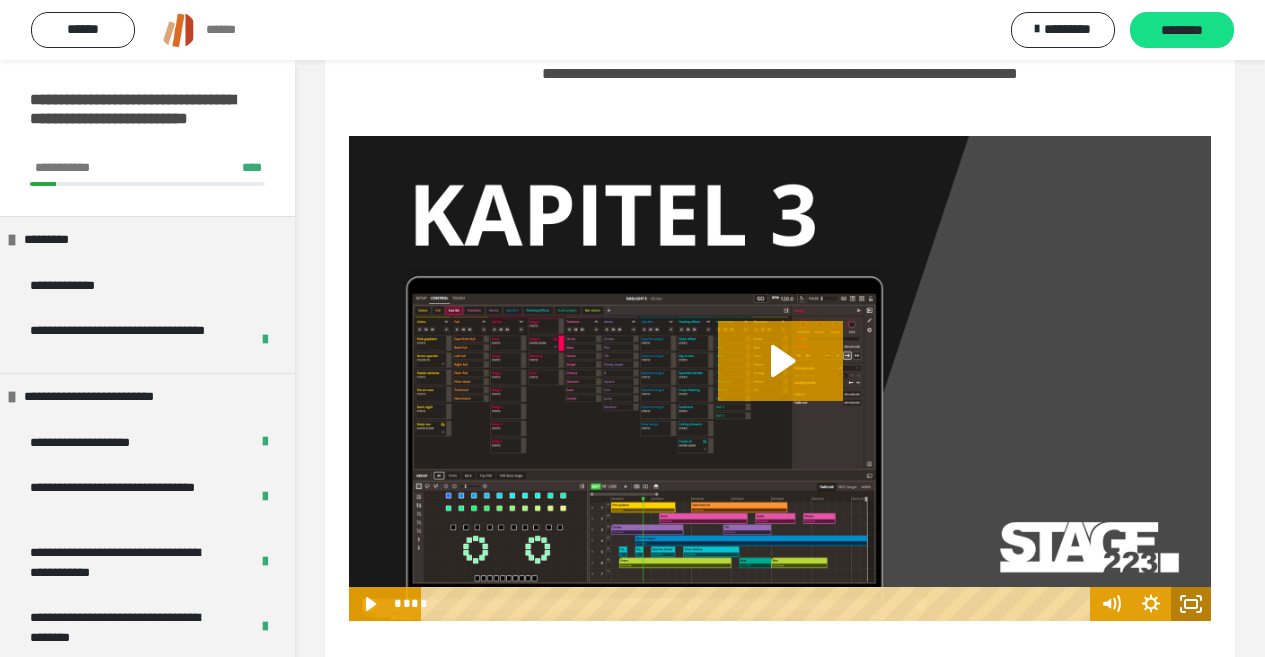 click 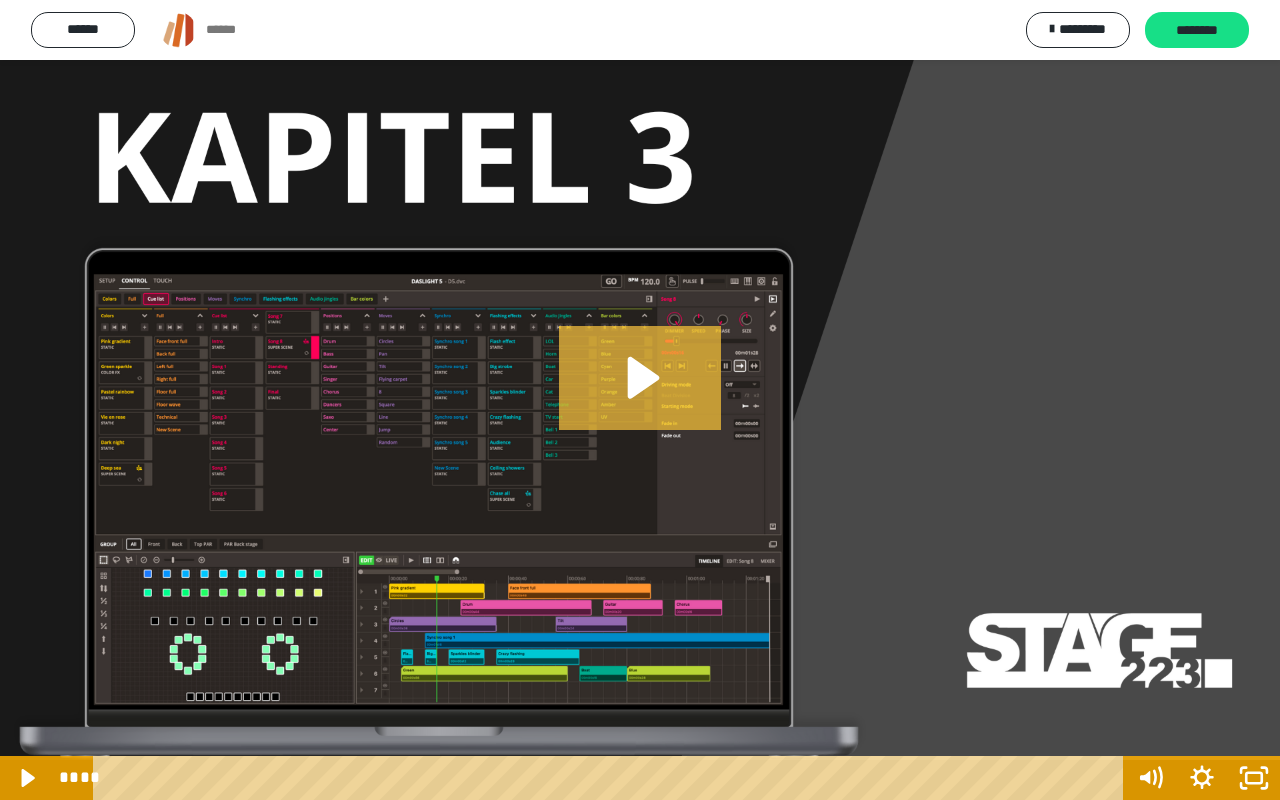 drag, startPoint x: 655, startPoint y: 377, endPoint x: 665, endPoint y: 393, distance: 18.867962 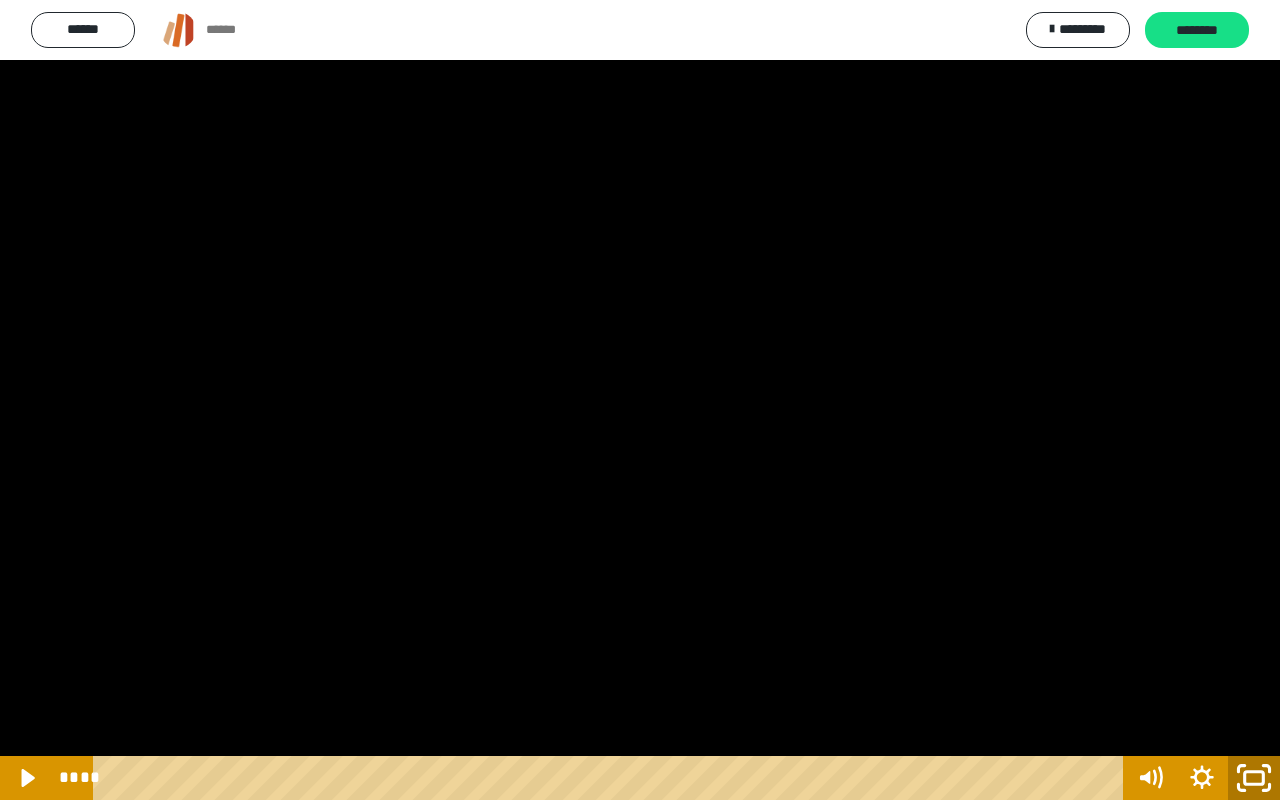 click 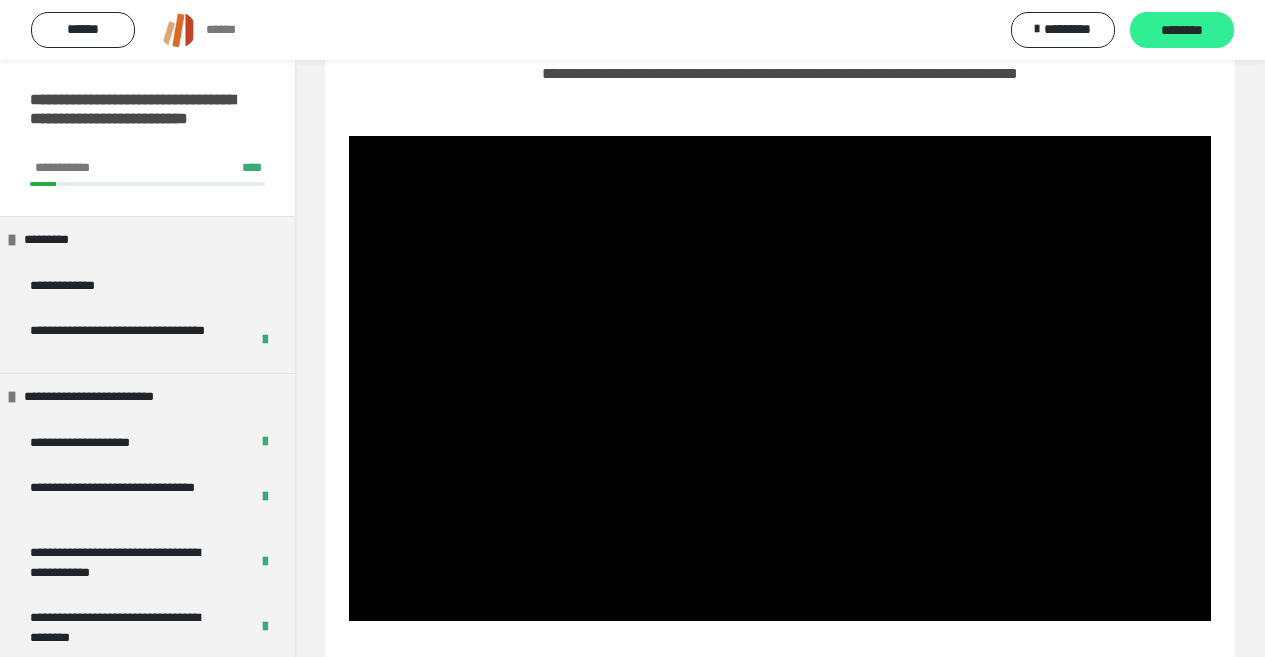 click on "********" at bounding box center (1182, 31) 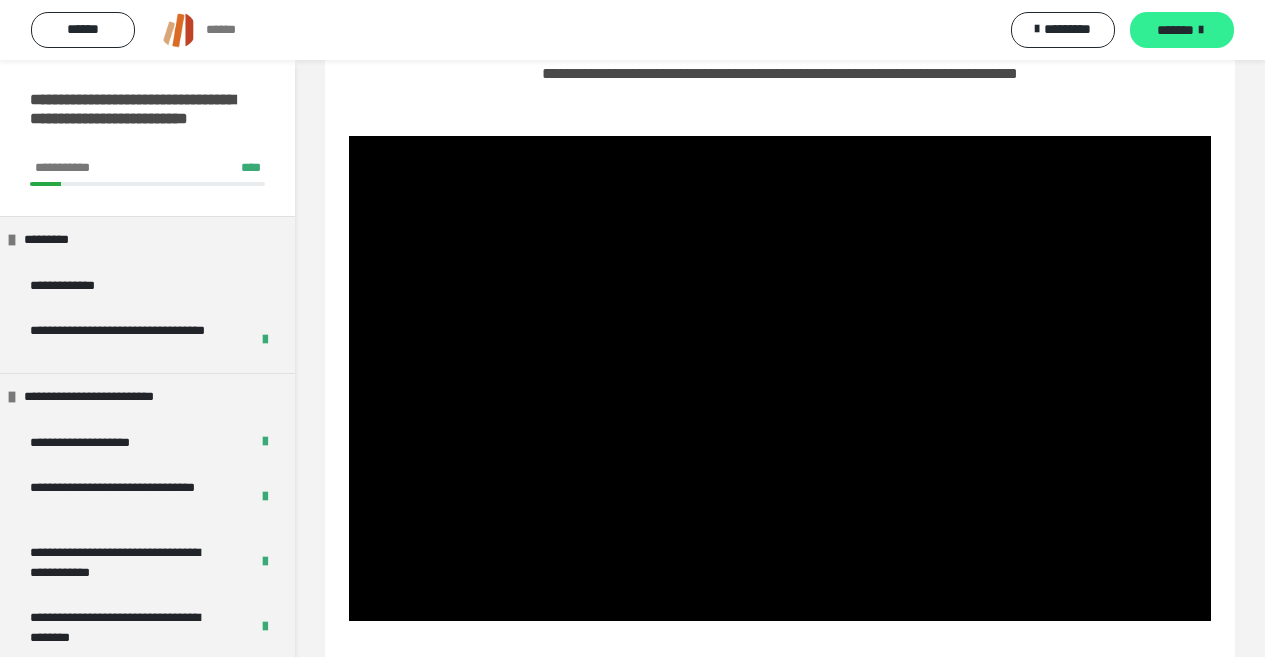click on "*******" at bounding box center [1175, 30] 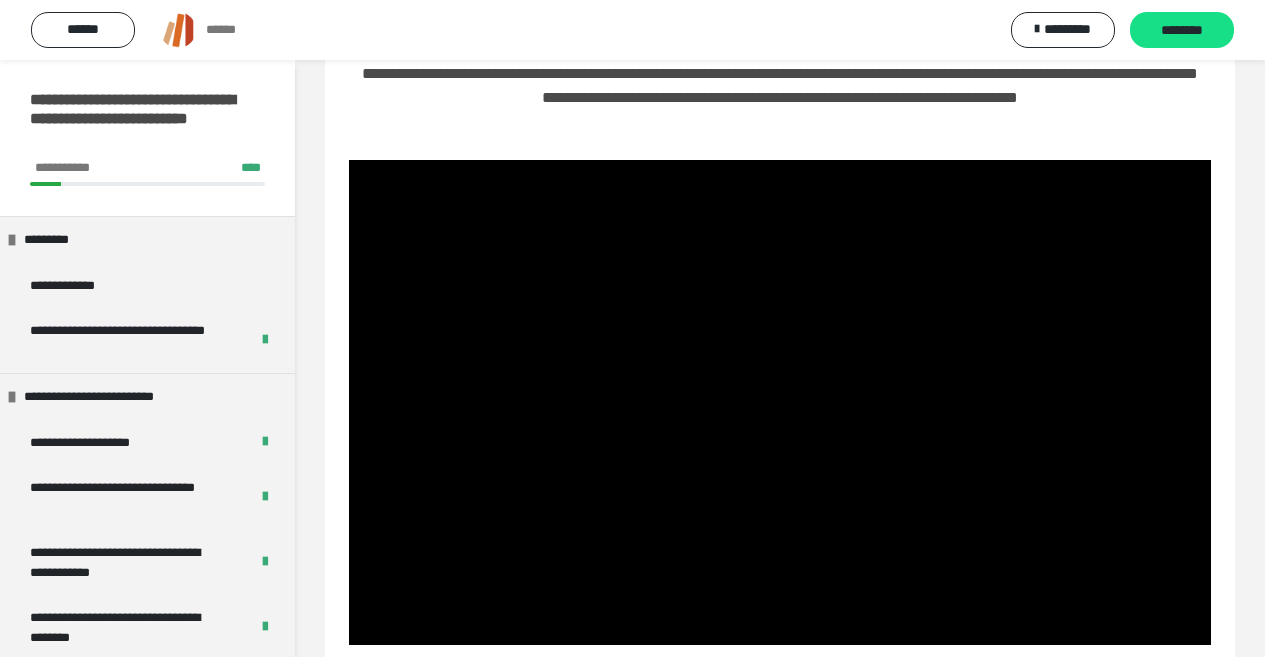 scroll, scrollTop: 60, scrollLeft: 0, axis: vertical 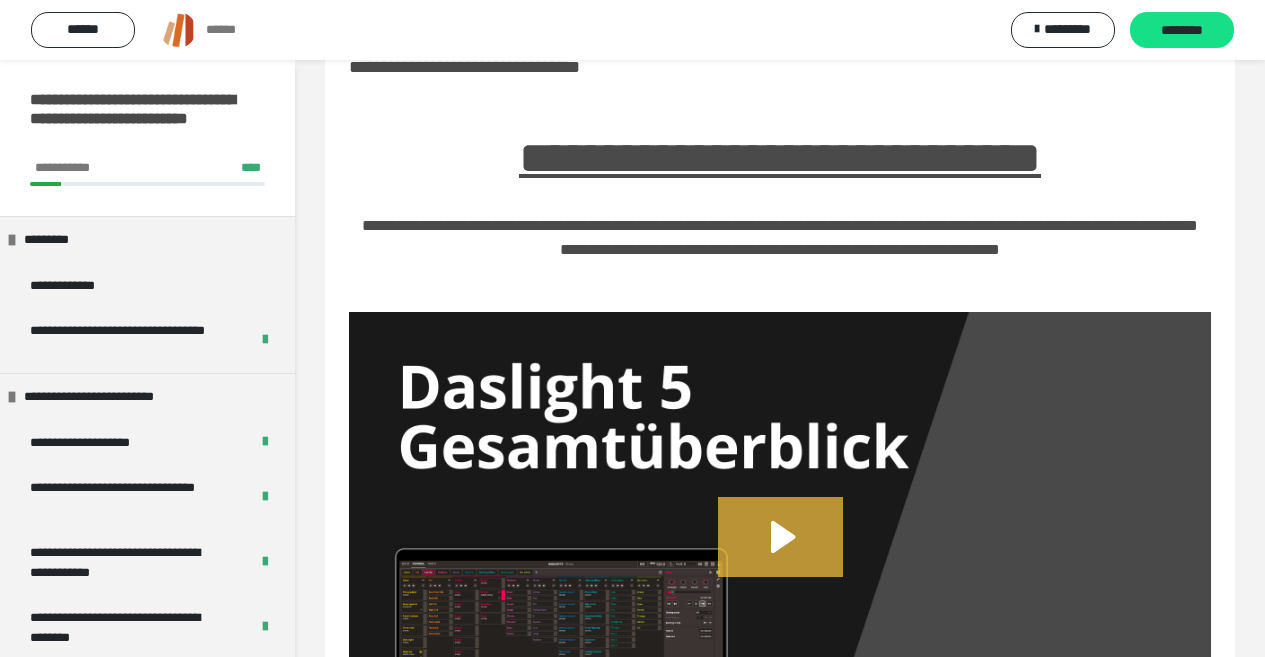 click 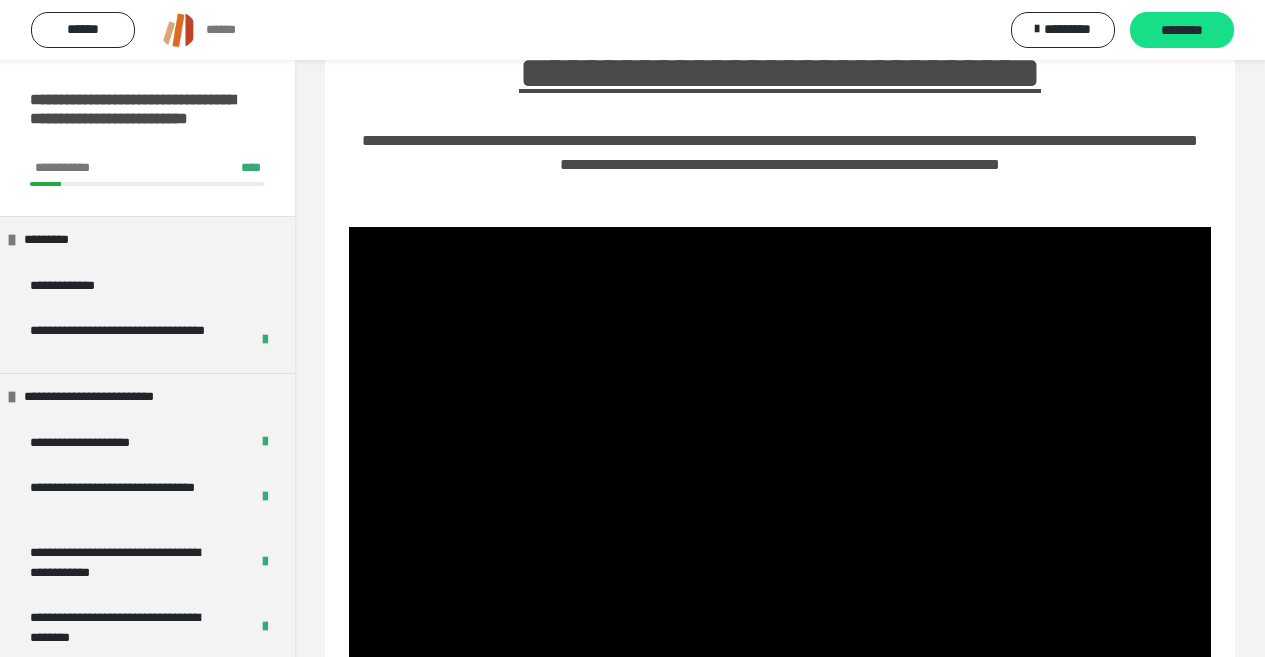 scroll, scrollTop: 260, scrollLeft: 0, axis: vertical 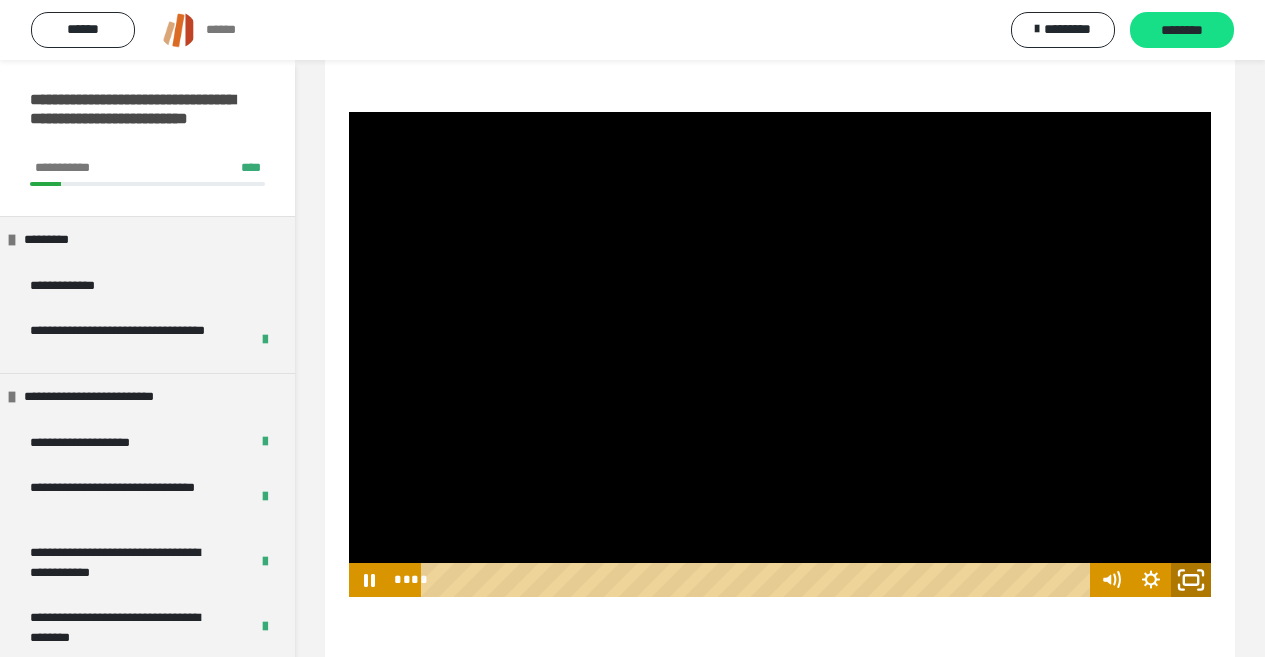 click 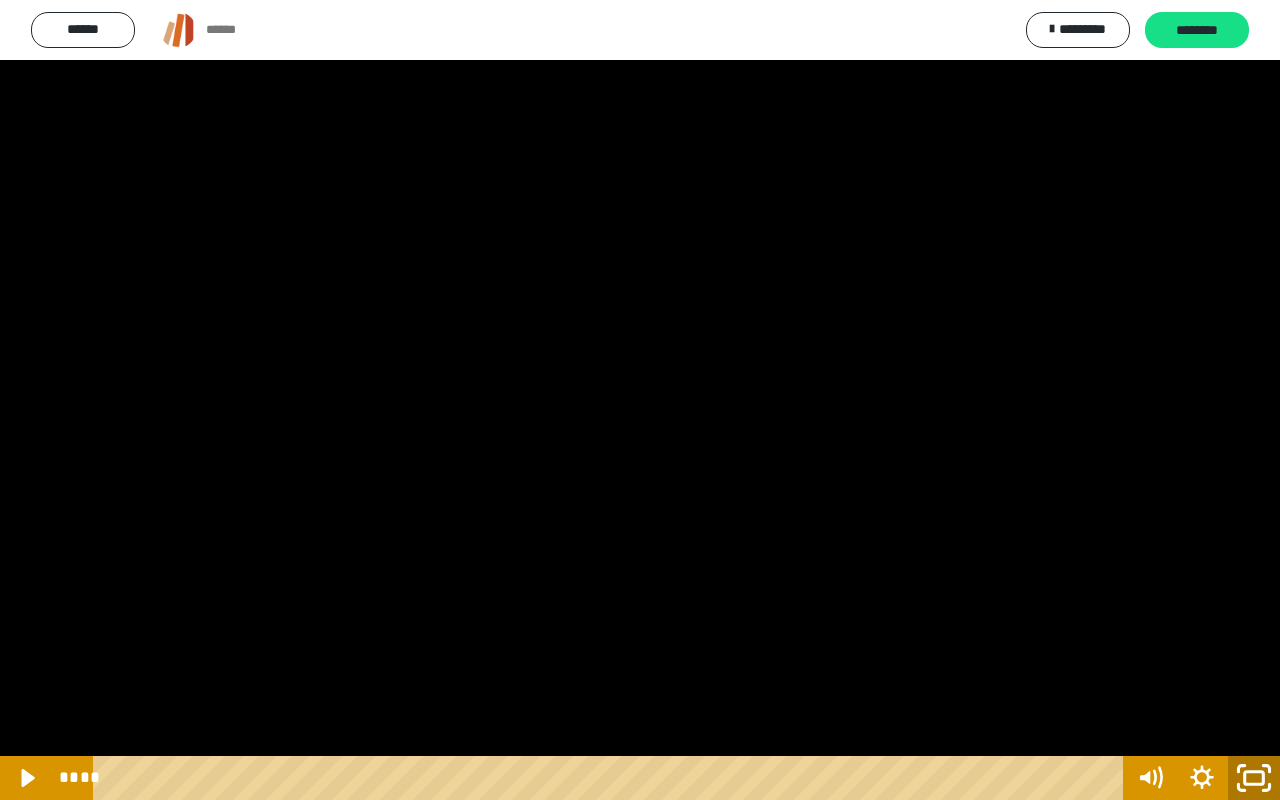click 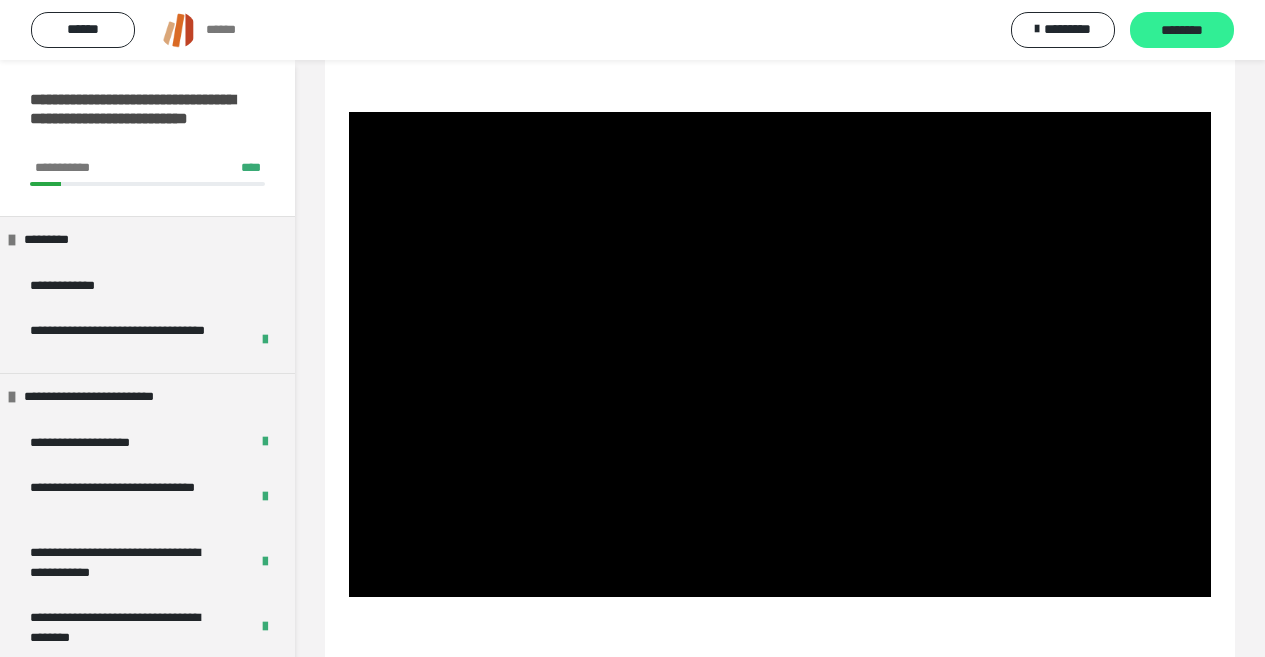 click on "********" at bounding box center (1182, 31) 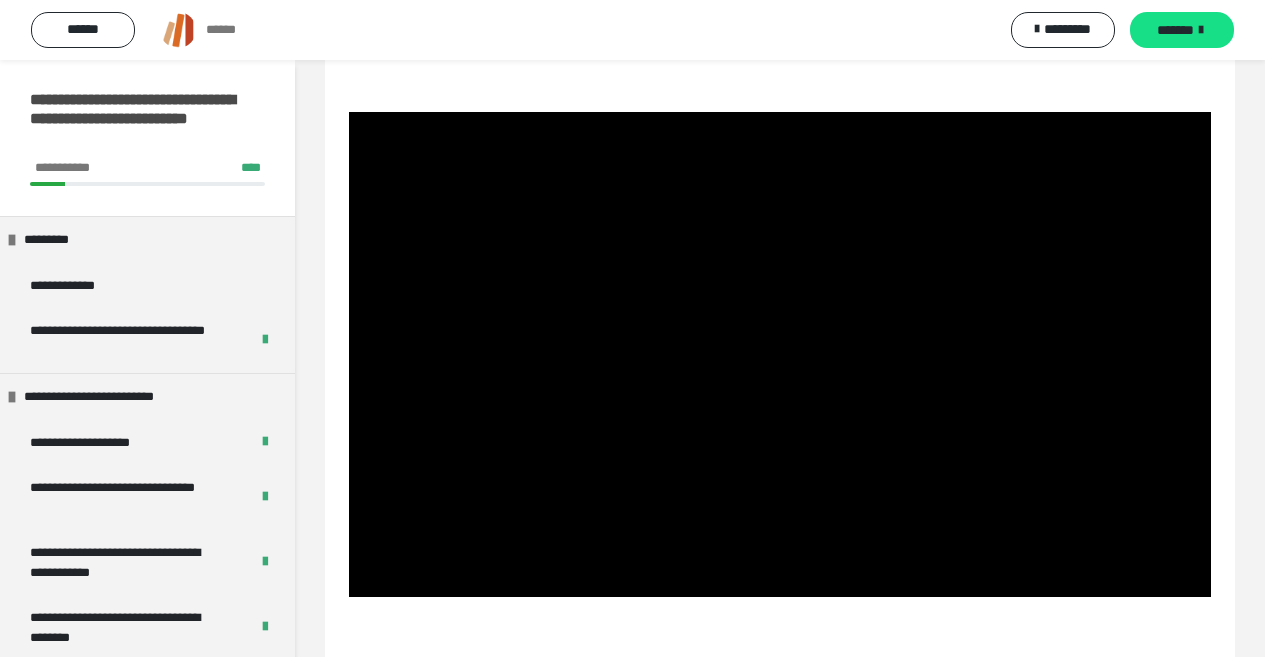 click on "*******" at bounding box center (1175, 30) 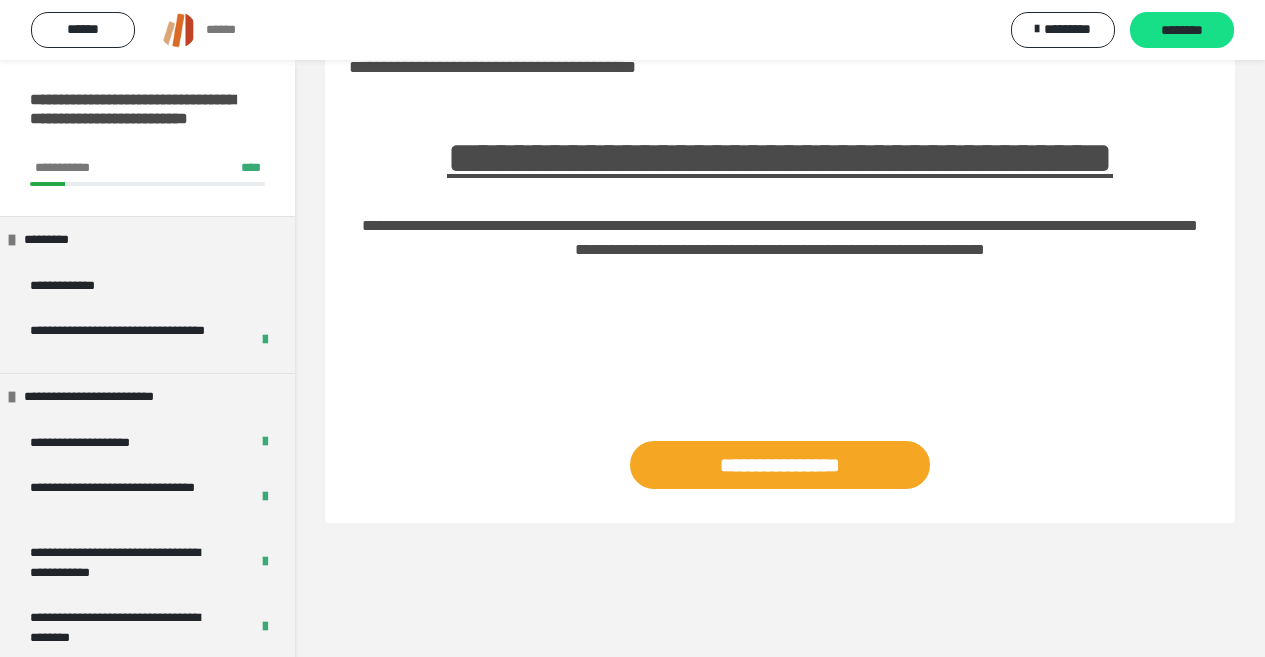 scroll, scrollTop: 60, scrollLeft: 0, axis: vertical 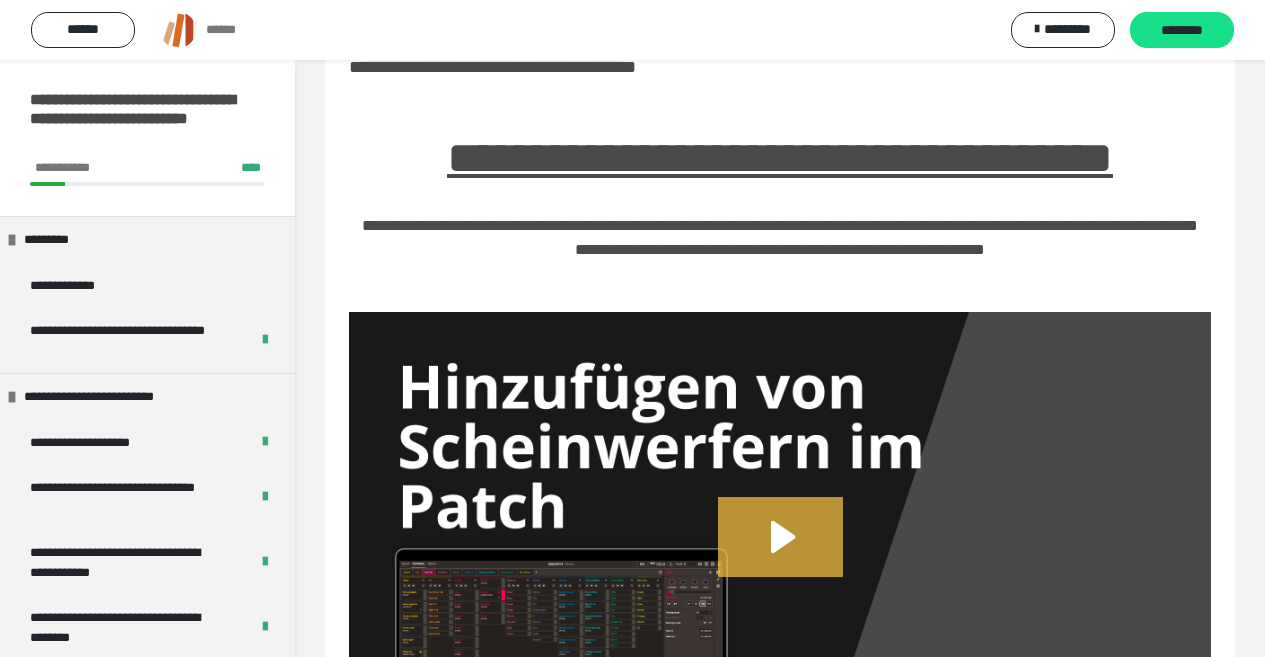 click 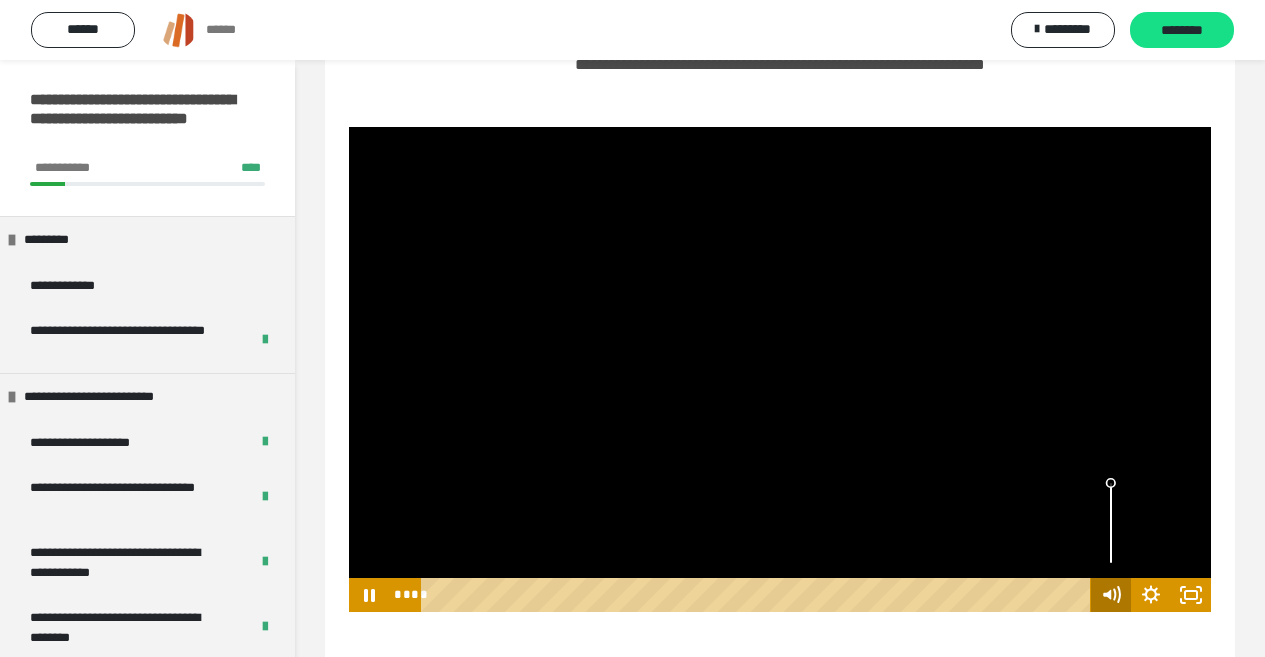 scroll, scrollTop: 360, scrollLeft: 0, axis: vertical 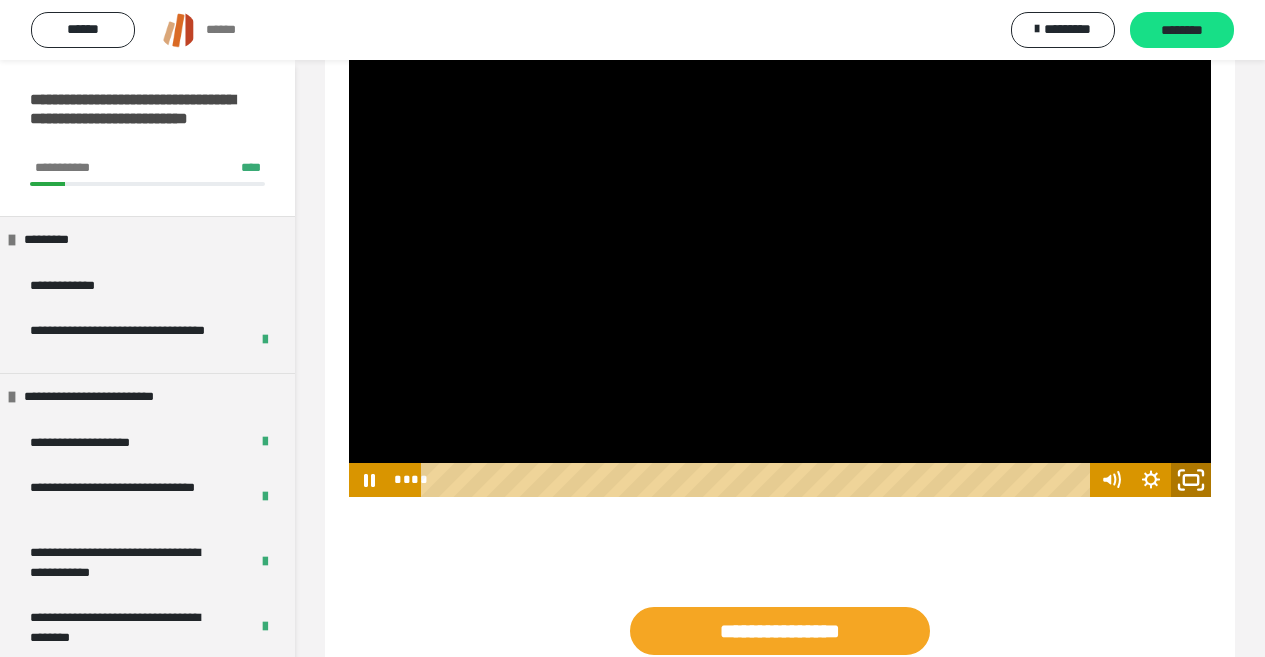 click 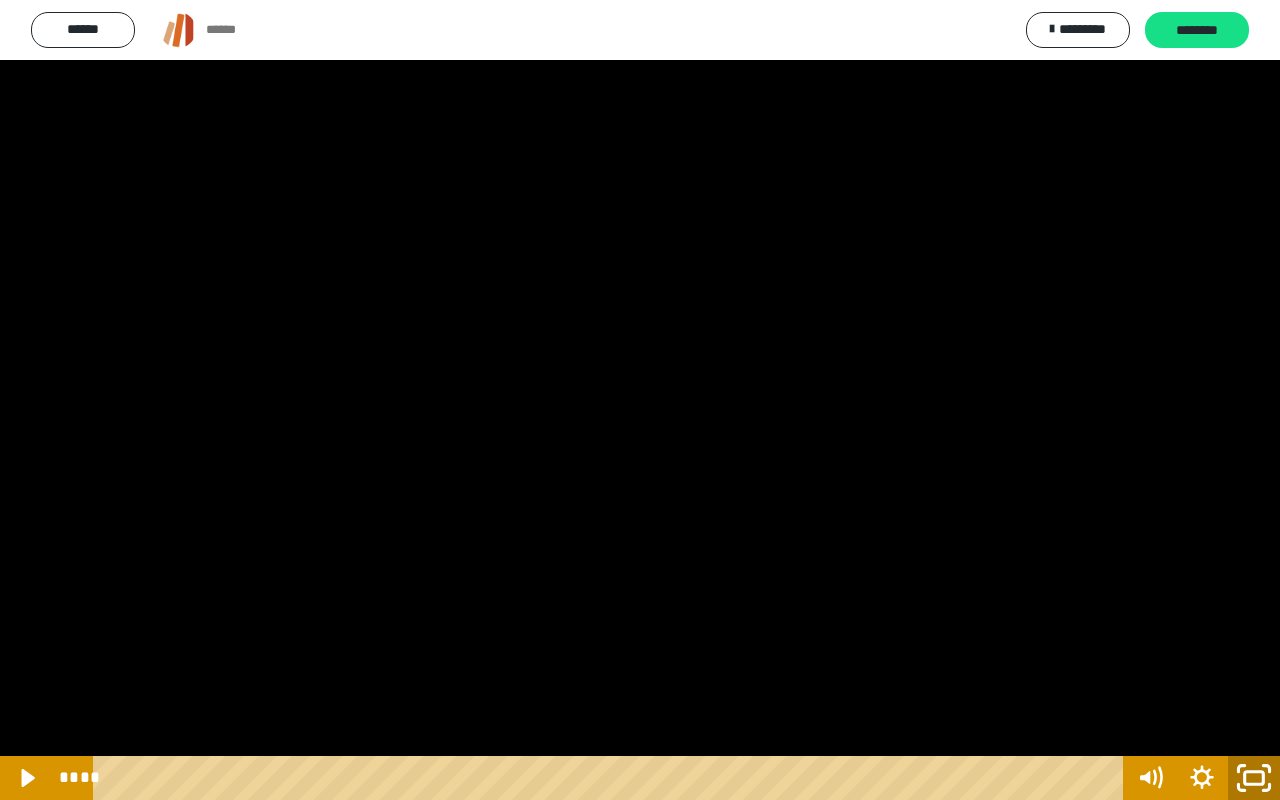 click 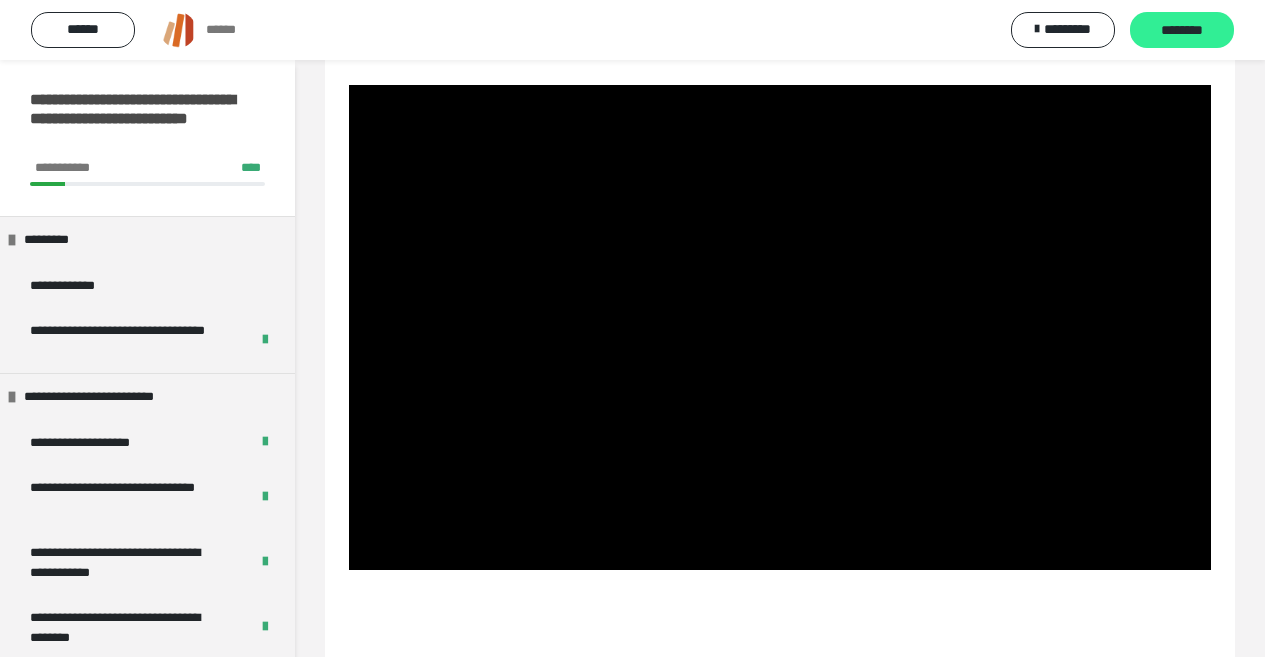 click on "********" at bounding box center (1182, 31) 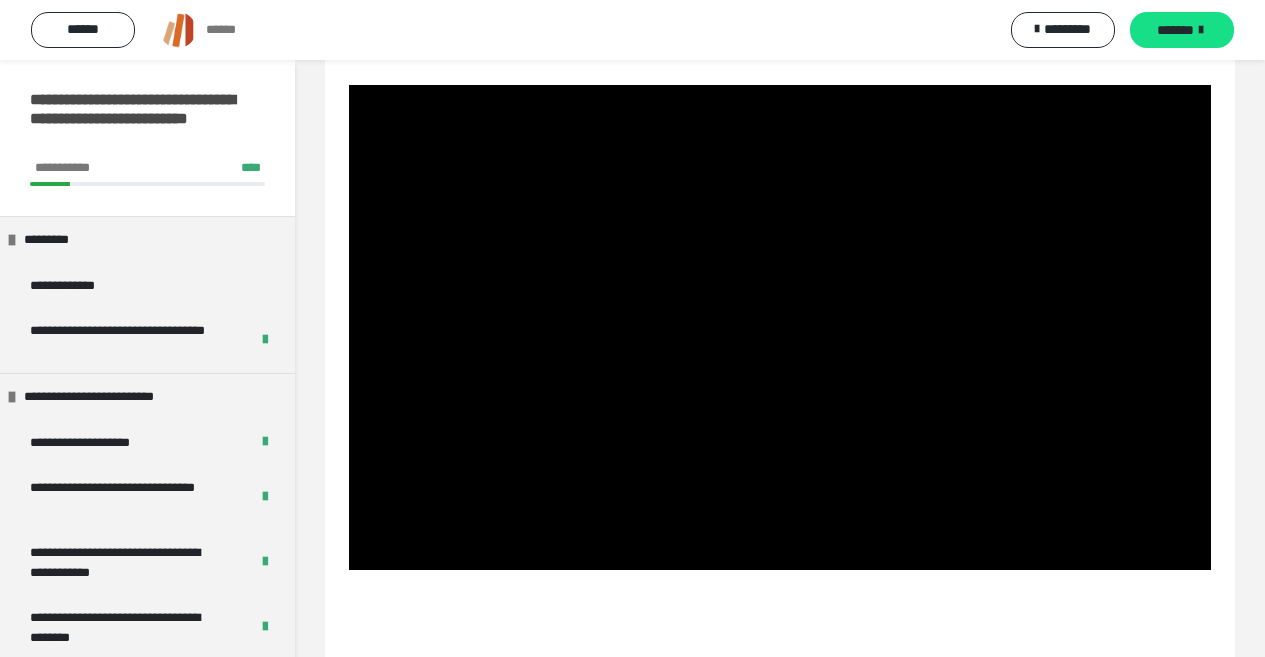 click on "*******" at bounding box center [1175, 30] 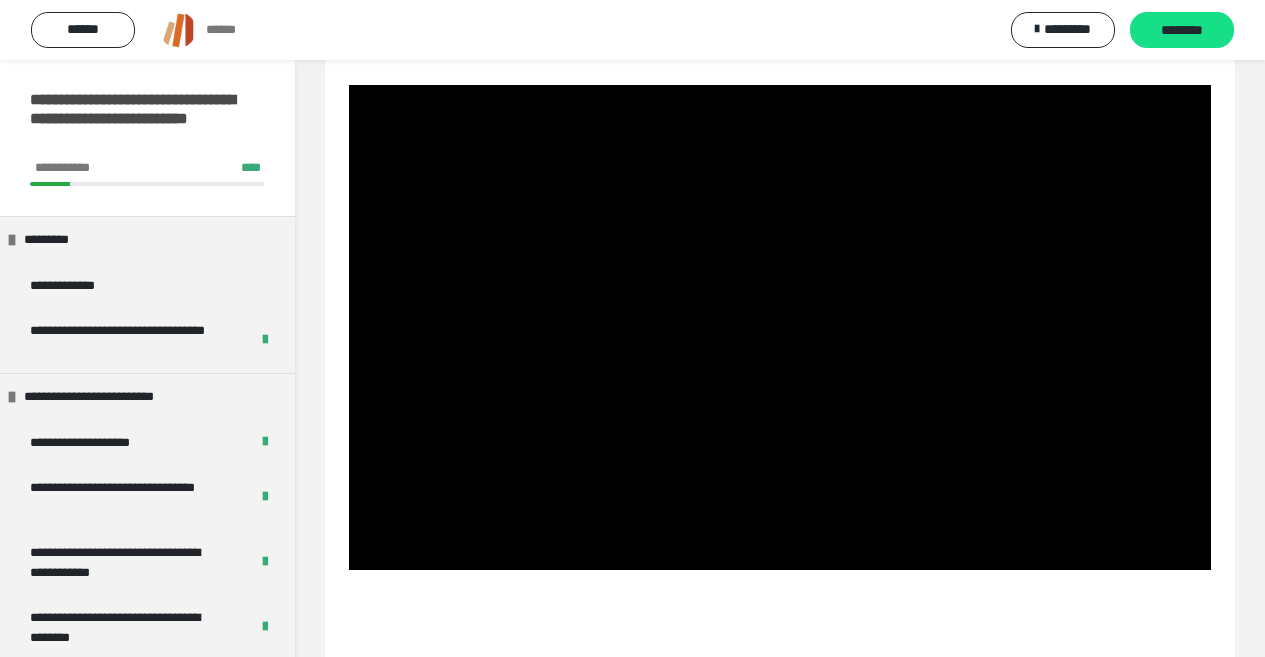scroll, scrollTop: 60, scrollLeft: 0, axis: vertical 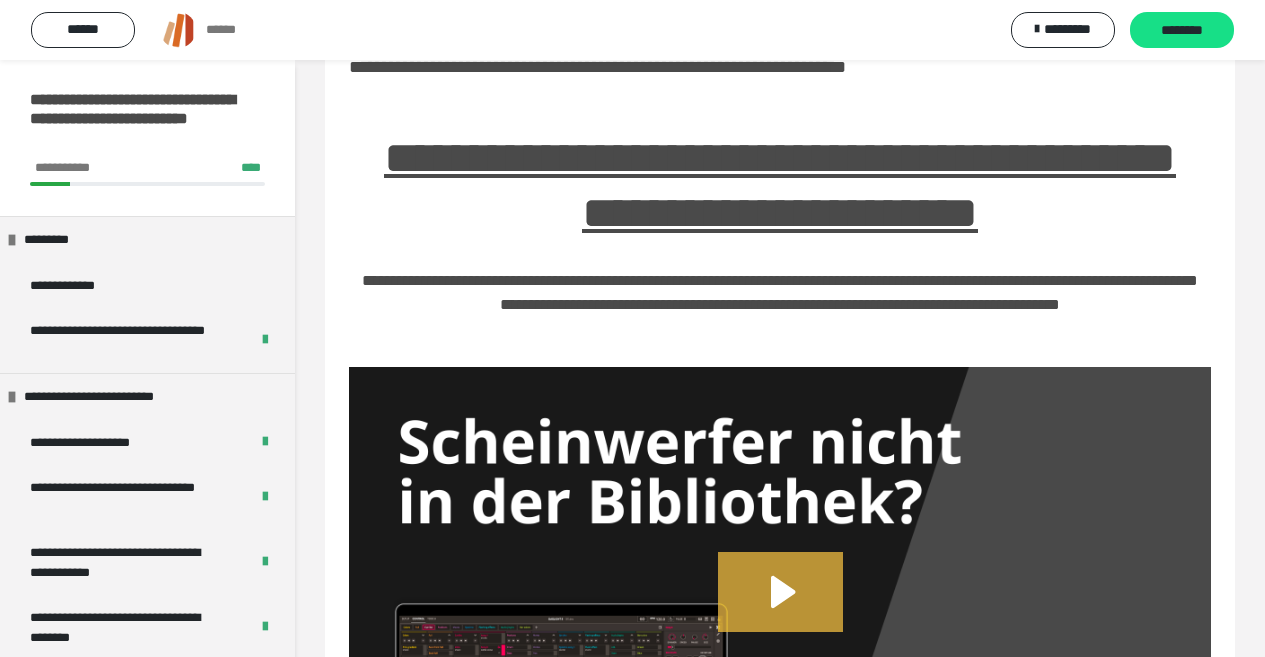 click 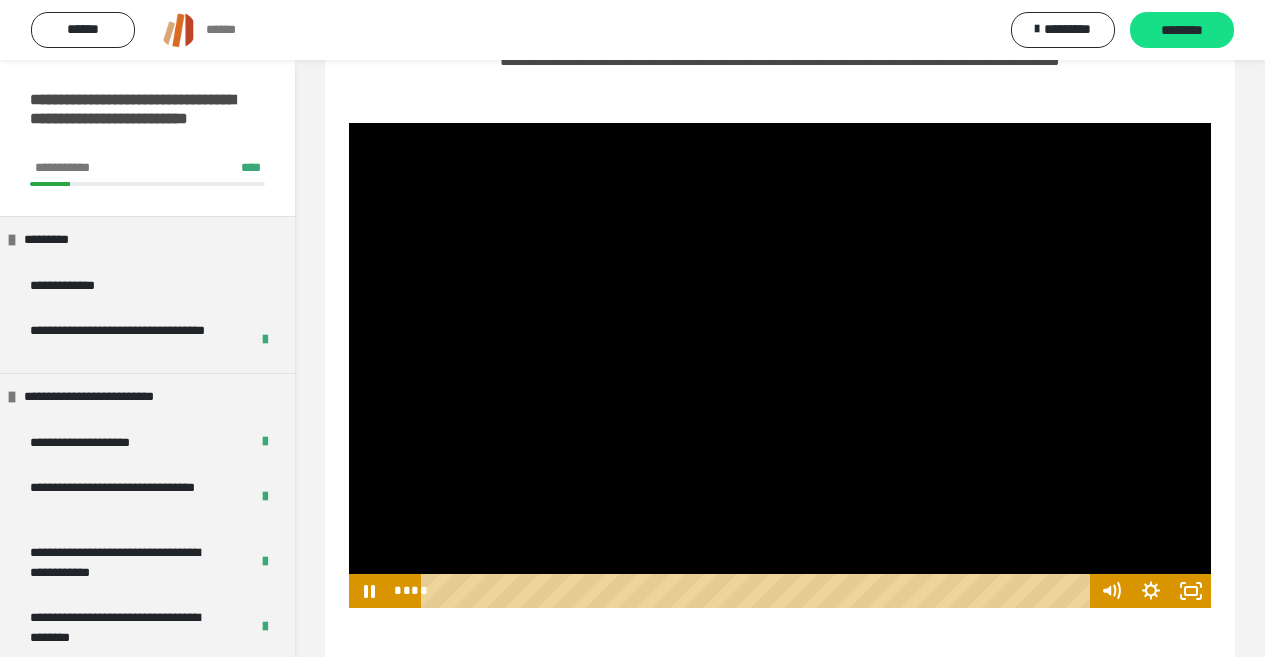 scroll, scrollTop: 360, scrollLeft: 0, axis: vertical 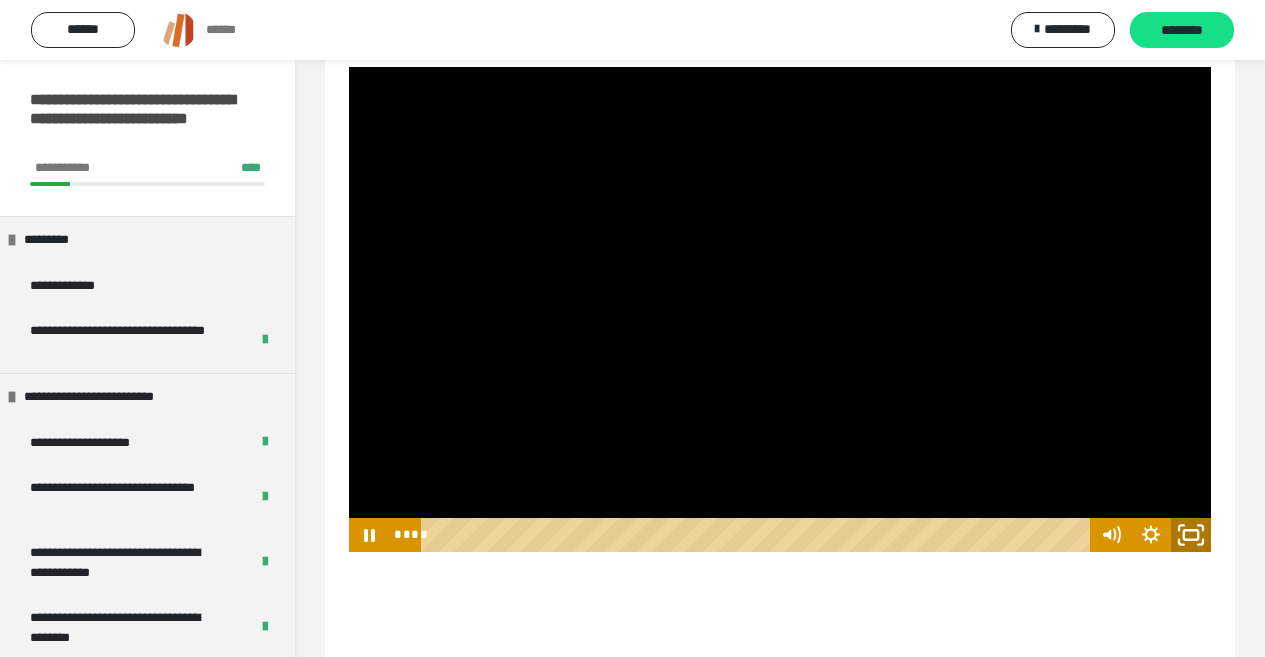 click 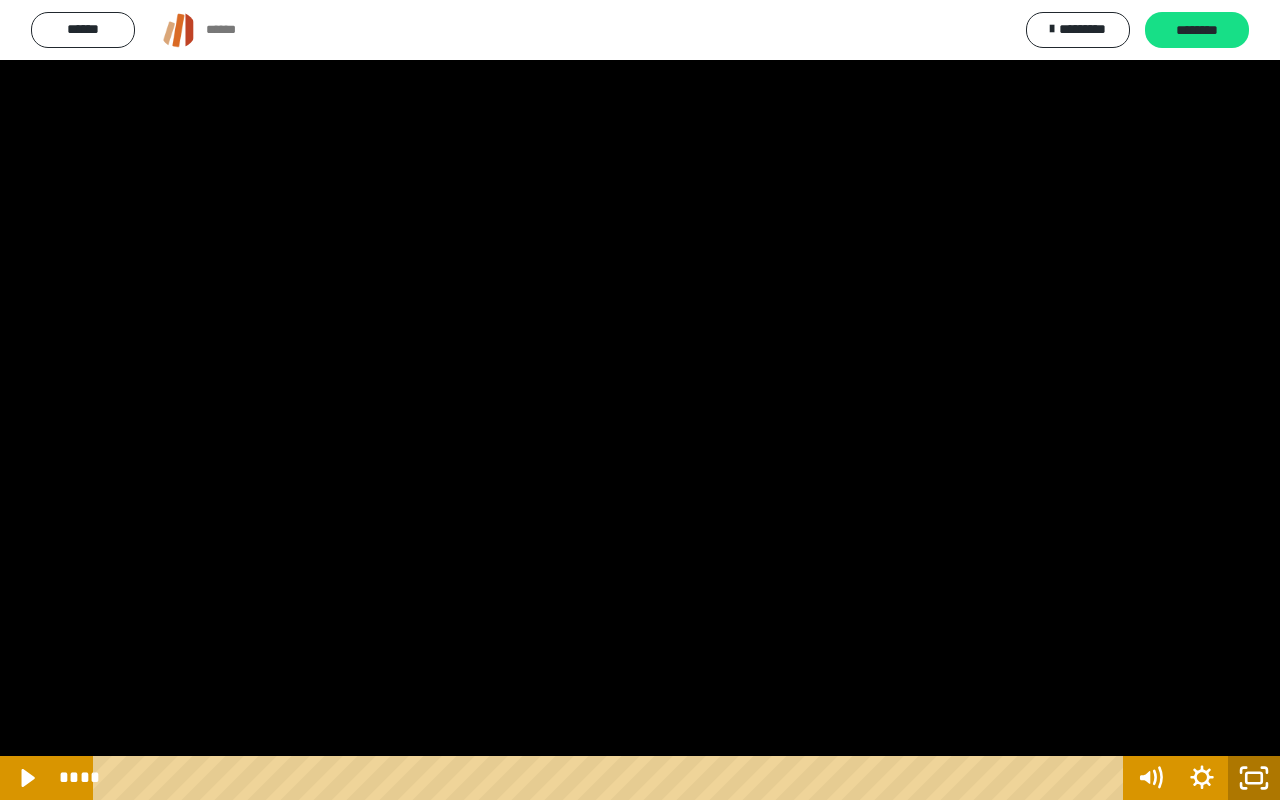 click 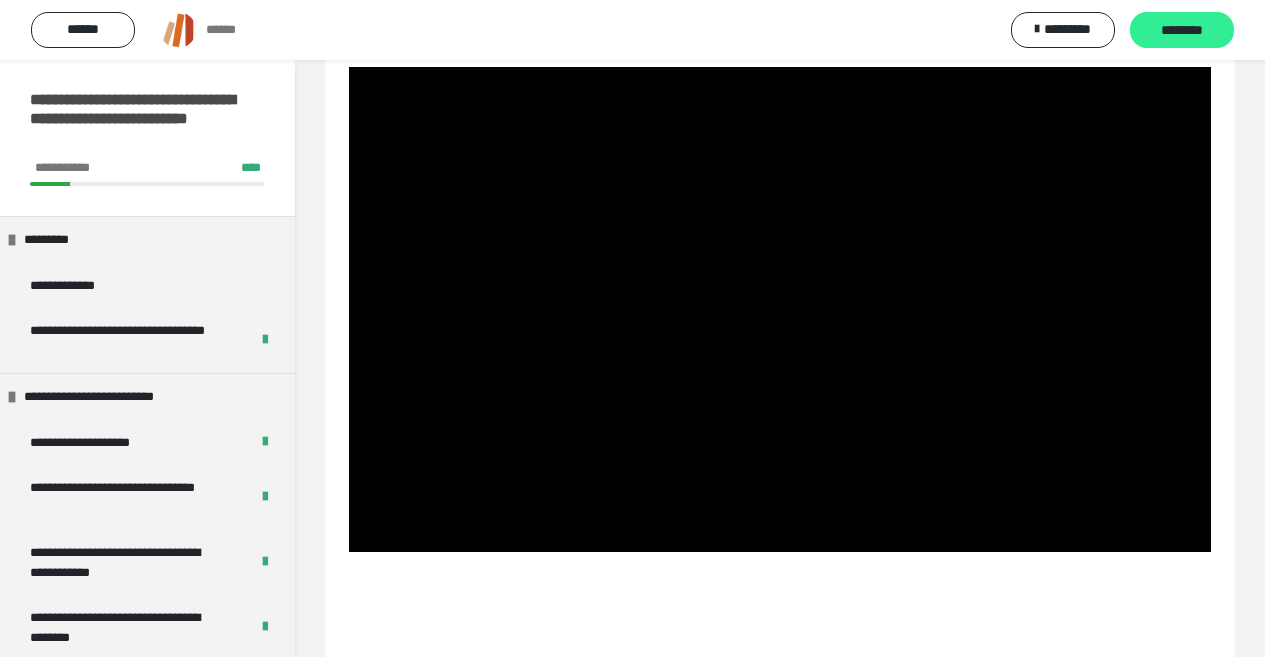 click on "********" at bounding box center (1182, 31) 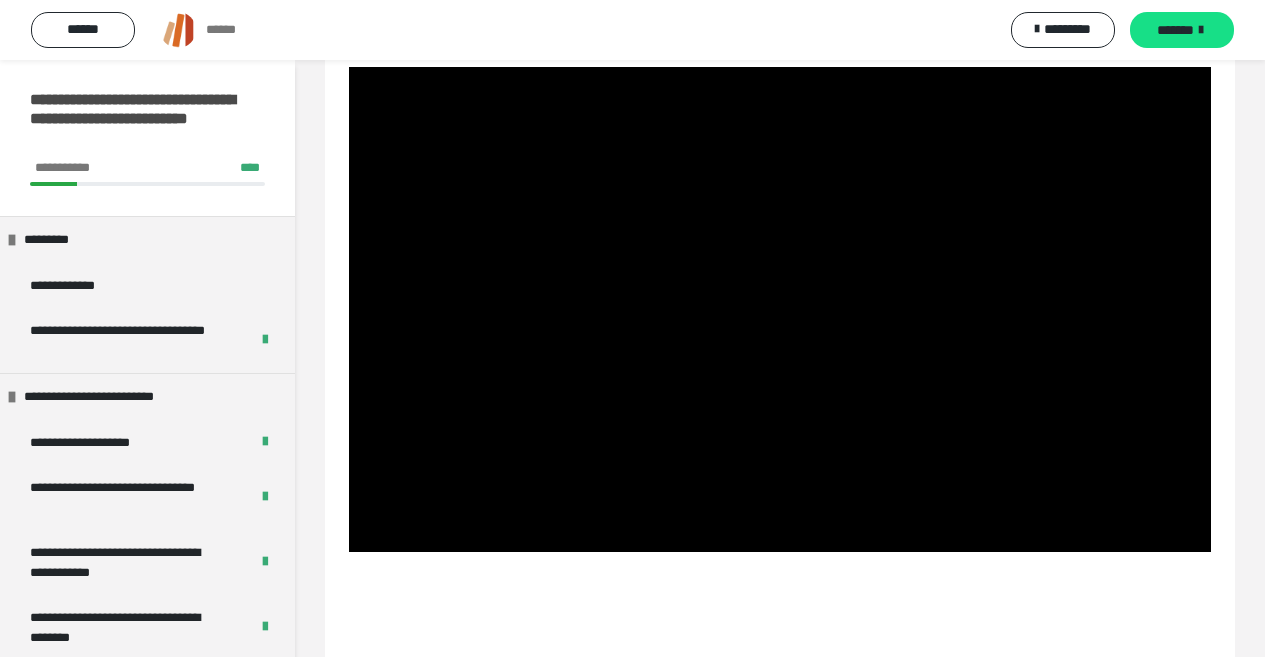 click on "*******" at bounding box center [1175, 30] 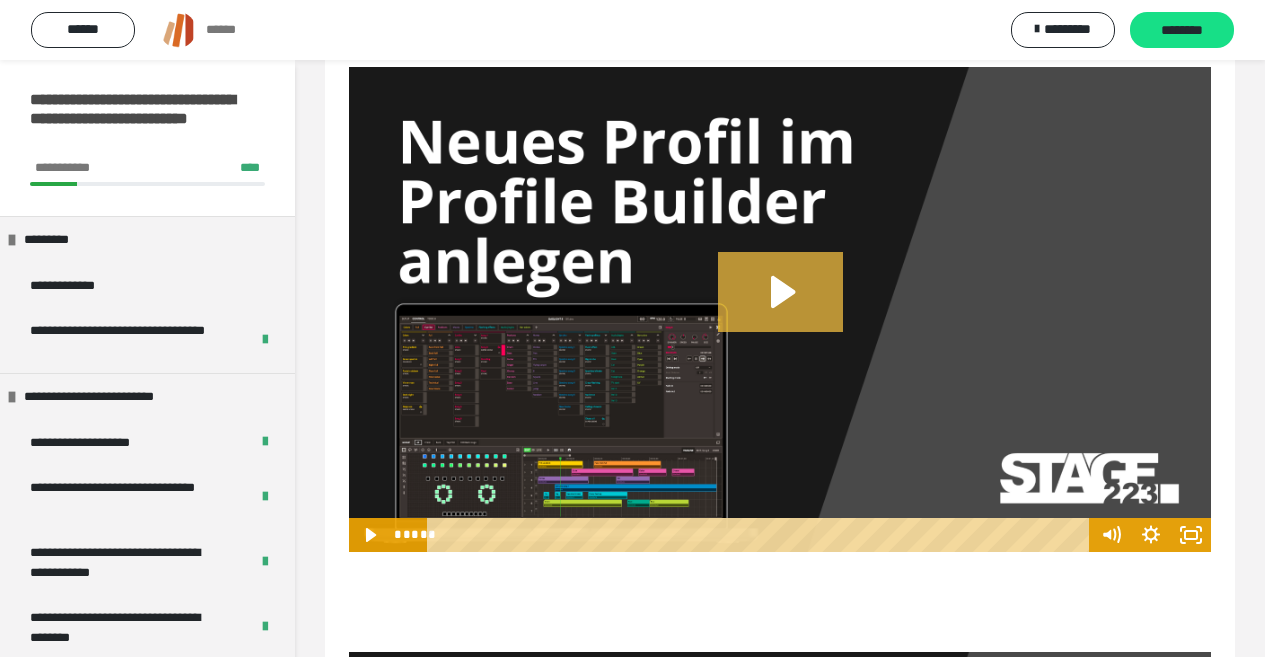 click 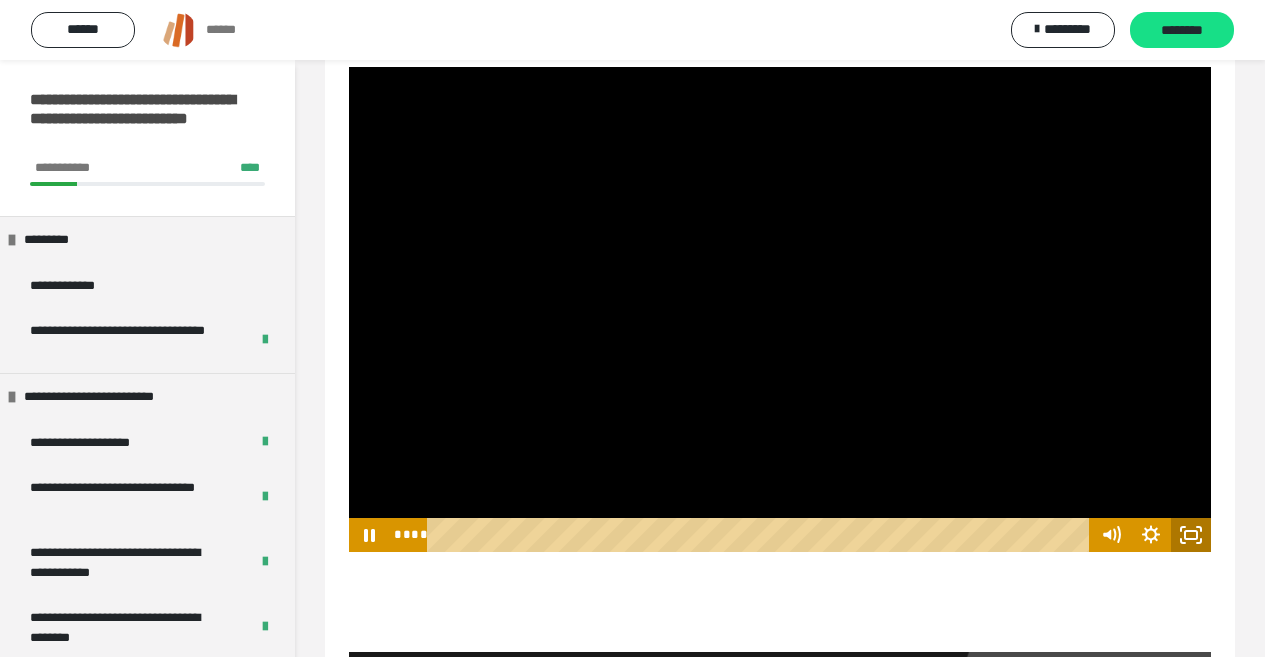 click 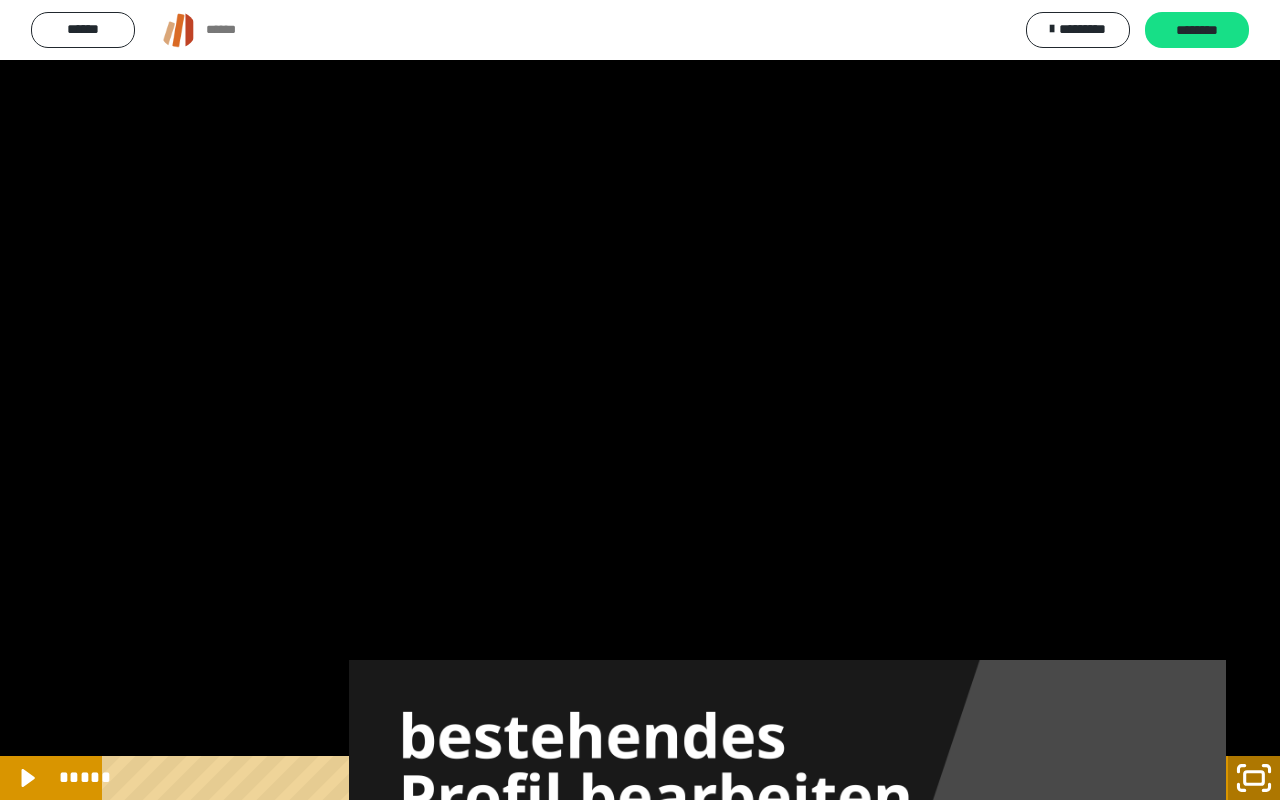 click 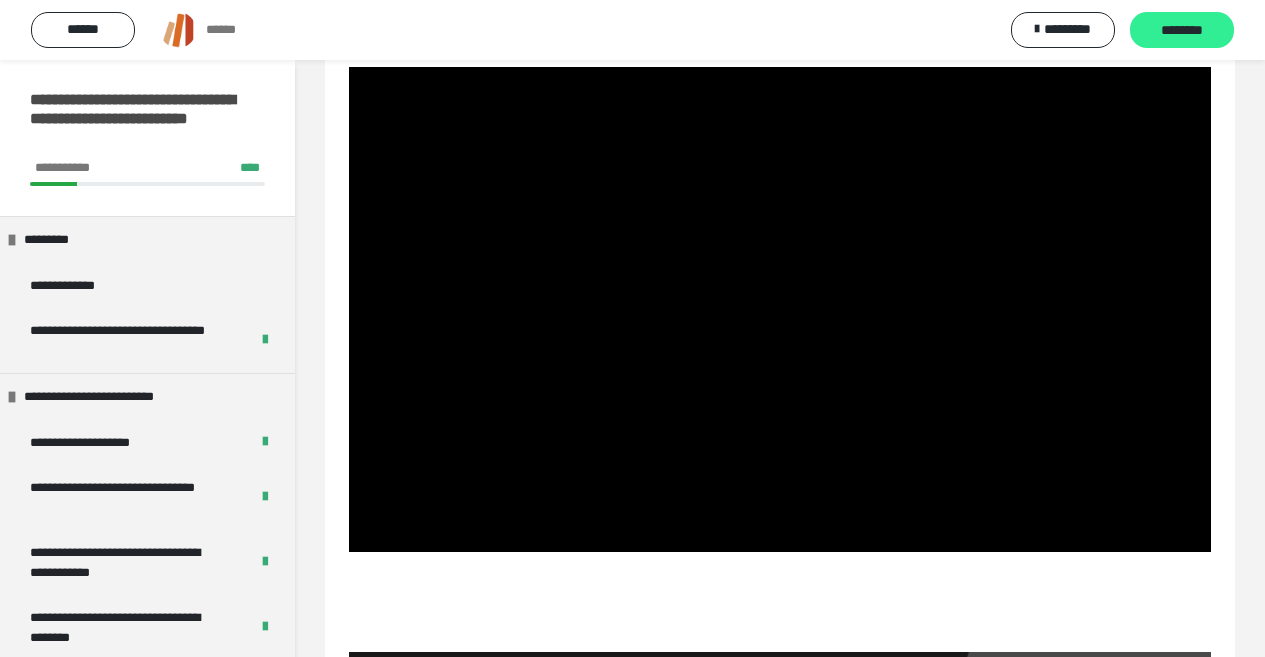 click on "********" at bounding box center [1182, 31] 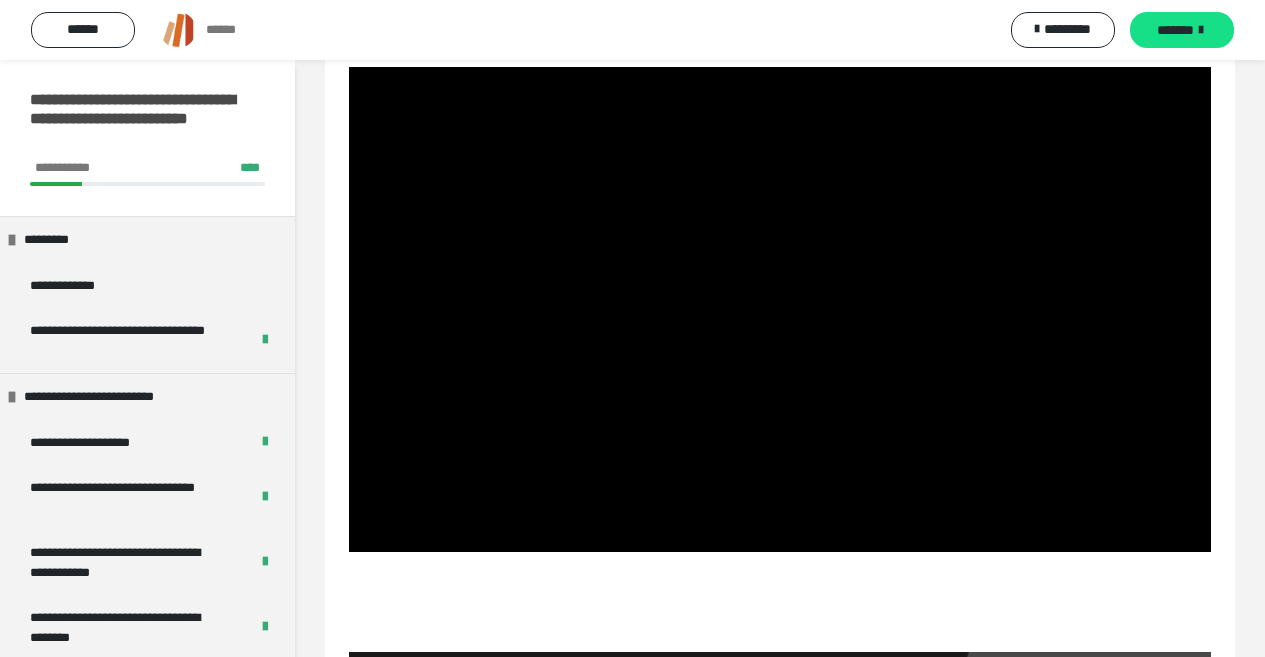 click on "*******" at bounding box center [1175, 30] 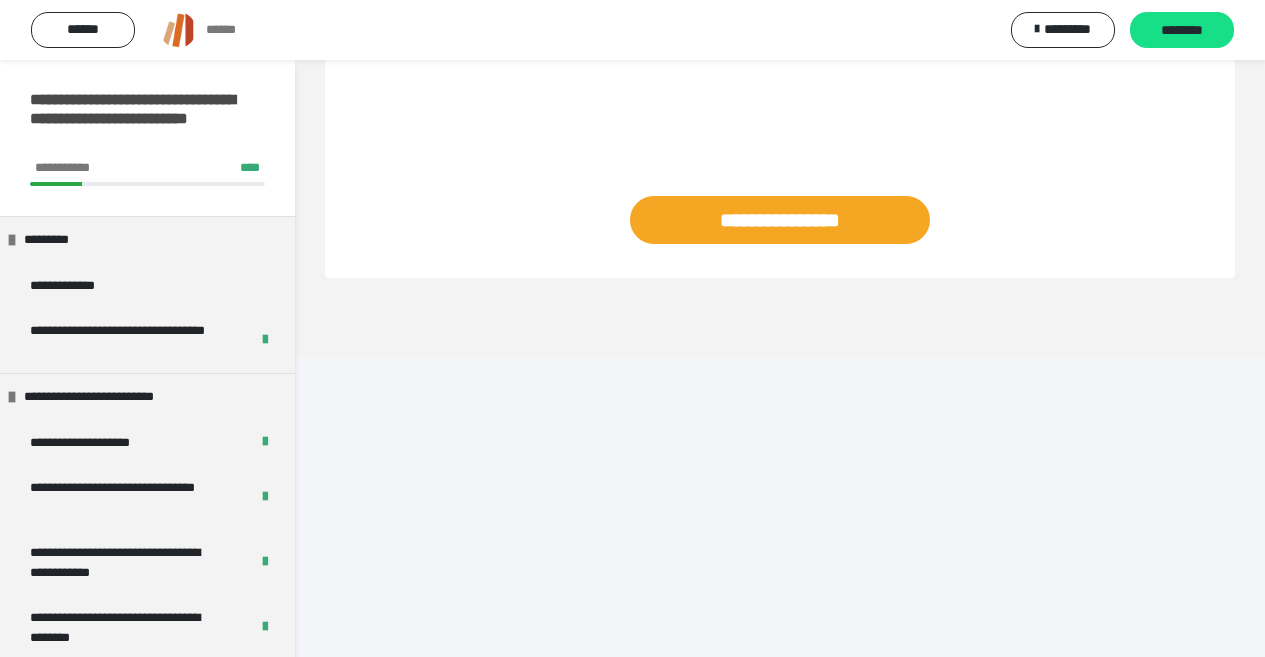 scroll, scrollTop: 60, scrollLeft: 0, axis: vertical 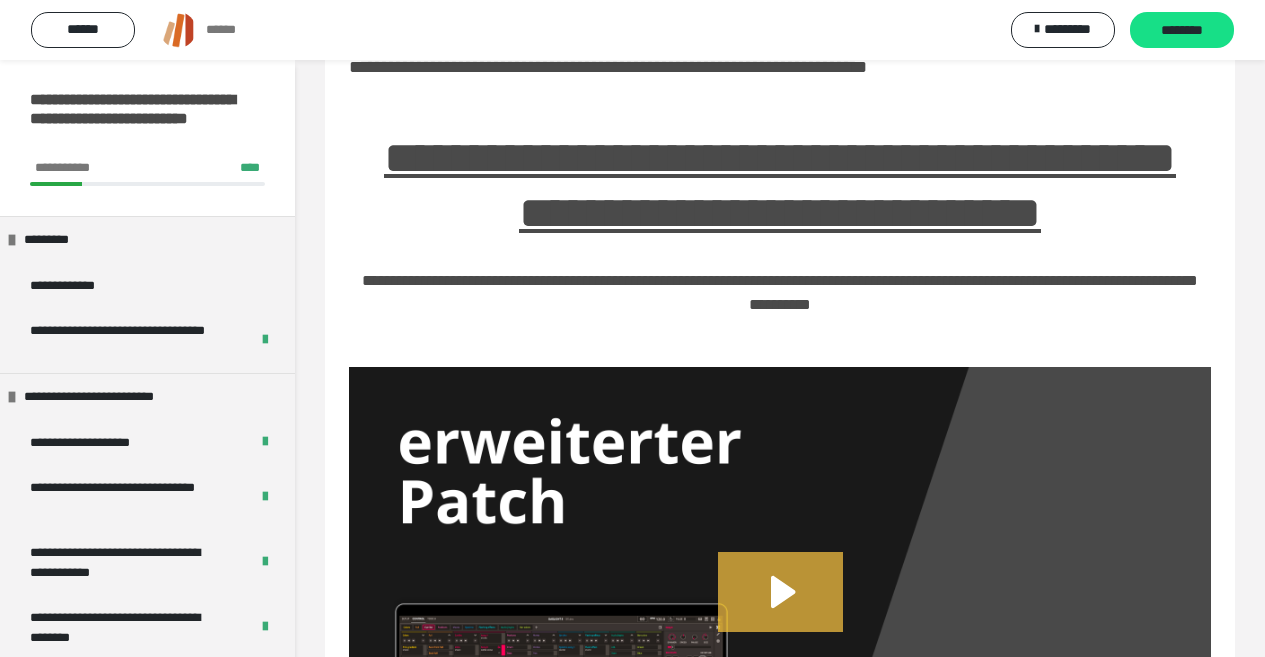 click 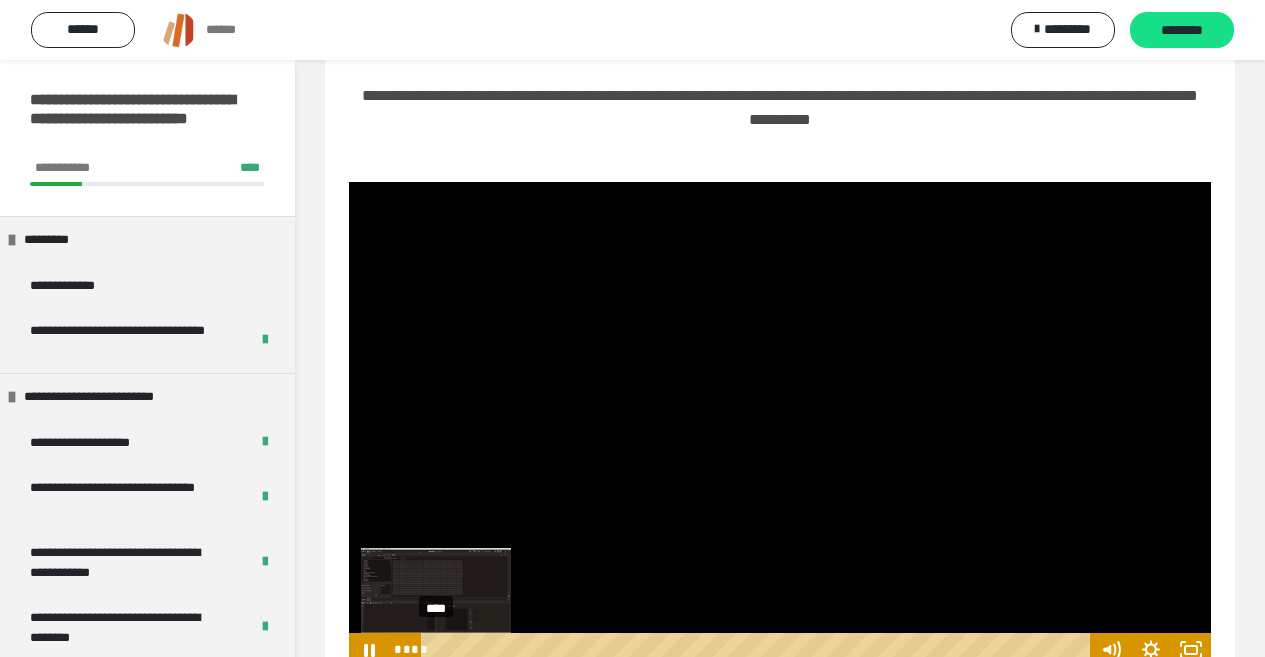 scroll, scrollTop: 360, scrollLeft: 0, axis: vertical 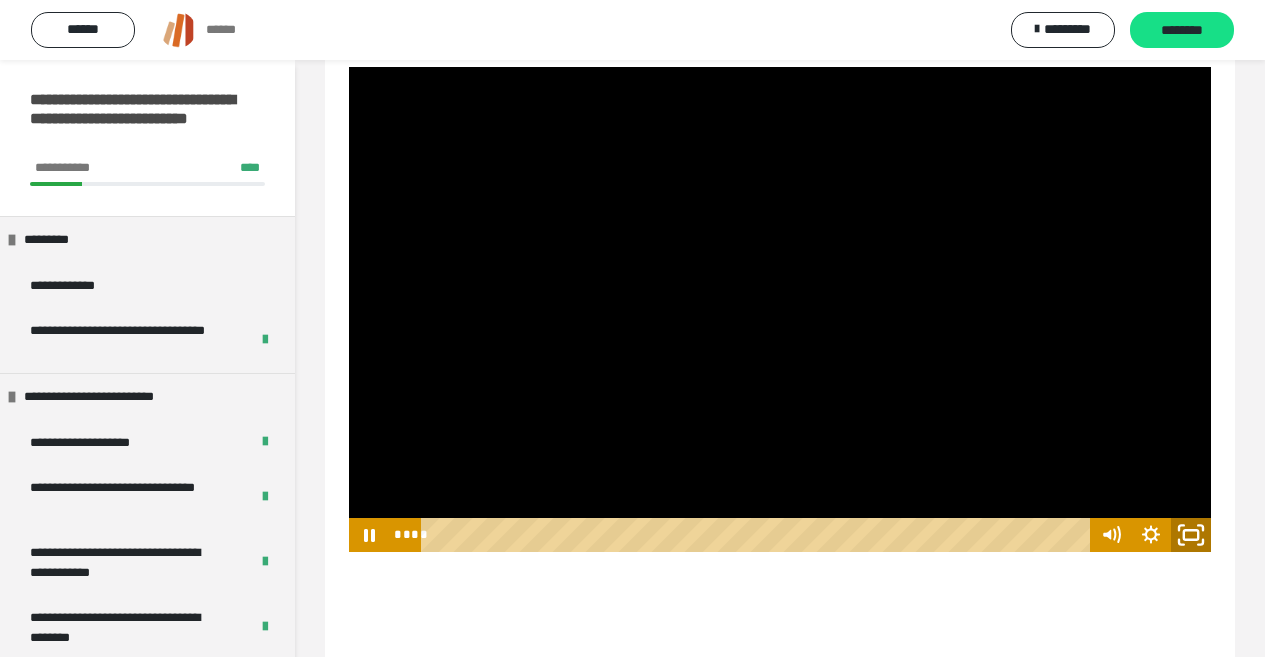 click 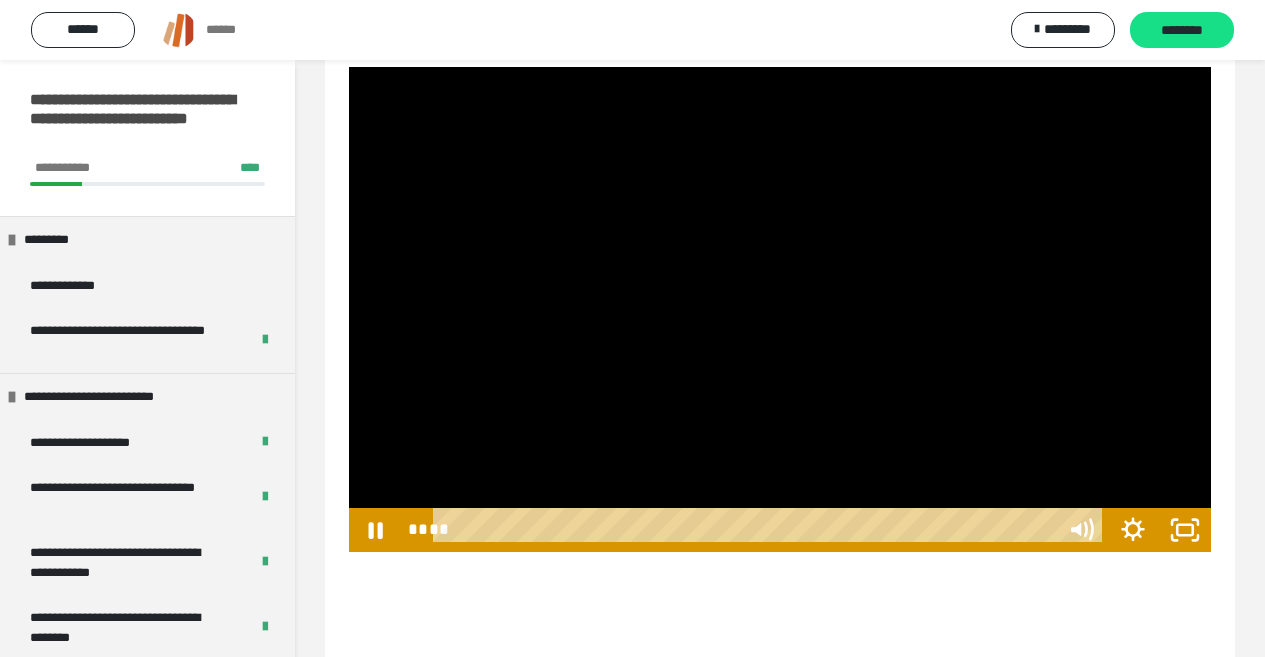 scroll, scrollTop: 343, scrollLeft: 0, axis: vertical 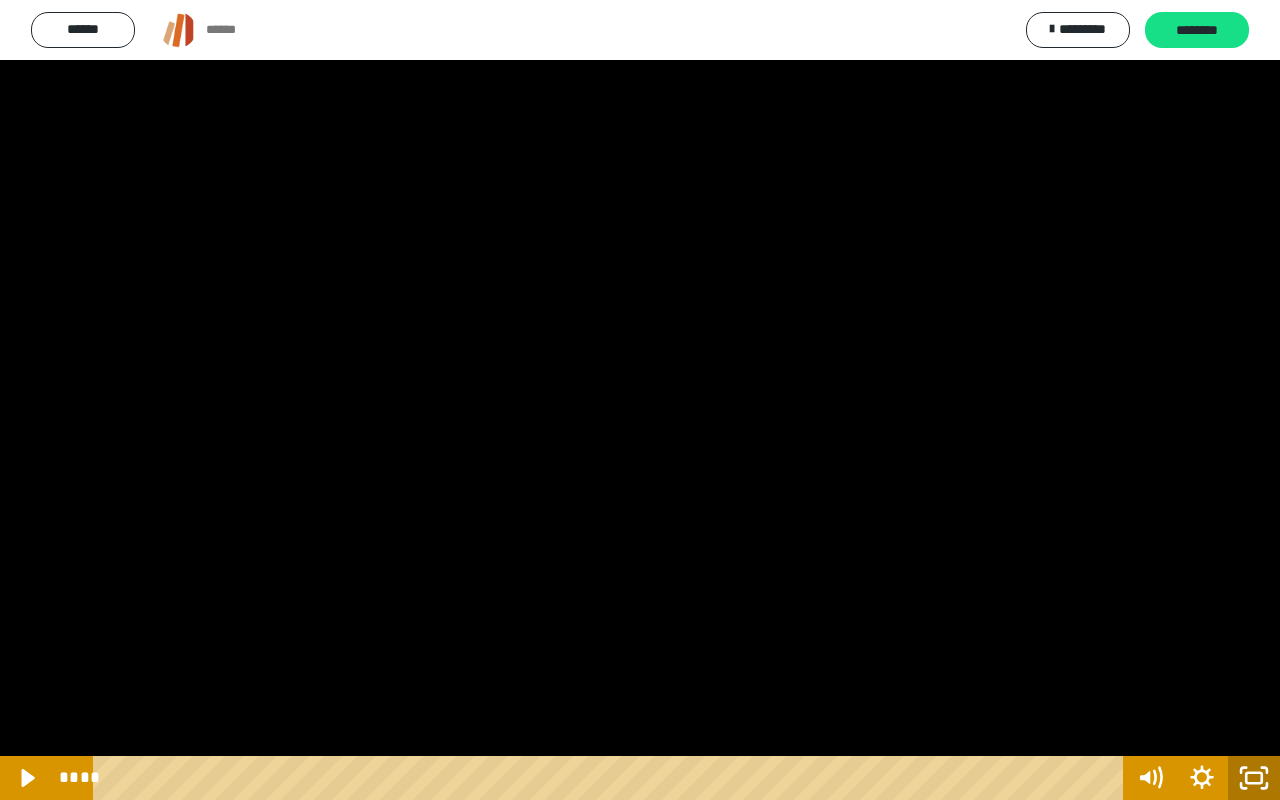 click 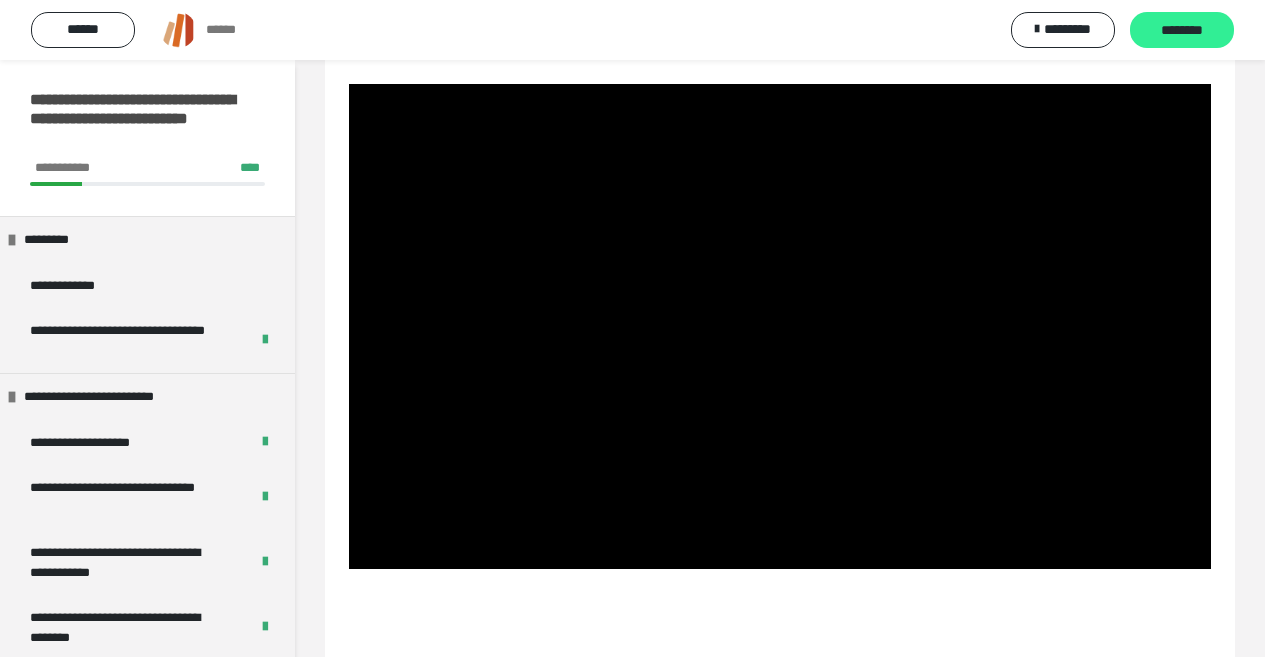 click on "********" at bounding box center [1182, 31] 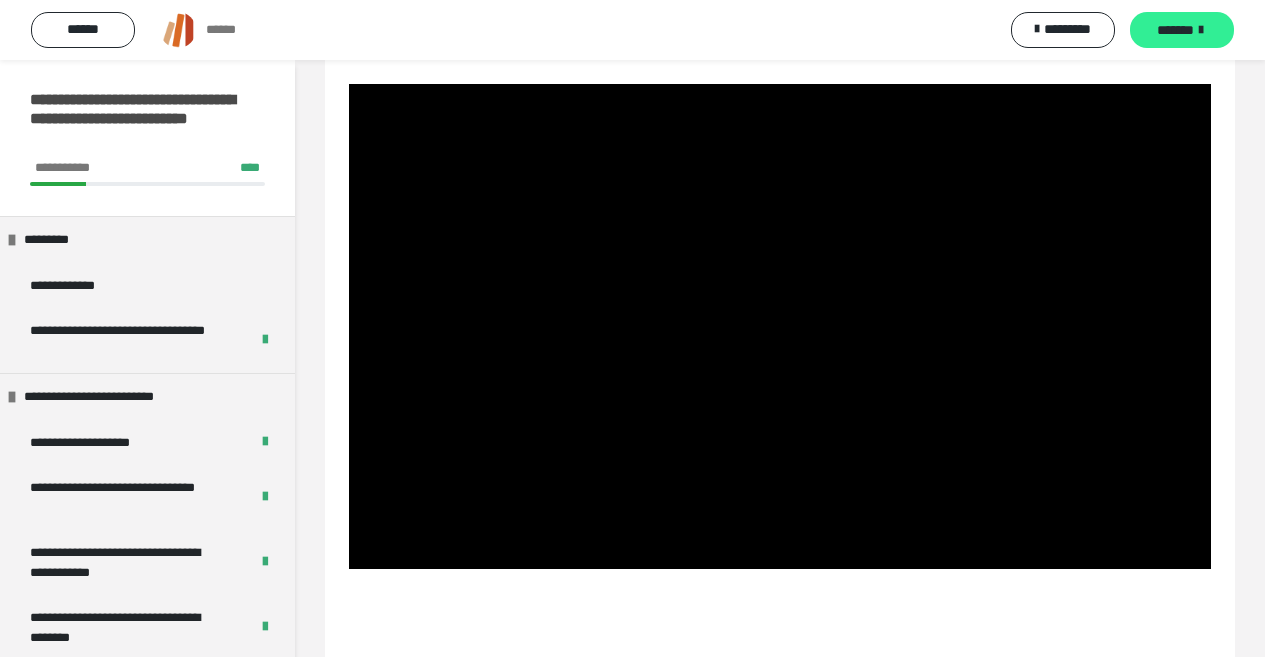 click on "*******" at bounding box center [1175, 30] 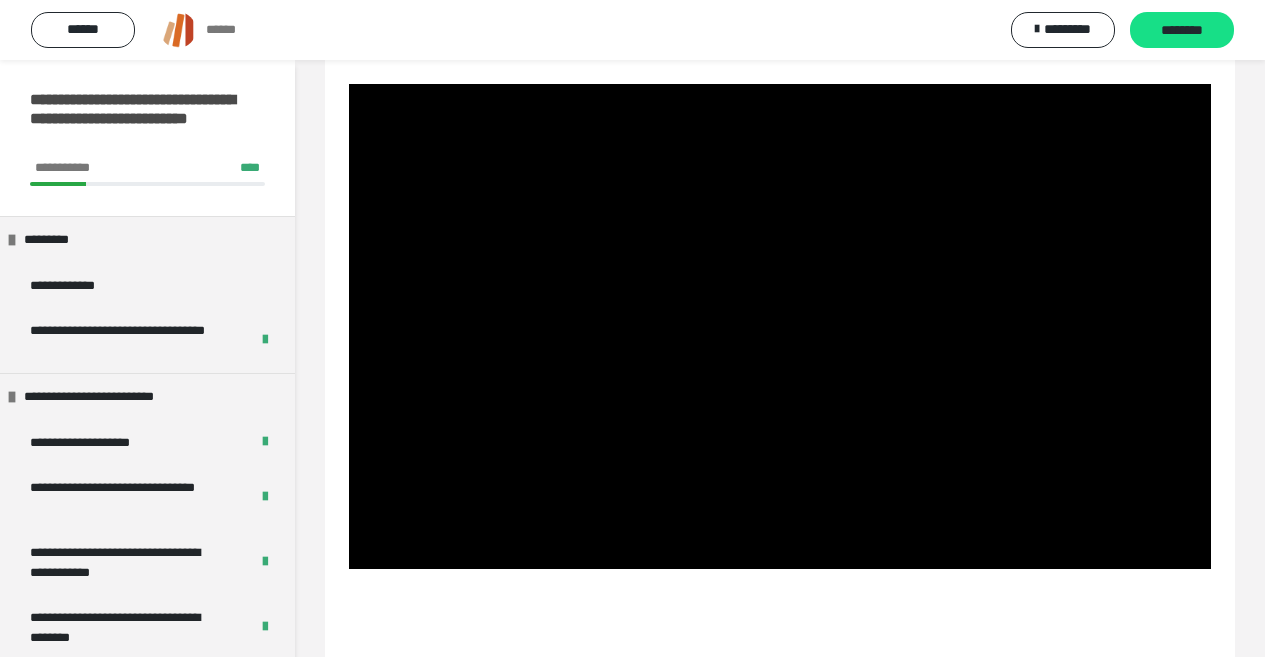 scroll, scrollTop: 60, scrollLeft: 0, axis: vertical 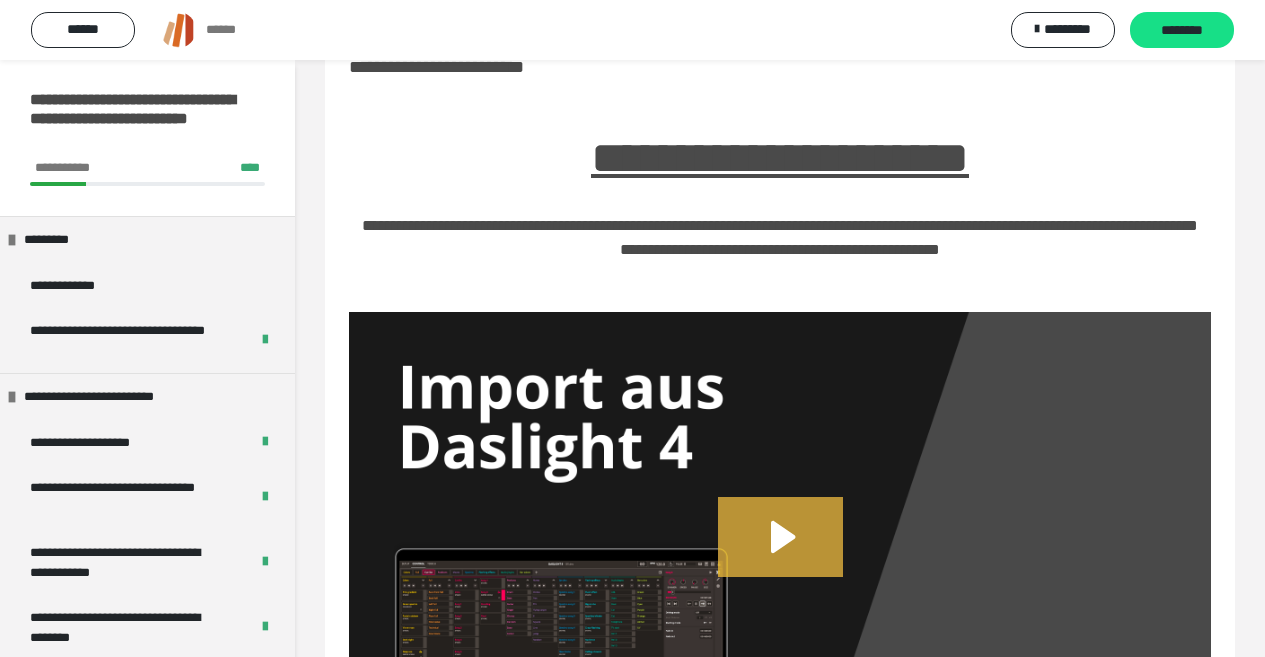 click 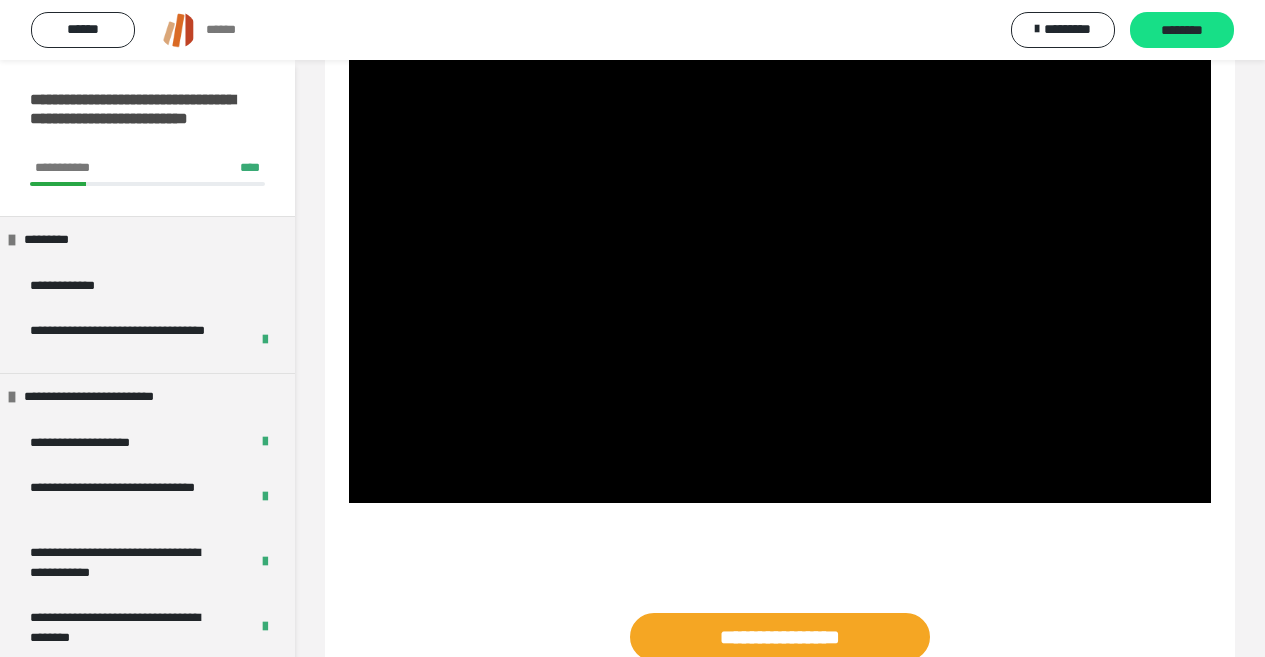 scroll, scrollTop: 360, scrollLeft: 0, axis: vertical 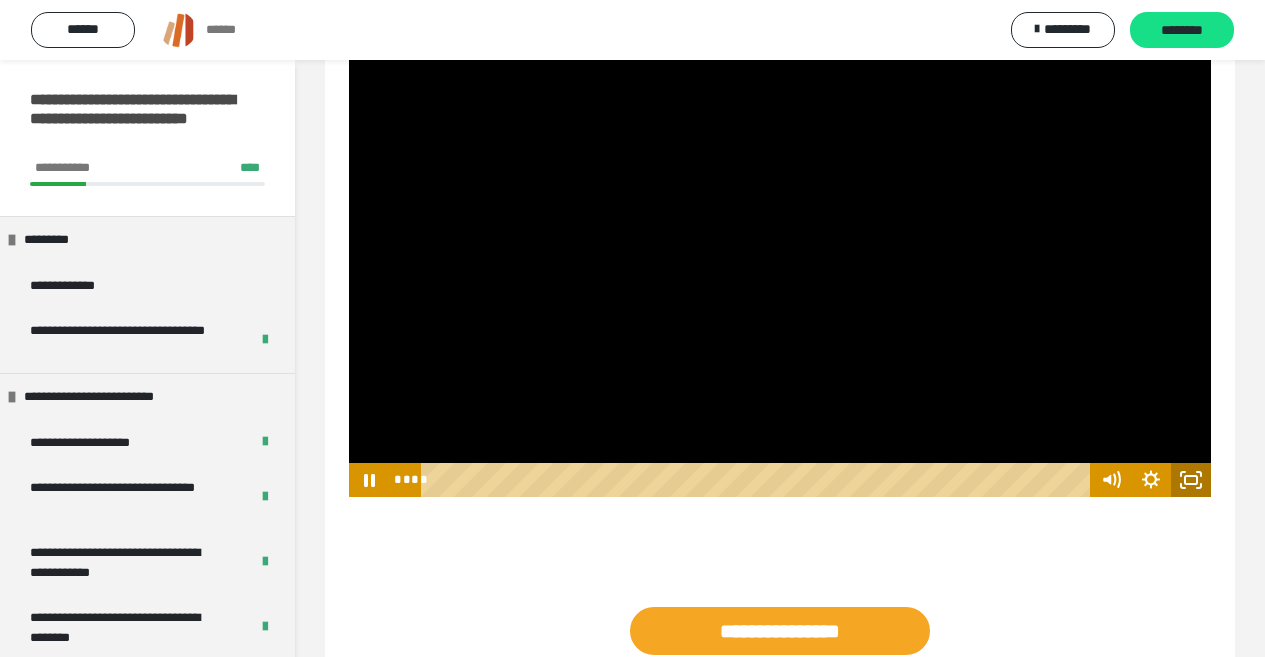 drag, startPoint x: 1199, startPoint y: 474, endPoint x: 1190, endPoint y: 618, distance: 144.28098 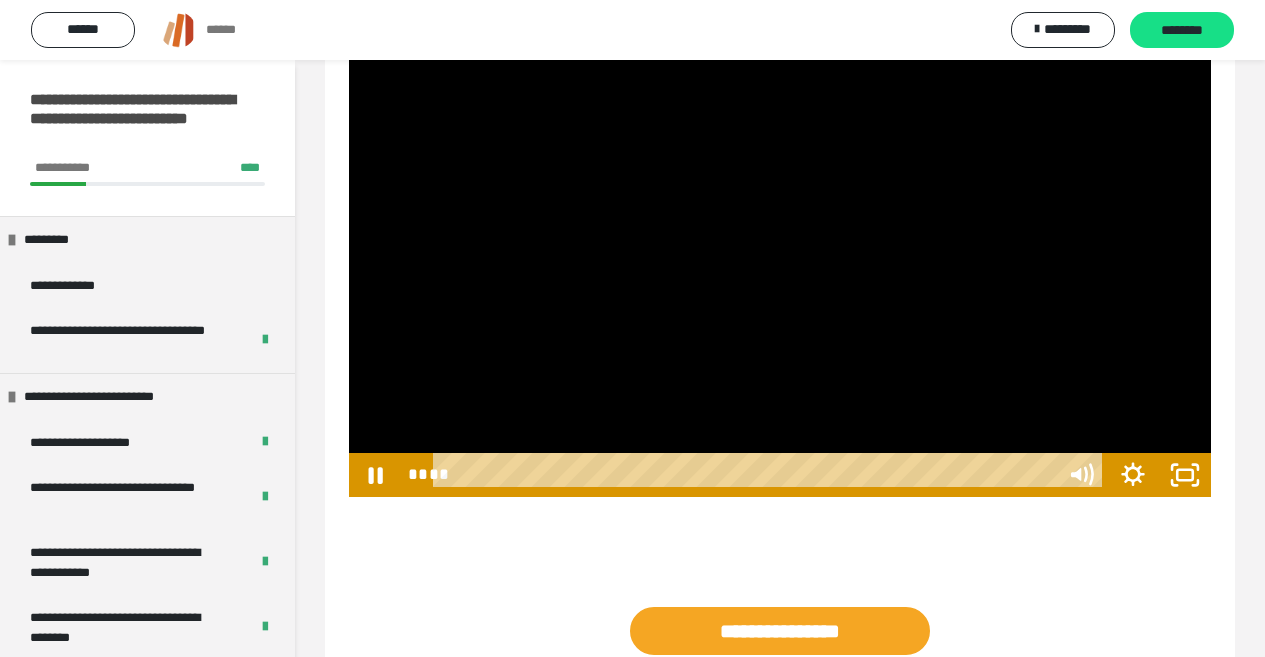 scroll, scrollTop: 287, scrollLeft: 0, axis: vertical 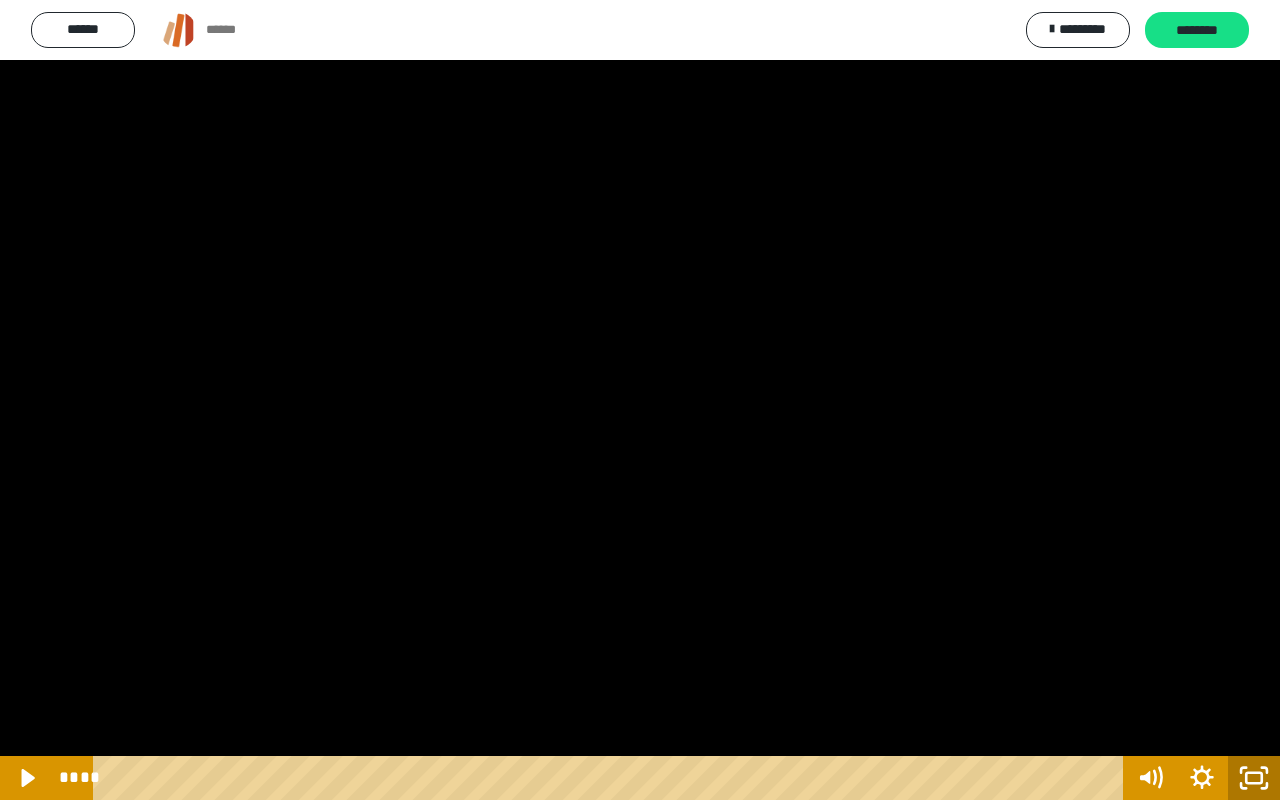 click 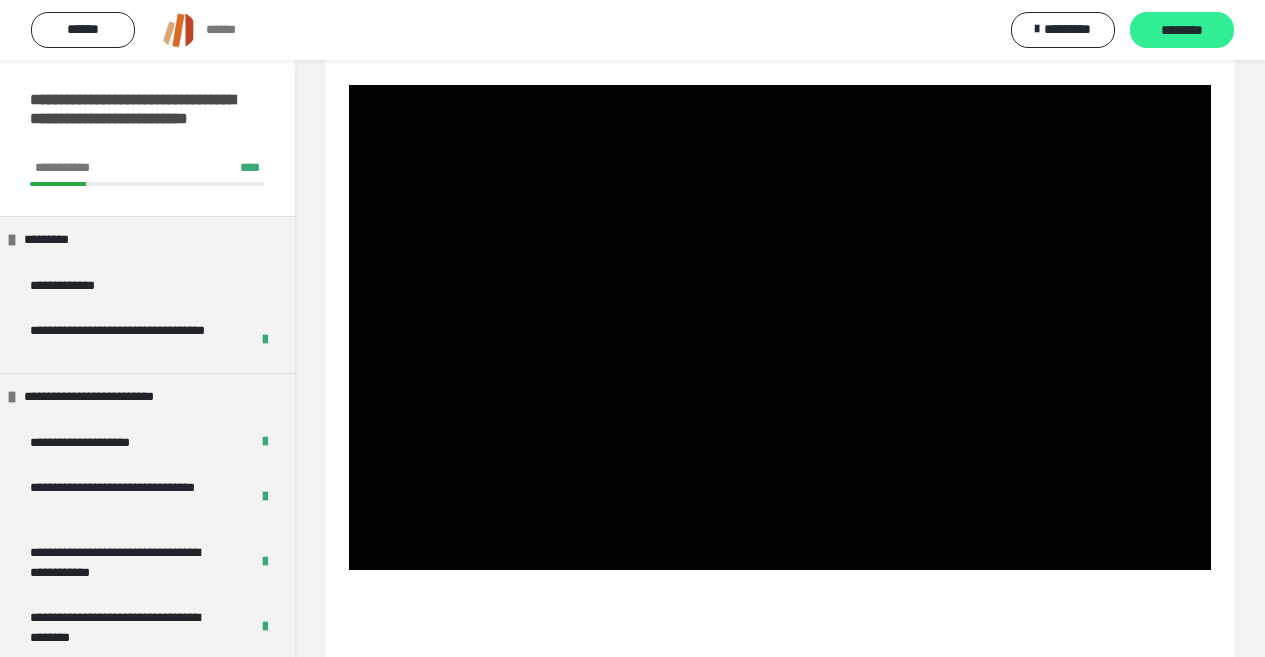 click on "********" at bounding box center [1182, 31] 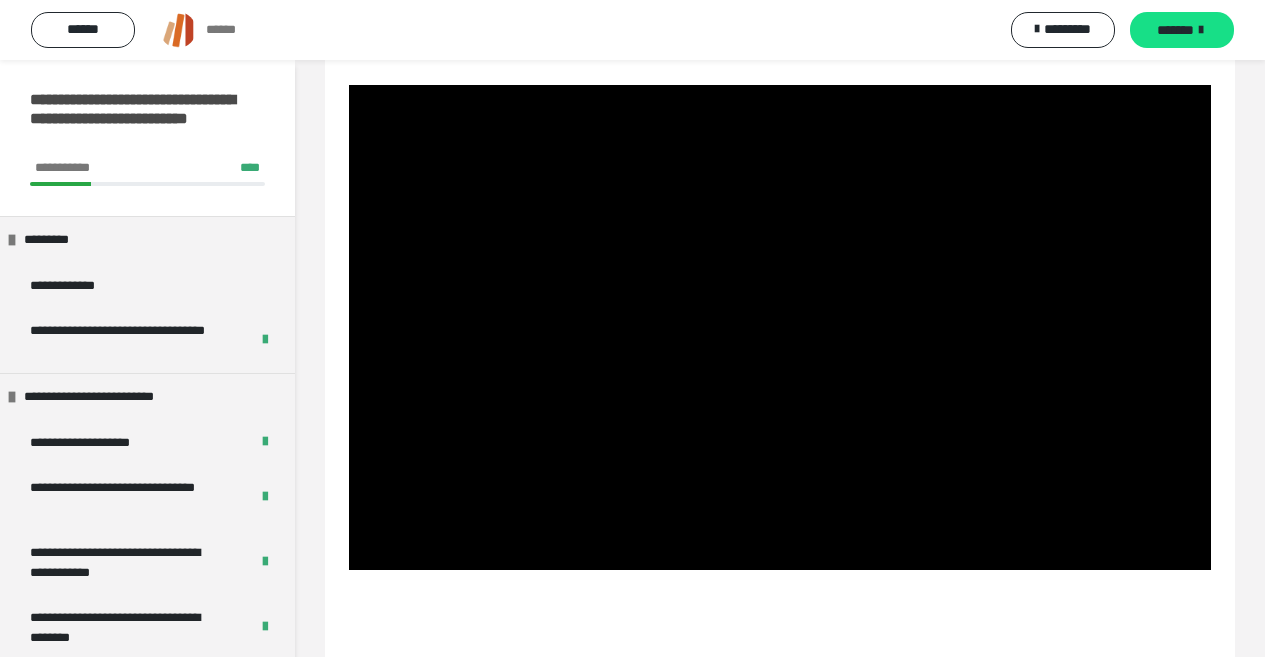 click on "*******" at bounding box center (1175, 30) 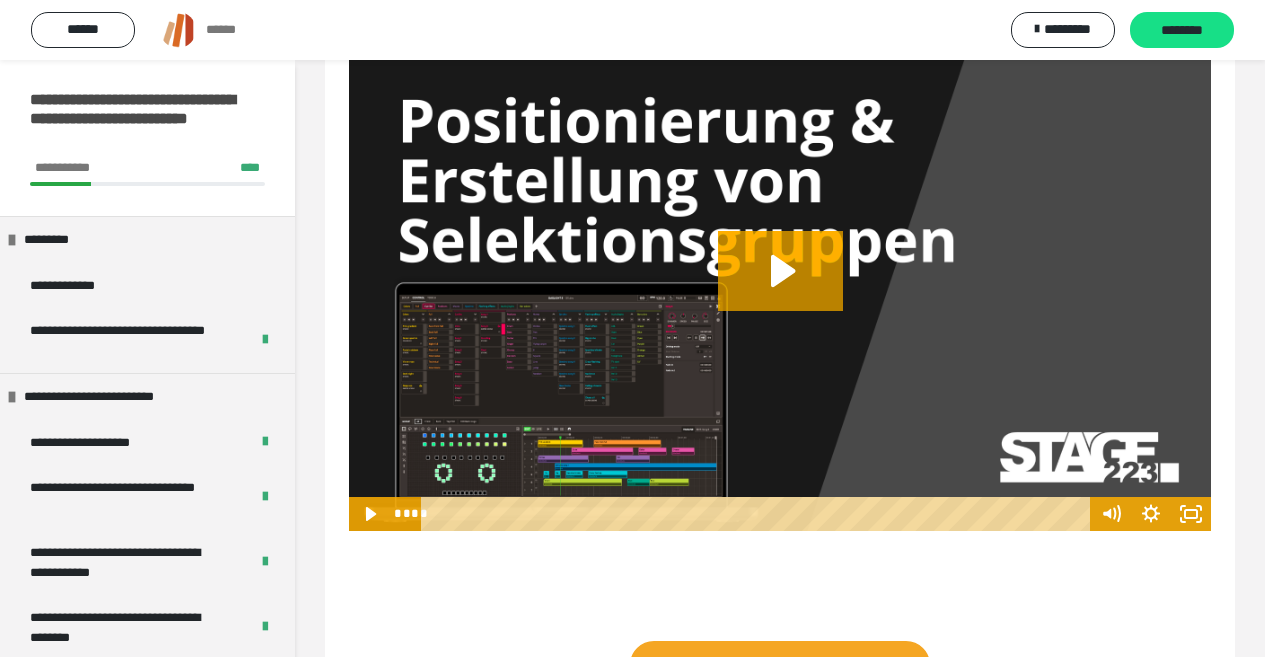 scroll, scrollTop: 360, scrollLeft: 0, axis: vertical 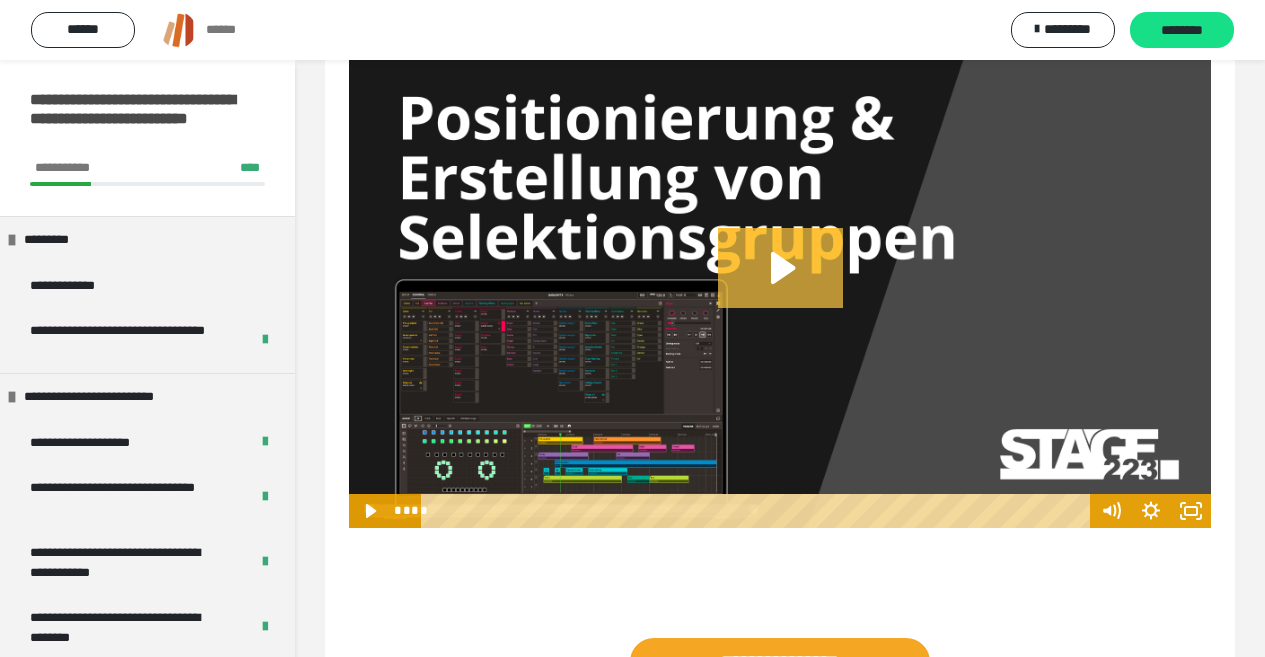 drag, startPoint x: 794, startPoint y: 314, endPoint x: 820, endPoint y: 327, distance: 29.068884 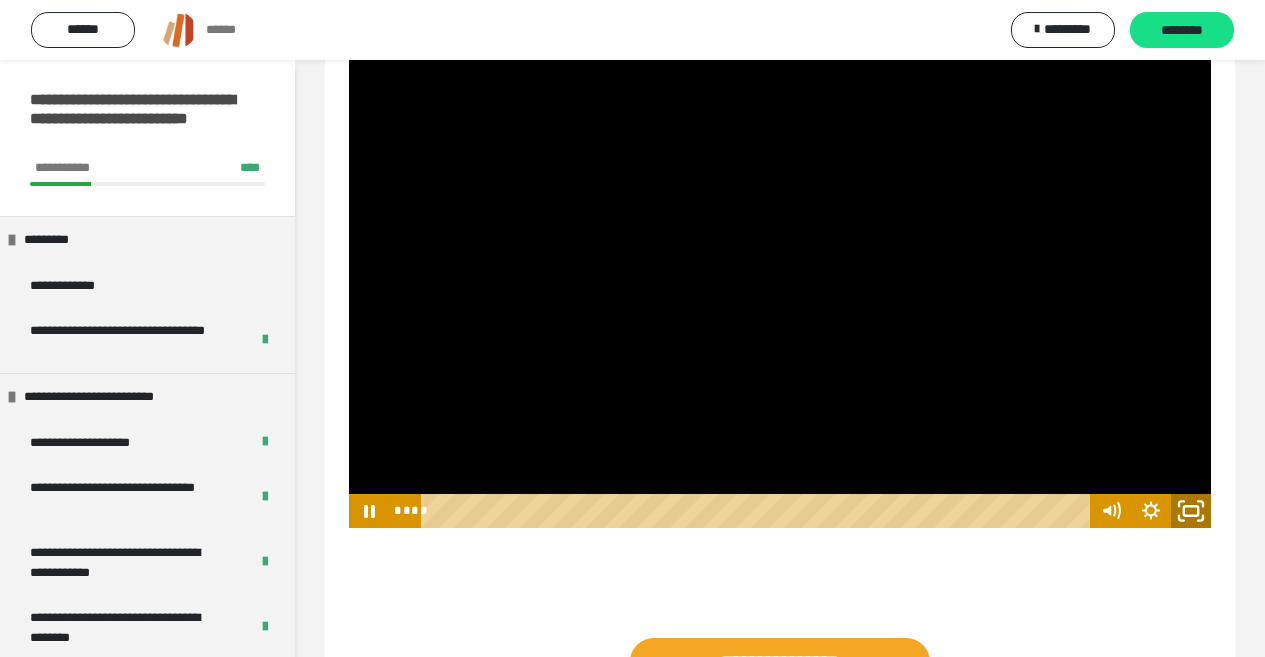 click 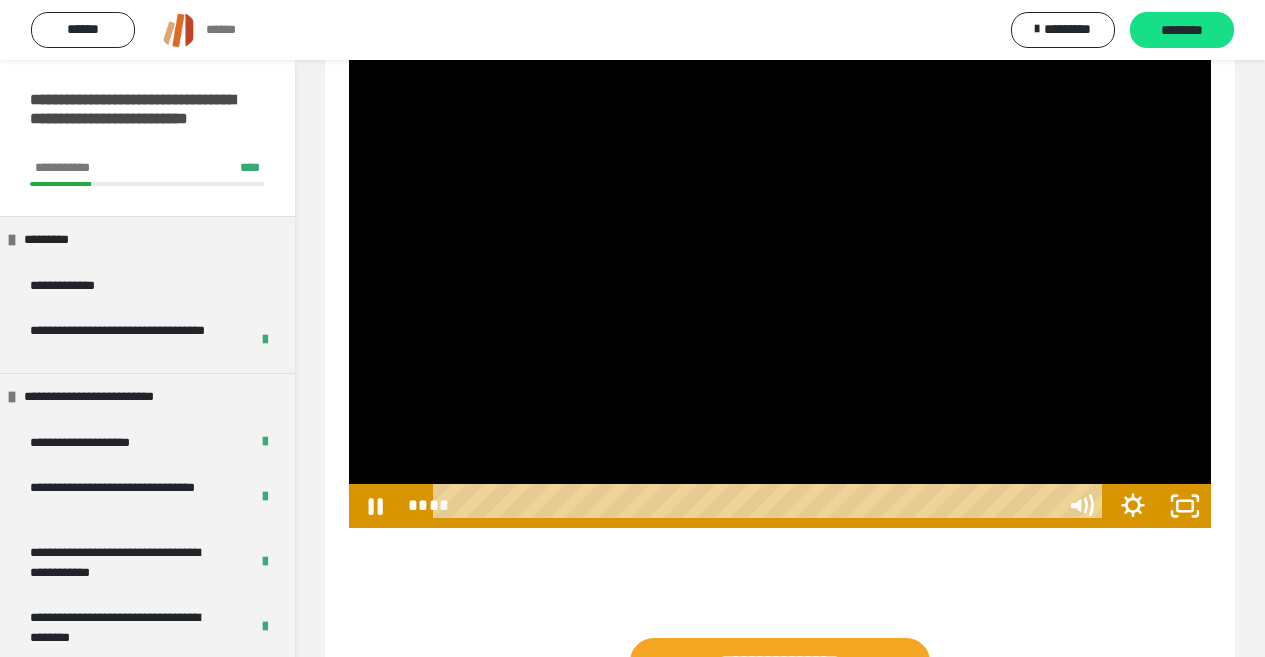 scroll, scrollTop: 343, scrollLeft: 0, axis: vertical 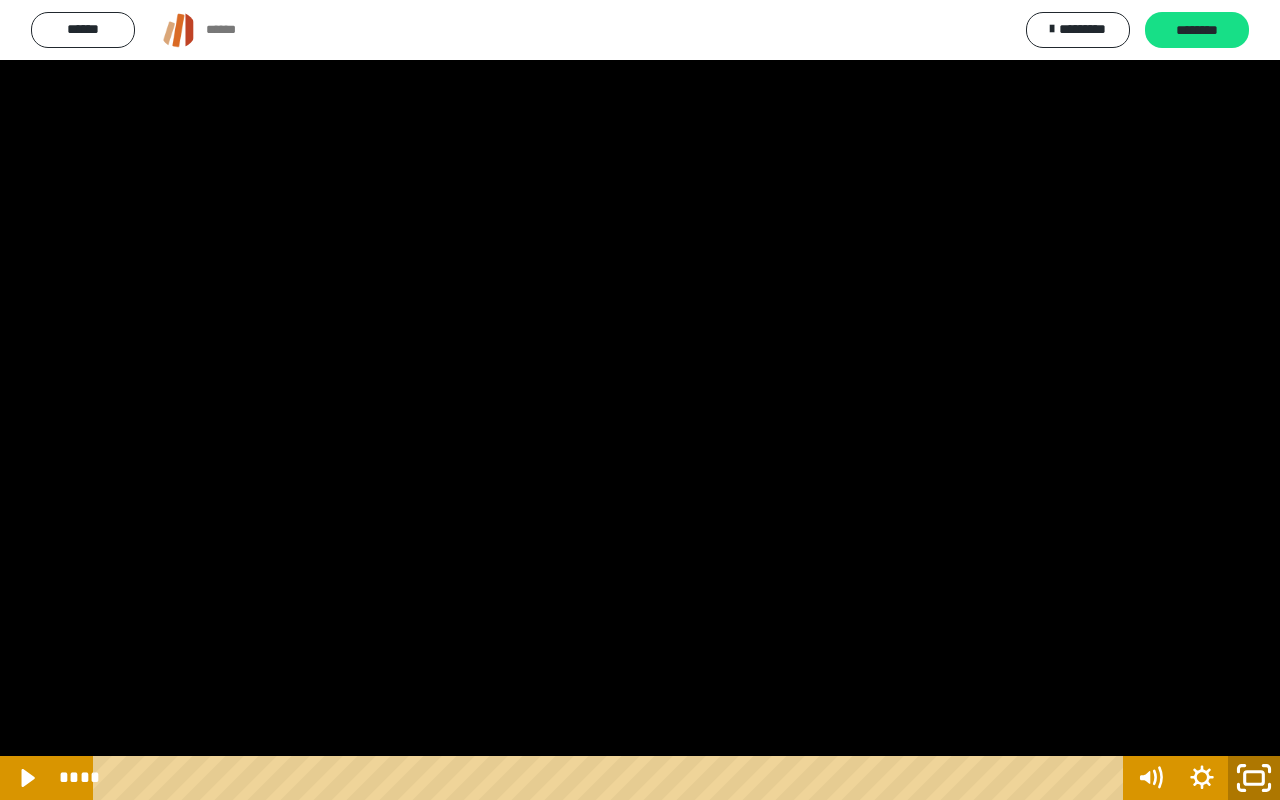 click 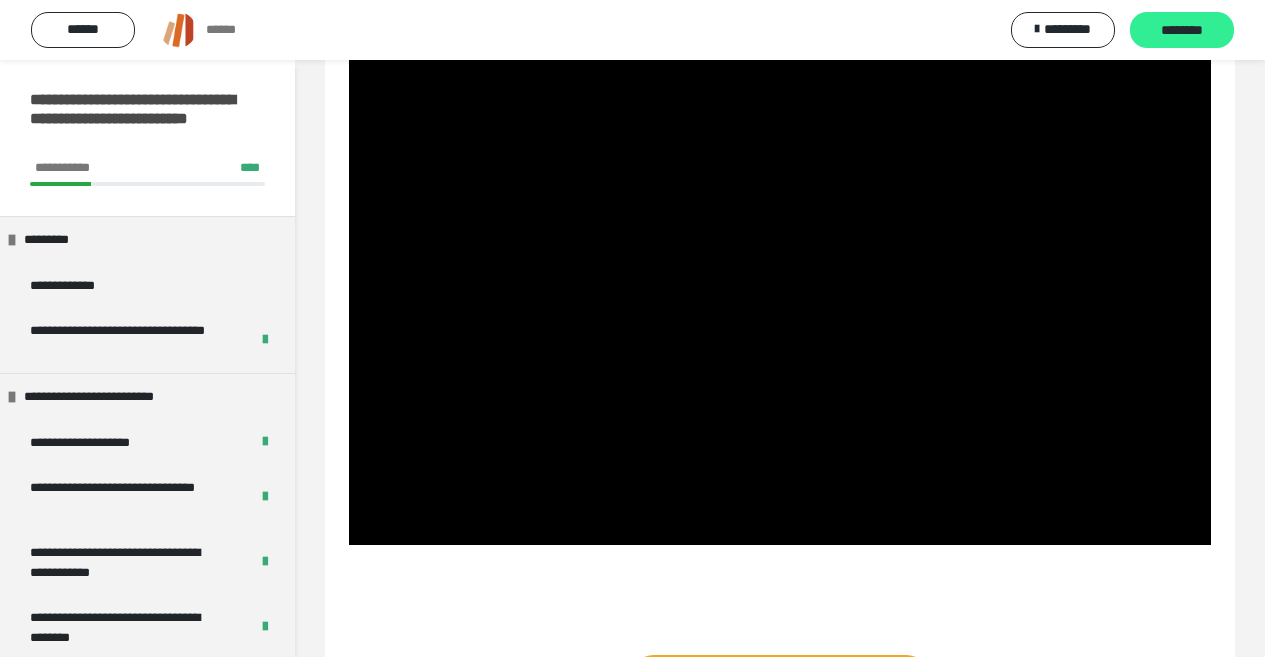 click on "********" at bounding box center [1182, 31] 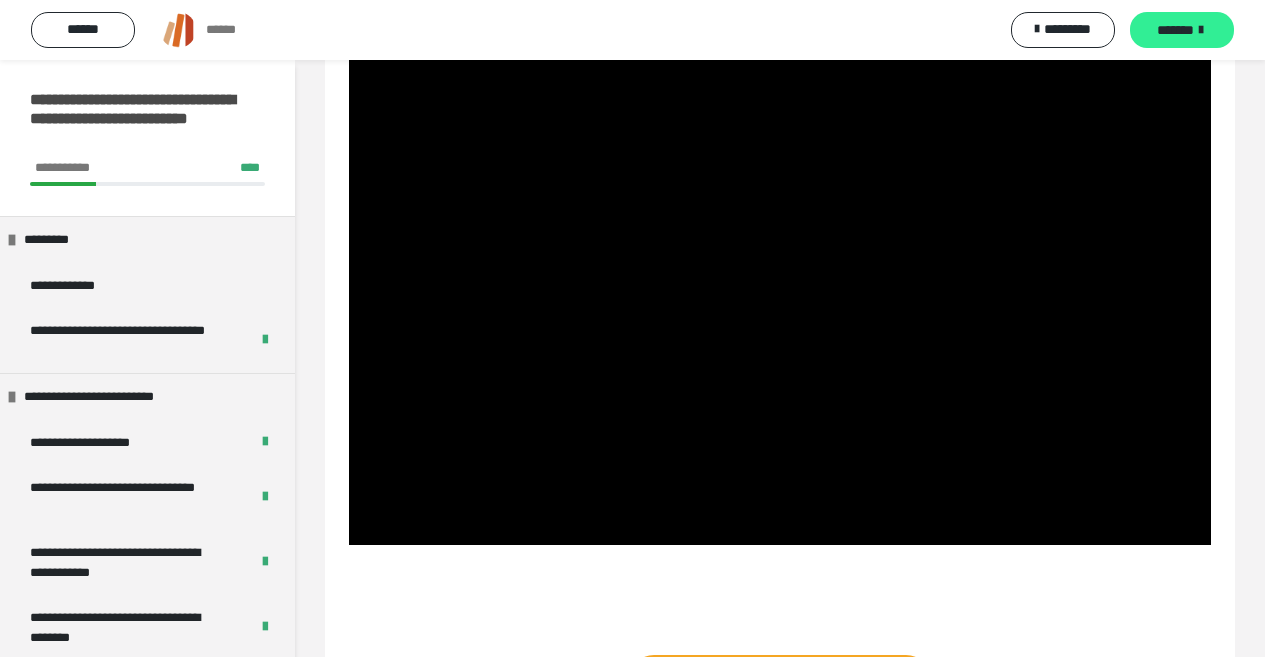 click on "*******" at bounding box center (1175, 30) 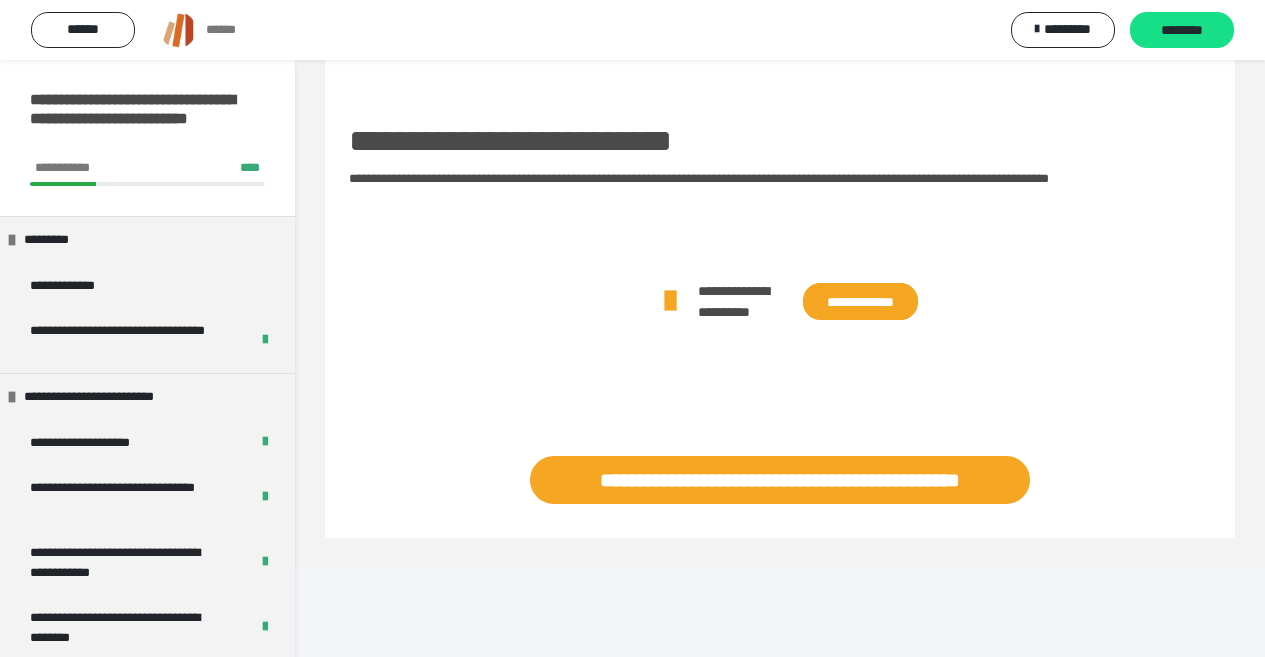 scroll, scrollTop: 278, scrollLeft: 0, axis: vertical 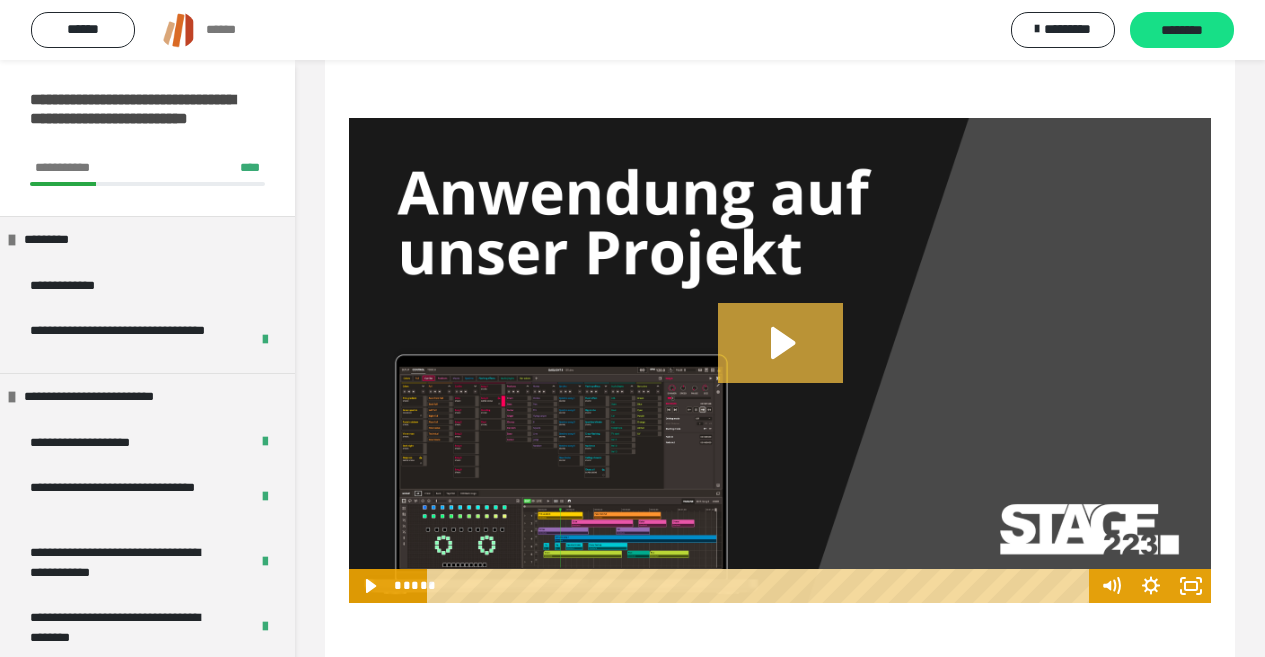 click 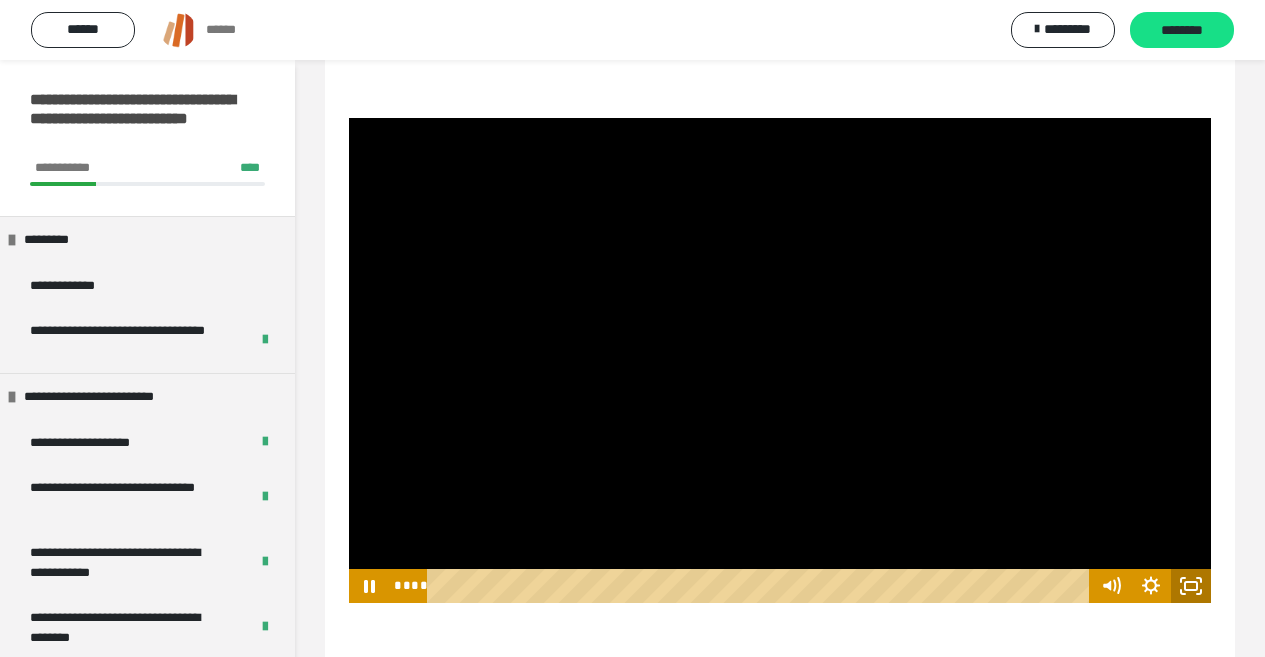 click 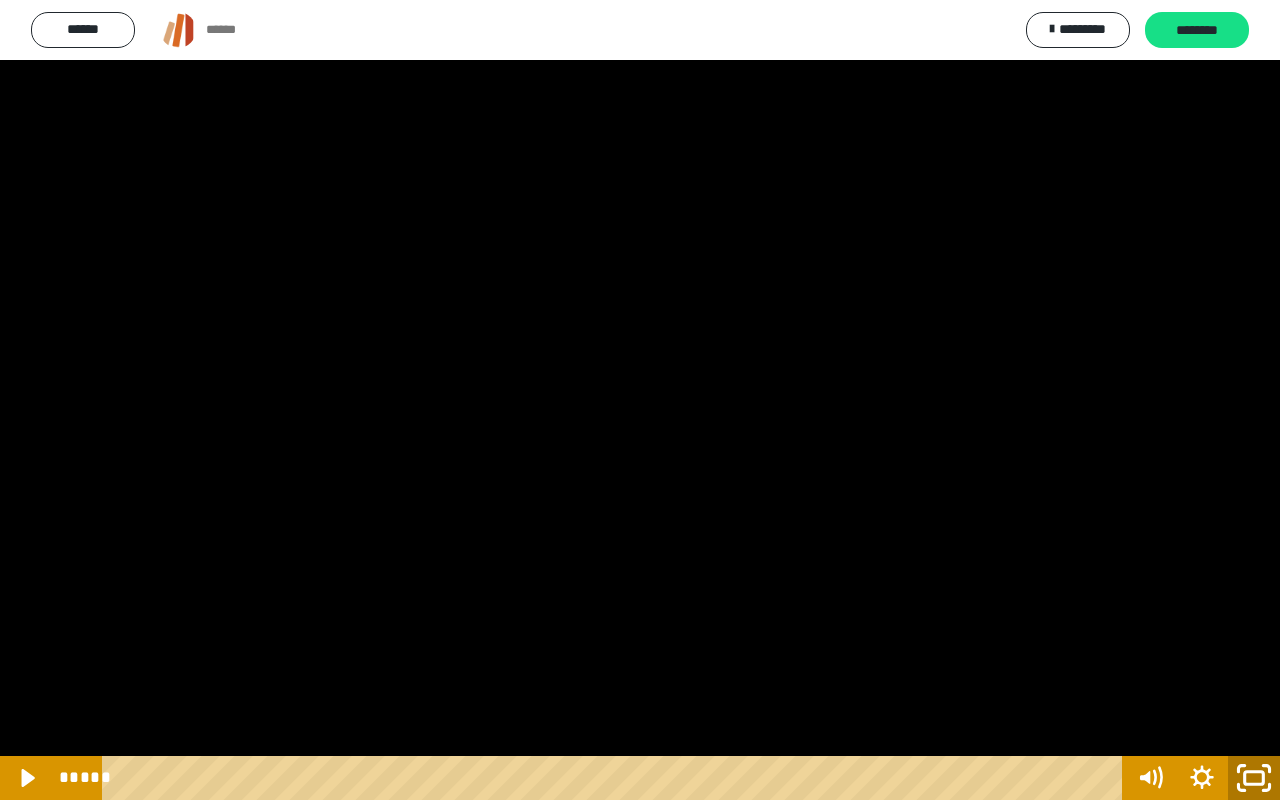 click 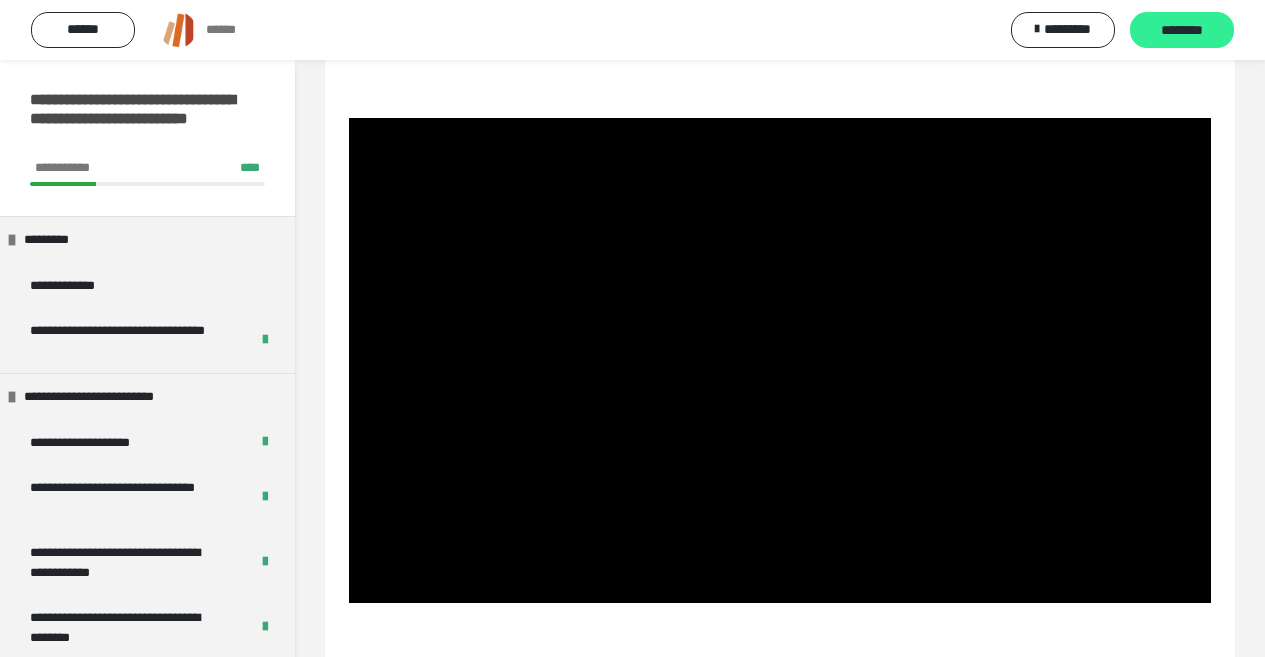 click on "********" at bounding box center [1182, 31] 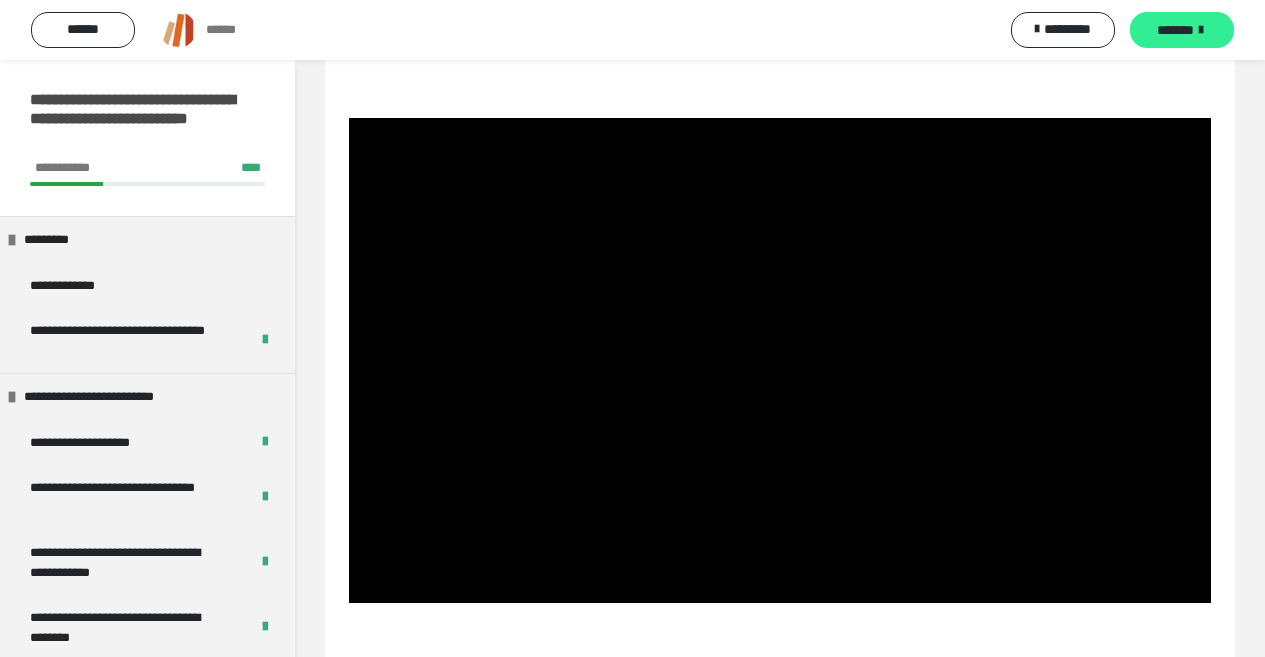 click on "*******" at bounding box center [1175, 30] 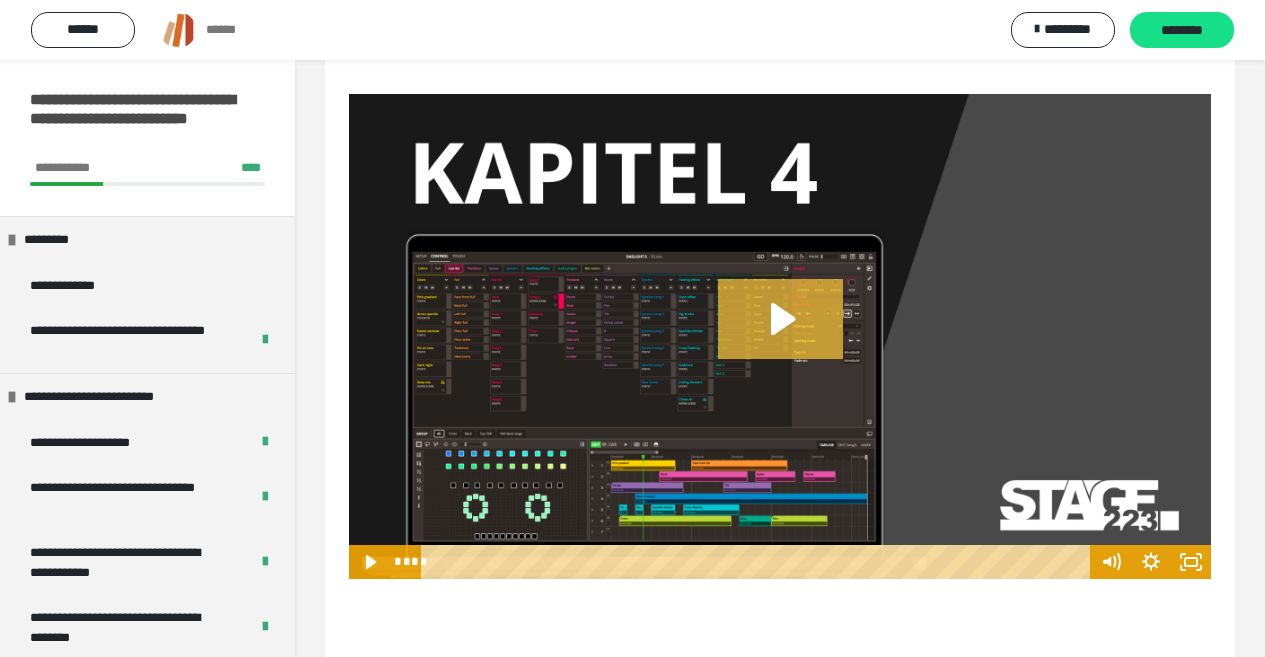 click 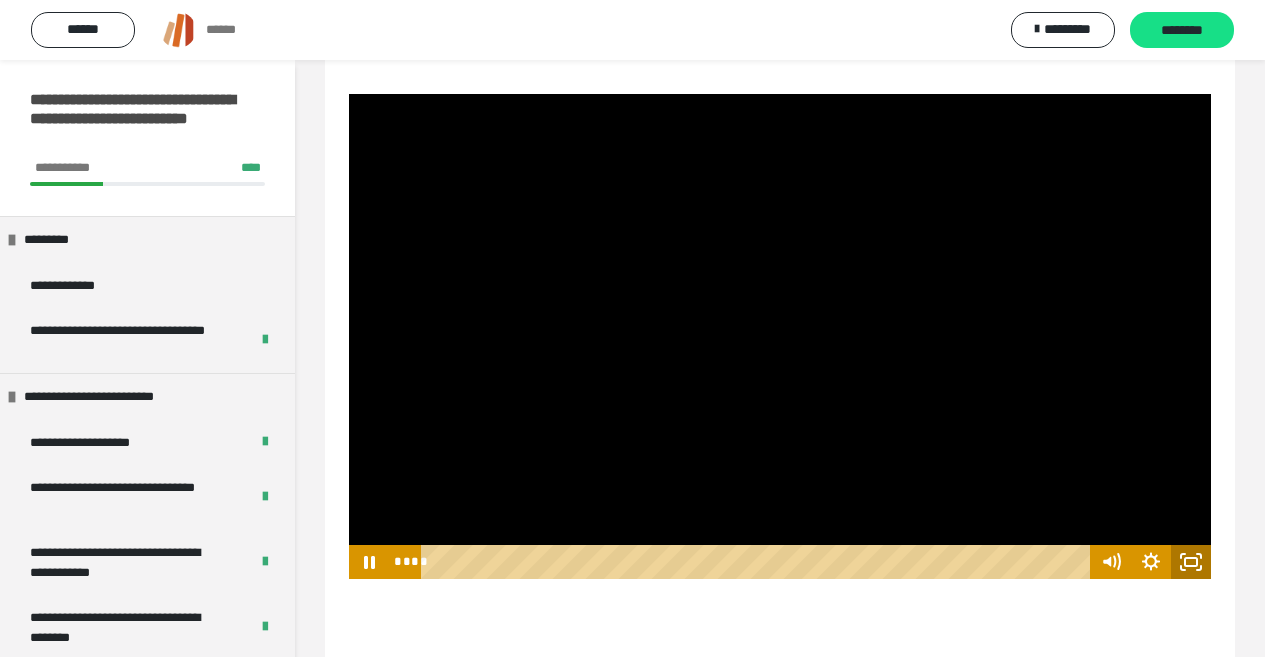 click 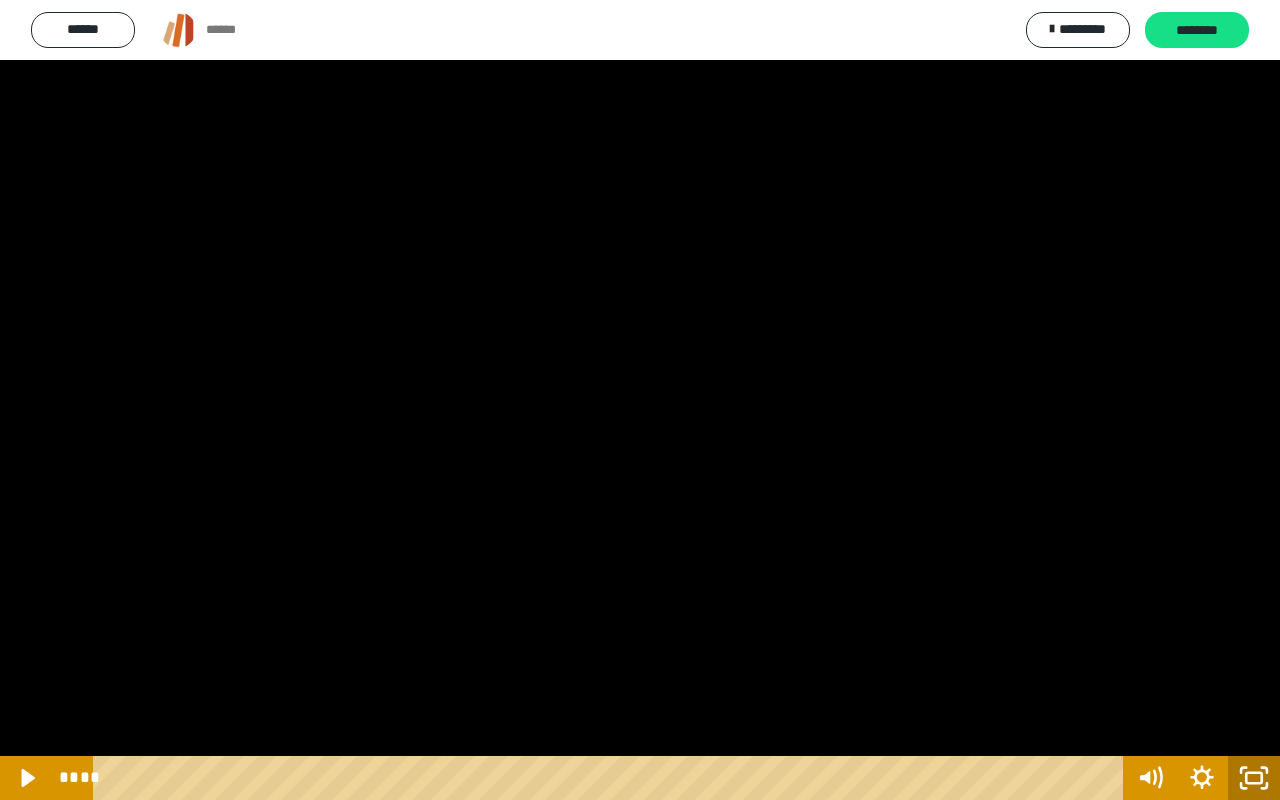 click 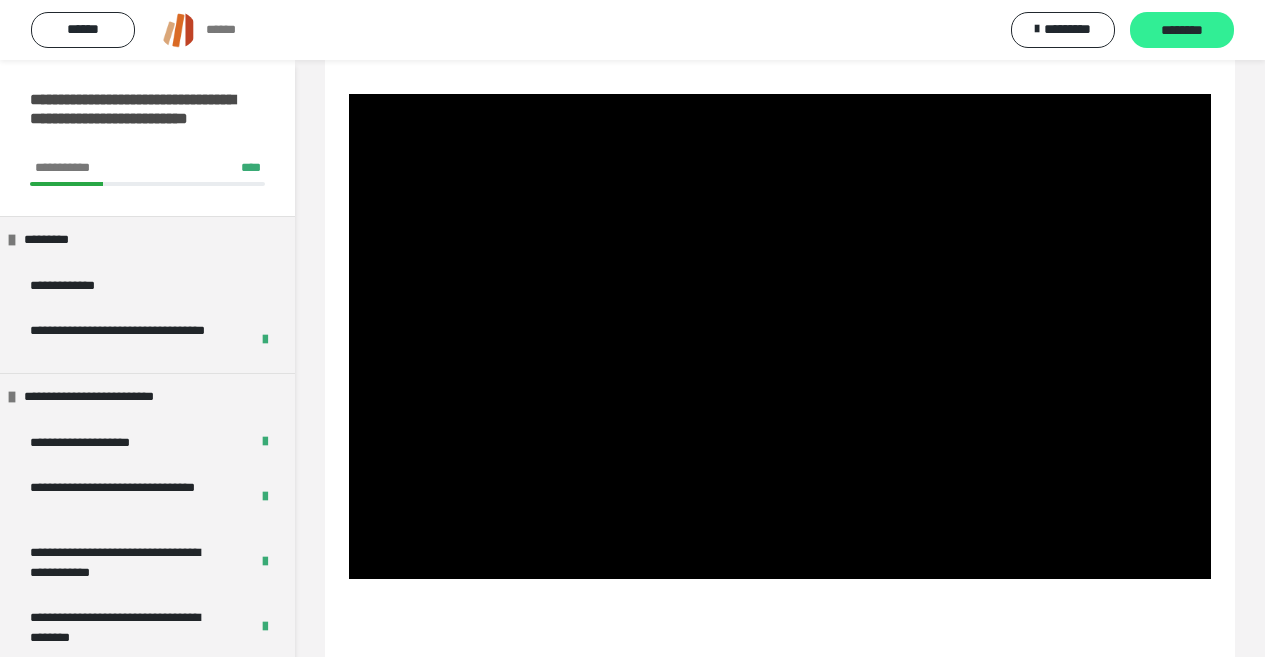 click on "********" at bounding box center [1182, 30] 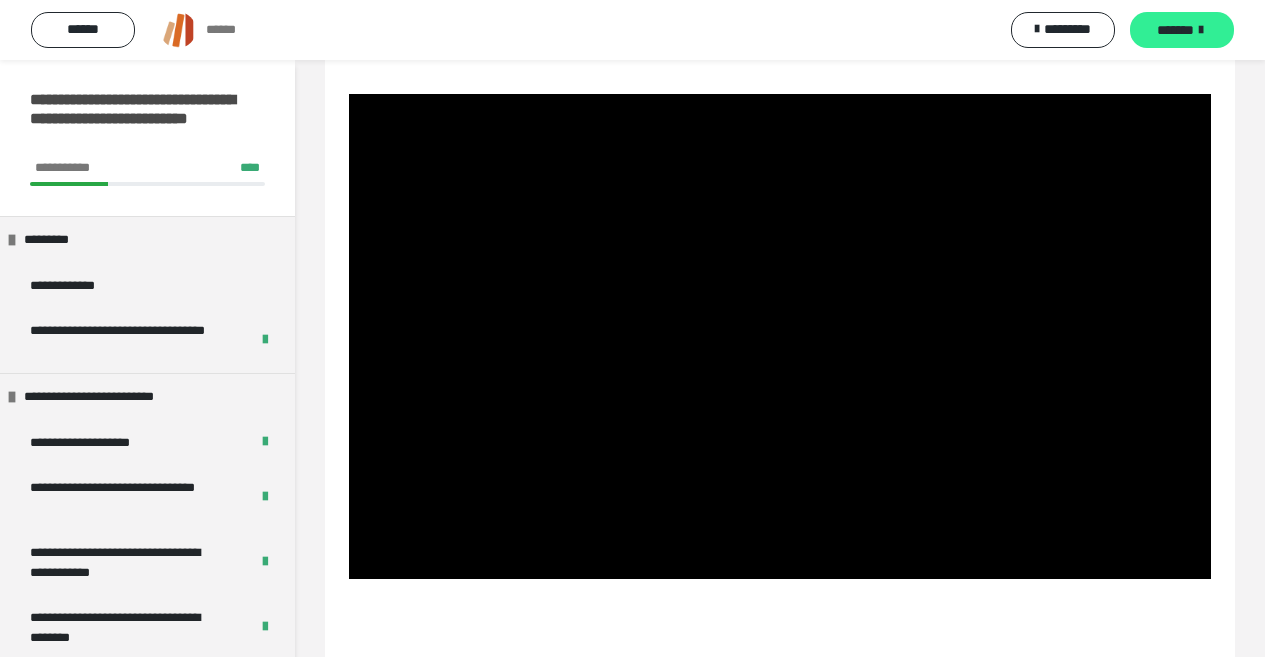 click on "*******" at bounding box center (1175, 30) 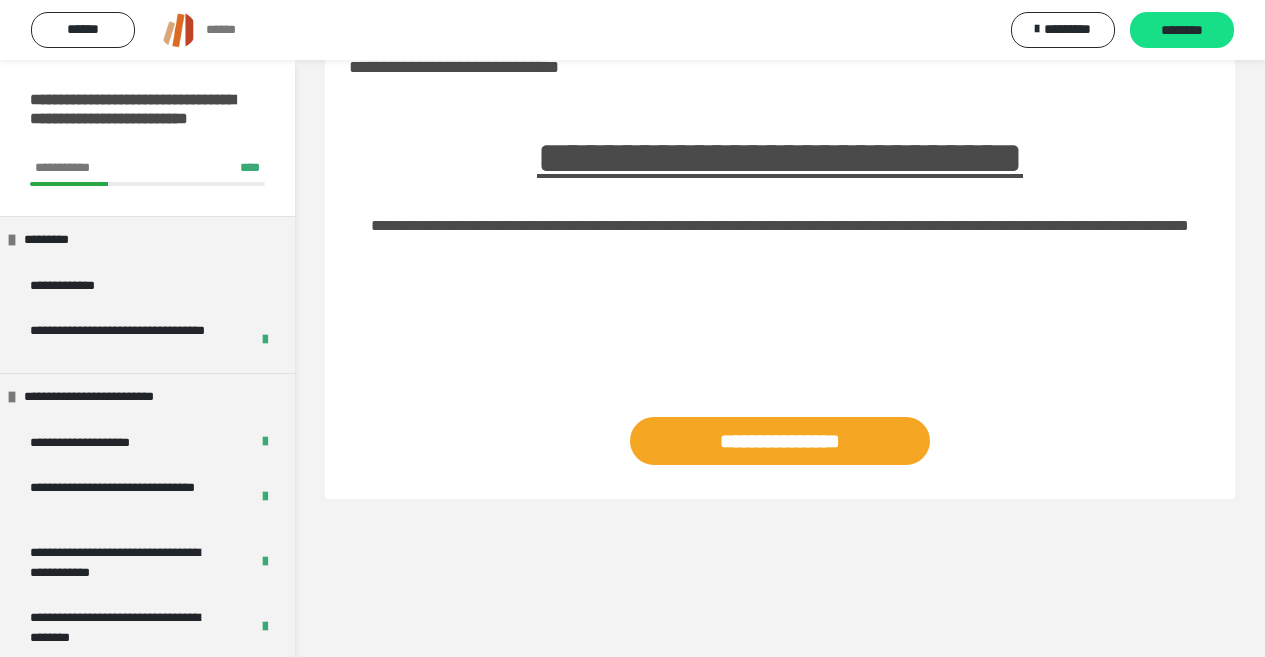scroll, scrollTop: 60, scrollLeft: 0, axis: vertical 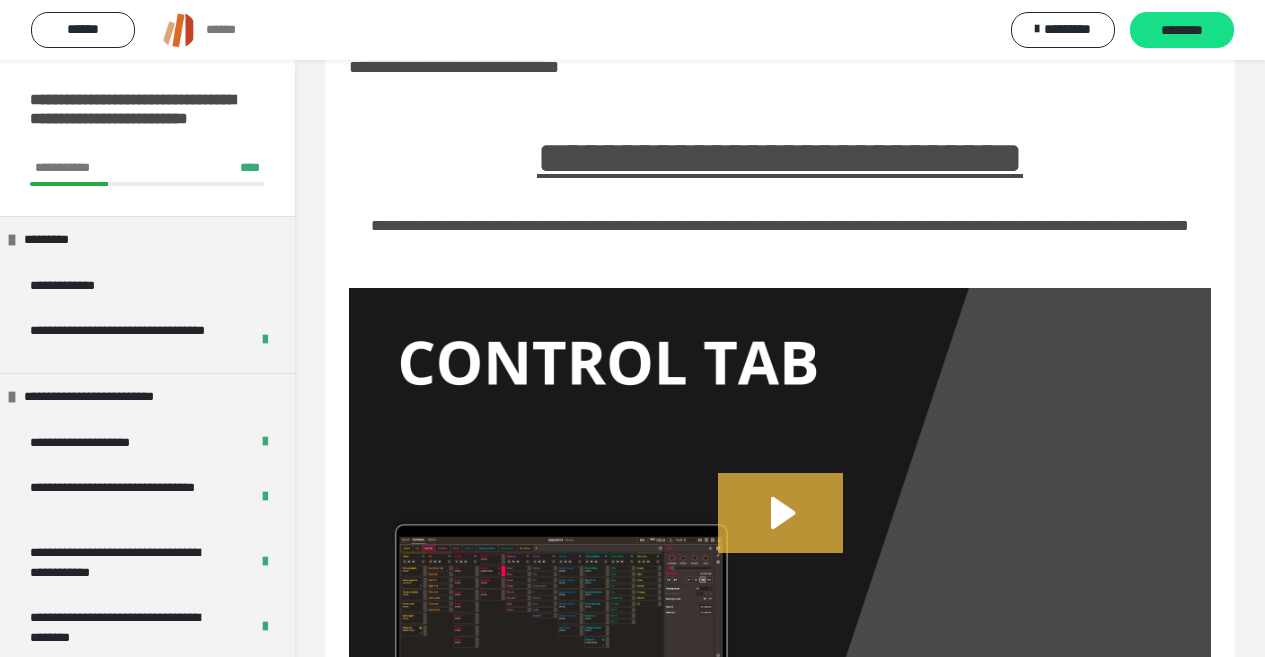 click 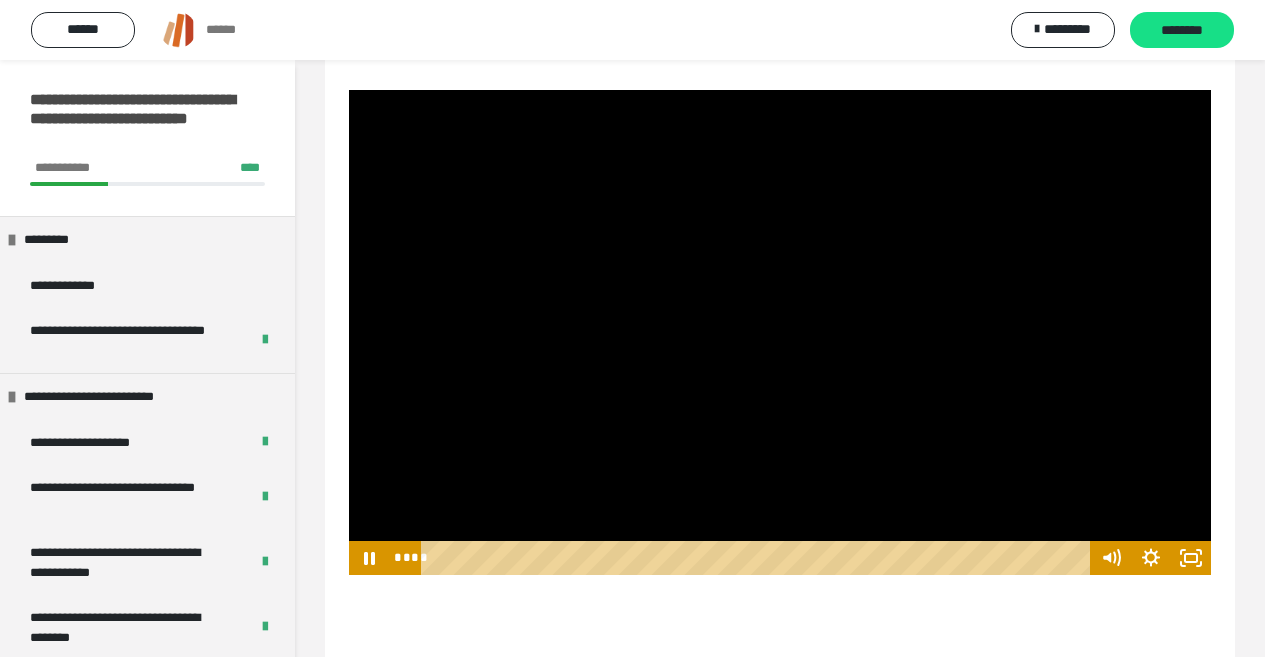 scroll, scrollTop: 260, scrollLeft: 0, axis: vertical 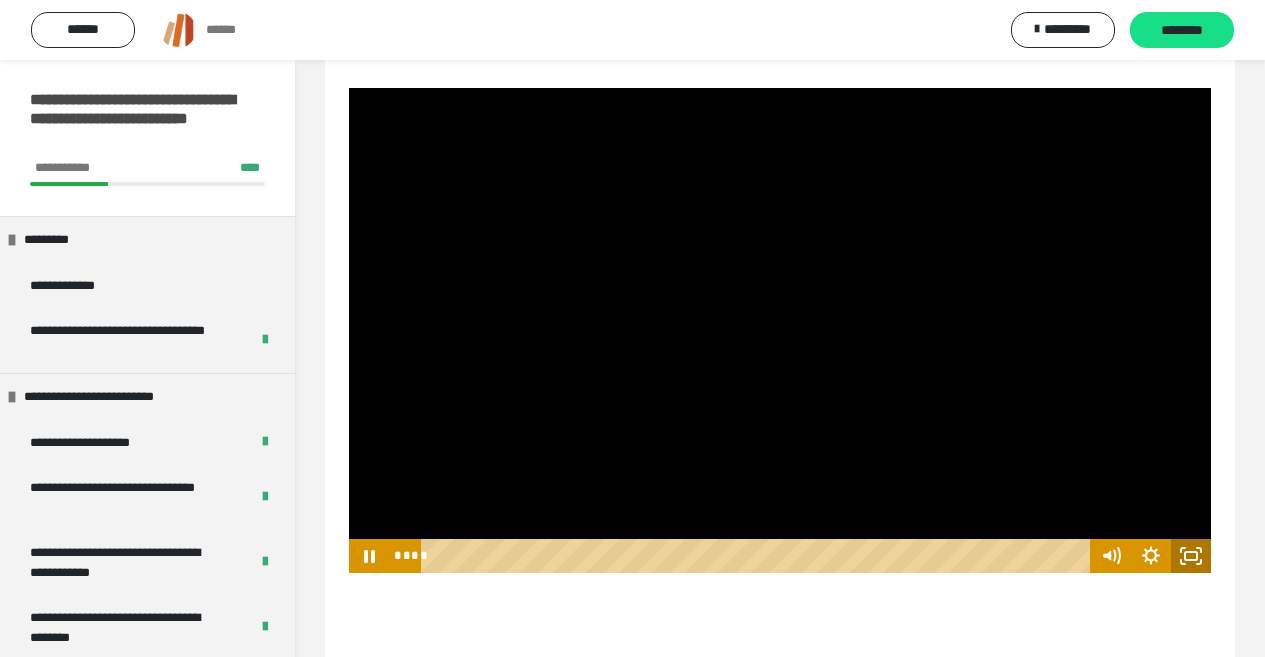 click 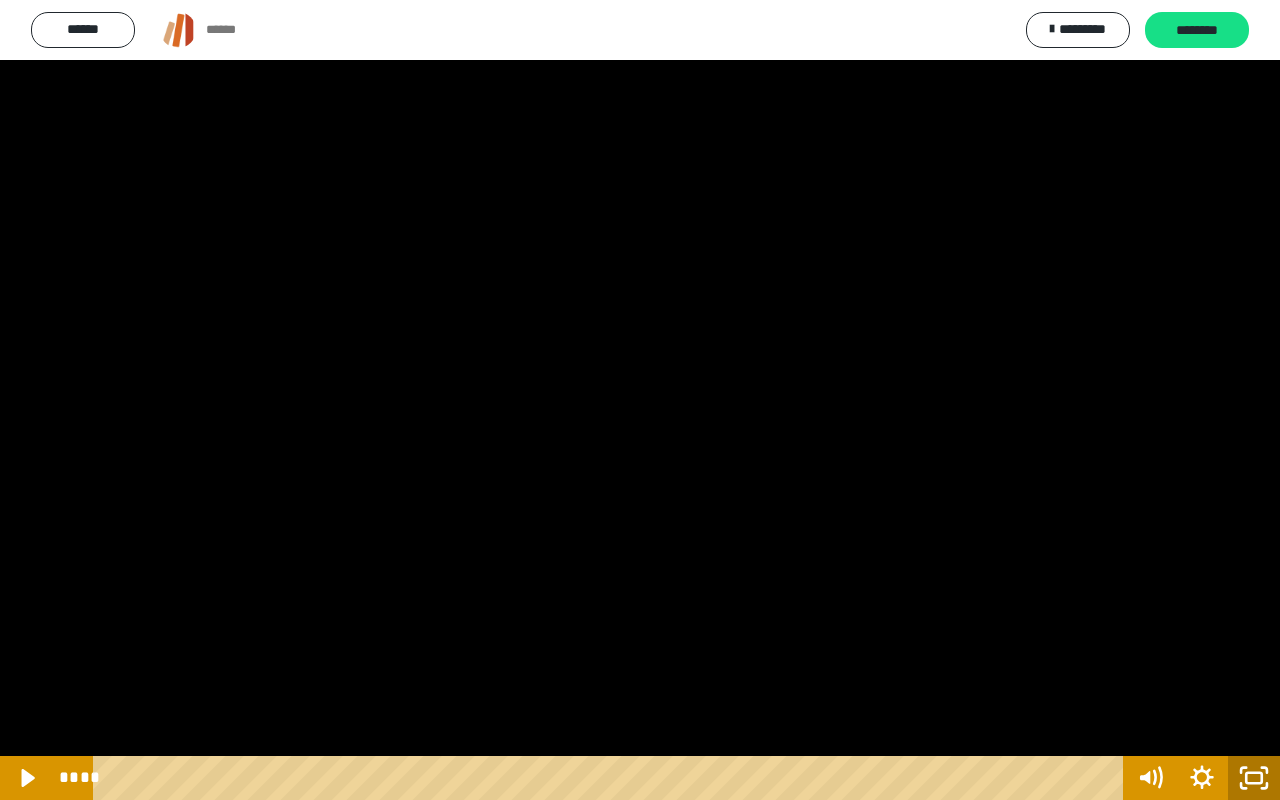 click 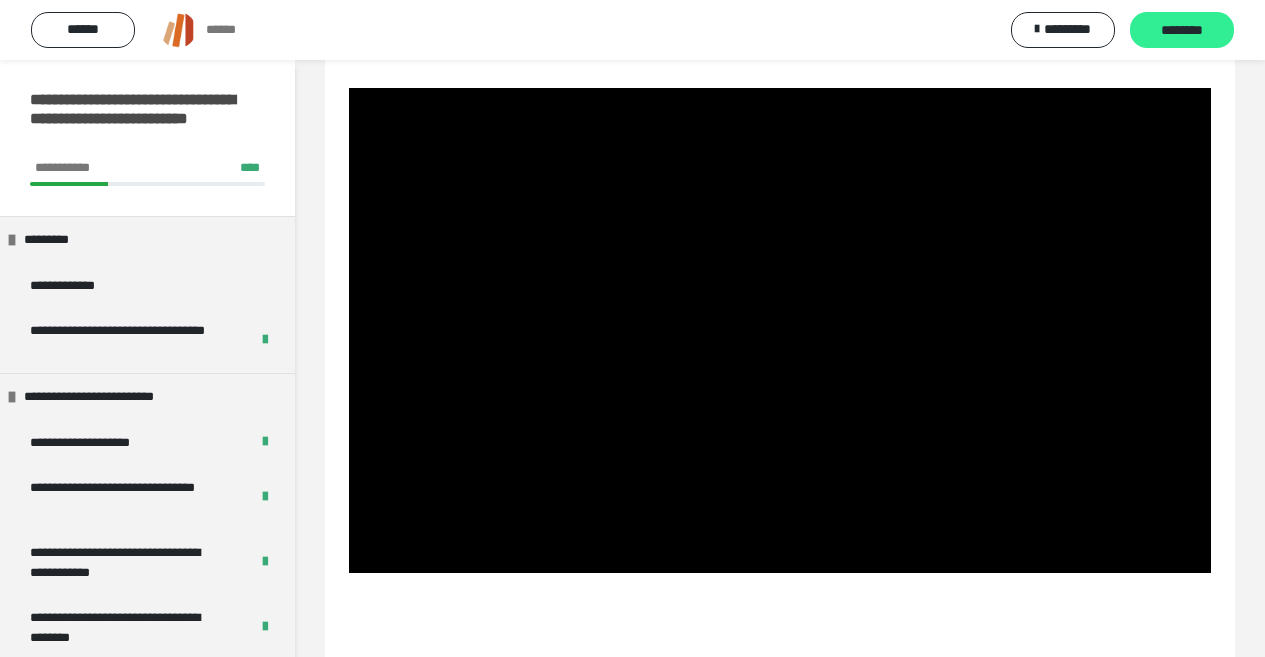 click on "********" at bounding box center (1182, 31) 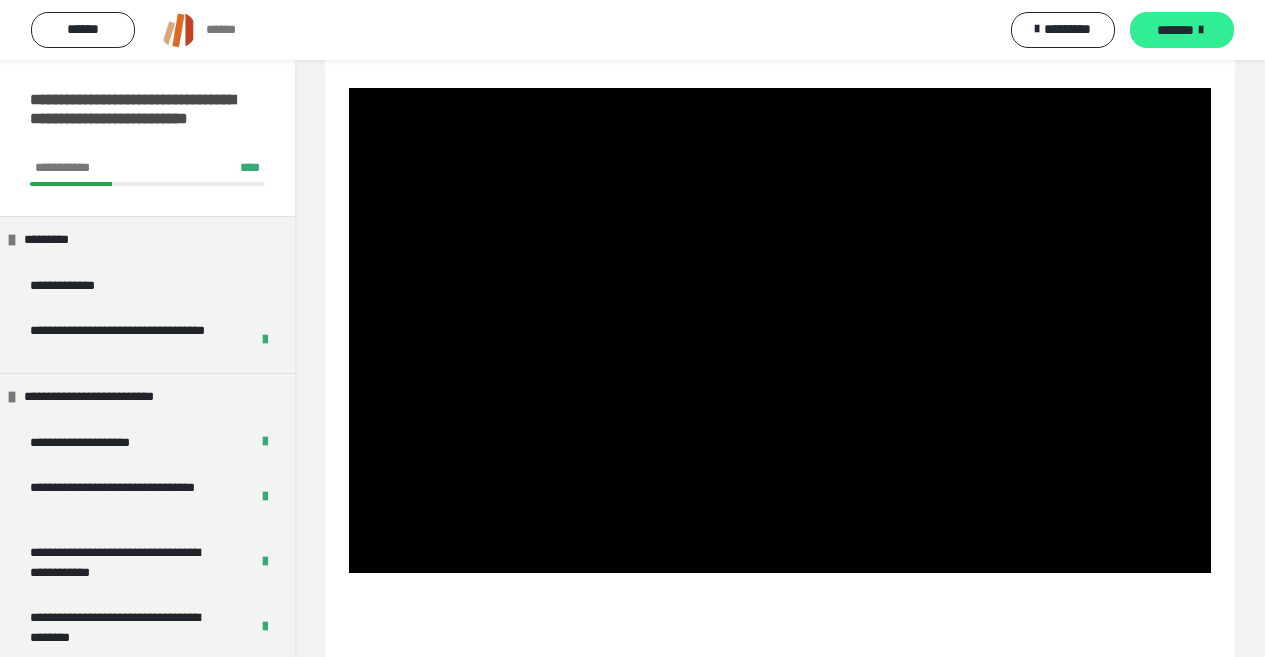 click on "*******" at bounding box center (1182, 30) 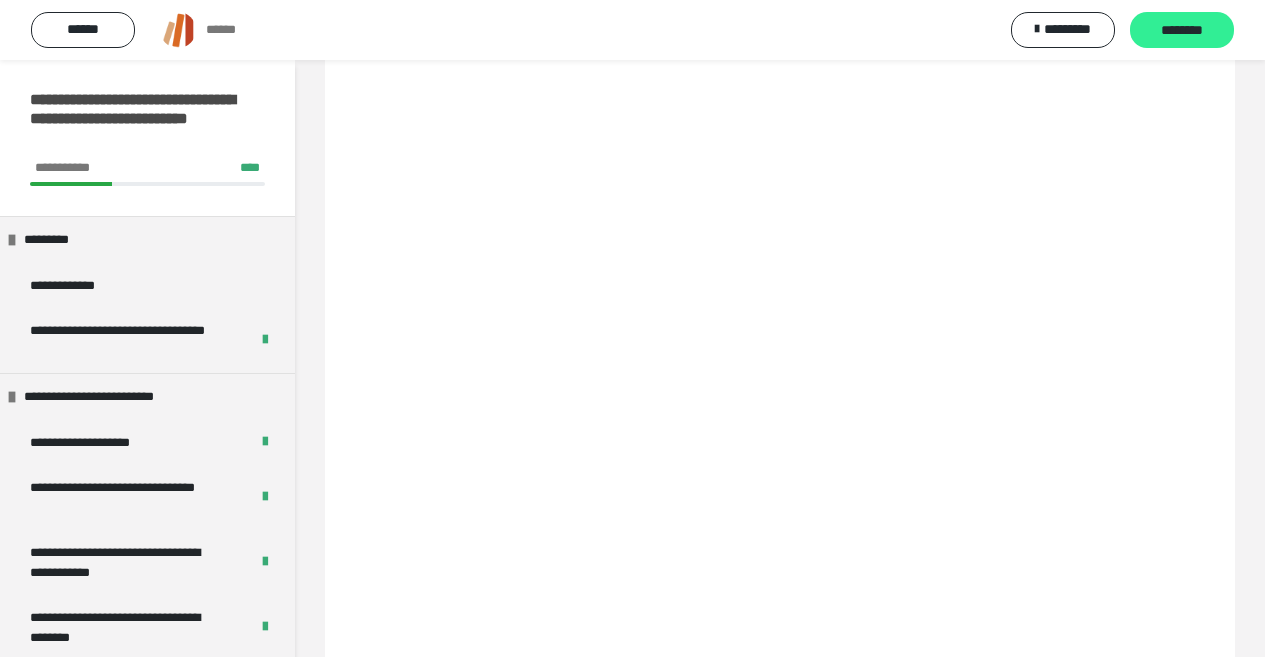 scroll, scrollTop: 60, scrollLeft: 0, axis: vertical 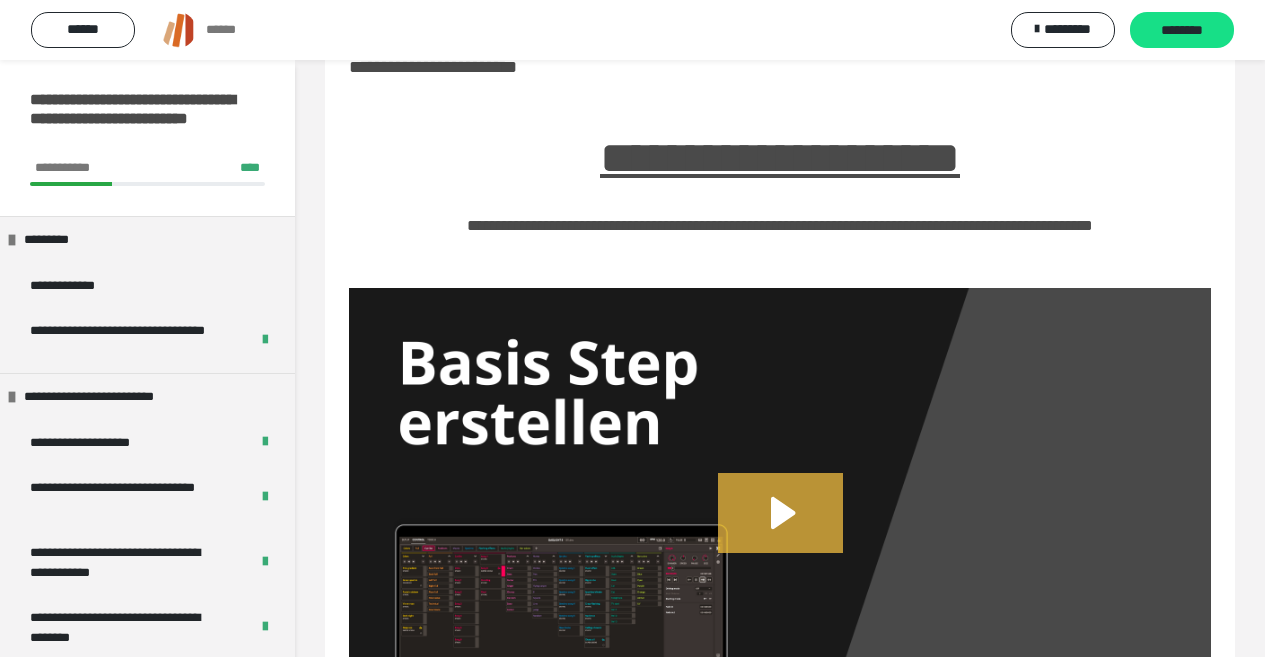 click 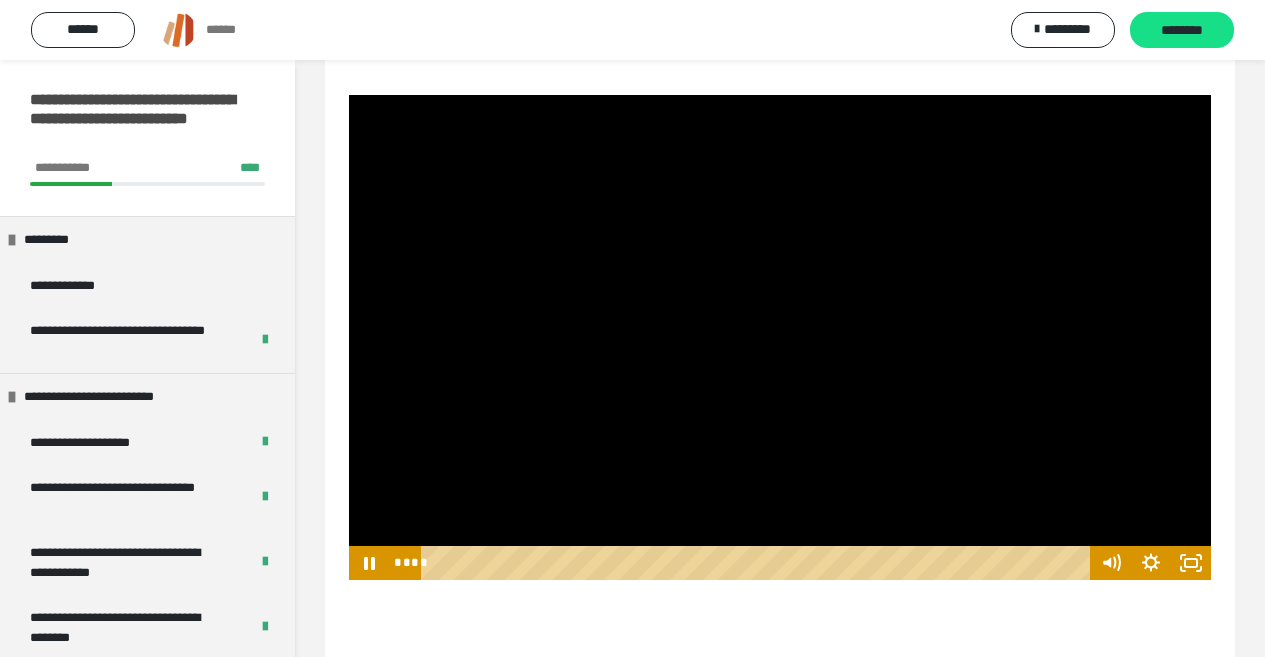 scroll, scrollTop: 260, scrollLeft: 0, axis: vertical 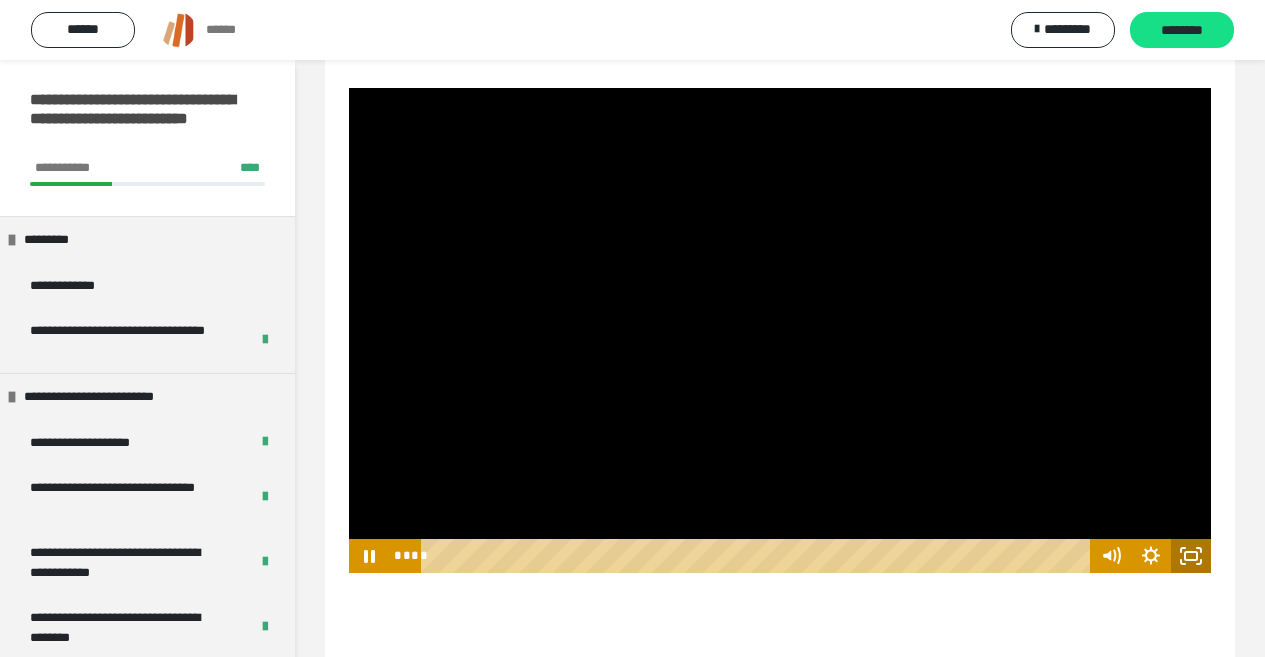 click 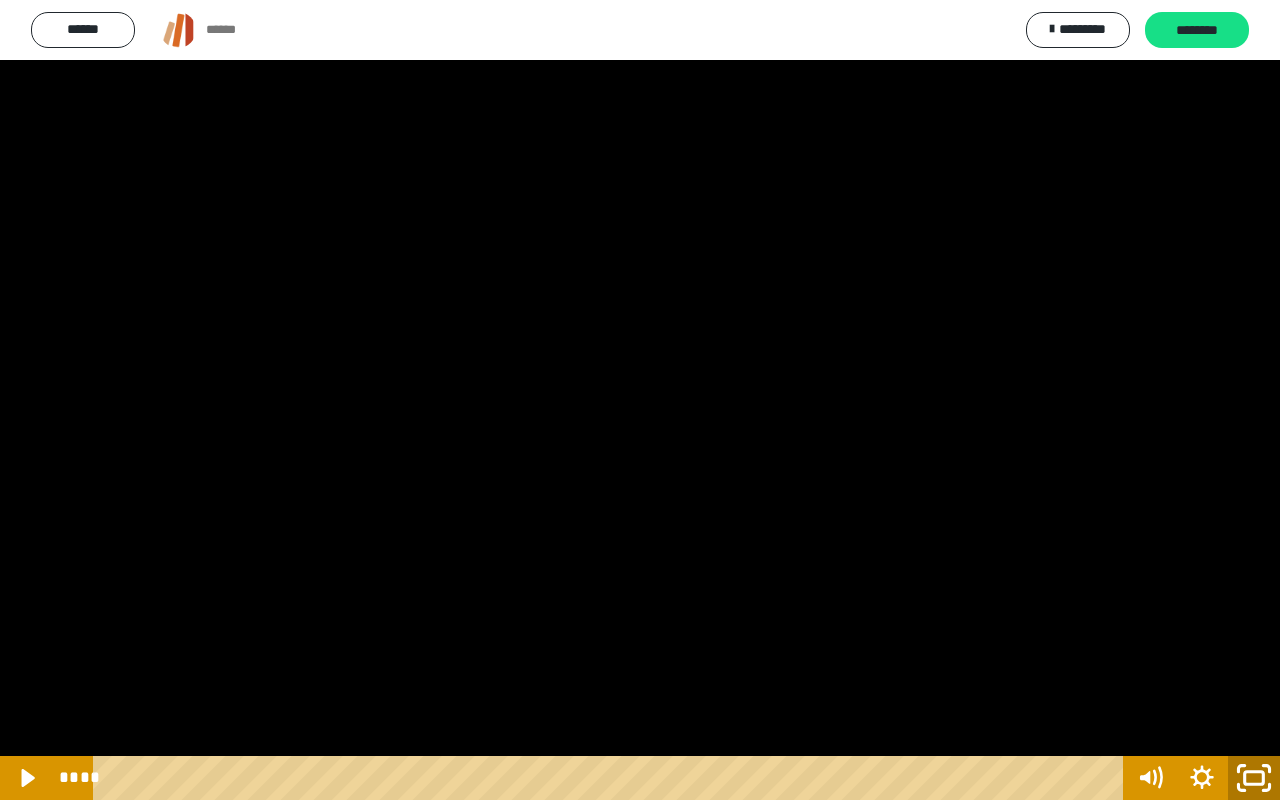 click 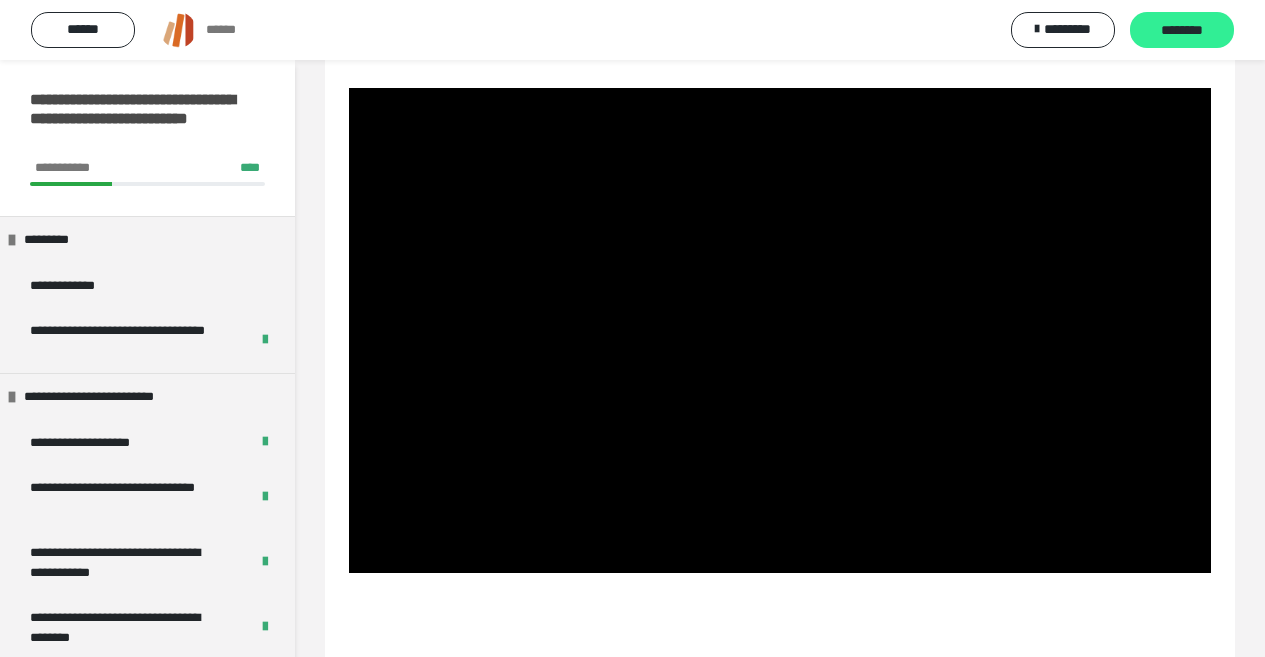 click on "********" at bounding box center (1182, 31) 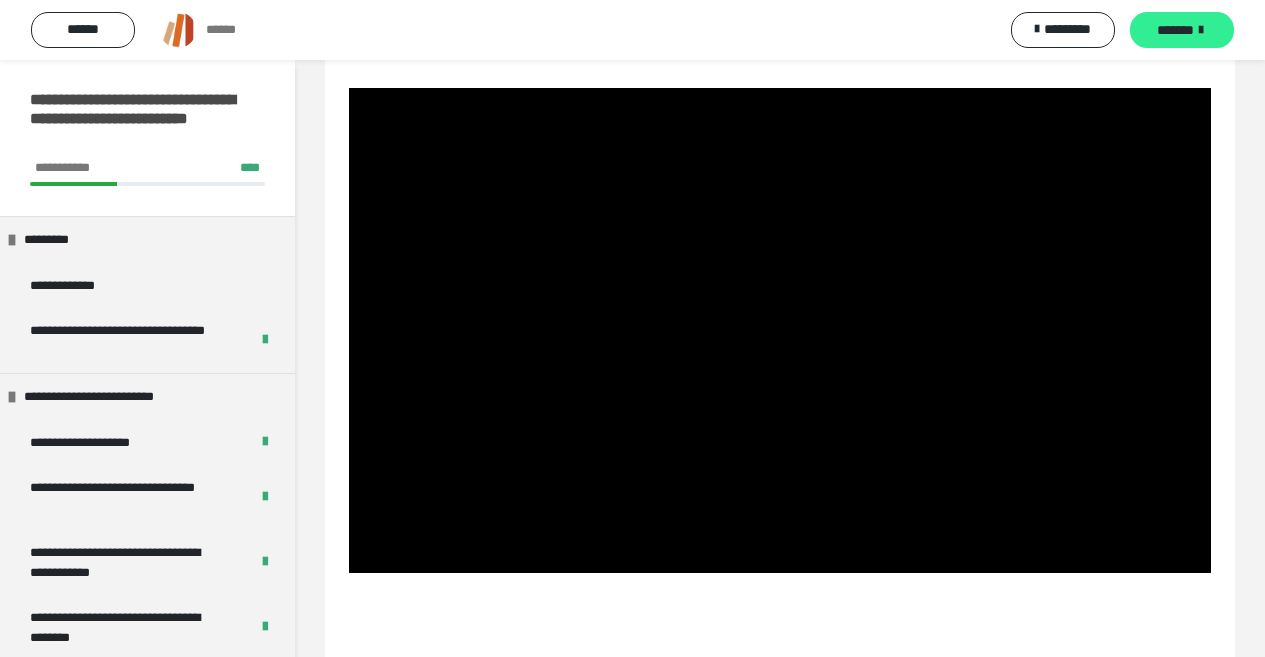 click on "*******" at bounding box center (1175, 30) 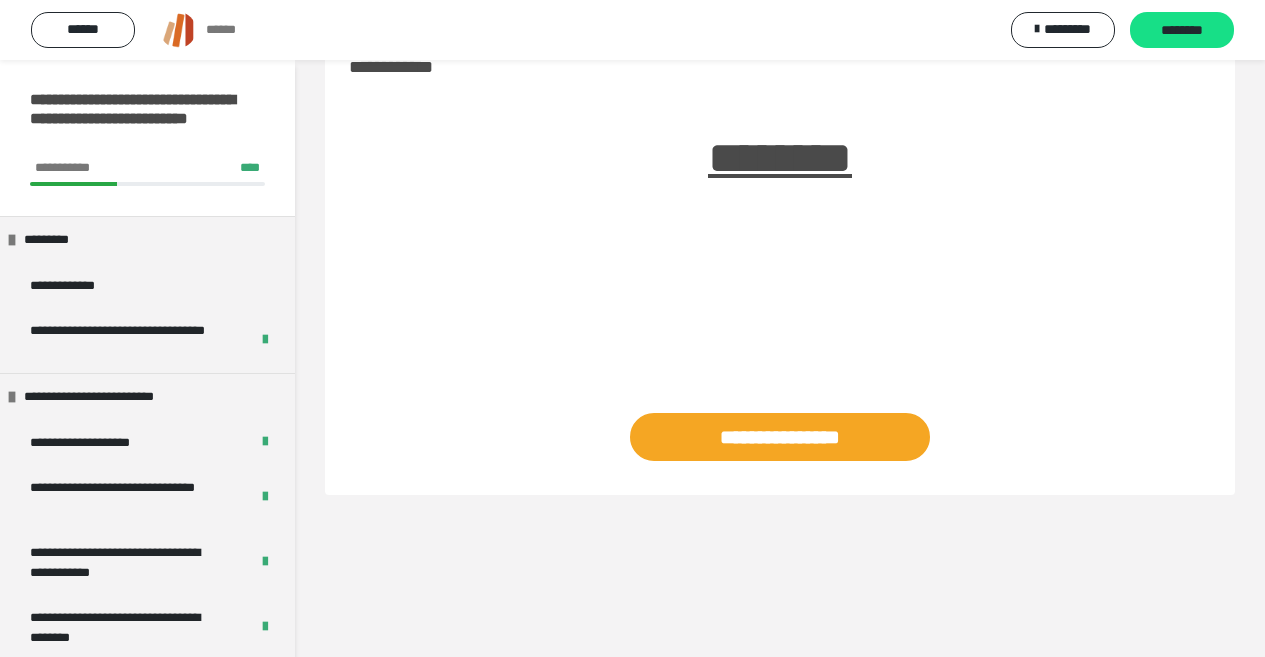 scroll, scrollTop: 60, scrollLeft: 0, axis: vertical 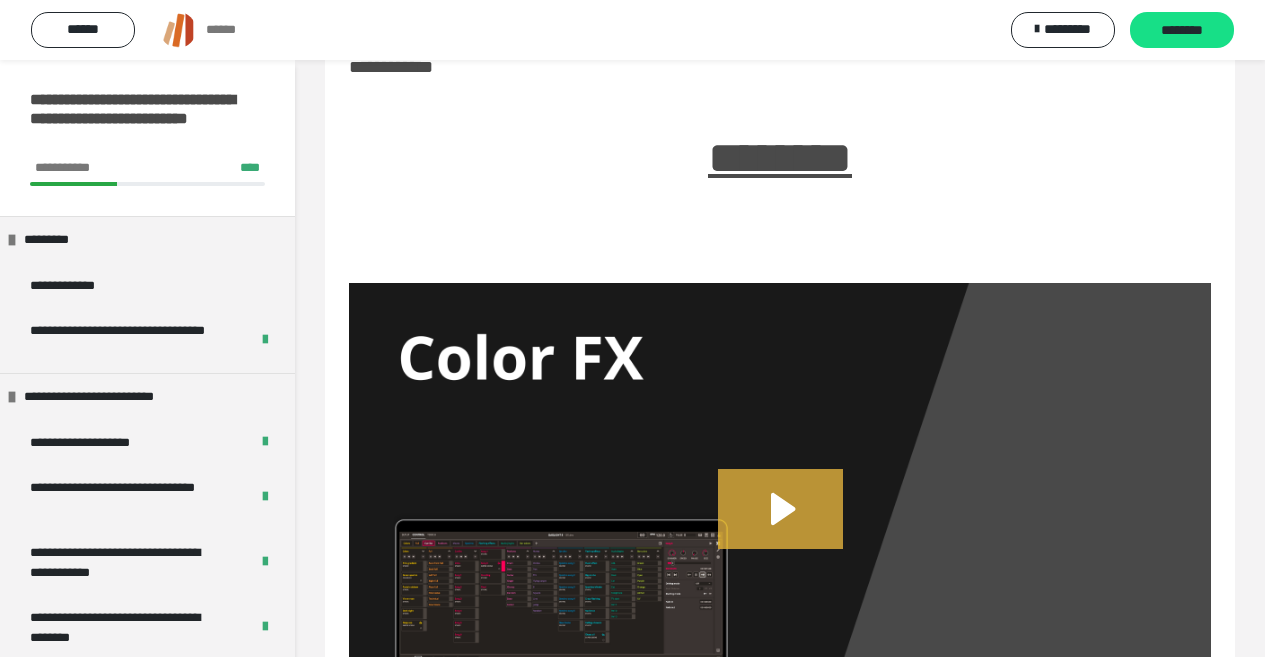 click 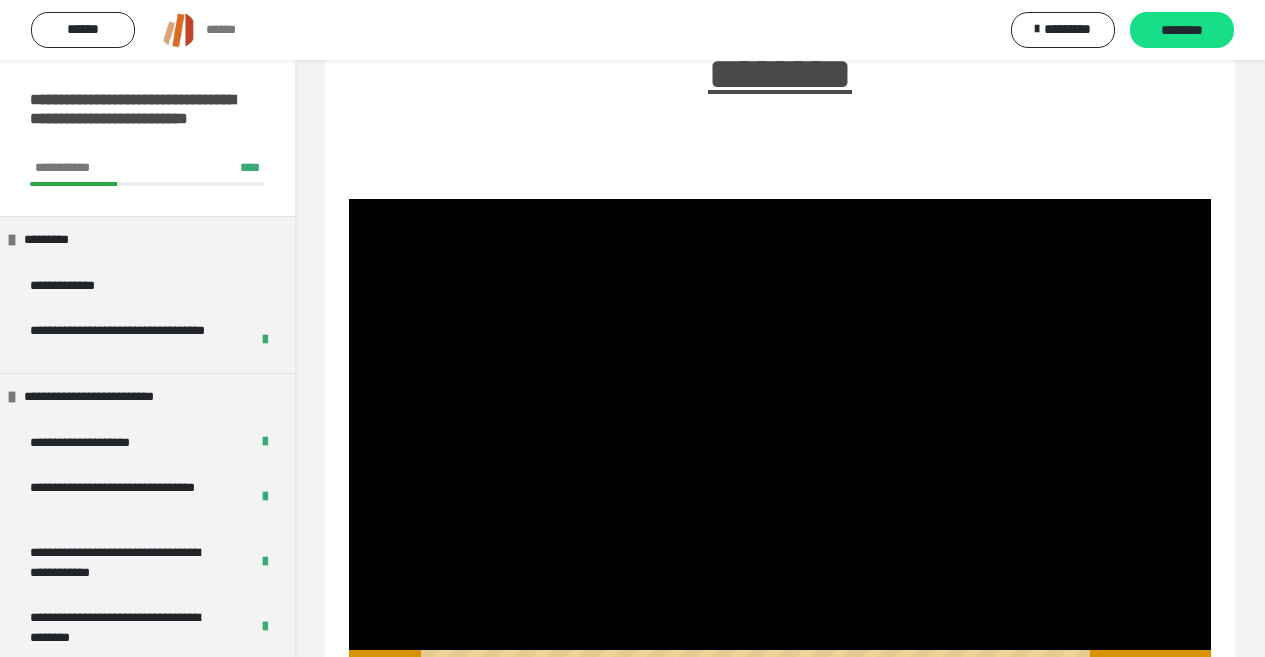 scroll, scrollTop: 260, scrollLeft: 0, axis: vertical 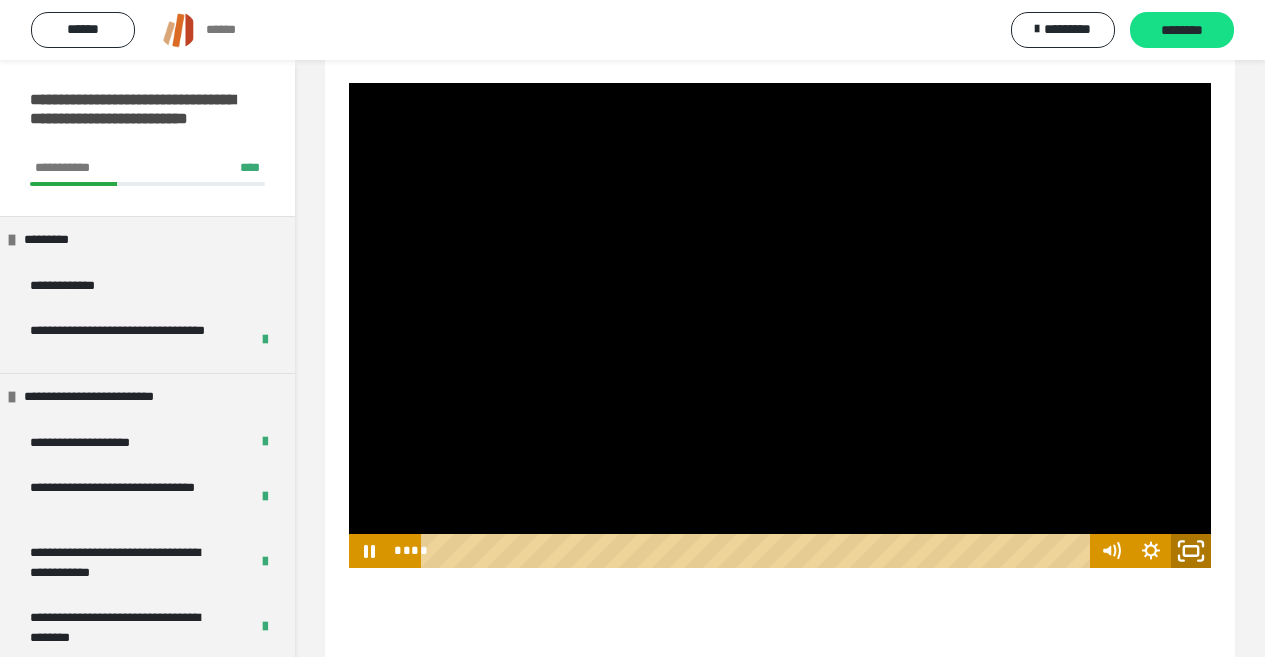 click 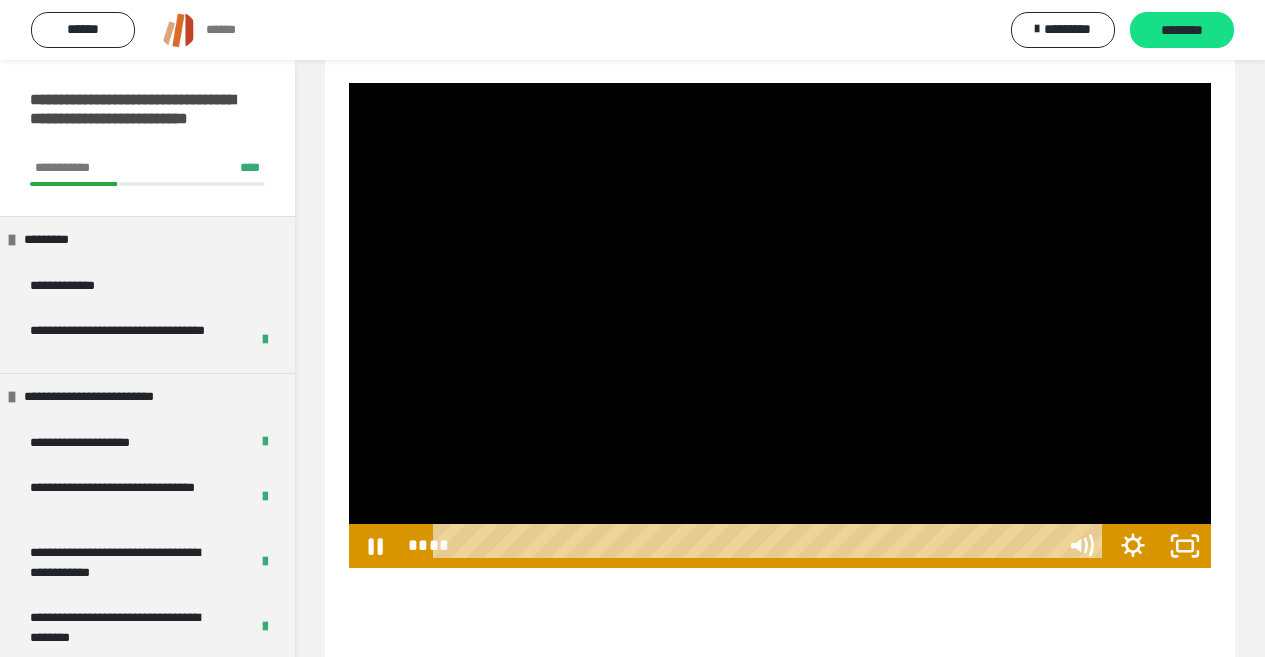 scroll, scrollTop: 259, scrollLeft: 0, axis: vertical 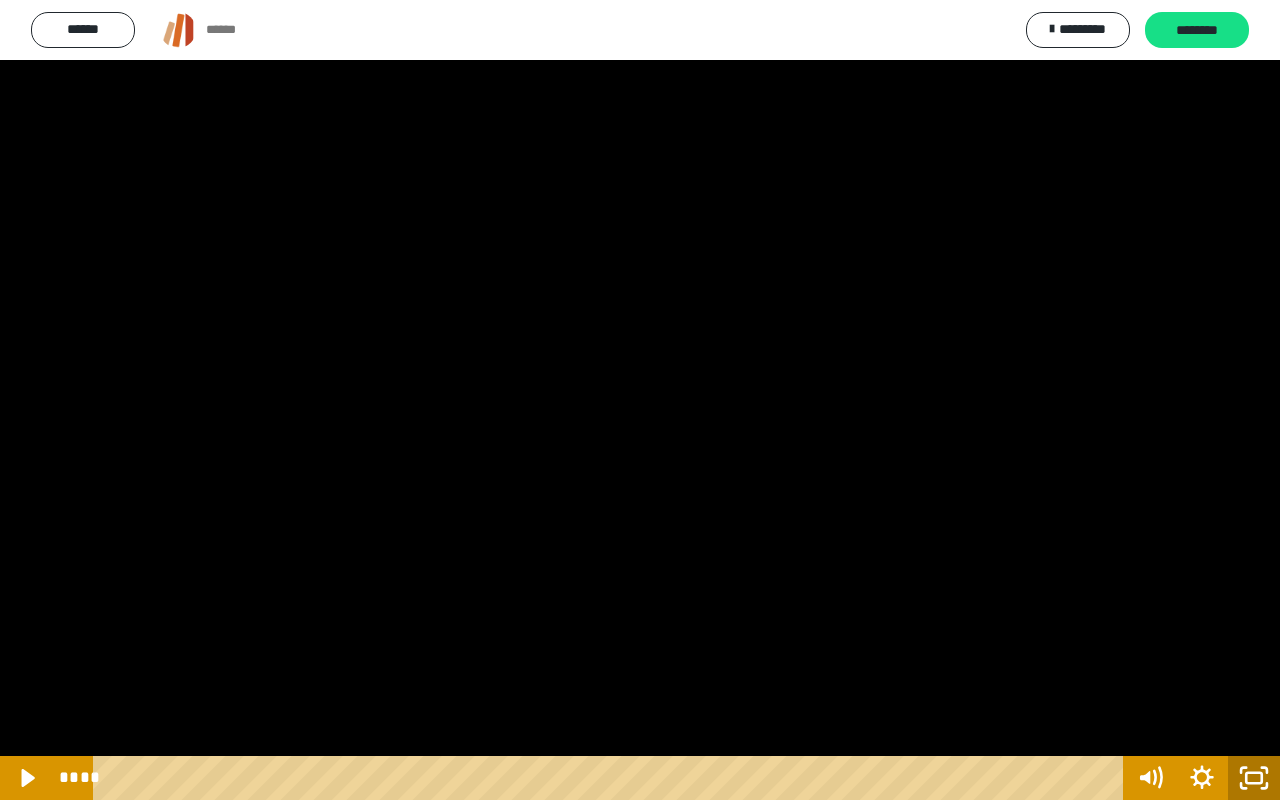 click 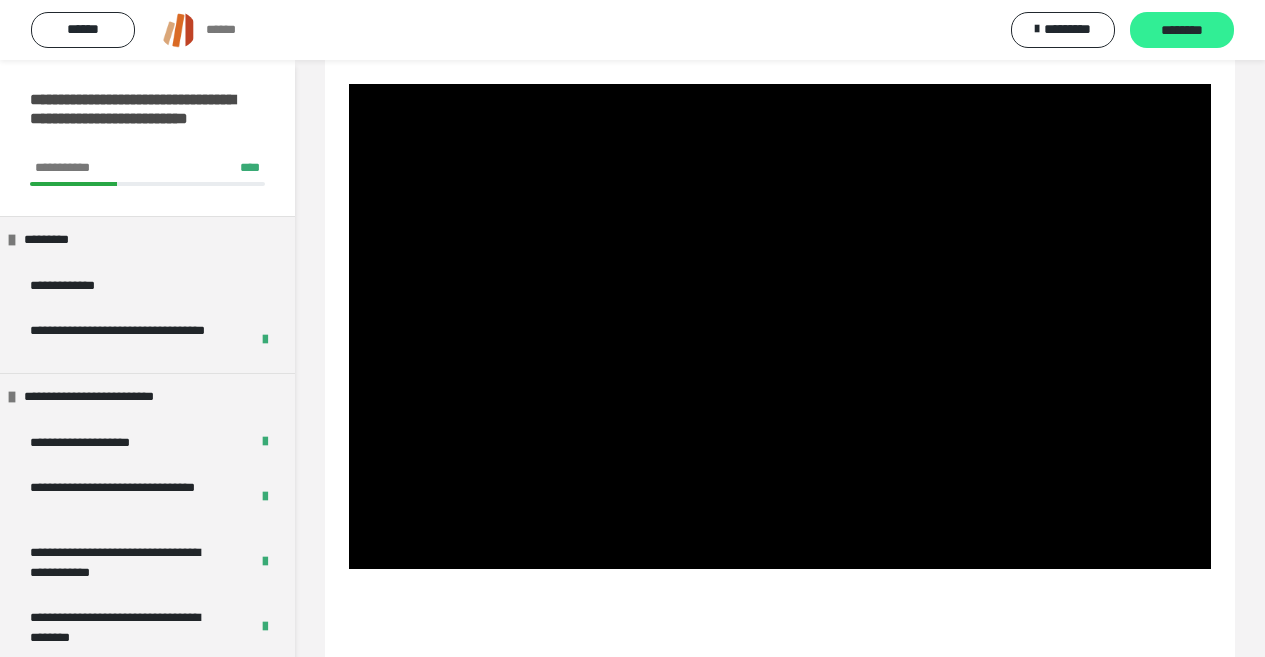 click on "********" at bounding box center [1182, 31] 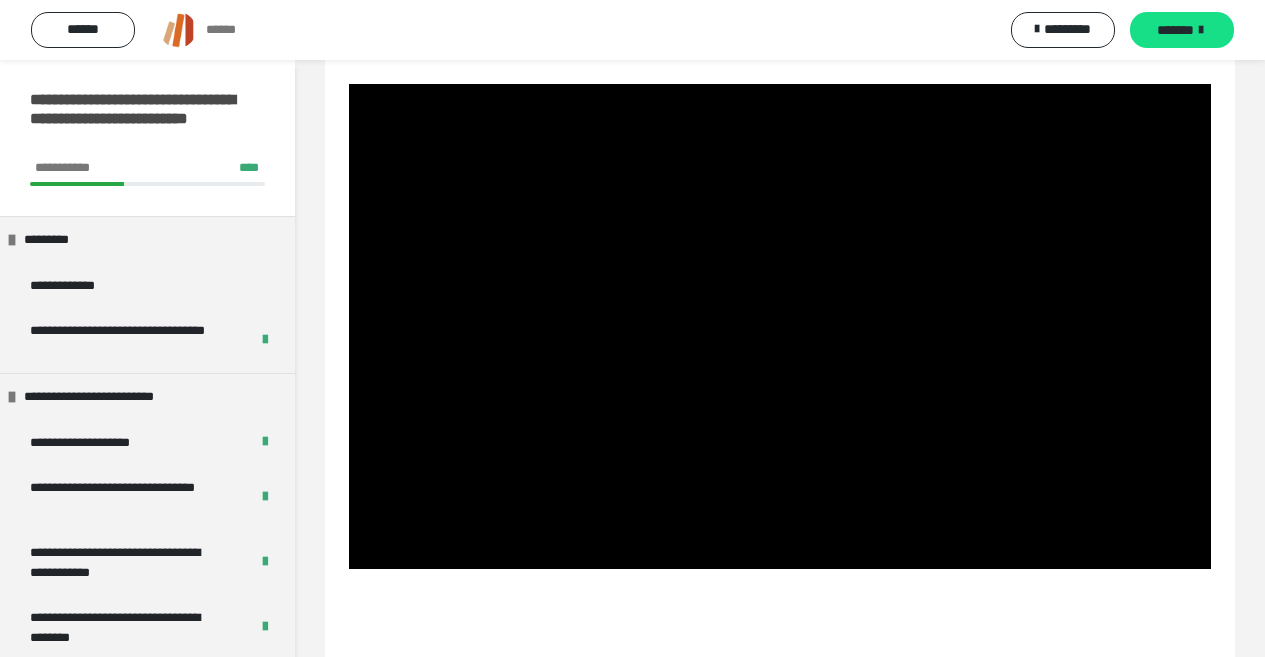 click on "*******" at bounding box center (1175, 30) 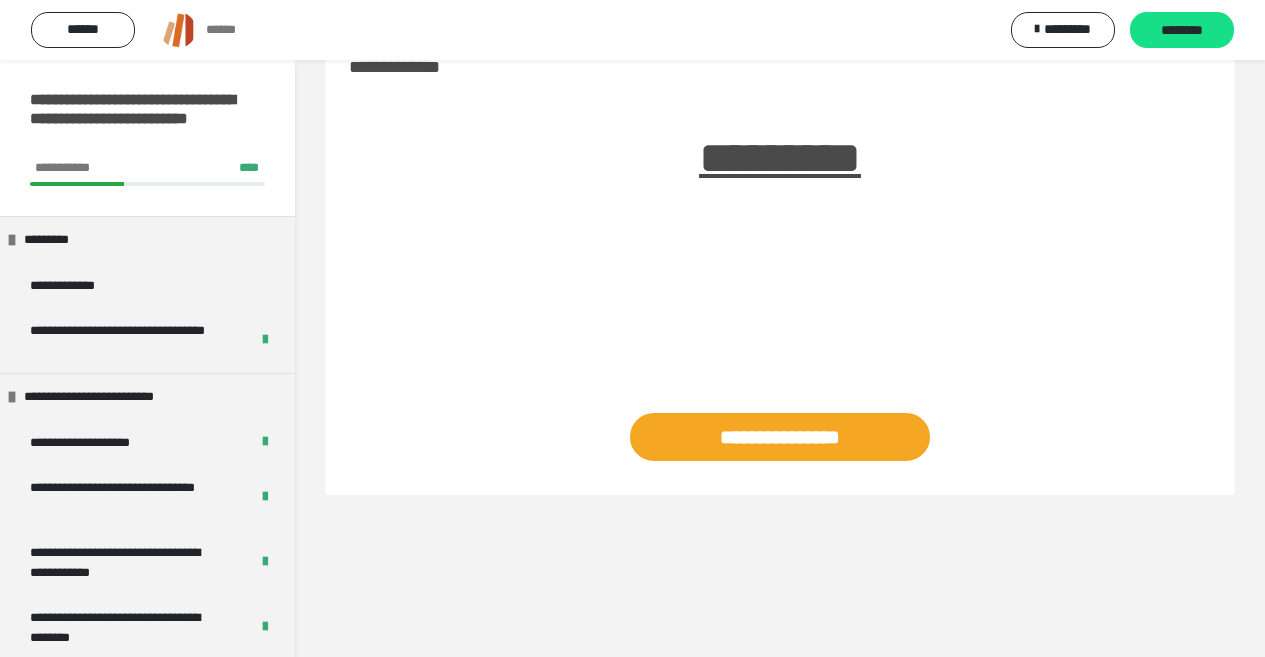 scroll, scrollTop: 60, scrollLeft: 0, axis: vertical 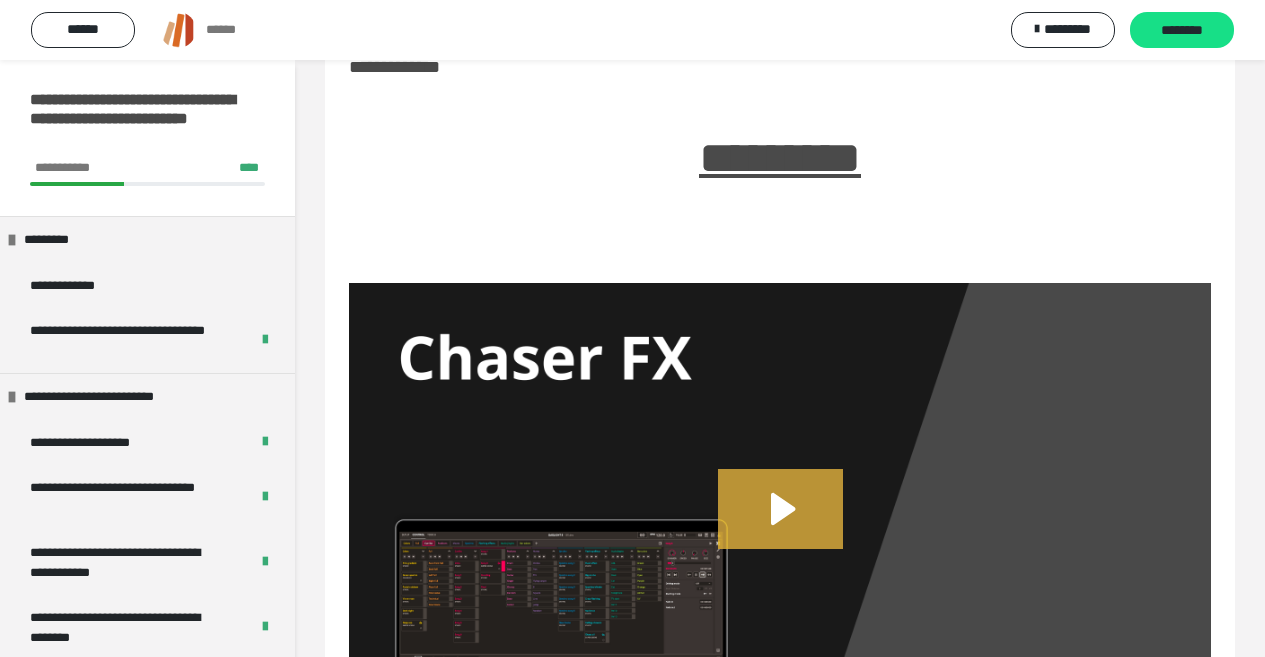 drag, startPoint x: 765, startPoint y: 520, endPoint x: 781, endPoint y: 522, distance: 16.124516 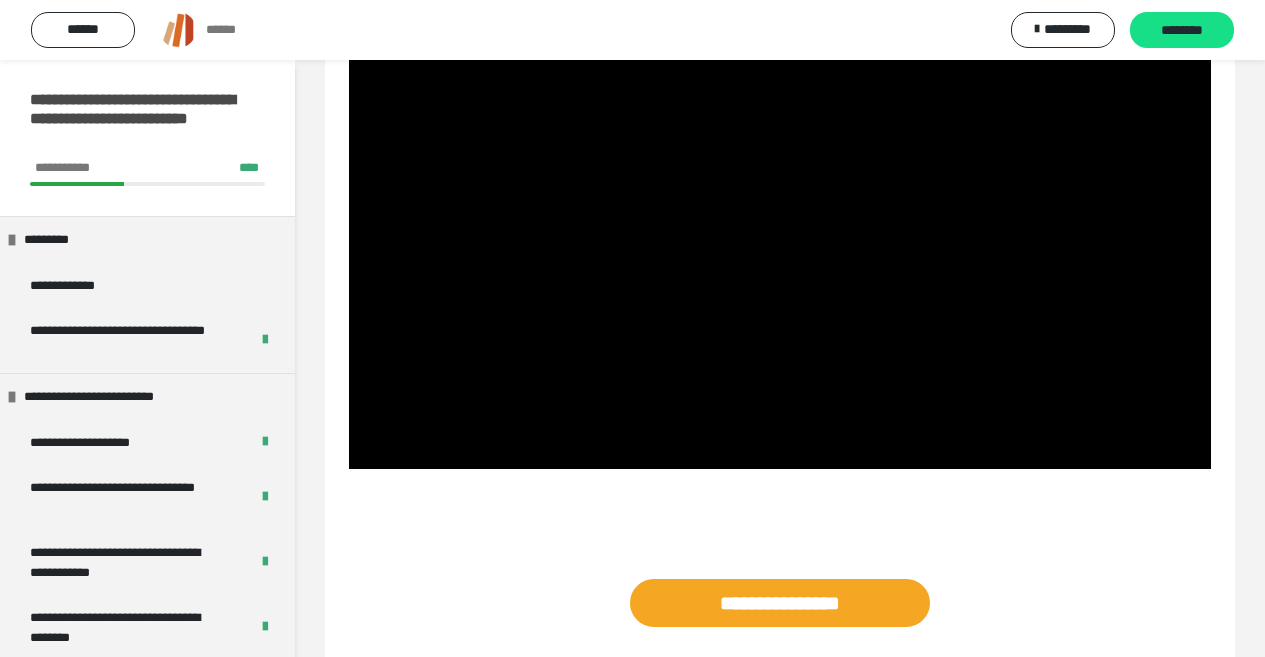 scroll, scrollTop: 360, scrollLeft: 0, axis: vertical 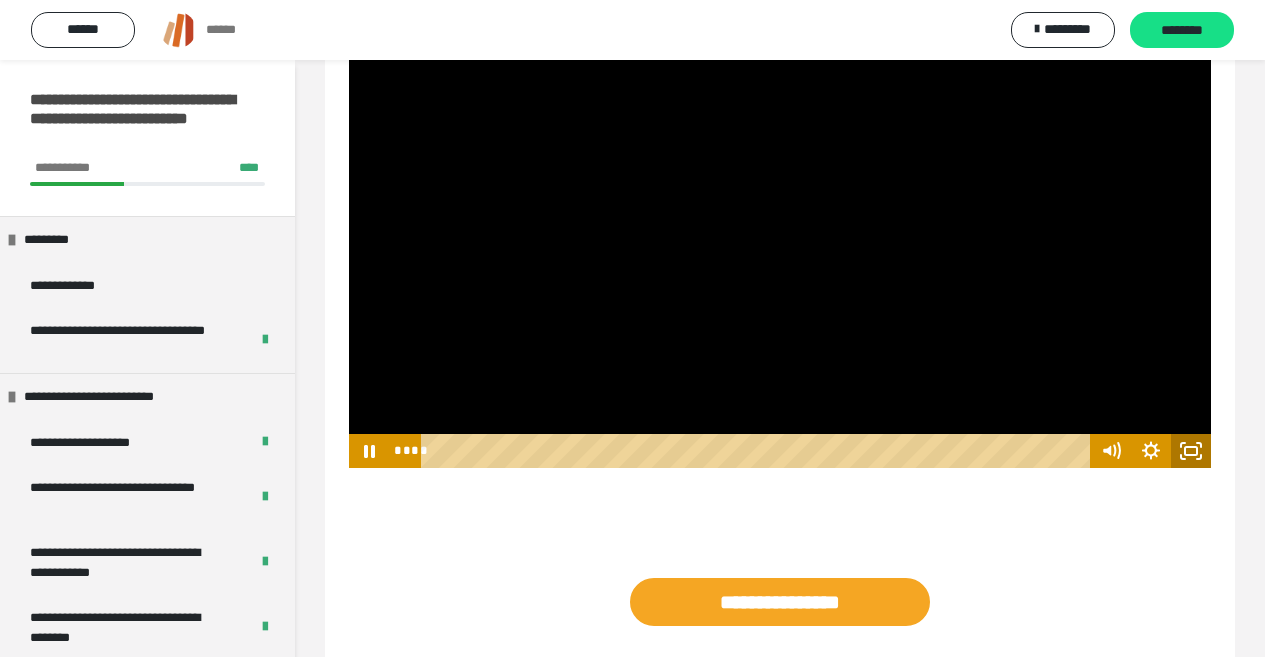 click 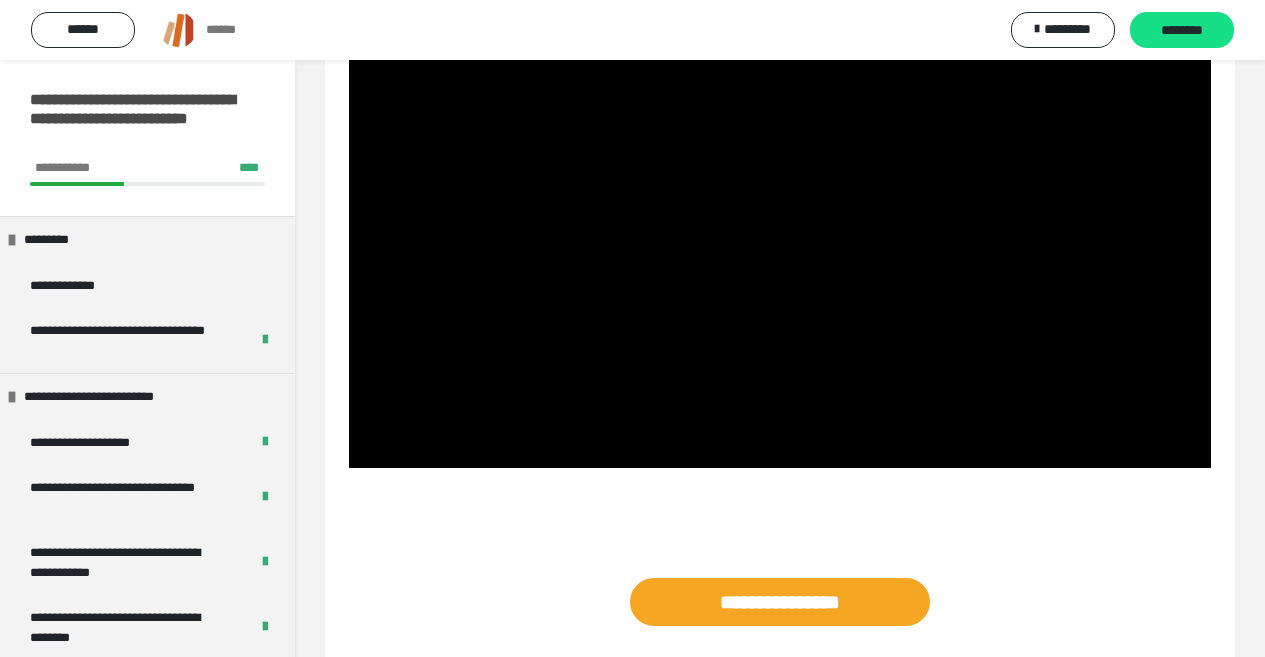 scroll, scrollTop: 259, scrollLeft: 0, axis: vertical 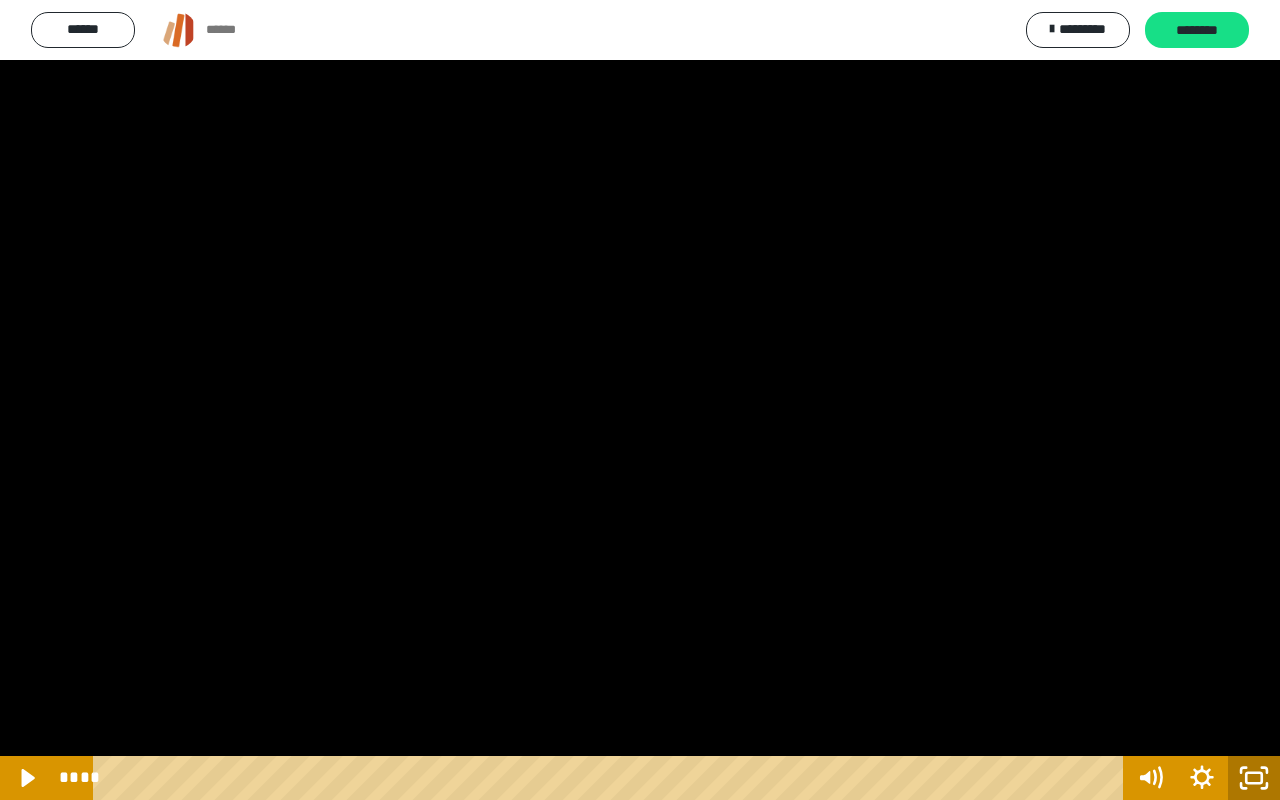 click 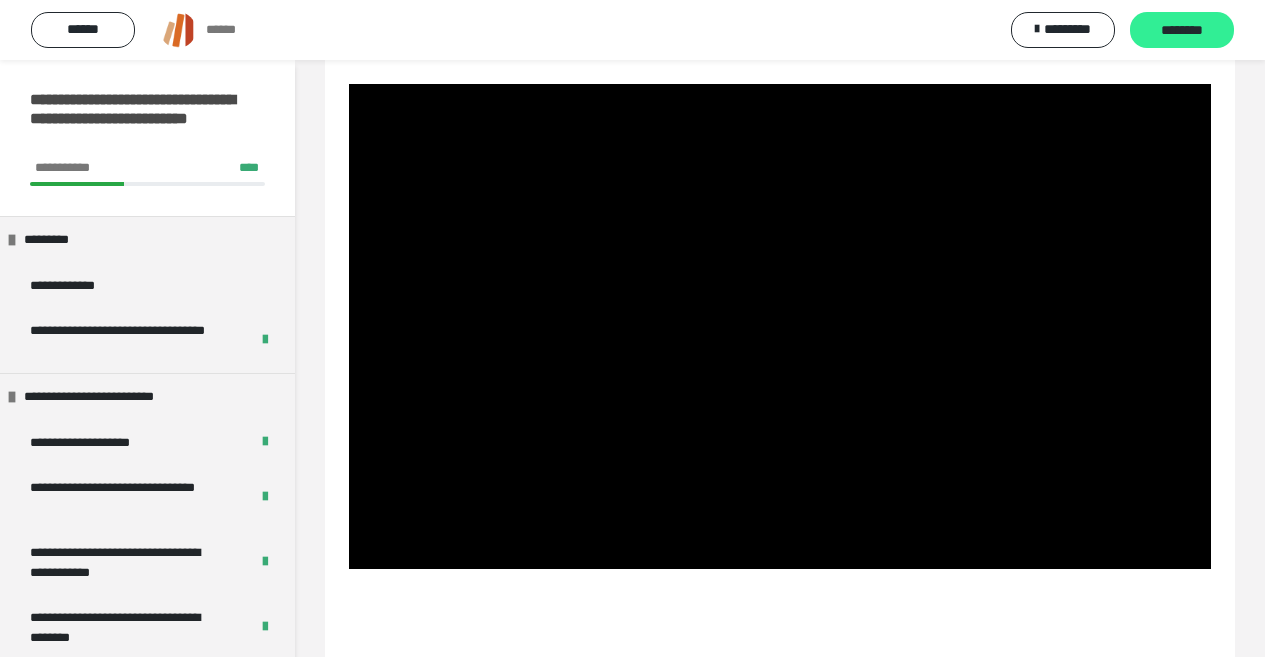 click on "********" at bounding box center (1182, 31) 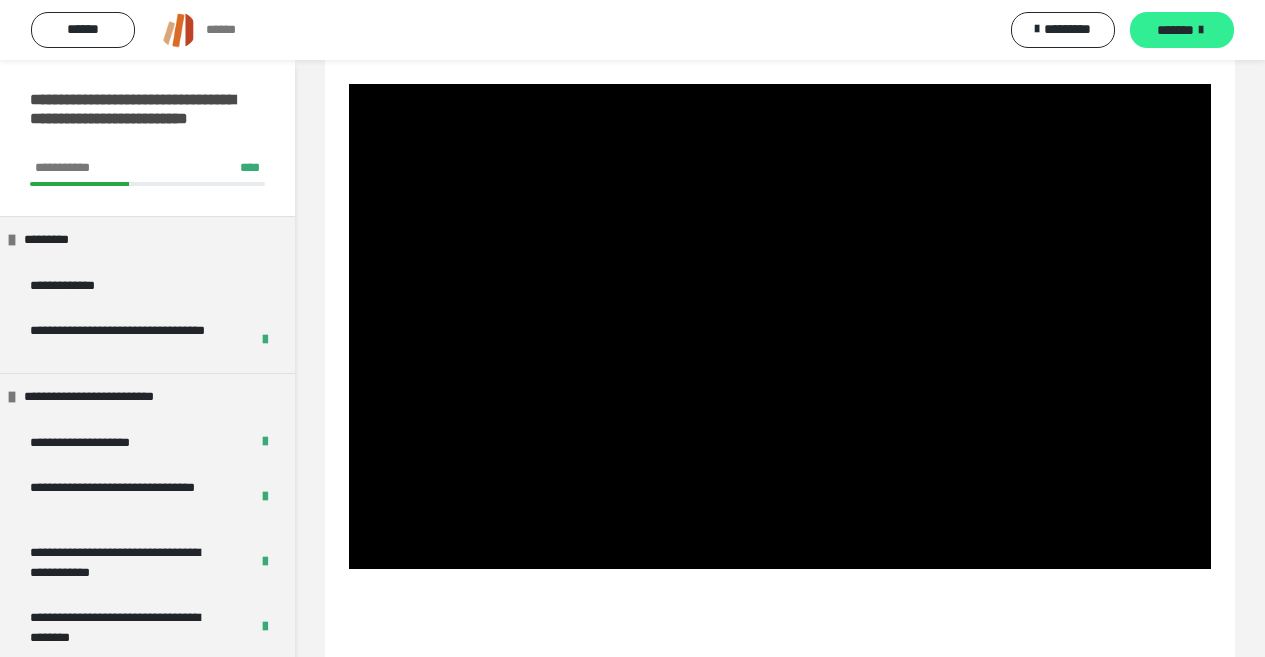 click on "*******" at bounding box center (1182, 30) 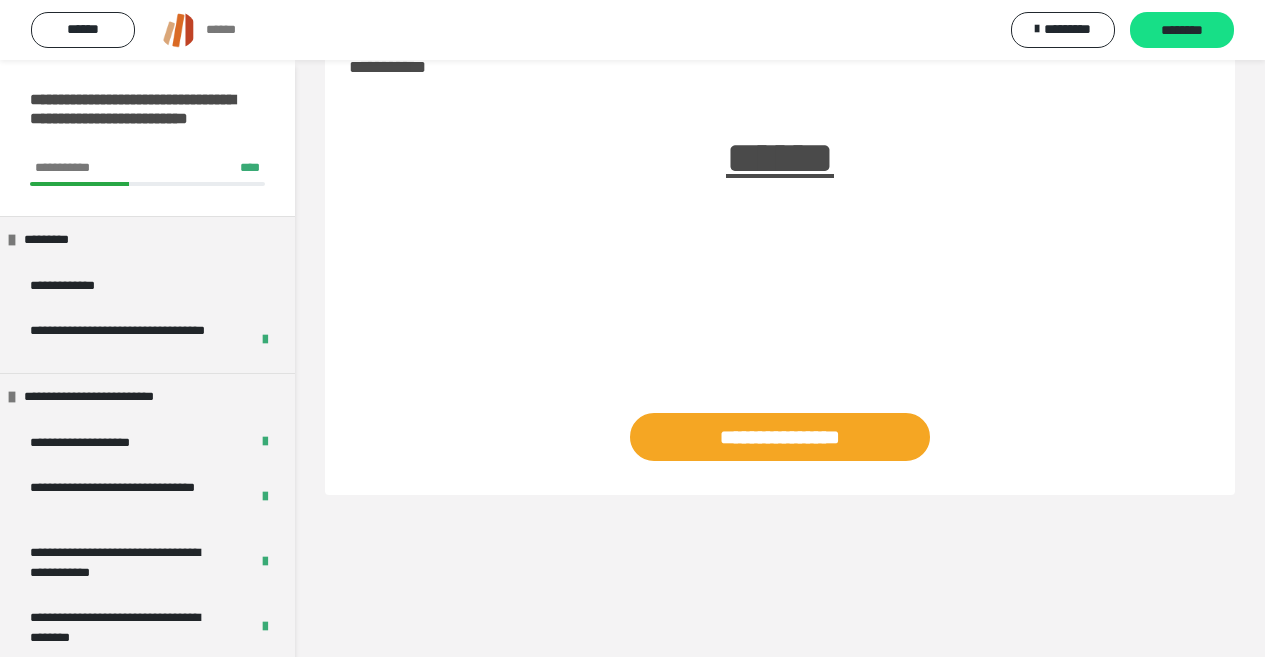 scroll, scrollTop: 60, scrollLeft: 0, axis: vertical 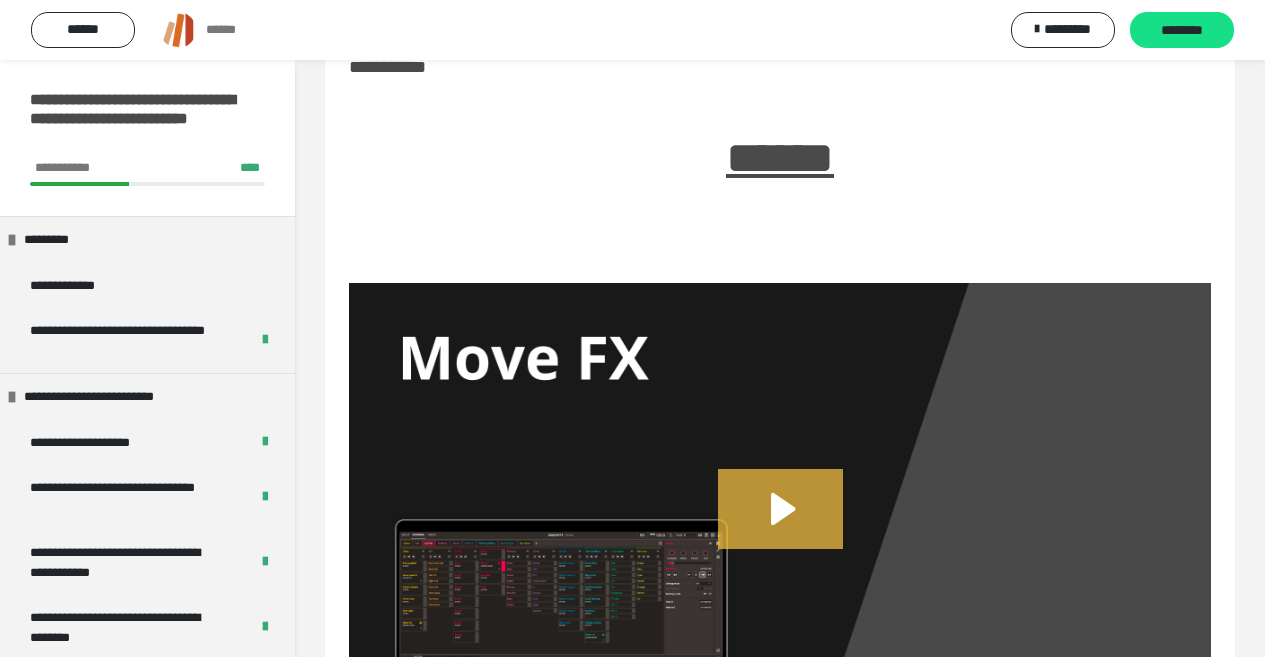 drag, startPoint x: 787, startPoint y: 524, endPoint x: 822, endPoint y: 526, distance: 35.057095 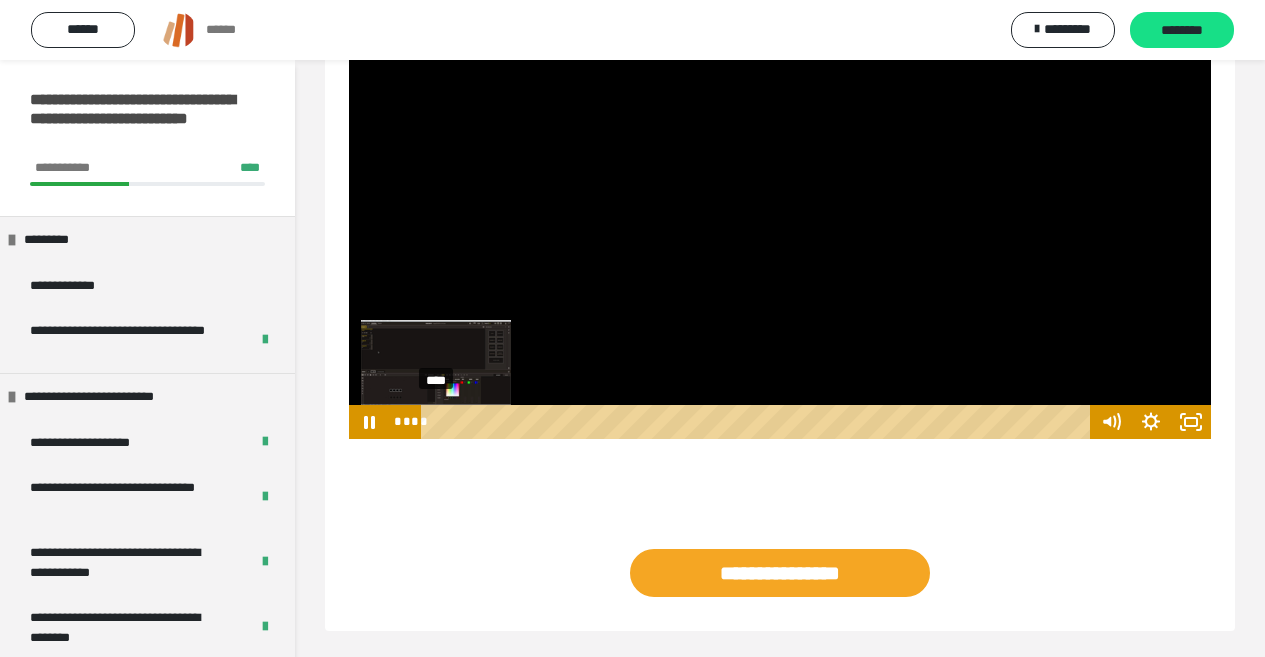 scroll, scrollTop: 393, scrollLeft: 0, axis: vertical 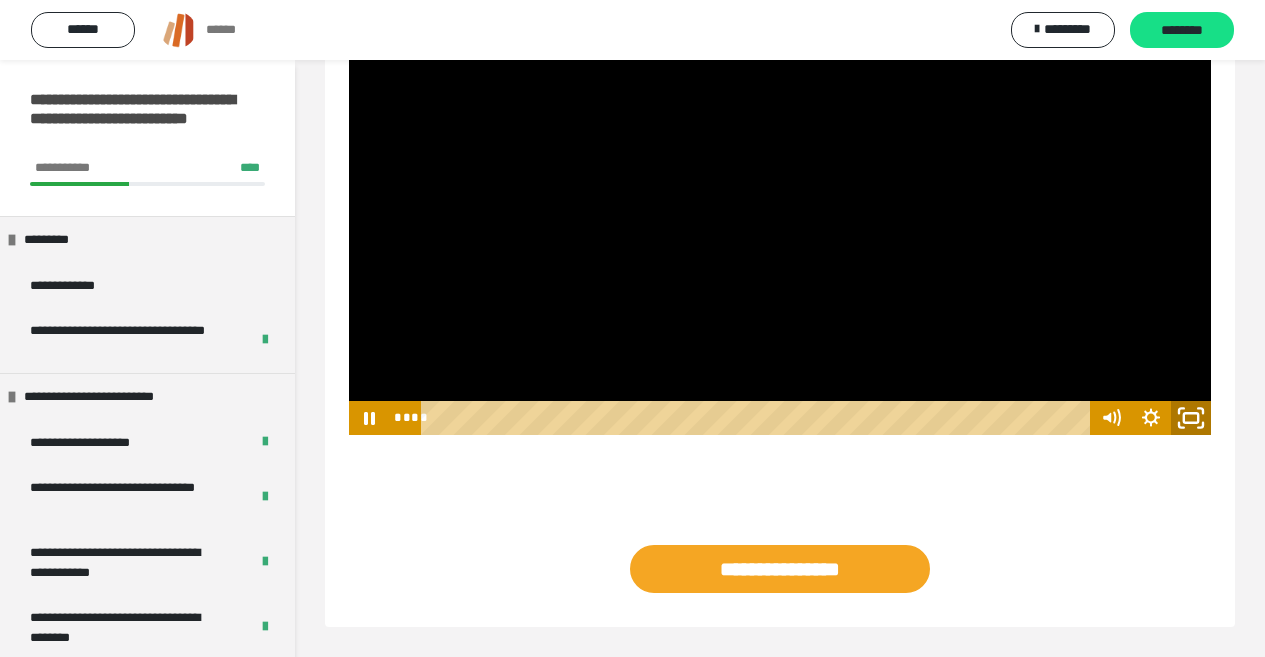 drag, startPoint x: 1196, startPoint y: 420, endPoint x: 1146, endPoint y: 590, distance: 177.20045 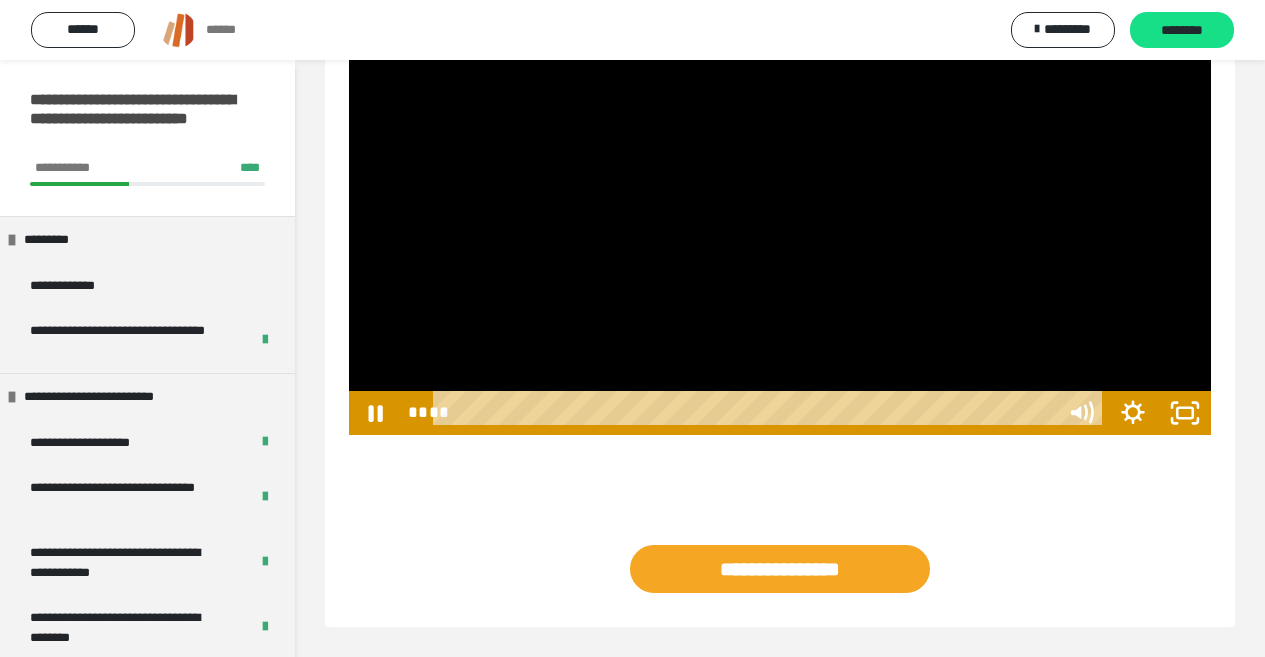 scroll, scrollTop: 259, scrollLeft: 0, axis: vertical 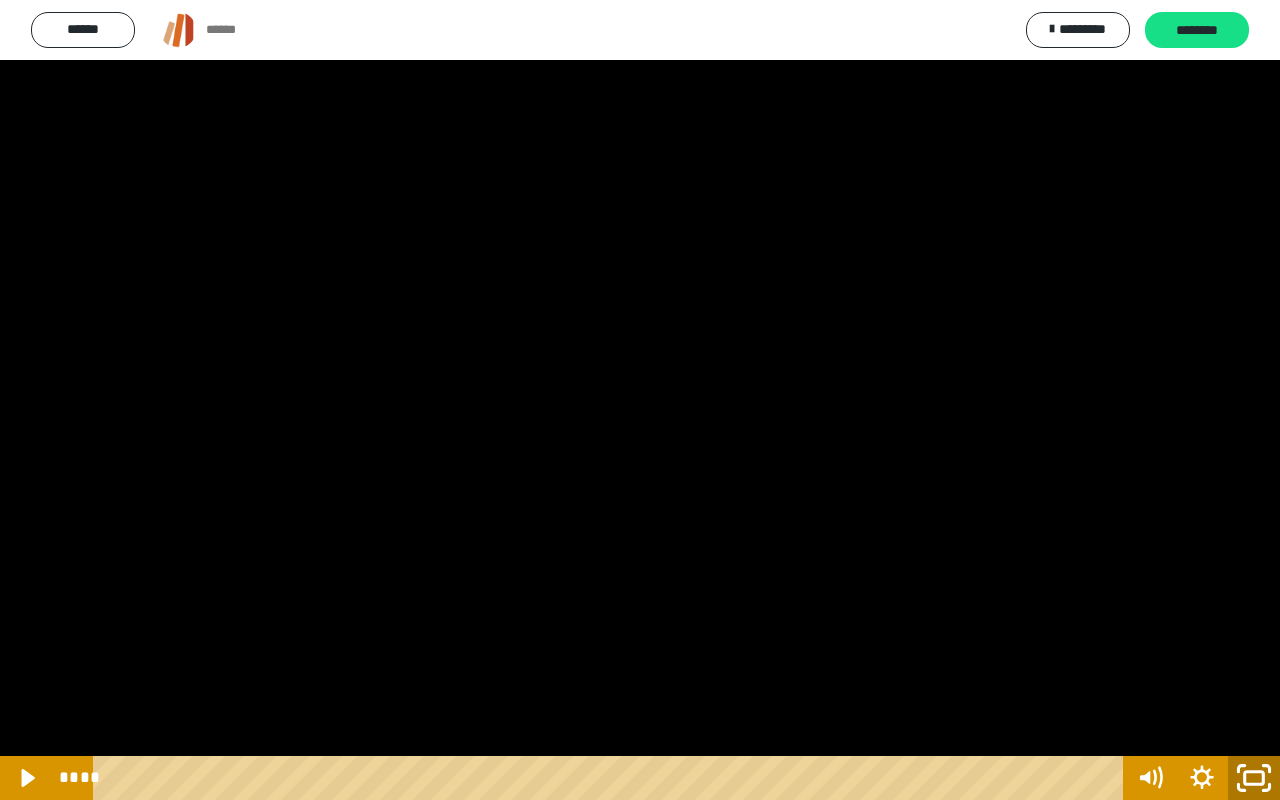 click 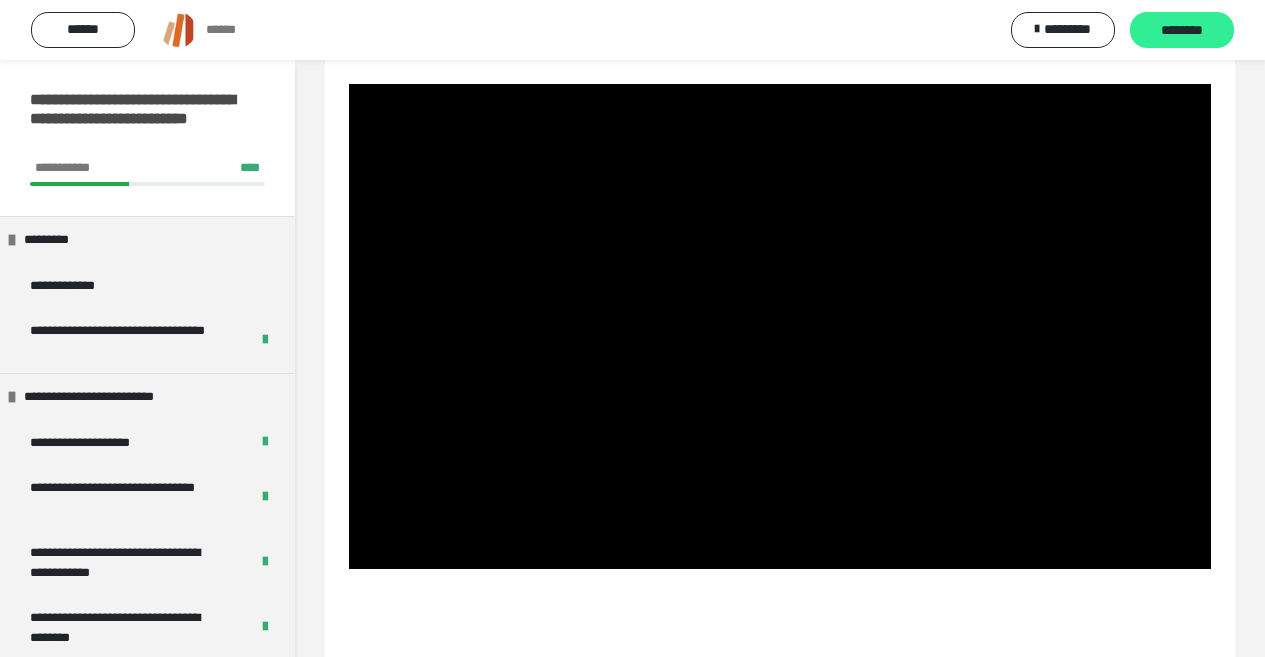 click on "********" at bounding box center [1182, 30] 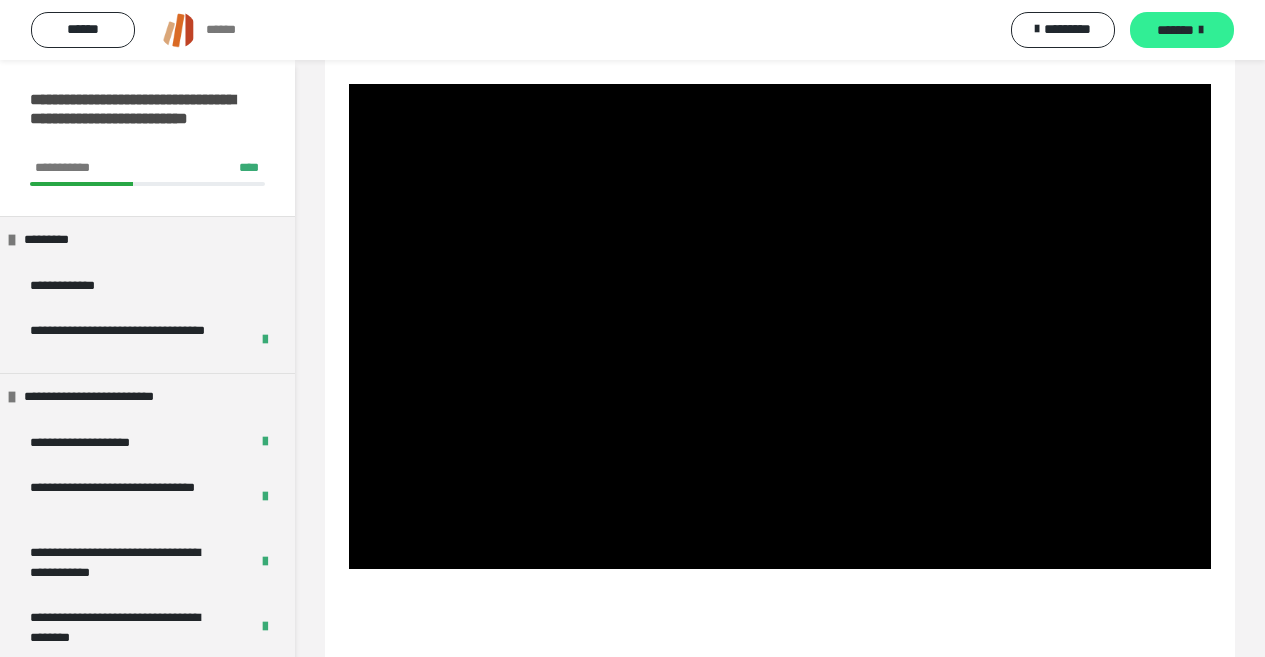 click on "*******" at bounding box center [1175, 30] 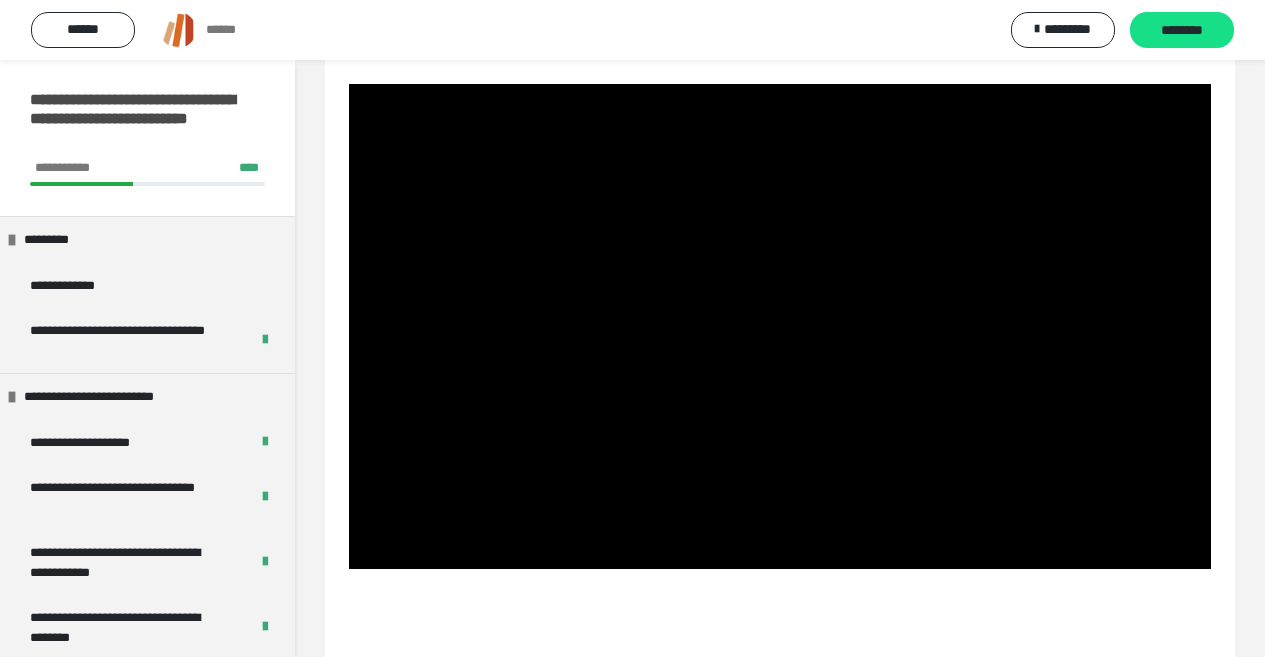 scroll, scrollTop: 60, scrollLeft: 0, axis: vertical 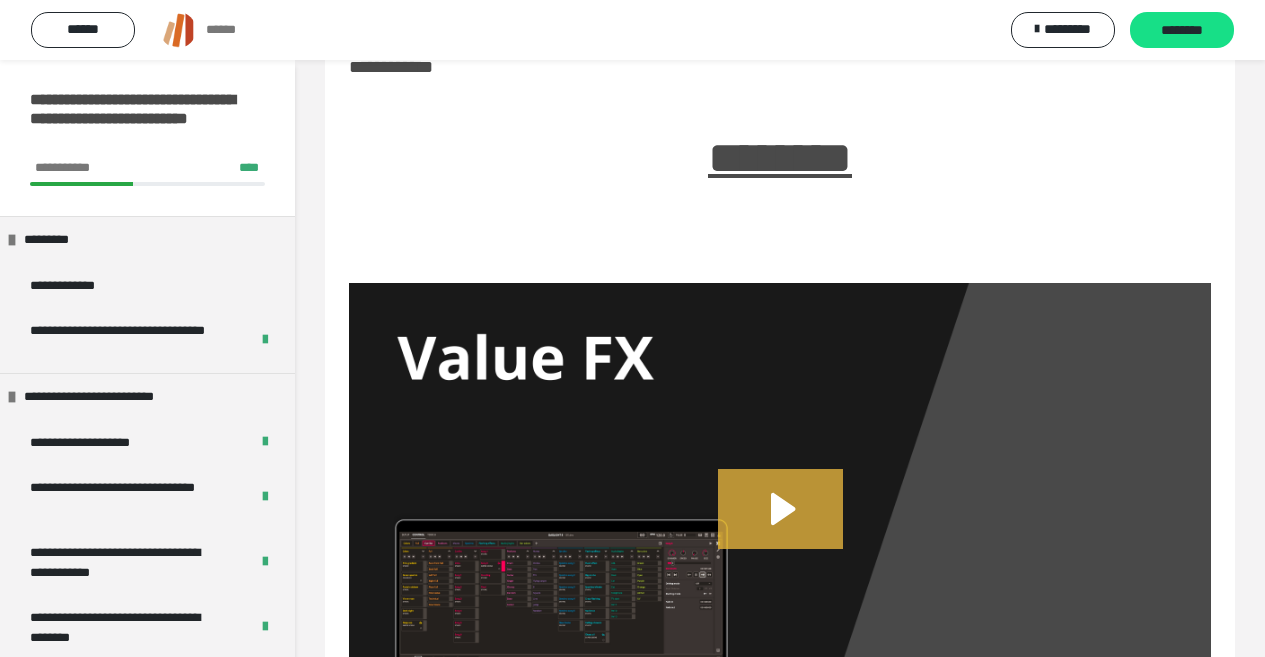 click 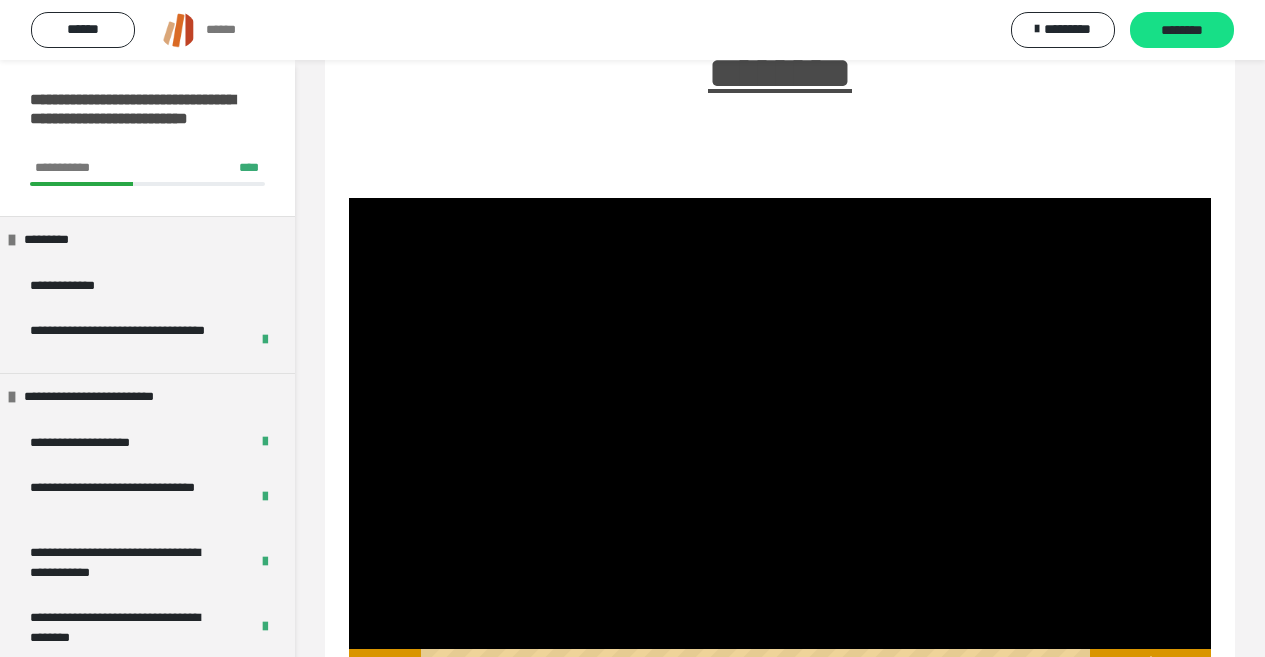 scroll, scrollTop: 260, scrollLeft: 0, axis: vertical 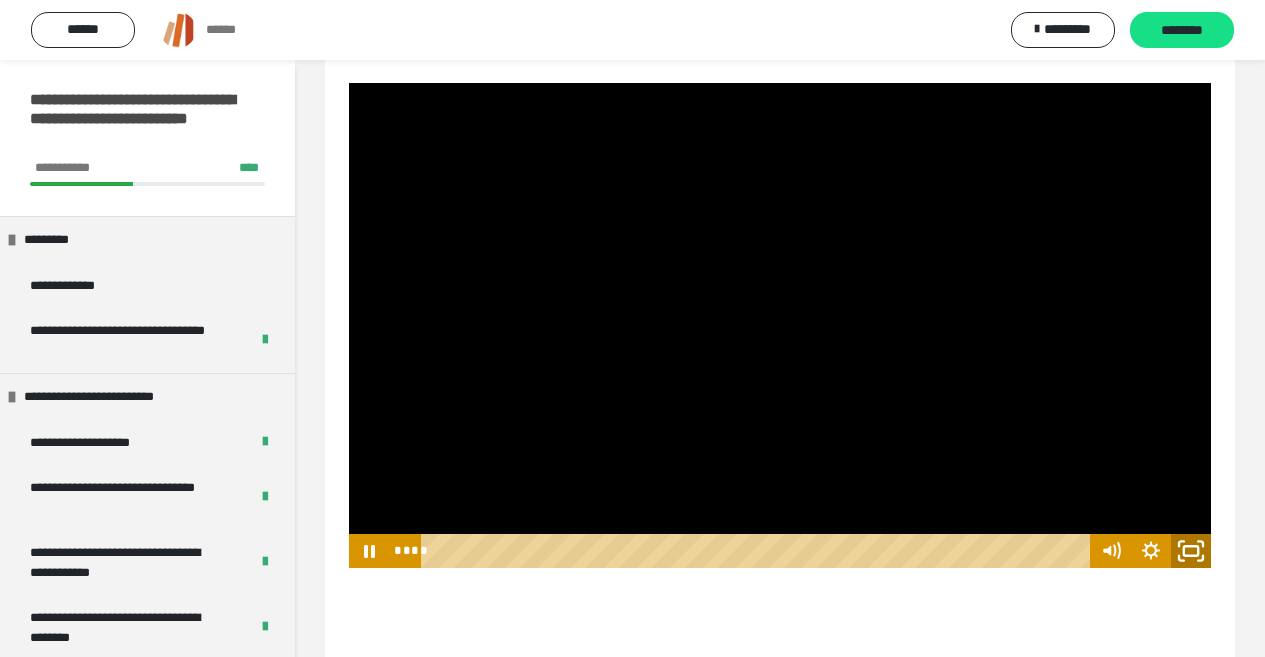 click 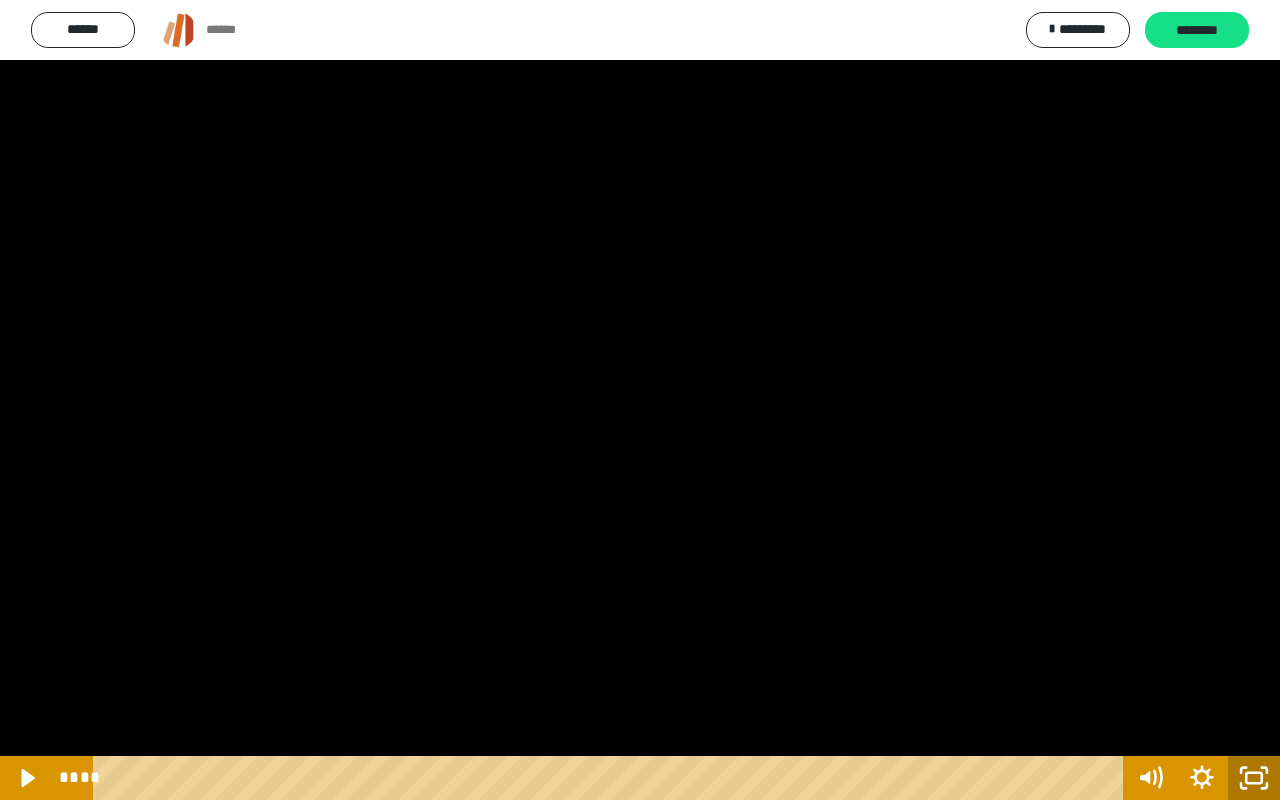 click 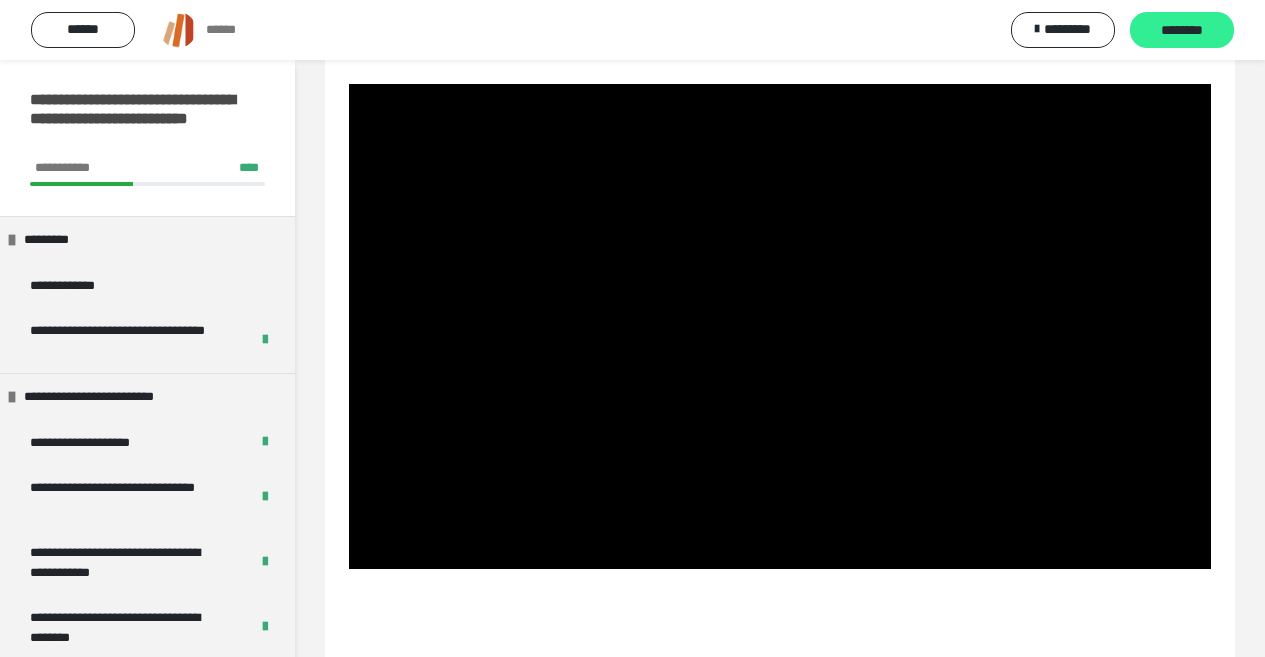 click on "********" at bounding box center (1182, 31) 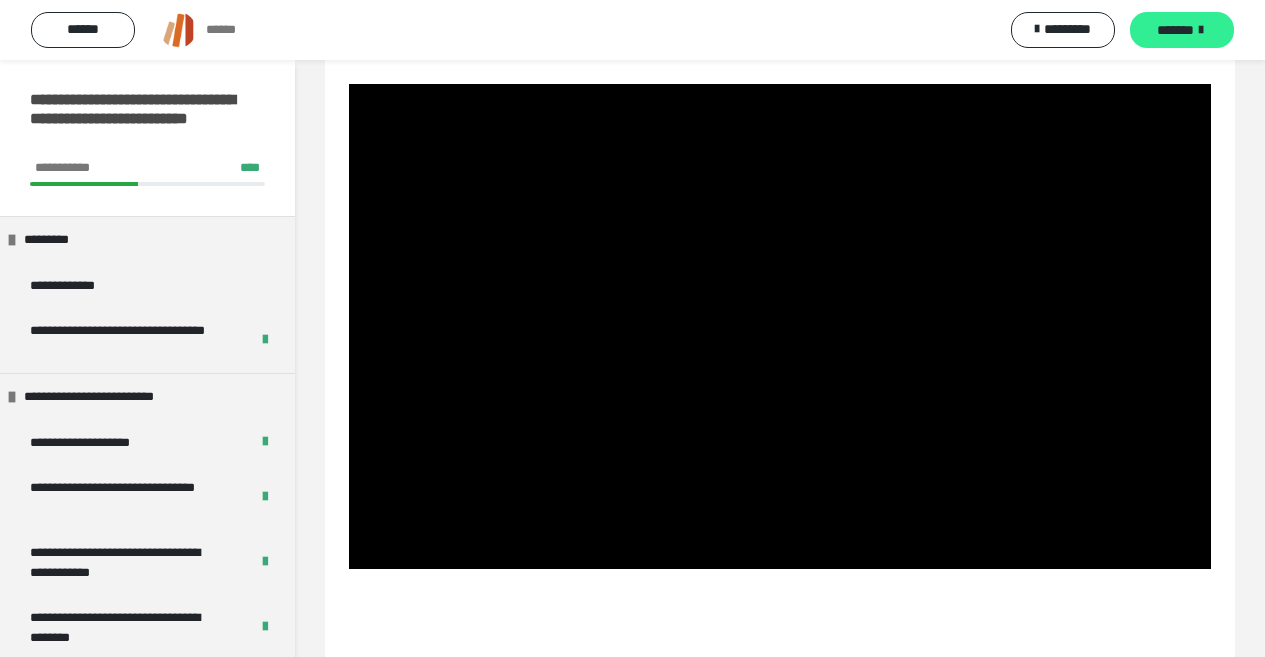 click on "*******" at bounding box center [1175, 30] 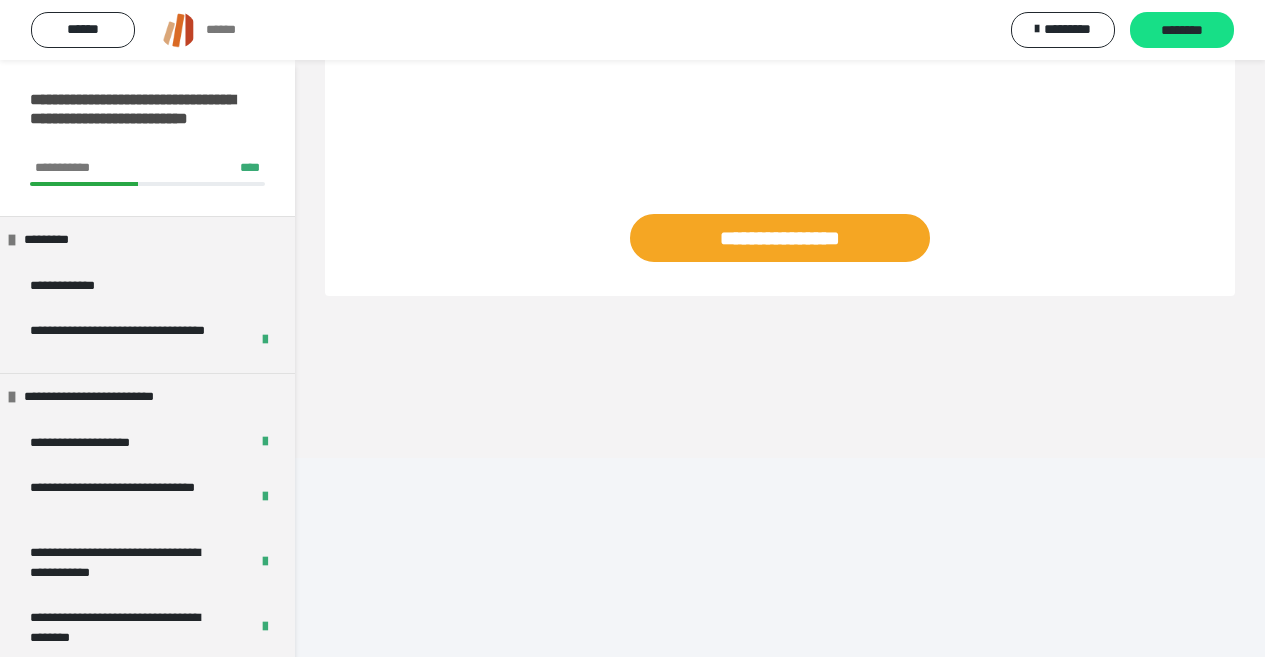 scroll, scrollTop: 60, scrollLeft: 0, axis: vertical 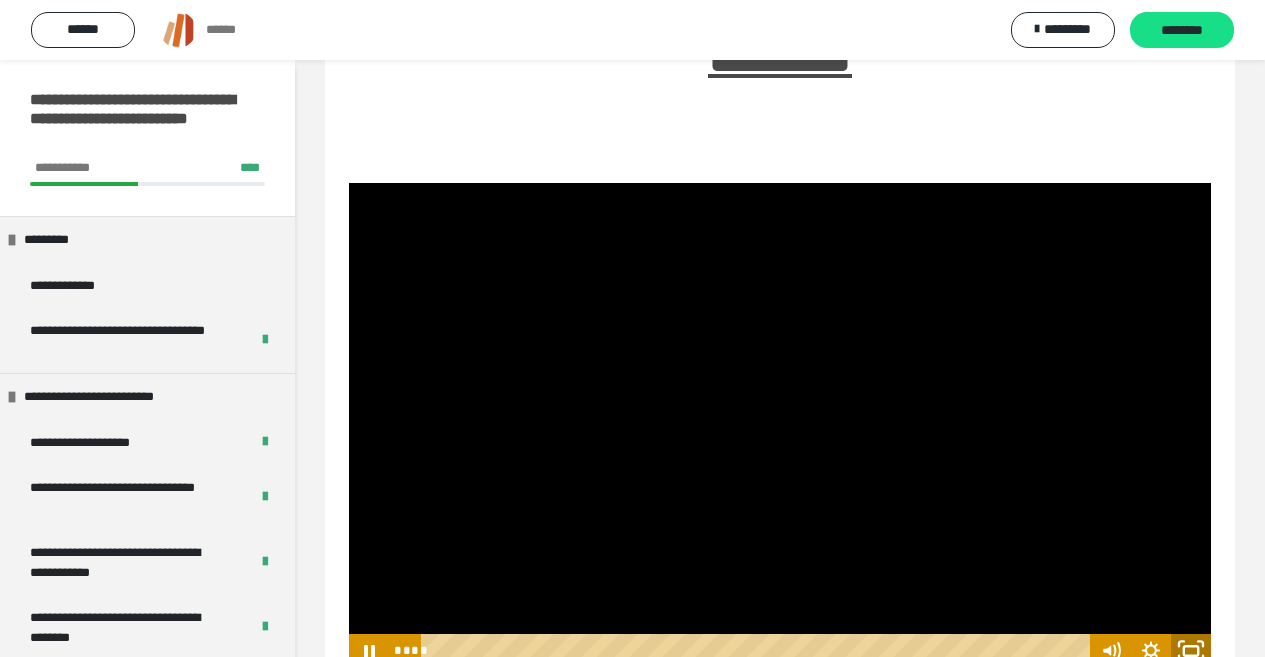 click 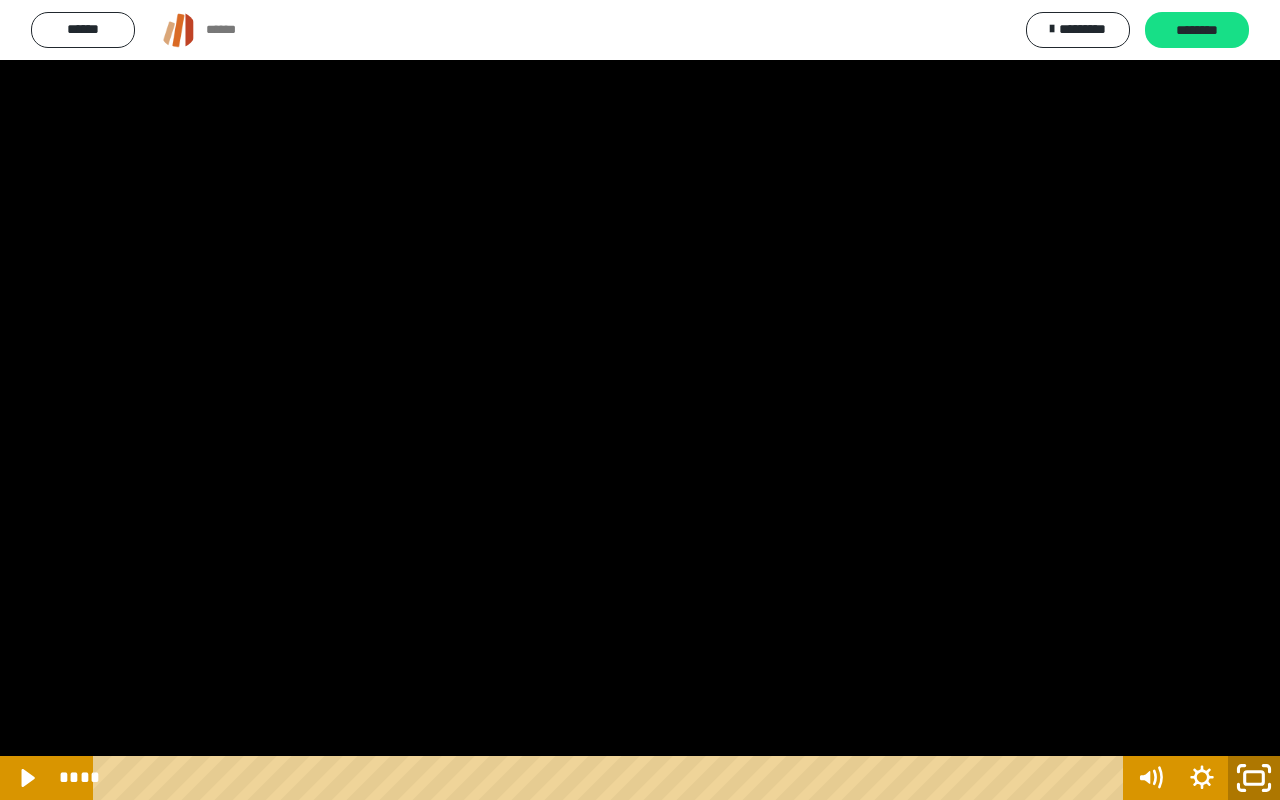 click 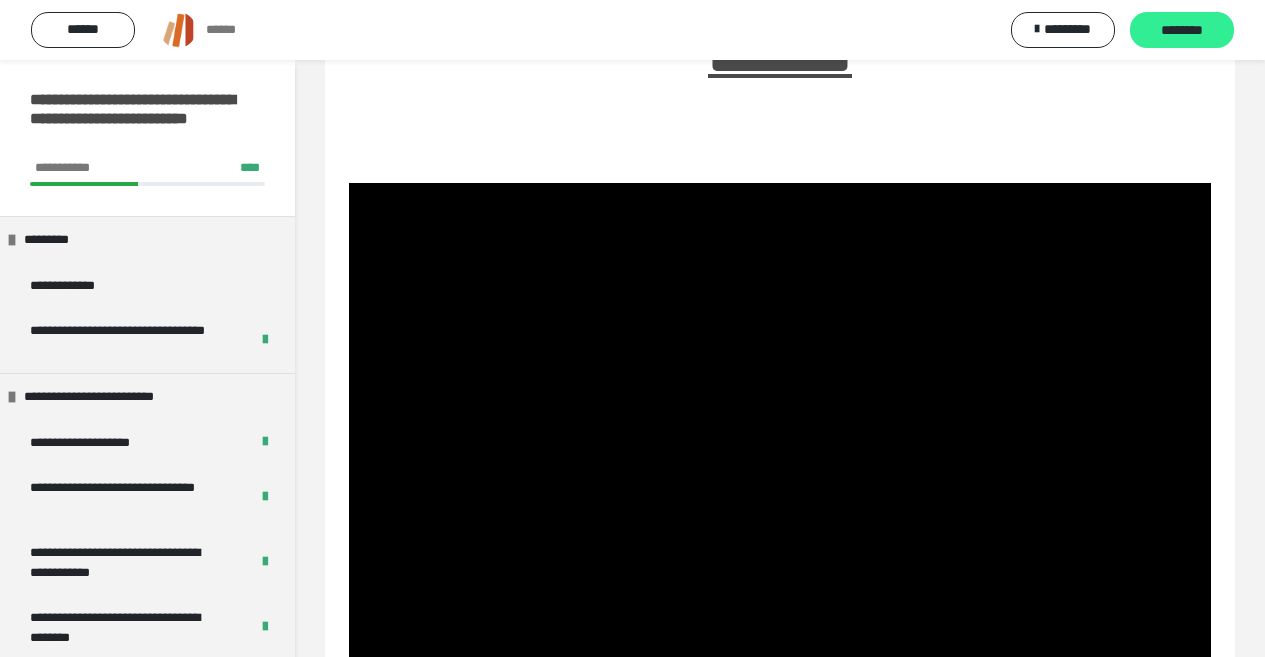 click on "********" at bounding box center [1182, 31] 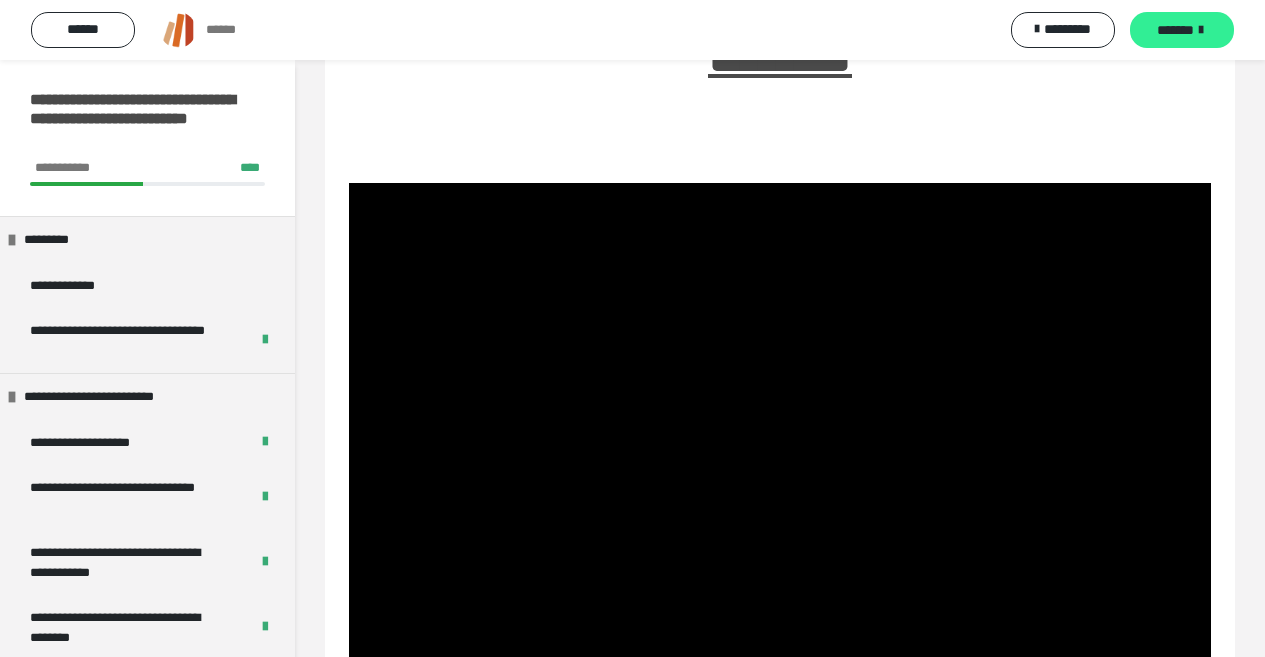 click on "*******" at bounding box center (1175, 30) 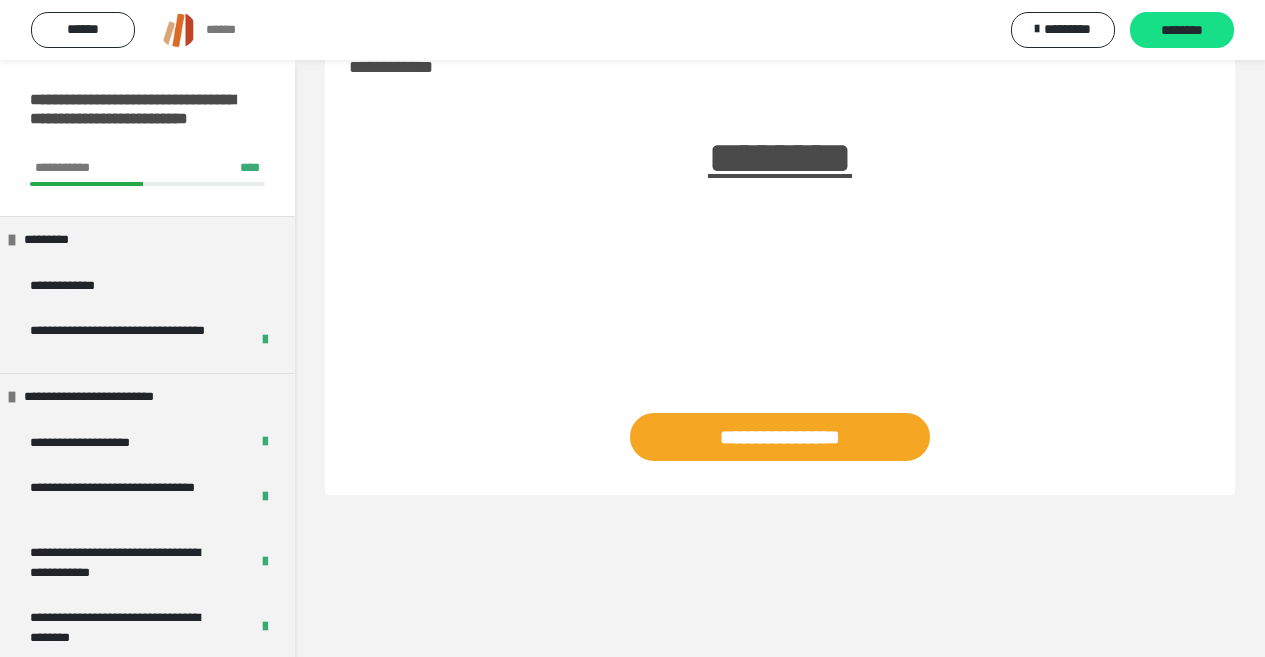 scroll, scrollTop: 60, scrollLeft: 0, axis: vertical 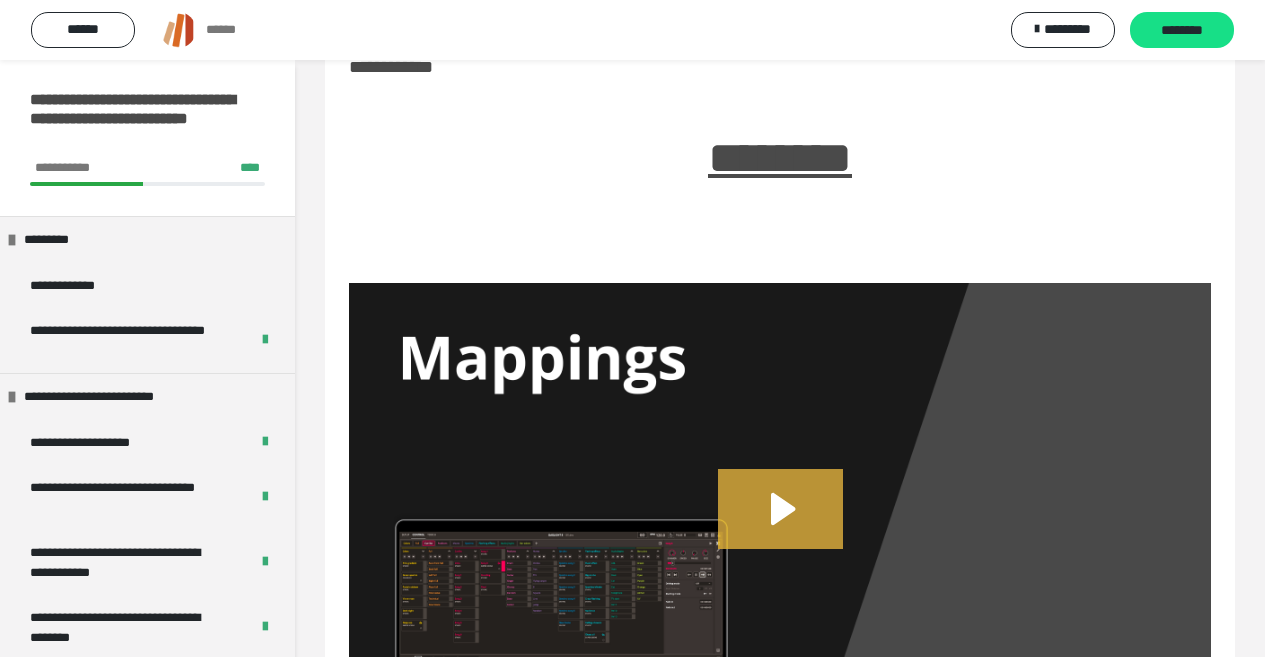 click 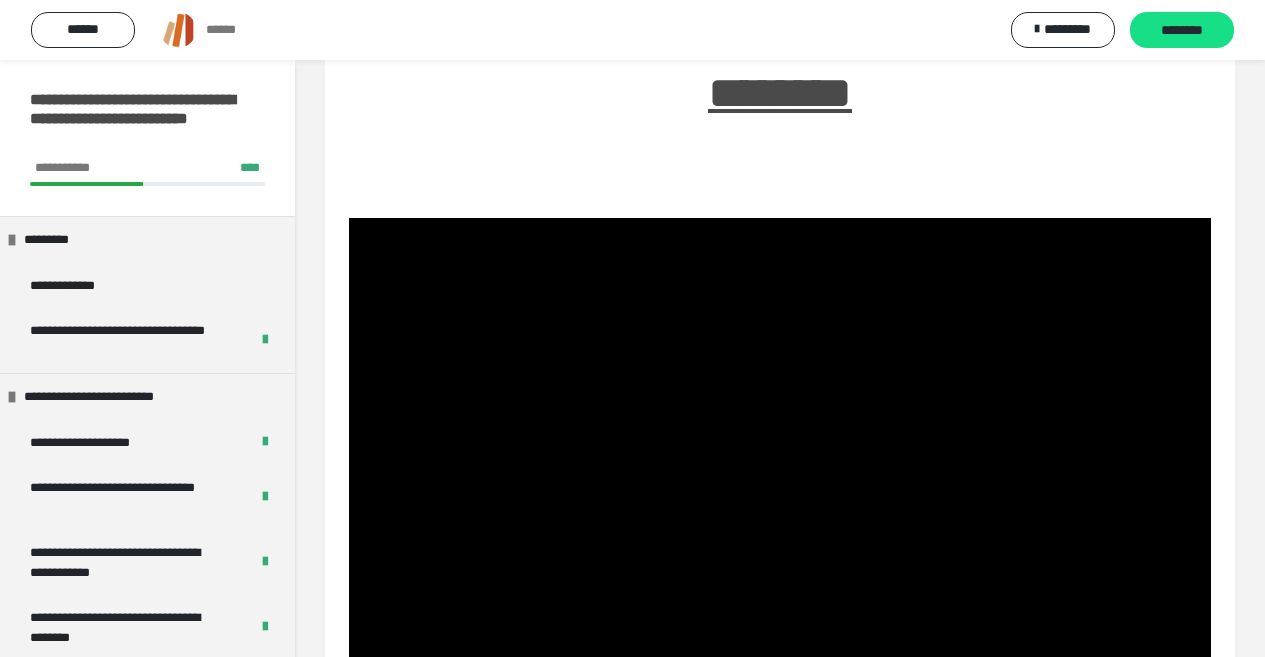 scroll, scrollTop: 160, scrollLeft: 0, axis: vertical 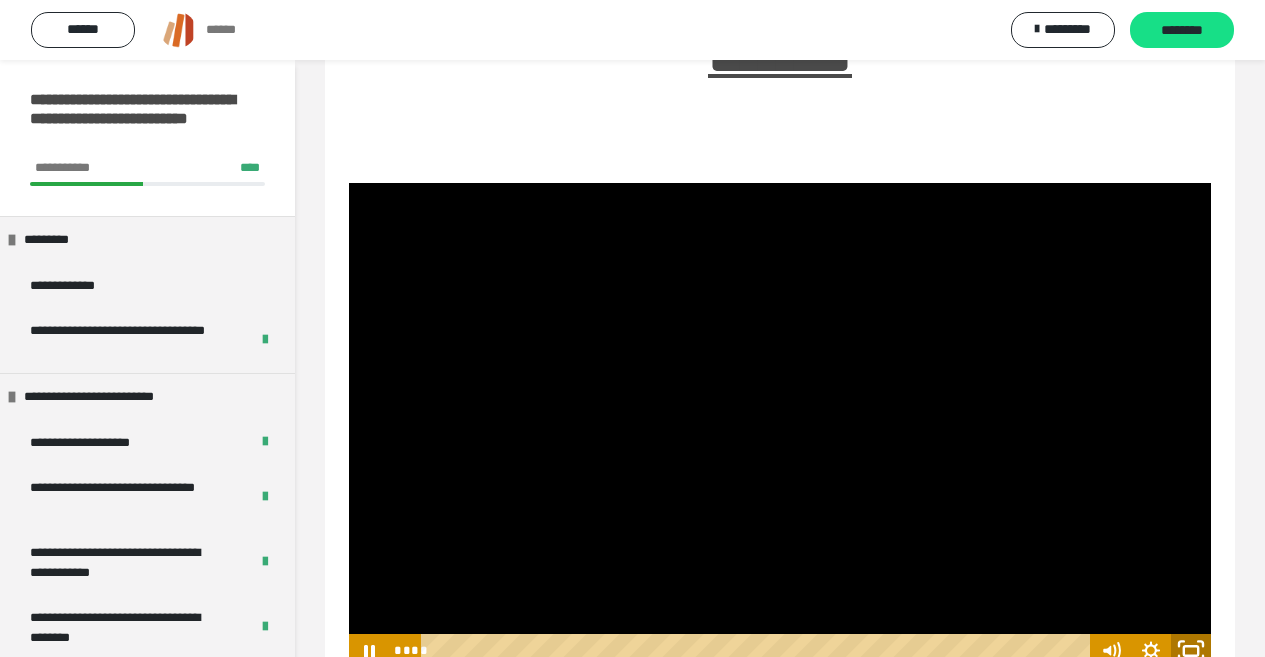 click 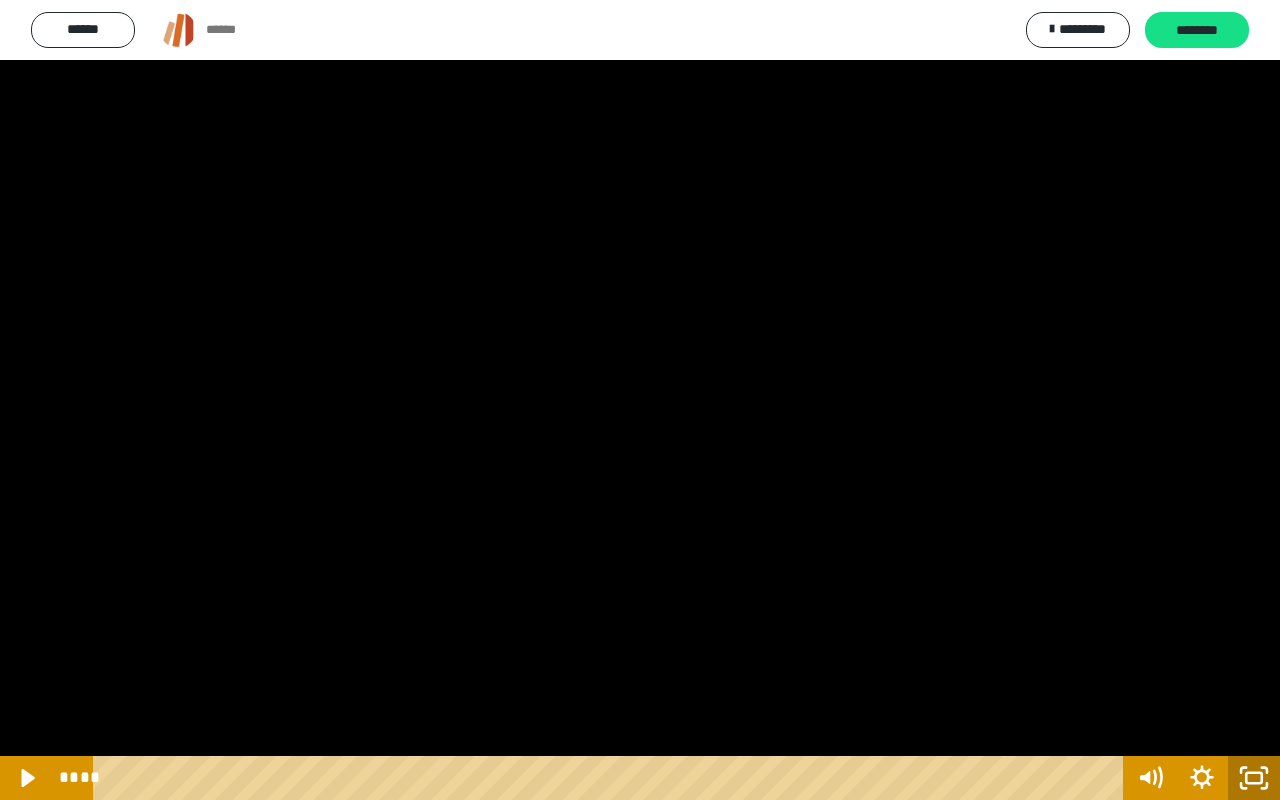 click 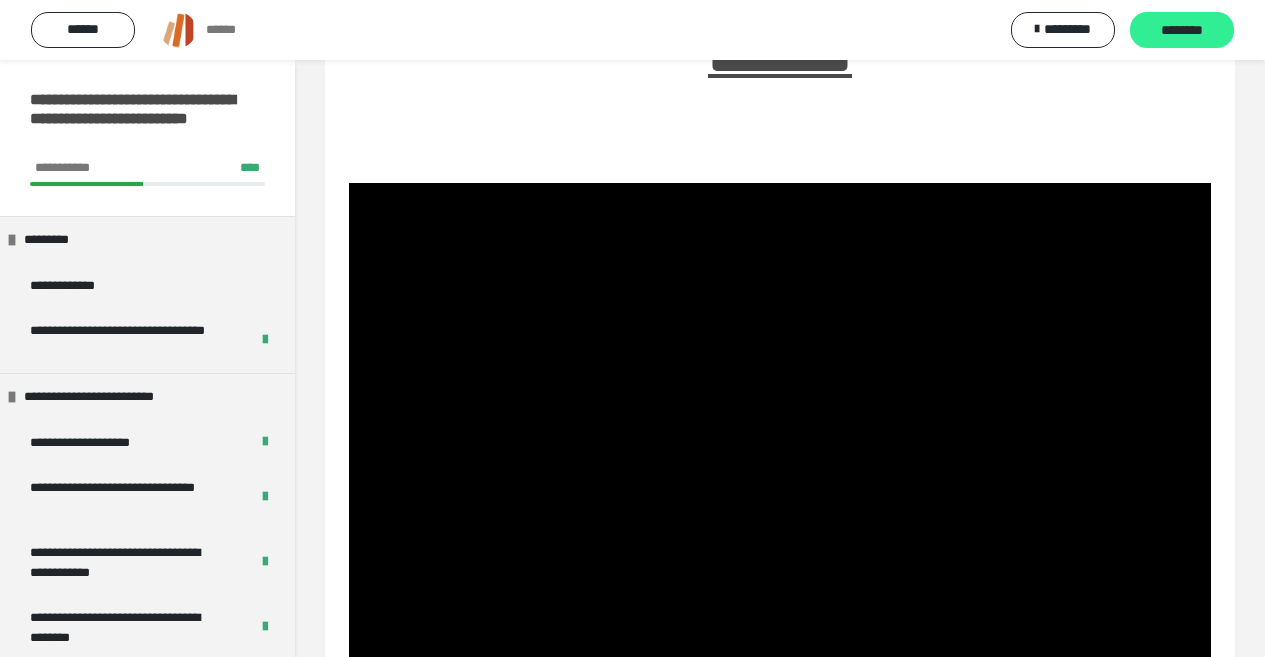 click on "********" at bounding box center (1182, 31) 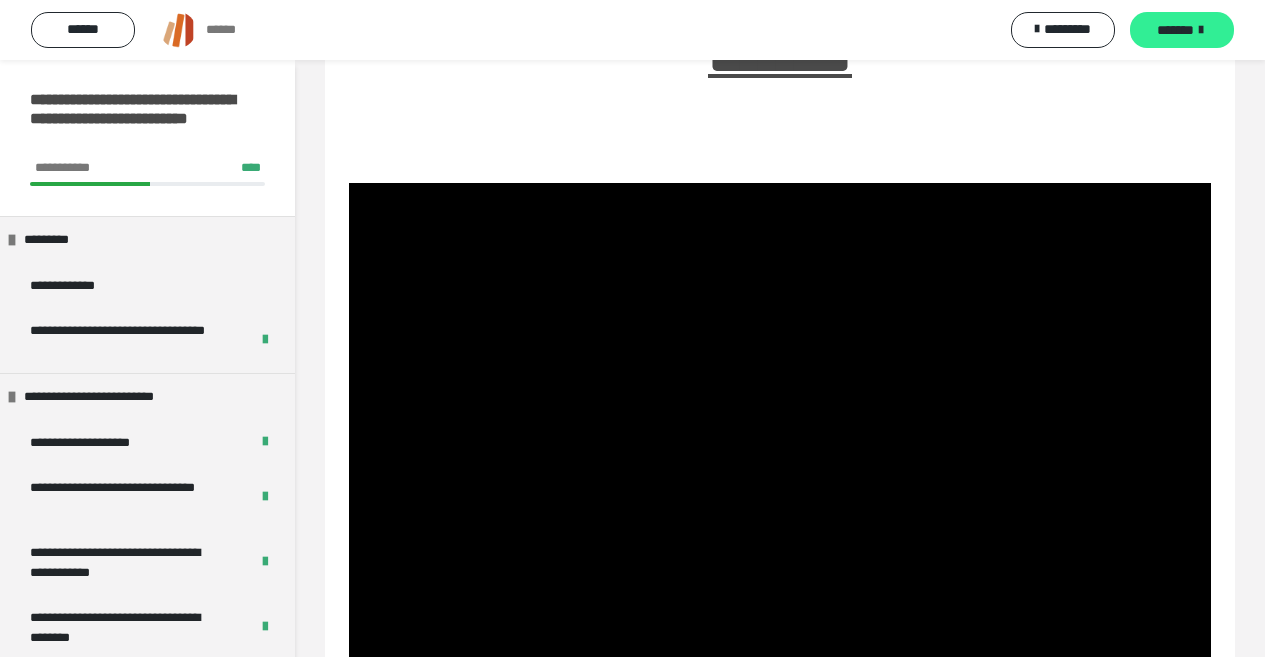 click on "*******" at bounding box center [1175, 30] 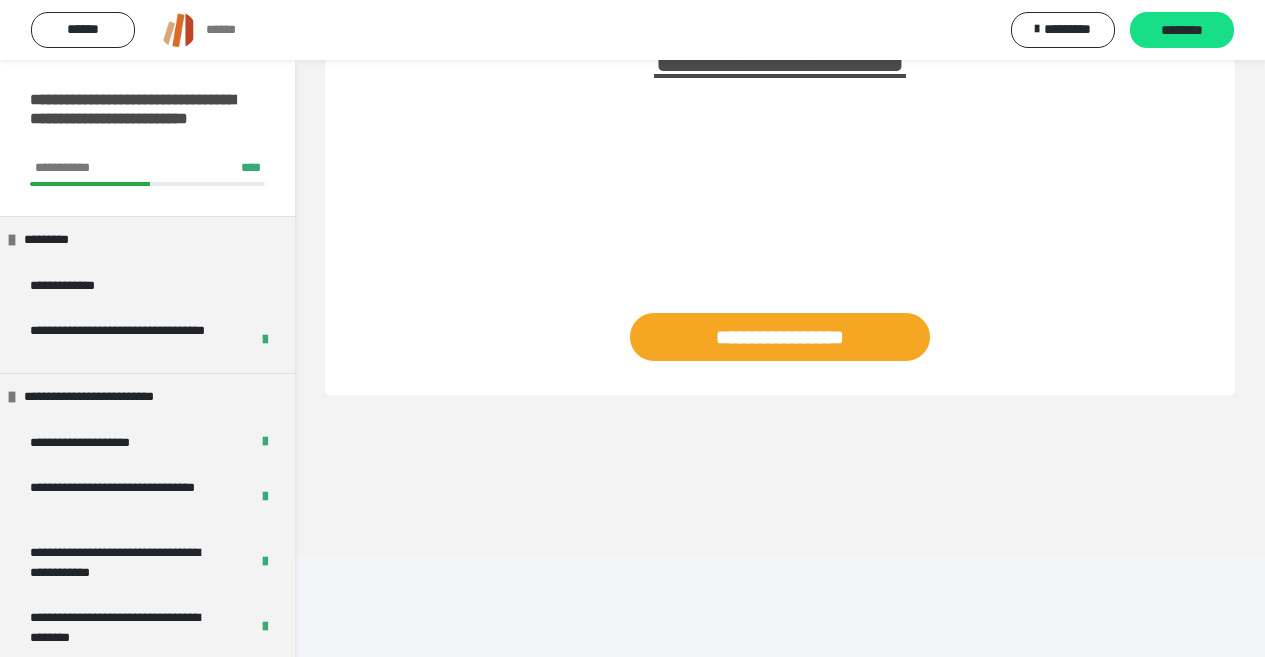 scroll, scrollTop: 60, scrollLeft: 0, axis: vertical 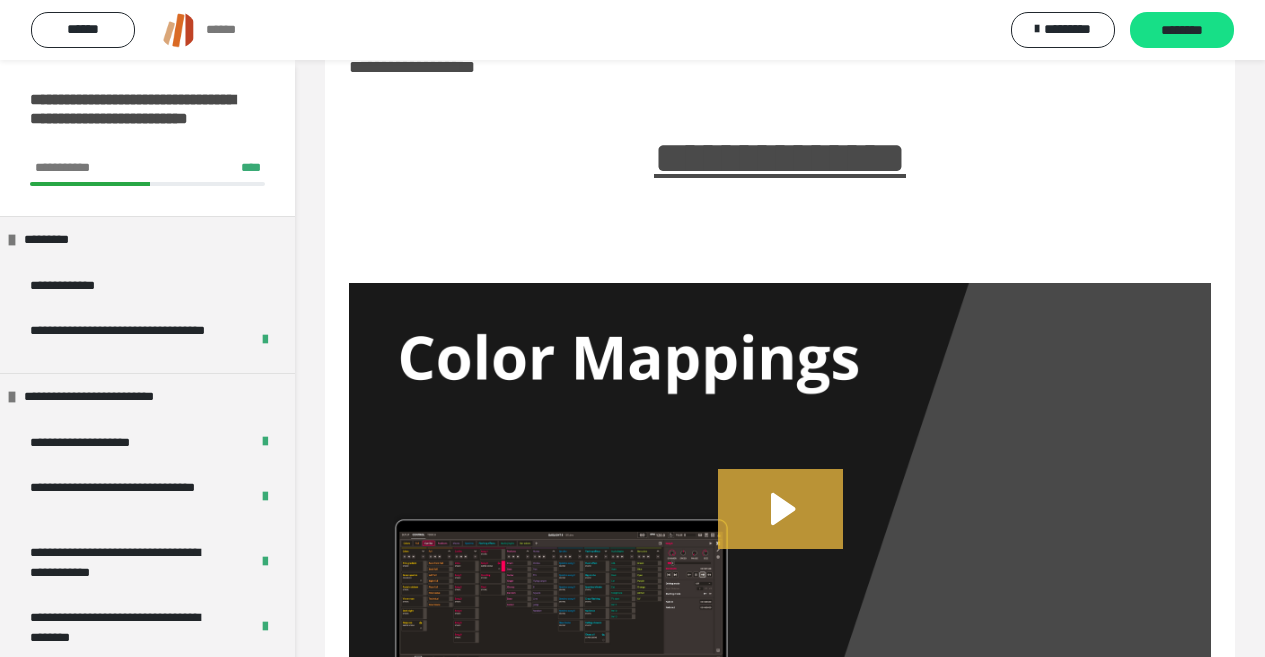 click 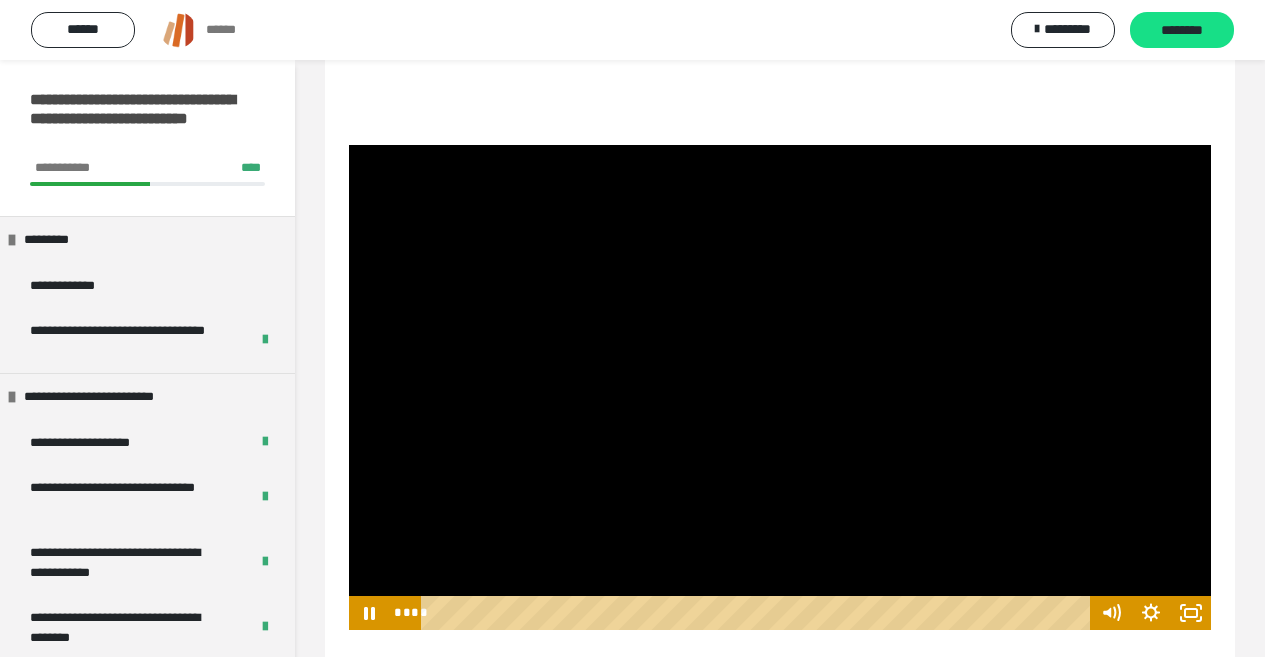 scroll, scrollTop: 360, scrollLeft: 0, axis: vertical 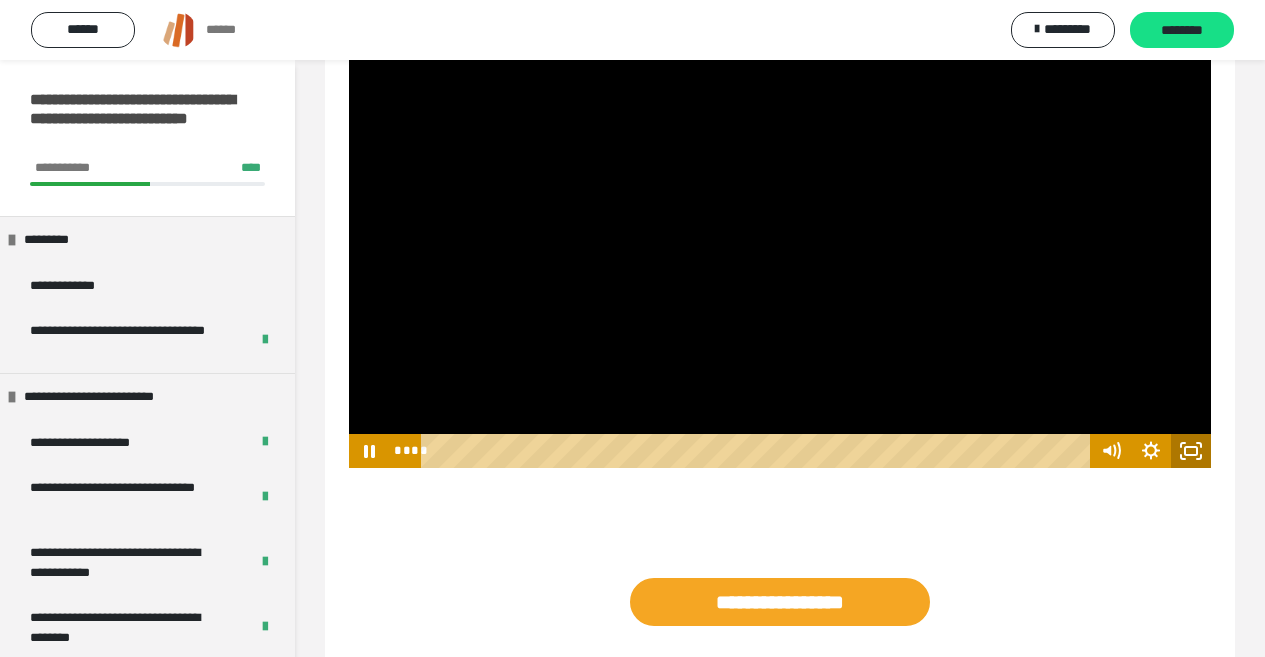 click 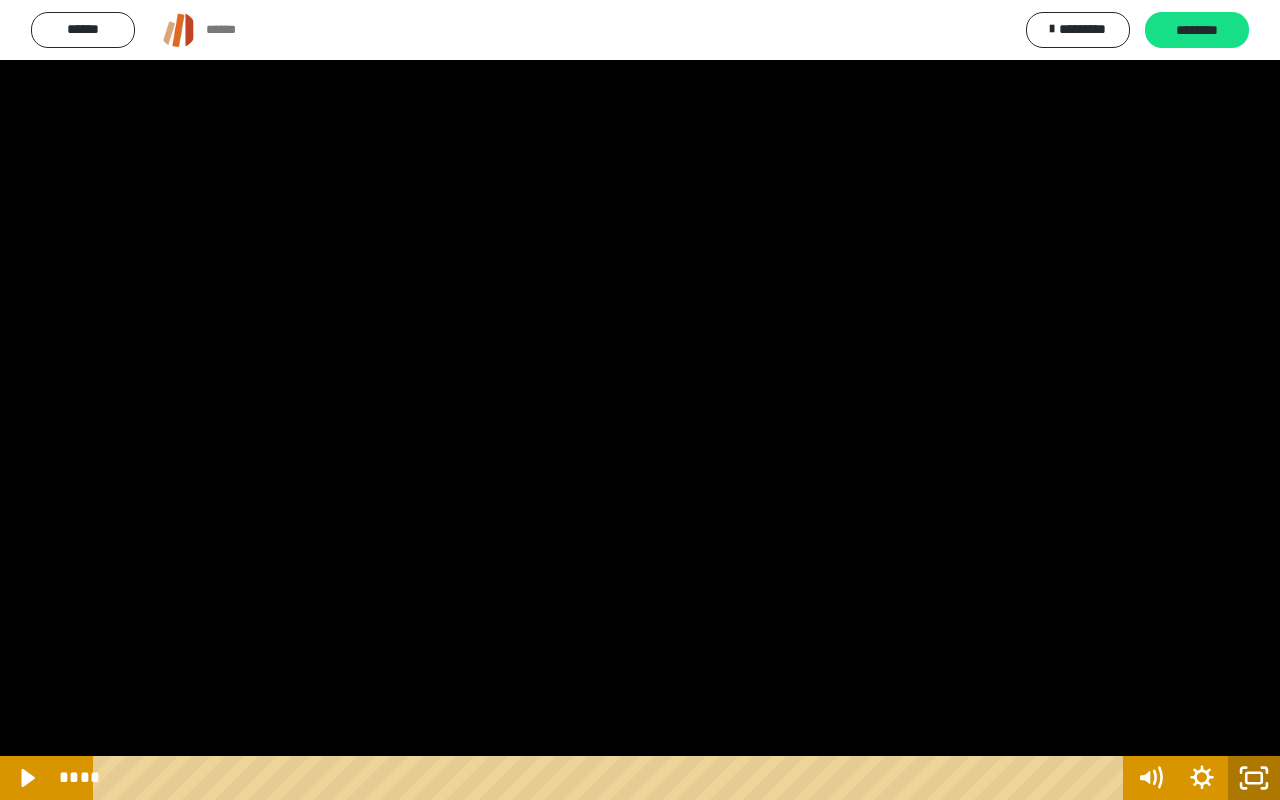 click 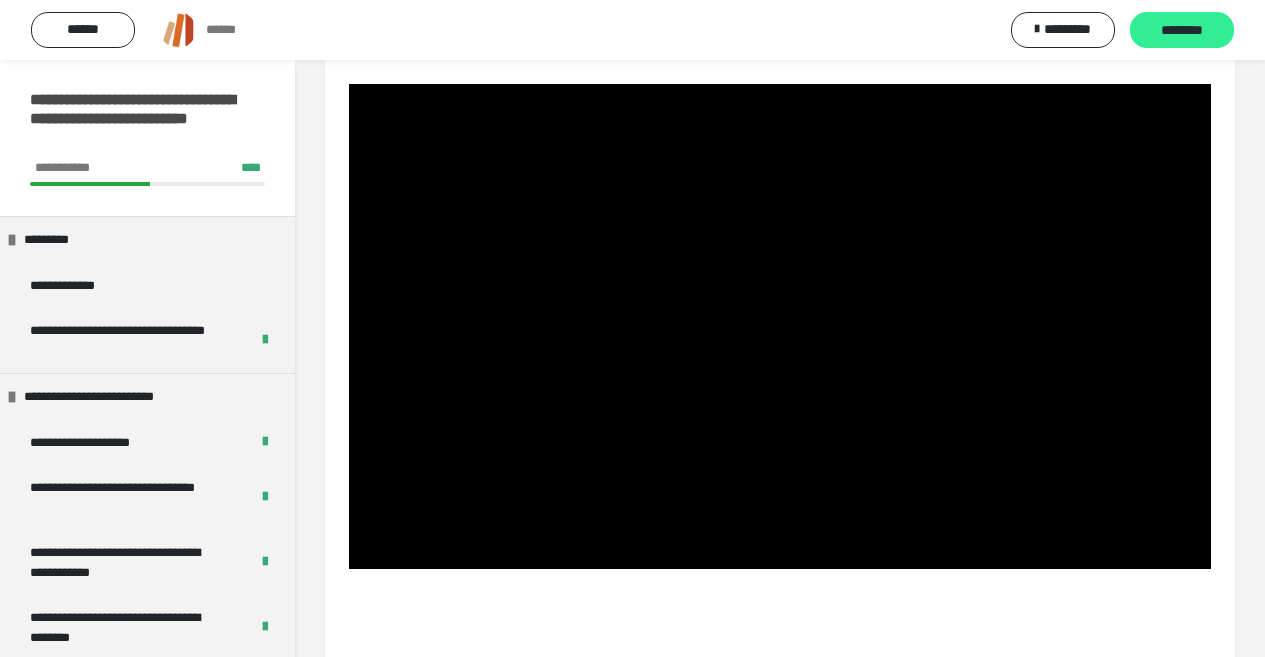 click on "********" at bounding box center [1182, 31] 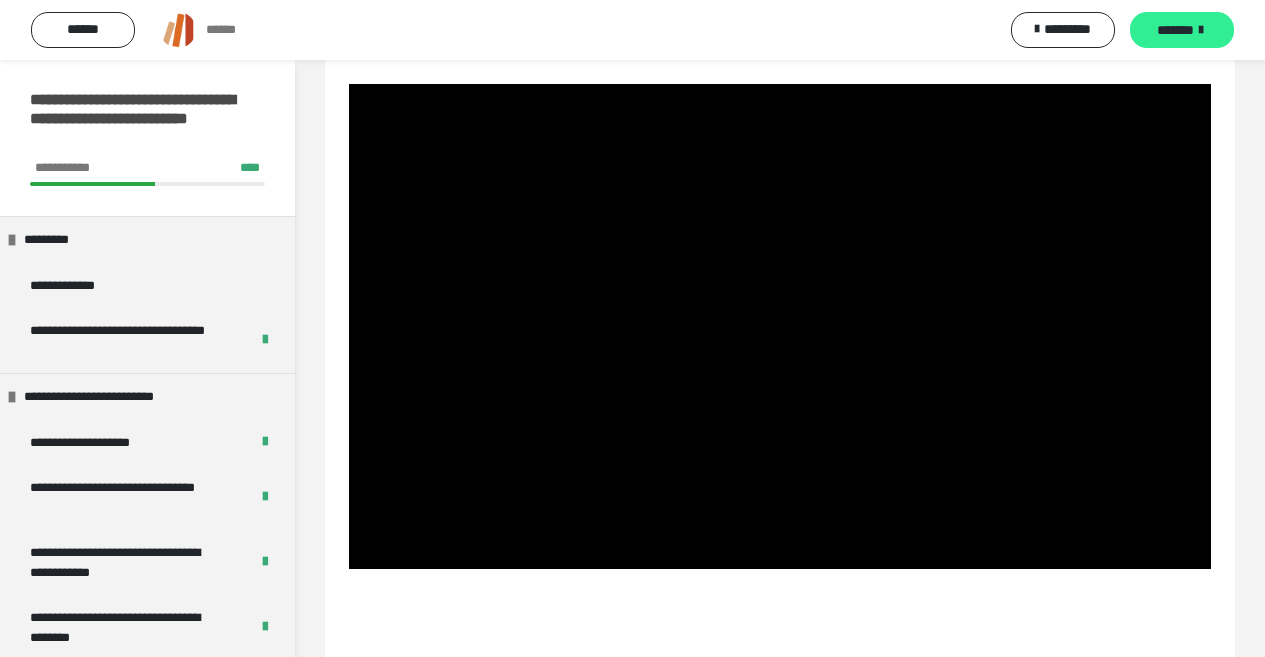 click on "*******" at bounding box center (1182, 30) 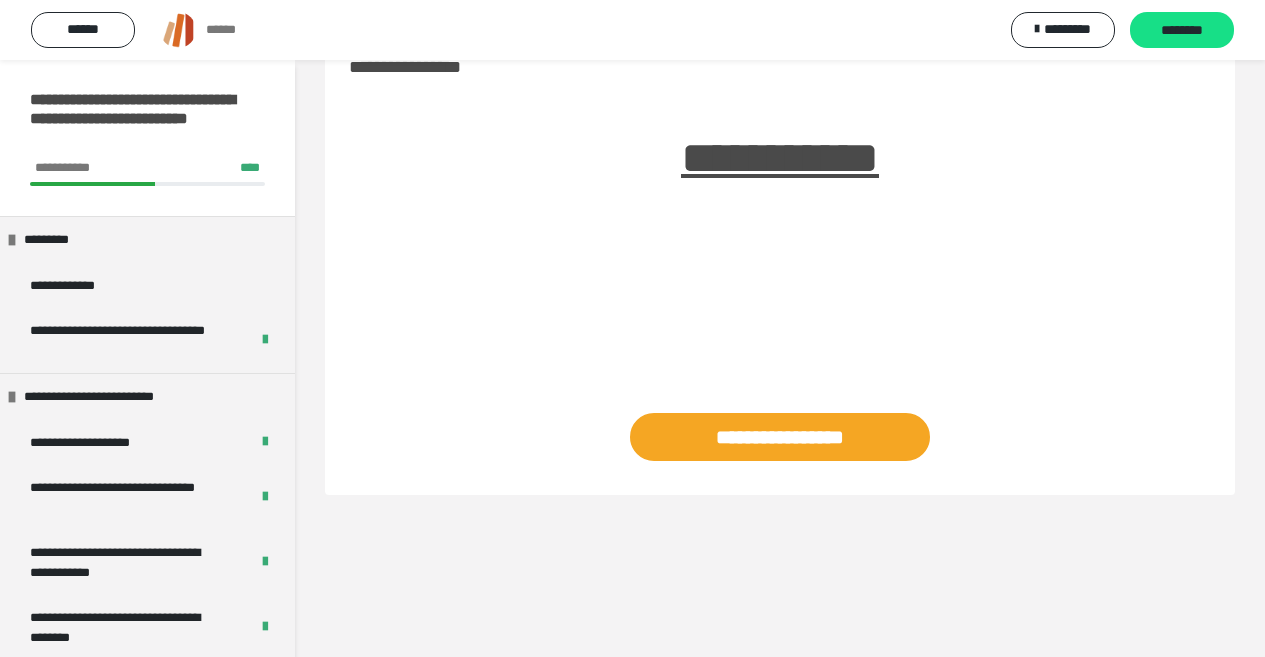 scroll, scrollTop: 60, scrollLeft: 0, axis: vertical 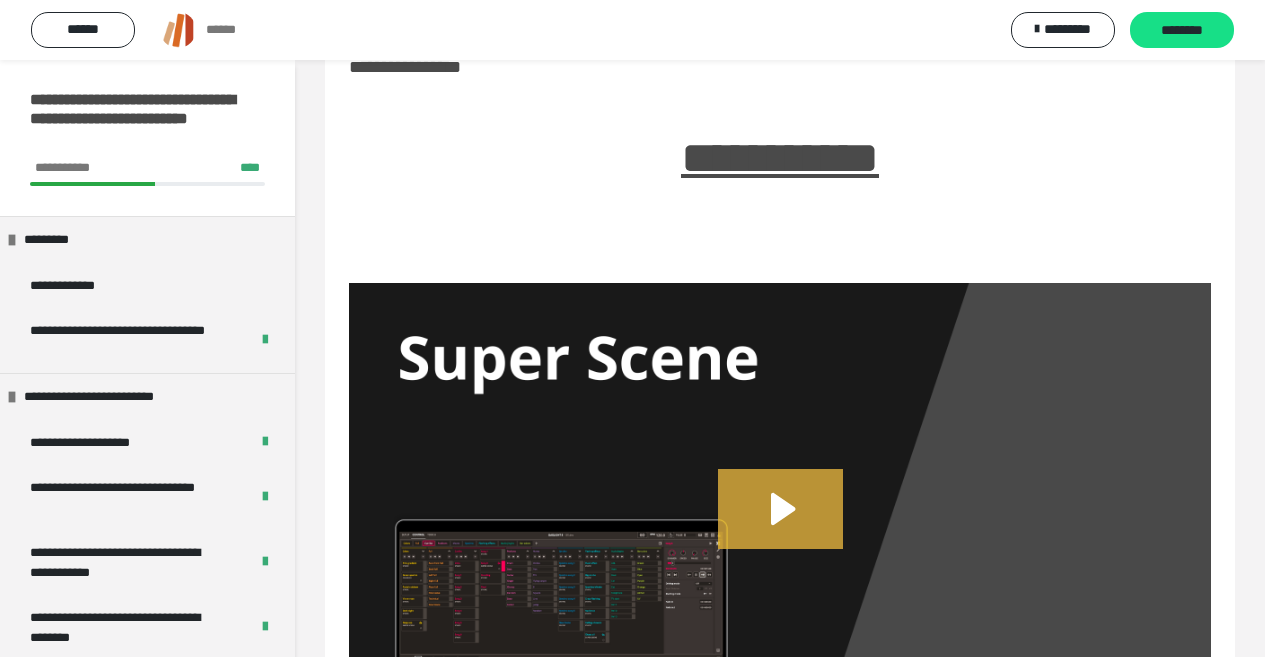 click 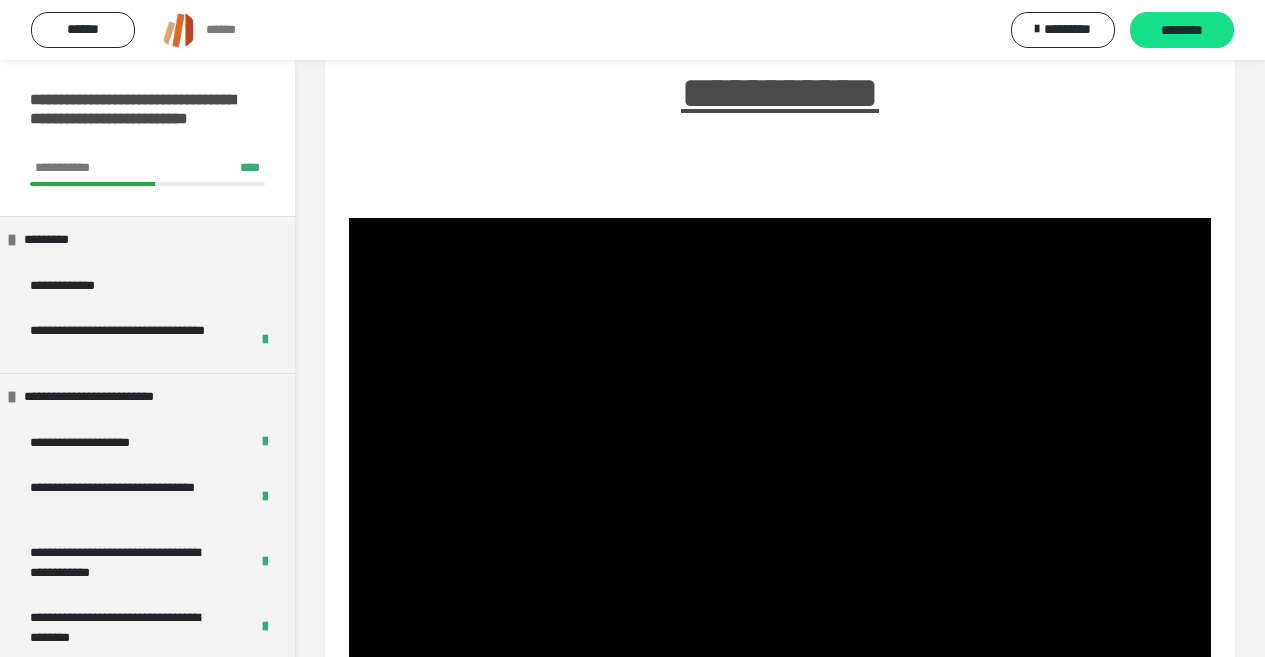 scroll, scrollTop: 160, scrollLeft: 0, axis: vertical 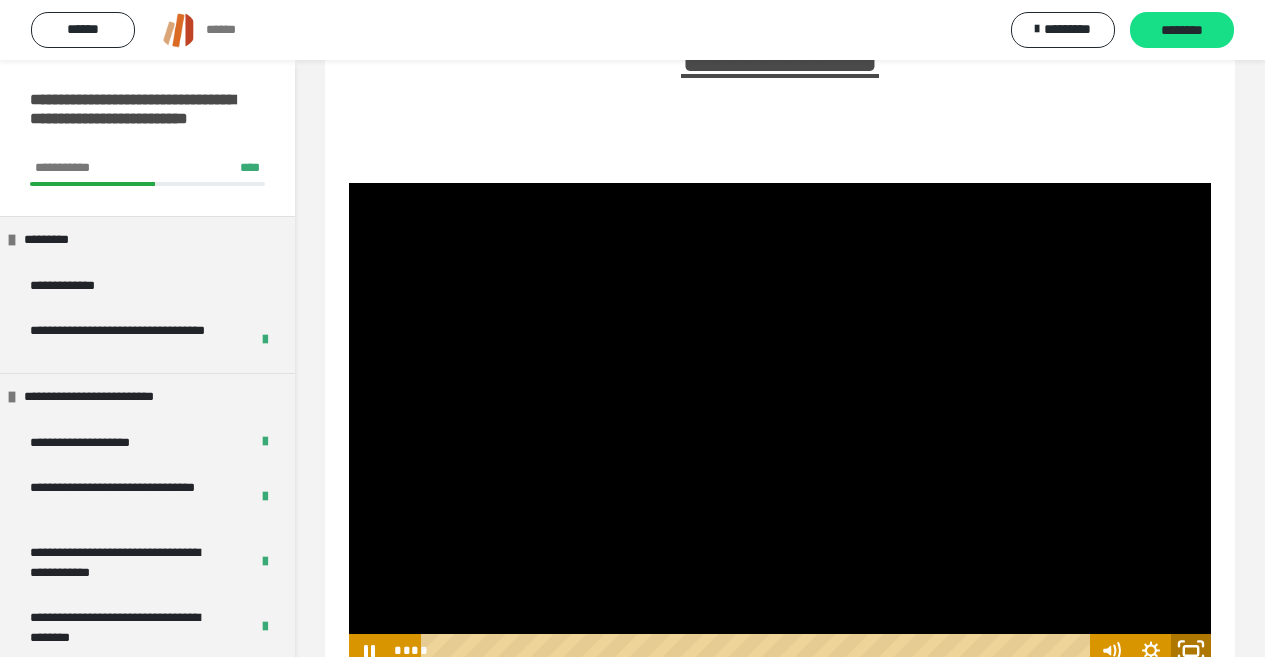 click 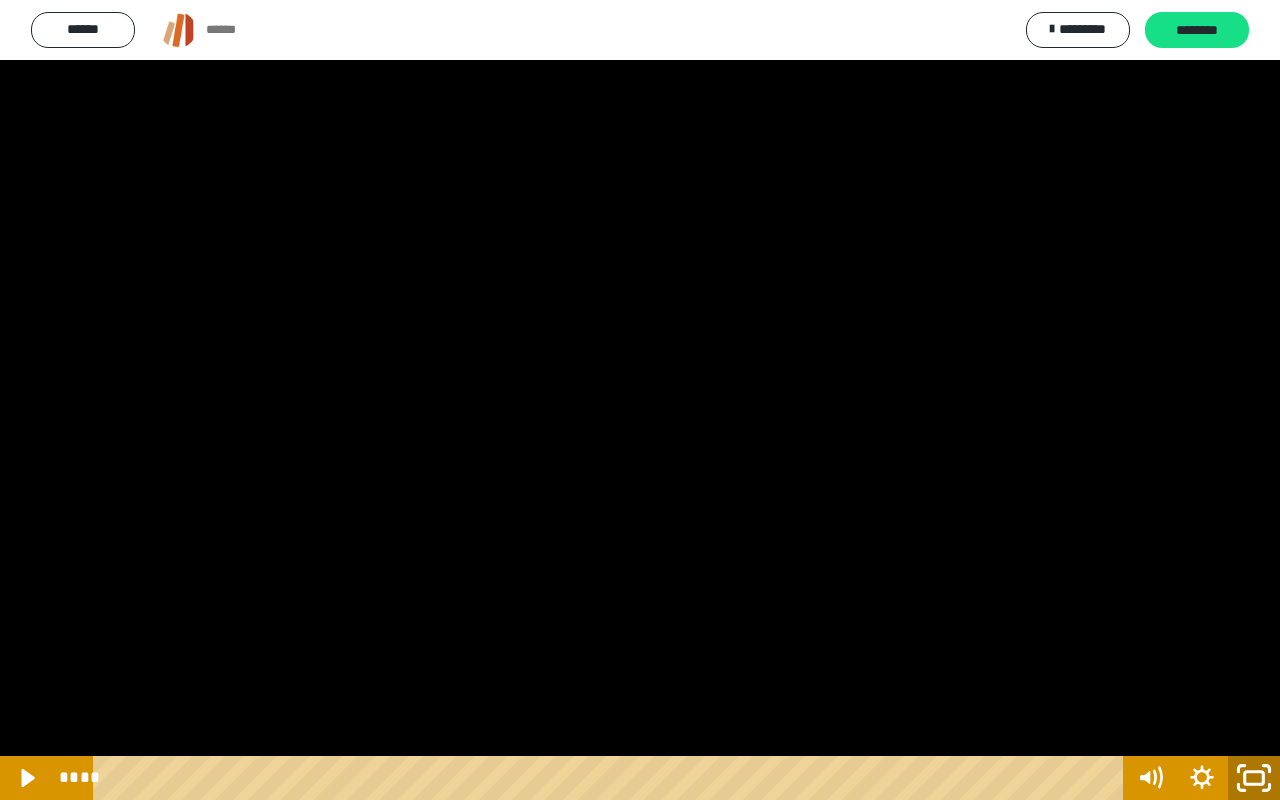 click 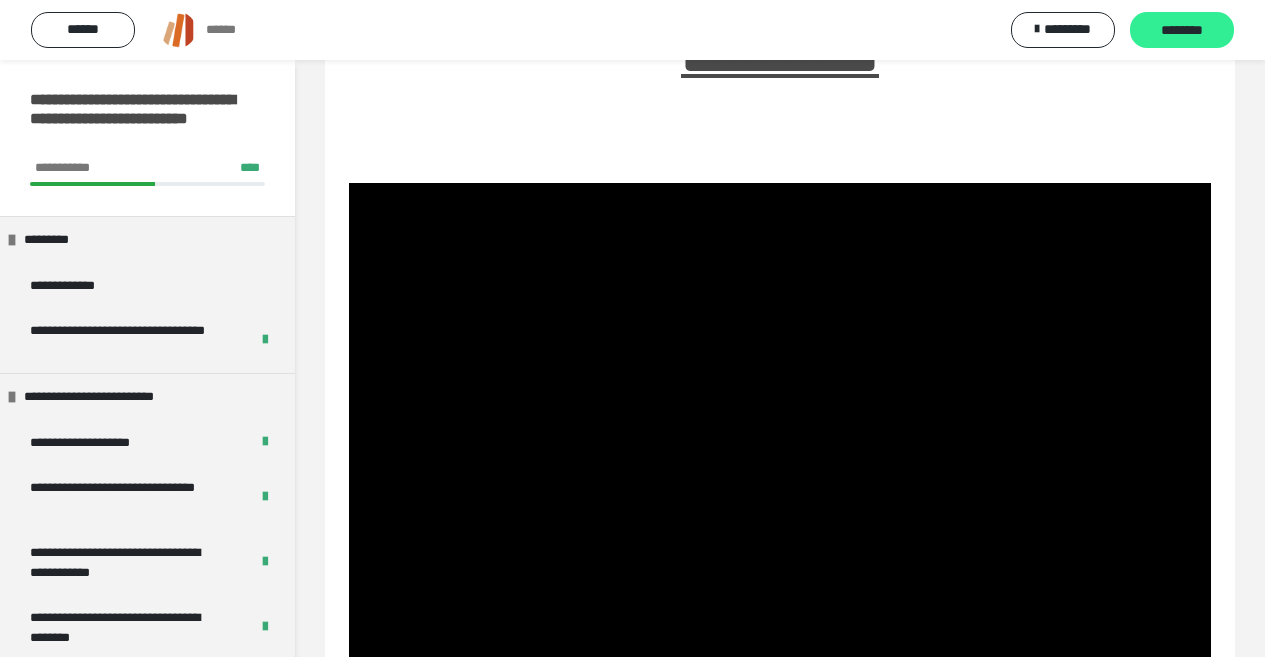 click on "********" at bounding box center (1182, 31) 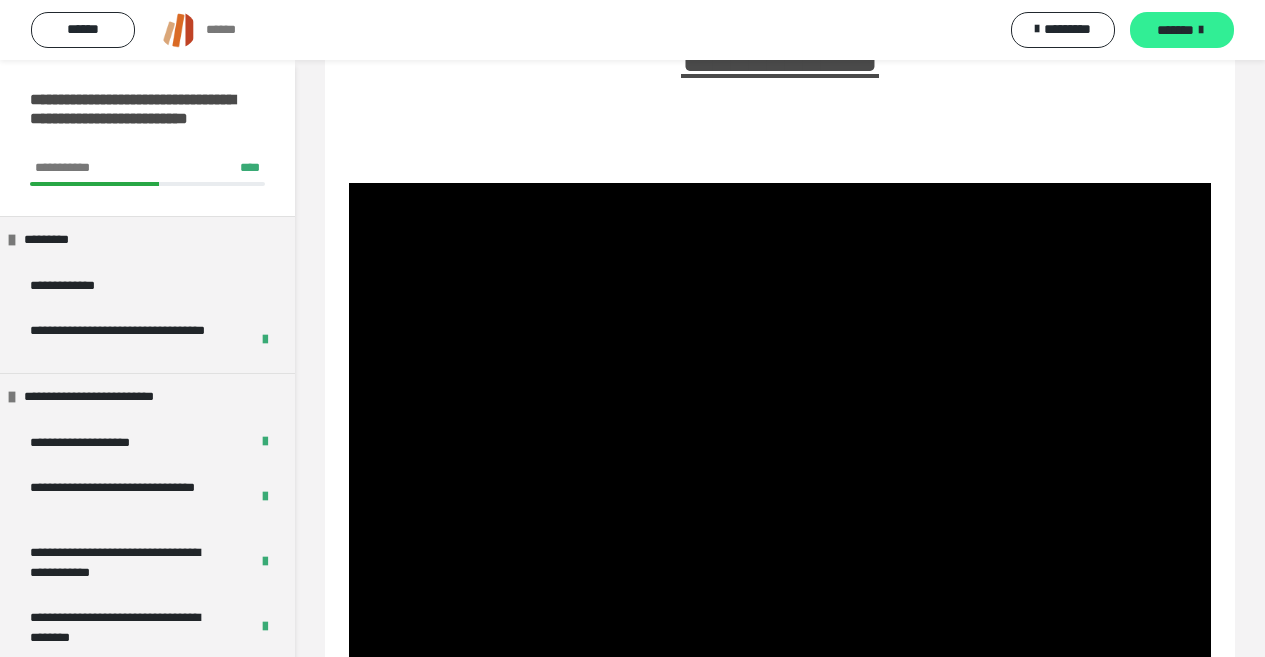 click on "*******" at bounding box center [1182, 30] 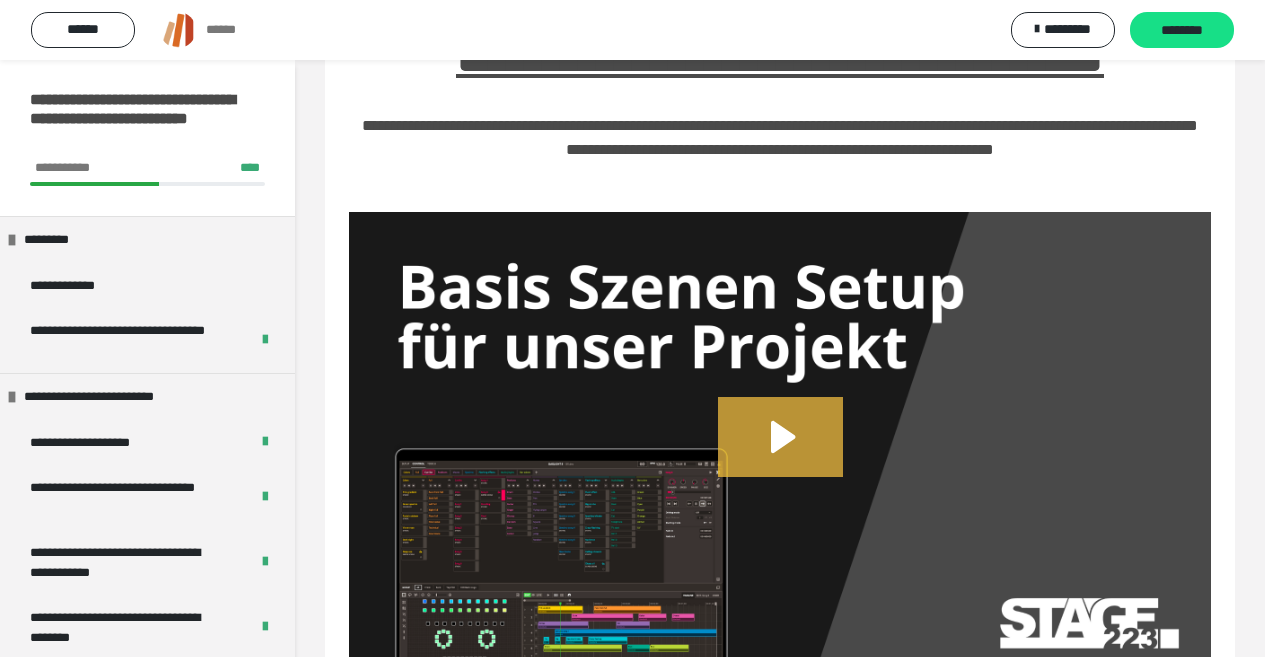 click 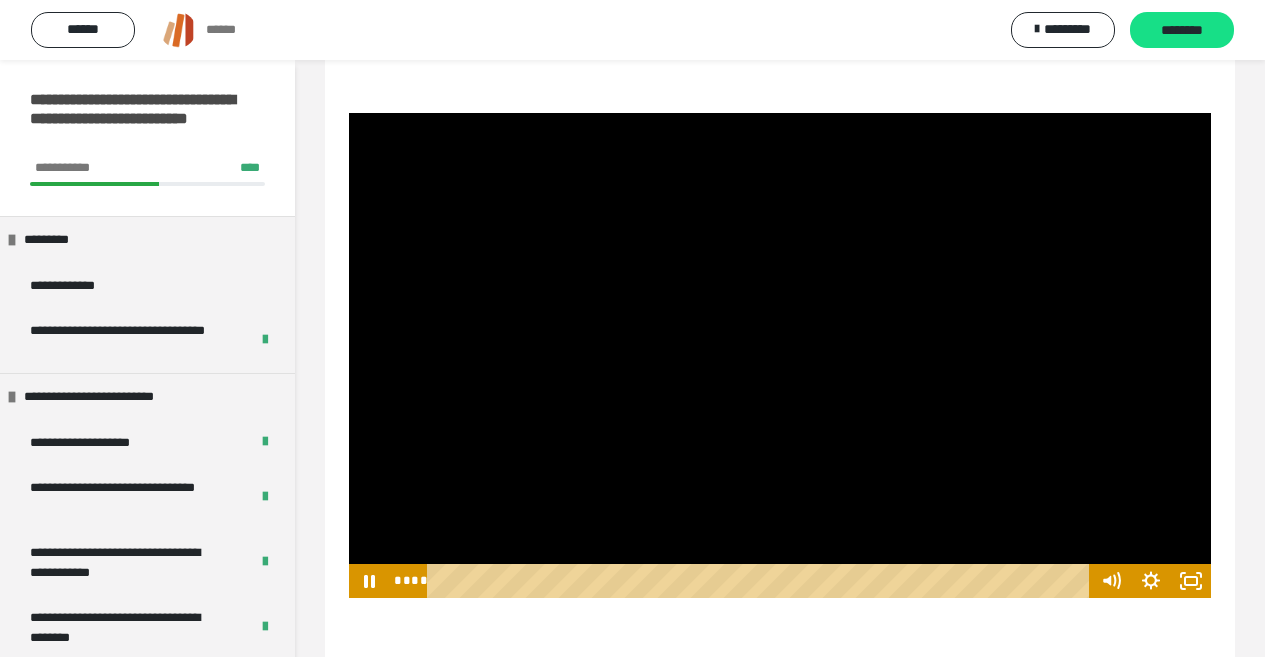 scroll, scrollTop: 360, scrollLeft: 0, axis: vertical 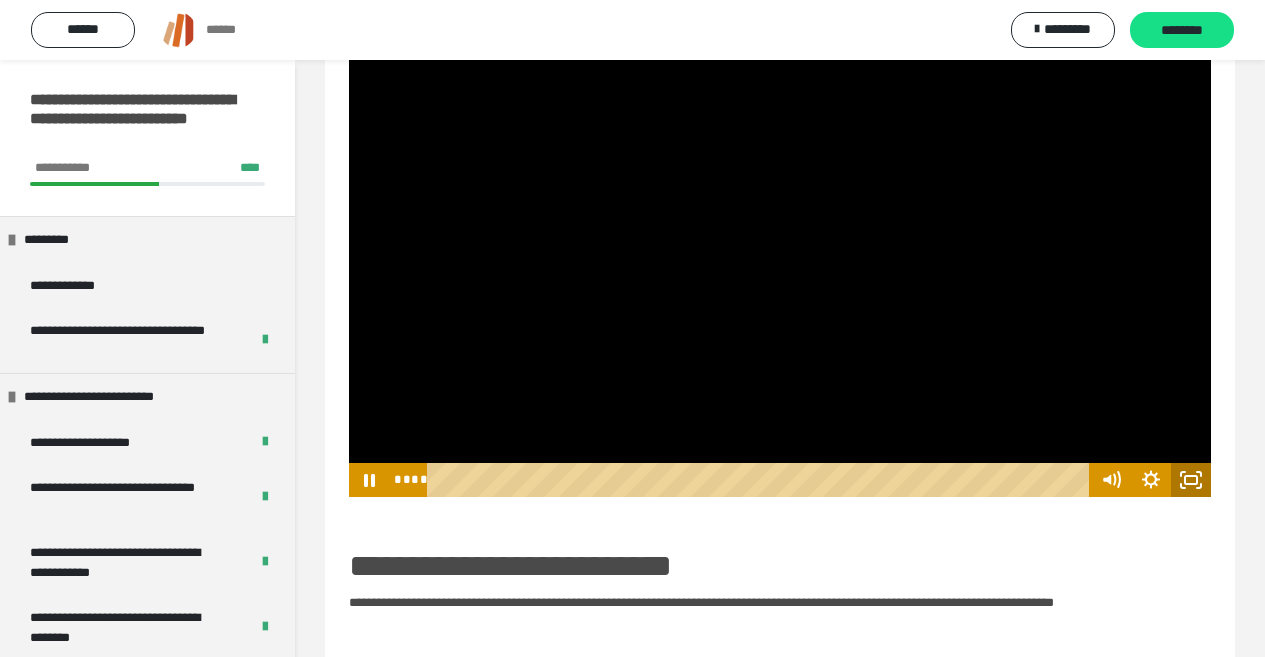 click 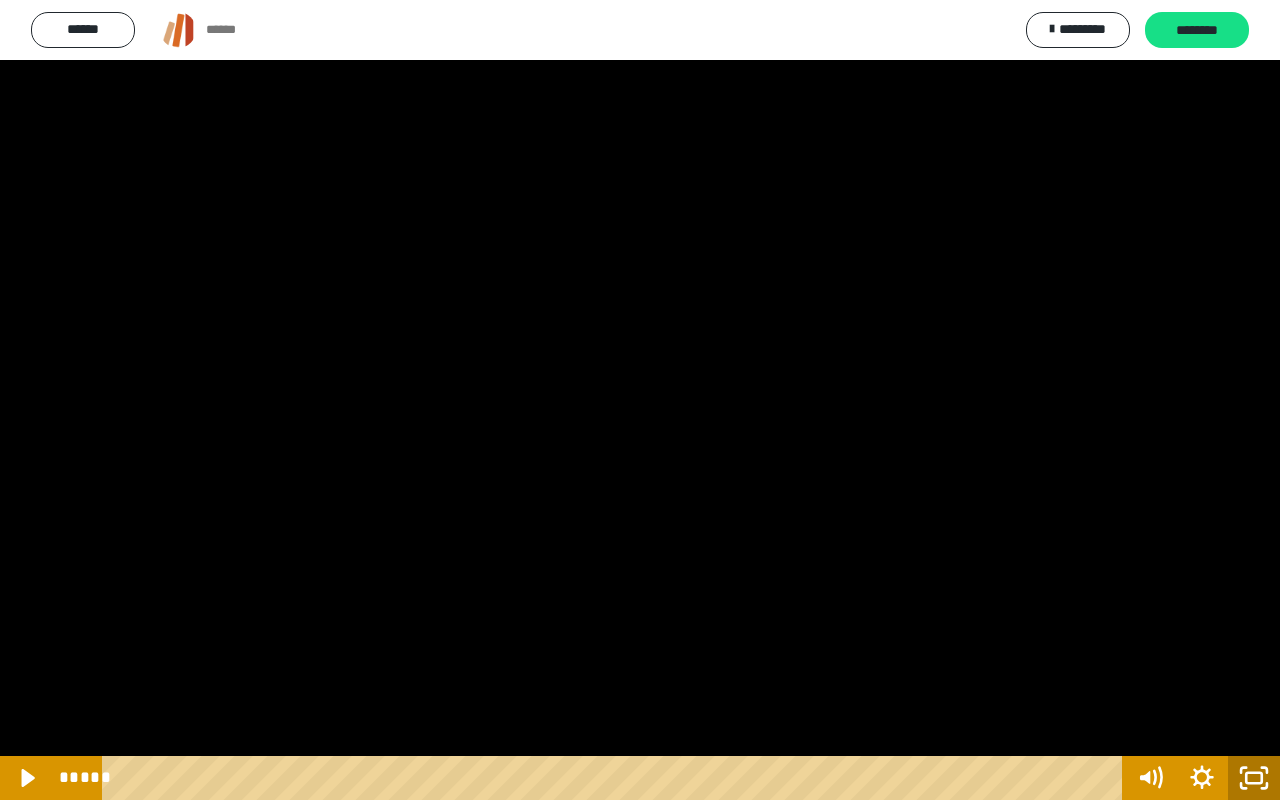click 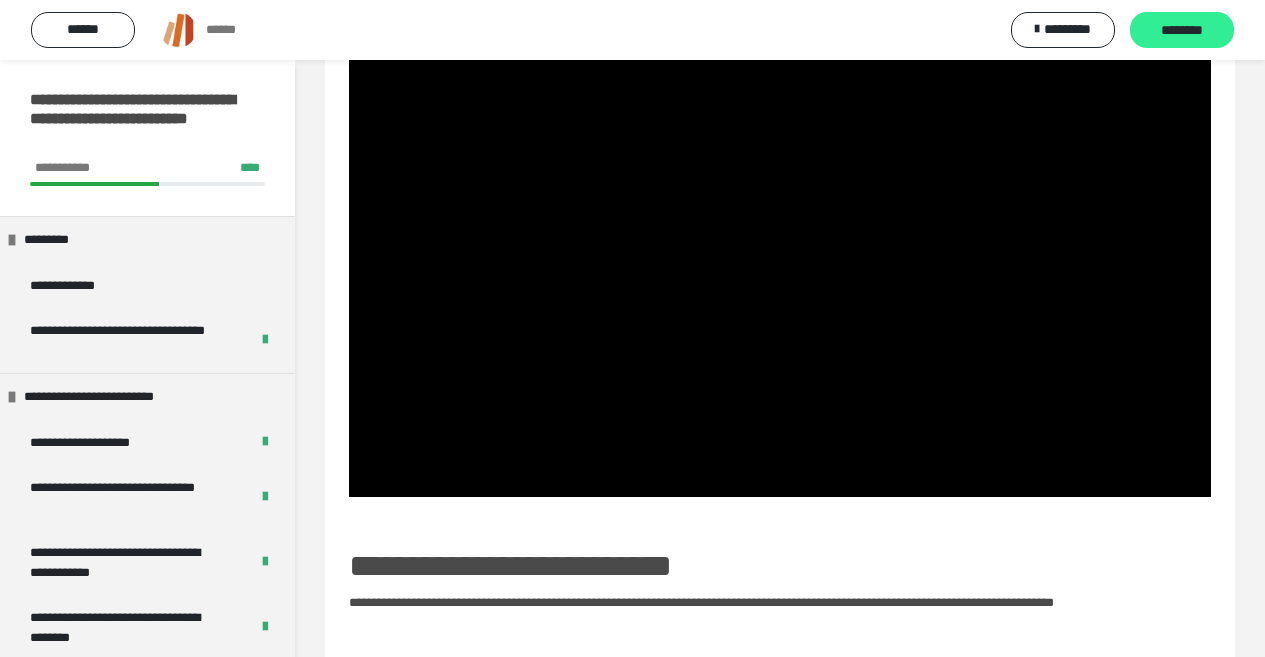 click on "********" at bounding box center (1182, 31) 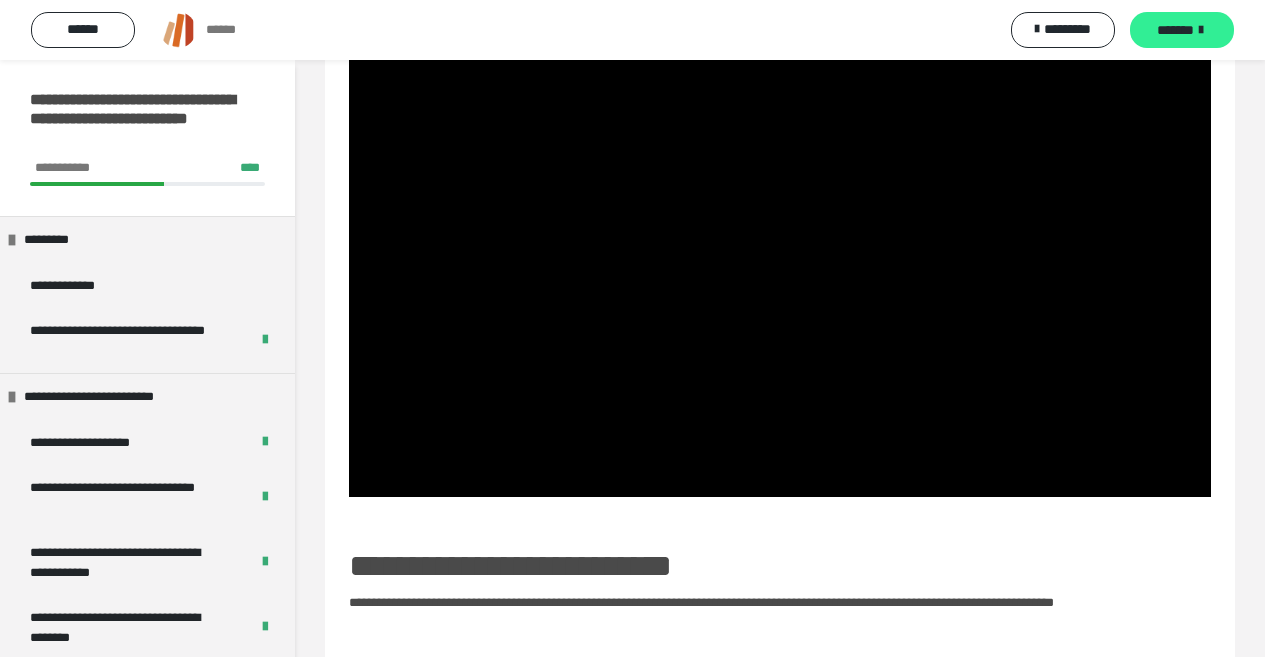 click on "*******" at bounding box center [1175, 30] 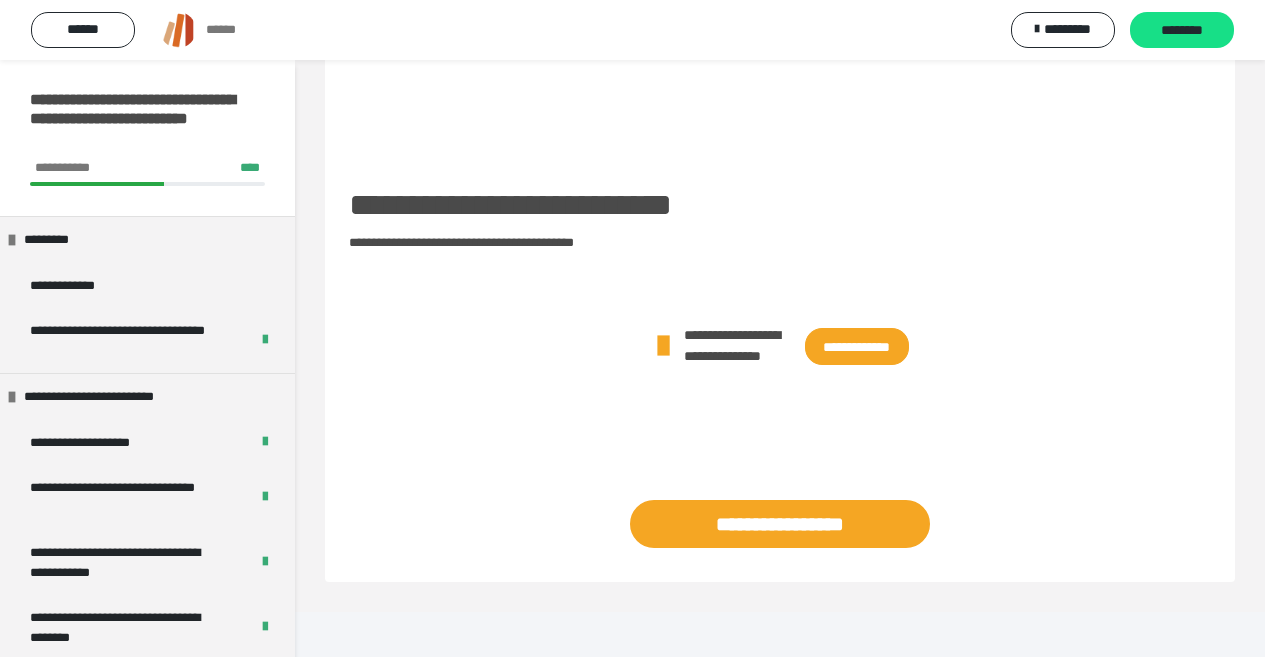 scroll, scrollTop: 255, scrollLeft: 0, axis: vertical 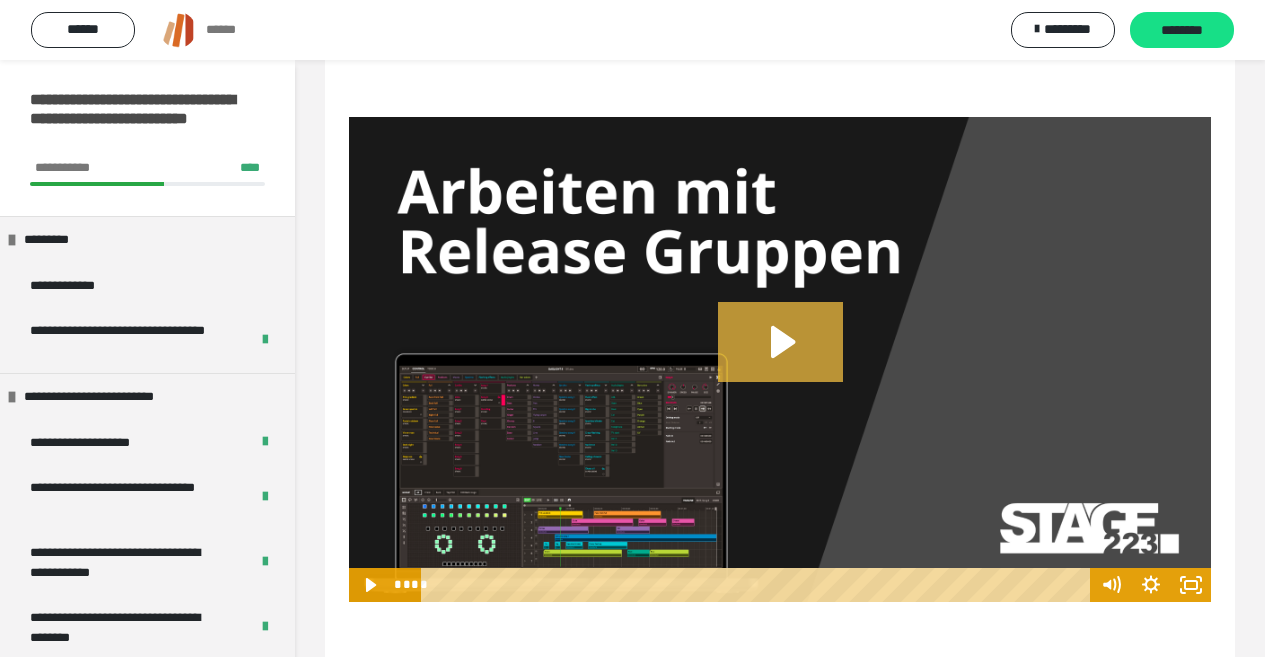 click 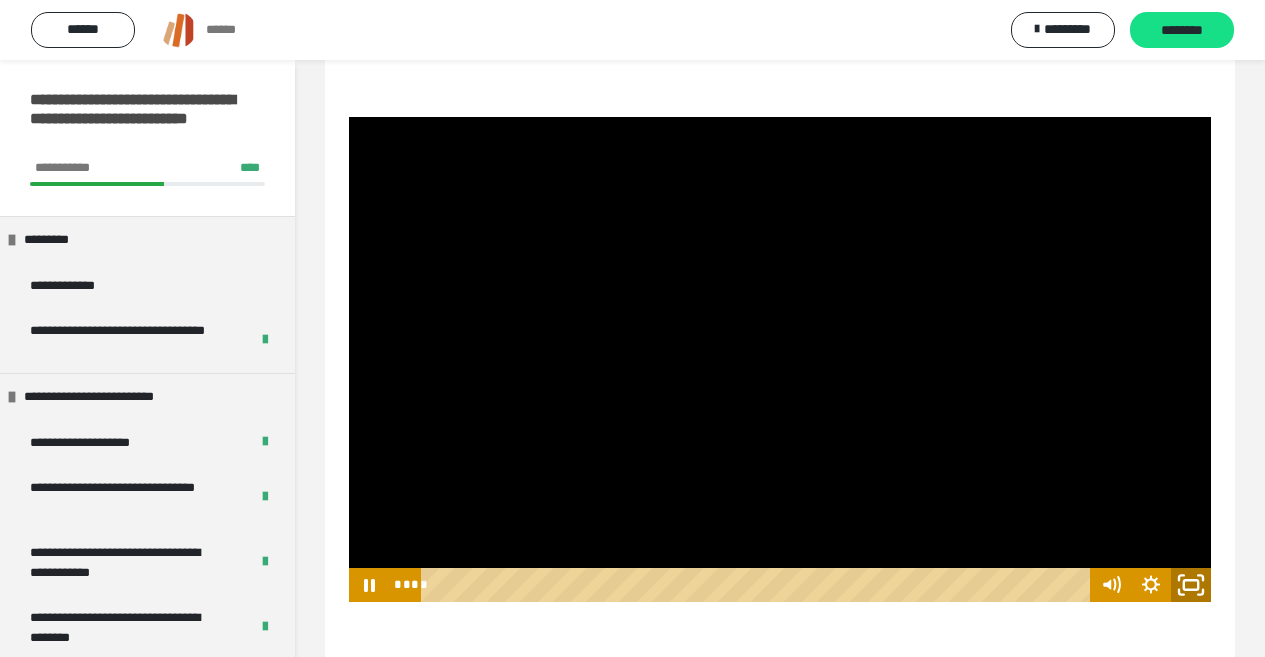 click 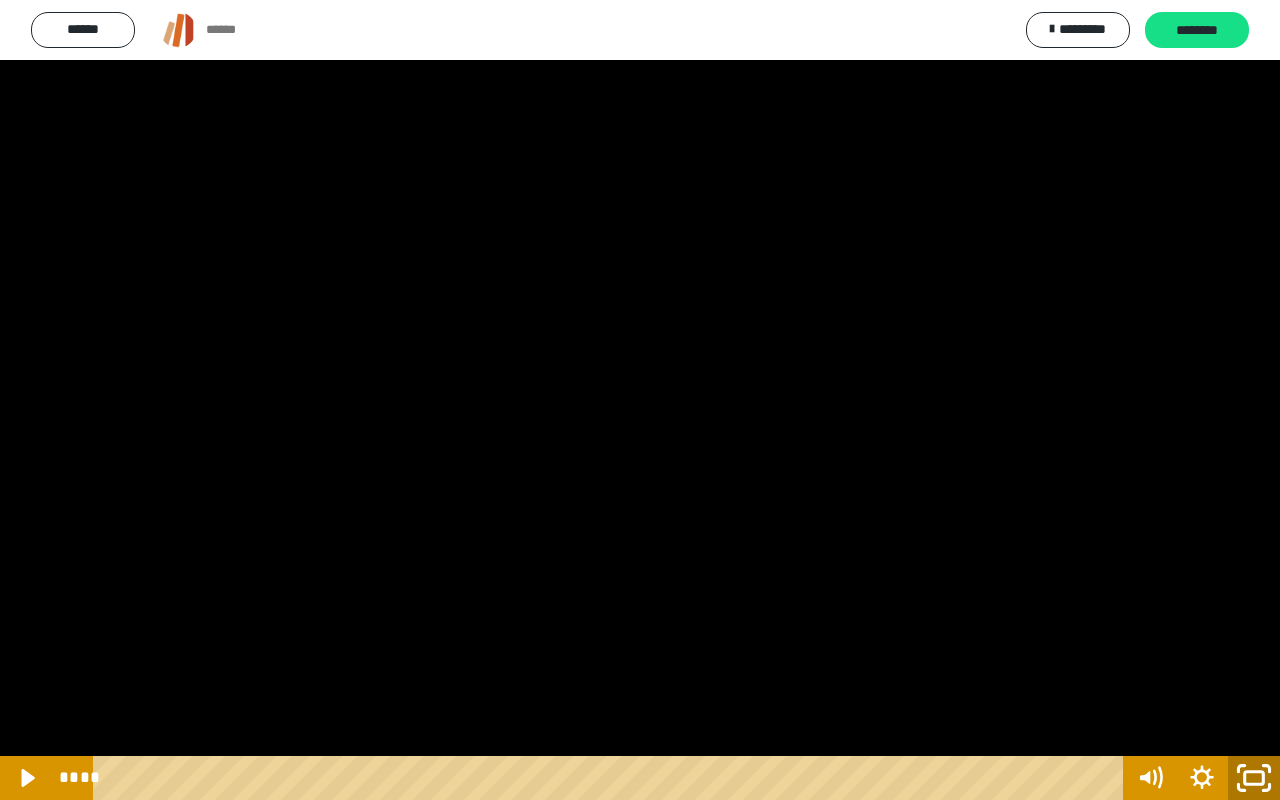 click 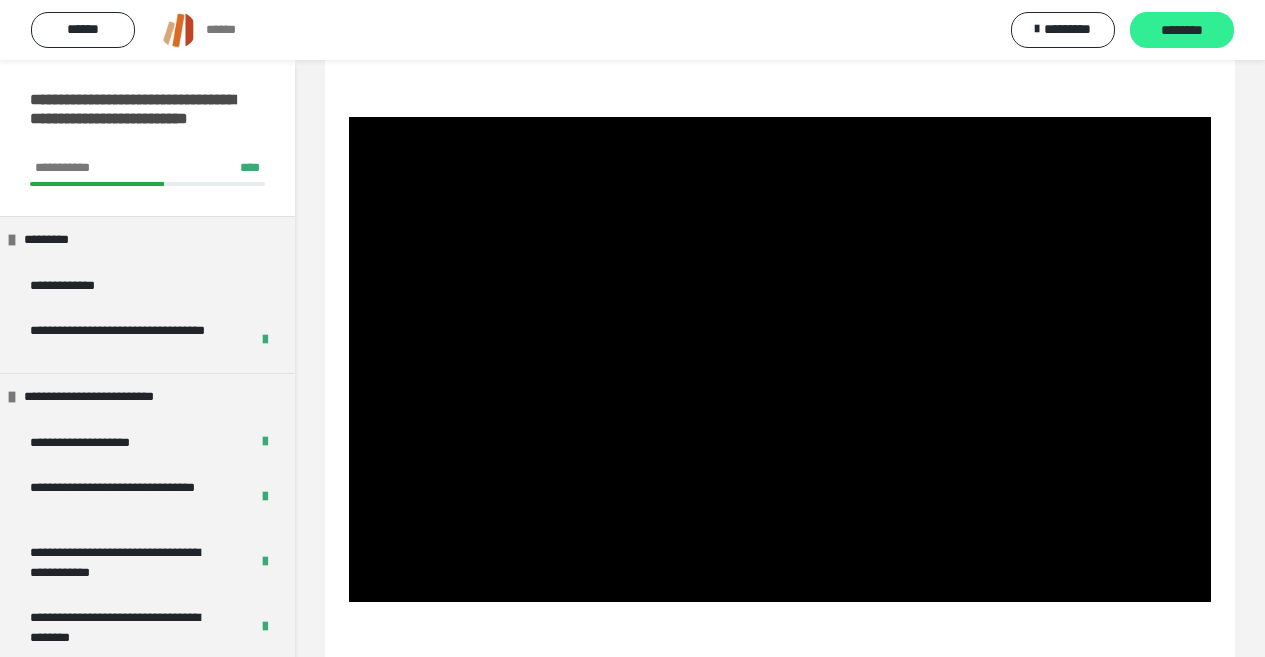 click on "********" at bounding box center [1182, 31] 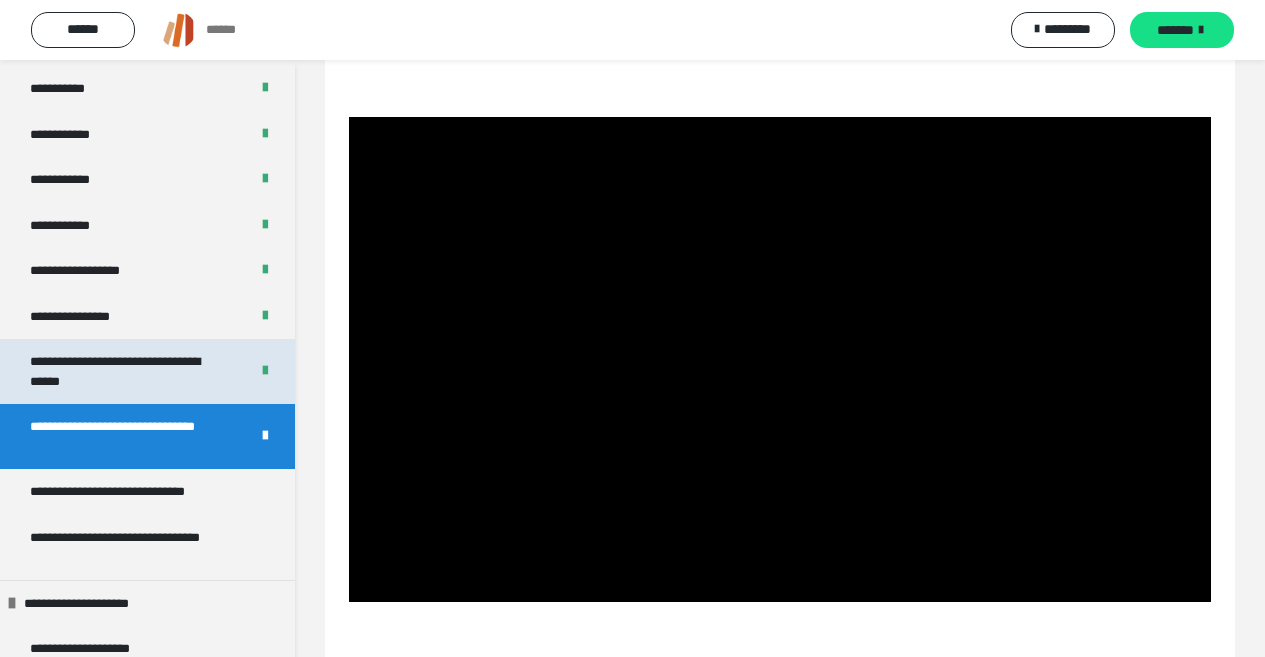 scroll, scrollTop: 1600, scrollLeft: 0, axis: vertical 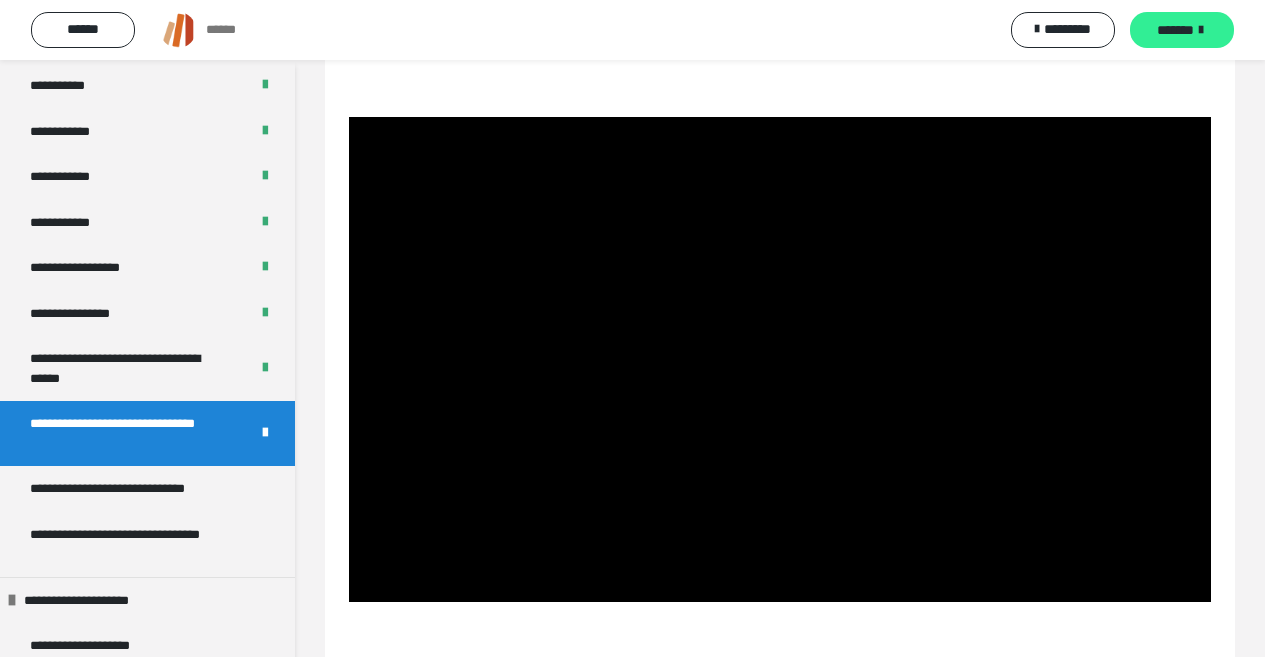 click on "*******" at bounding box center [1175, 30] 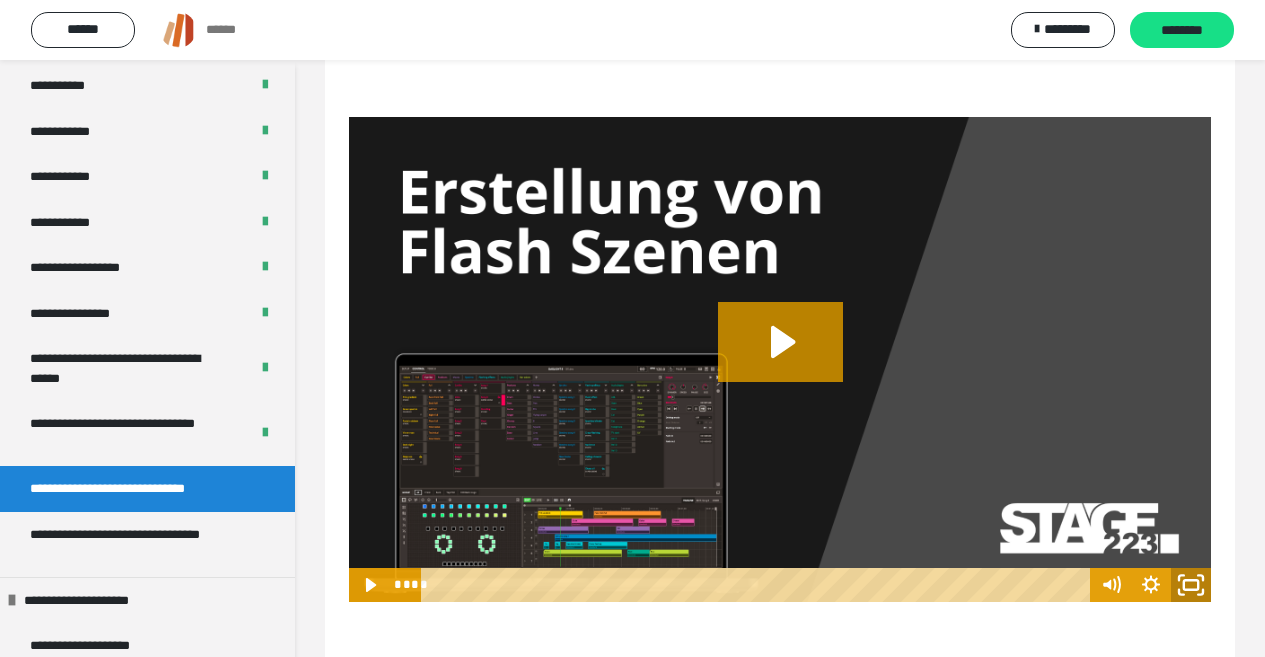 click 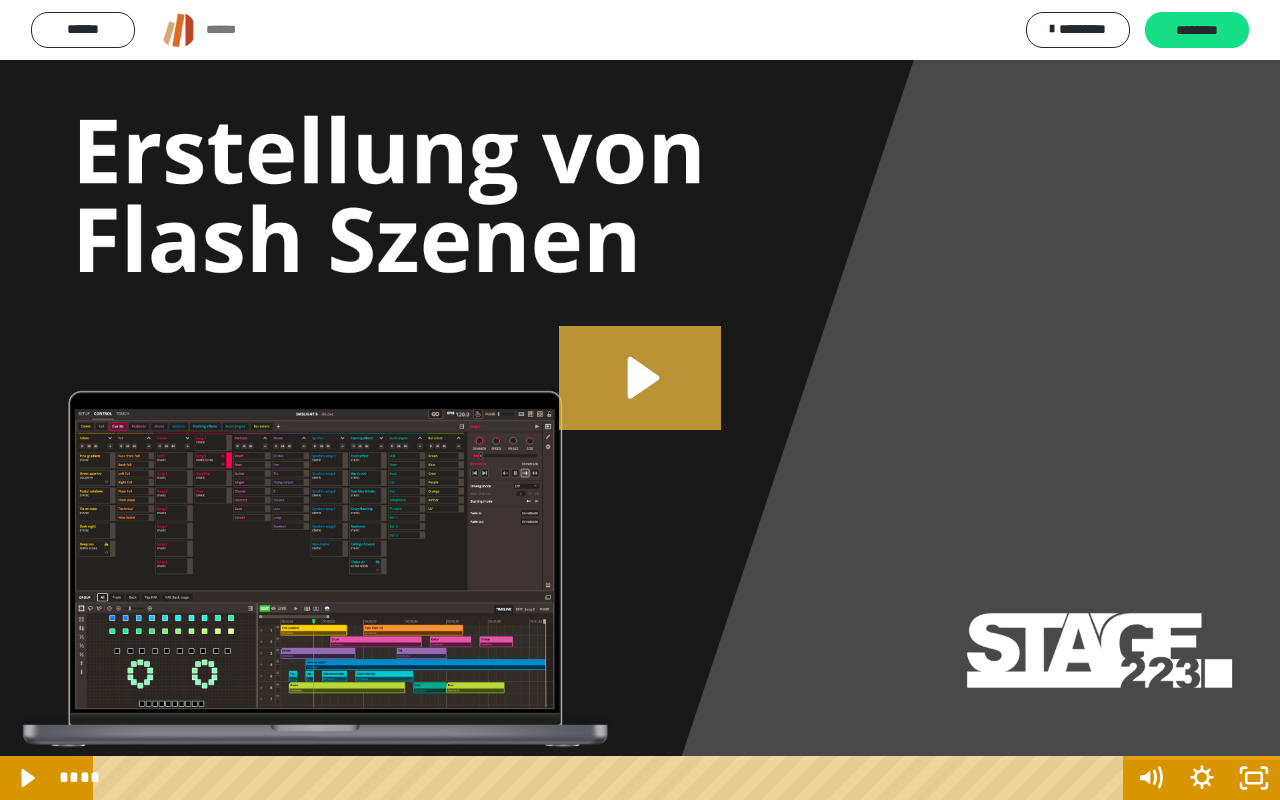 click 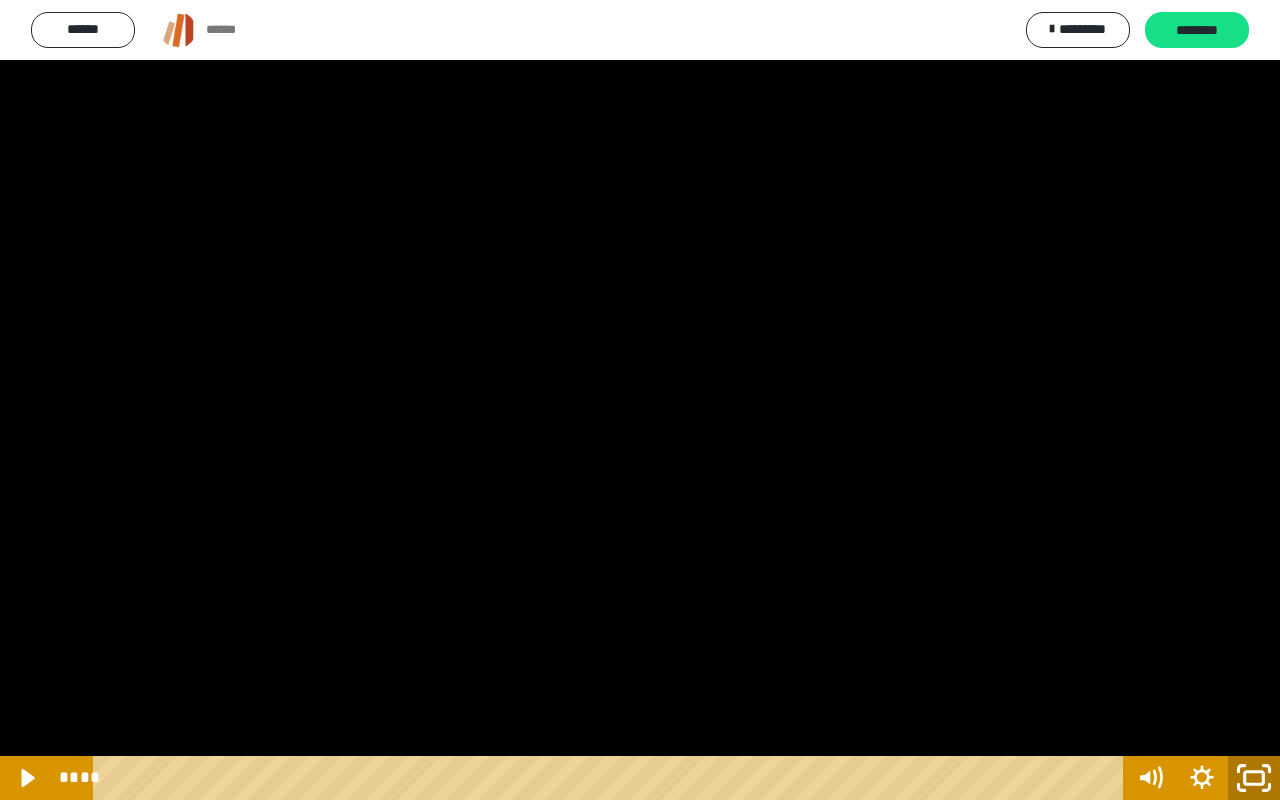 click 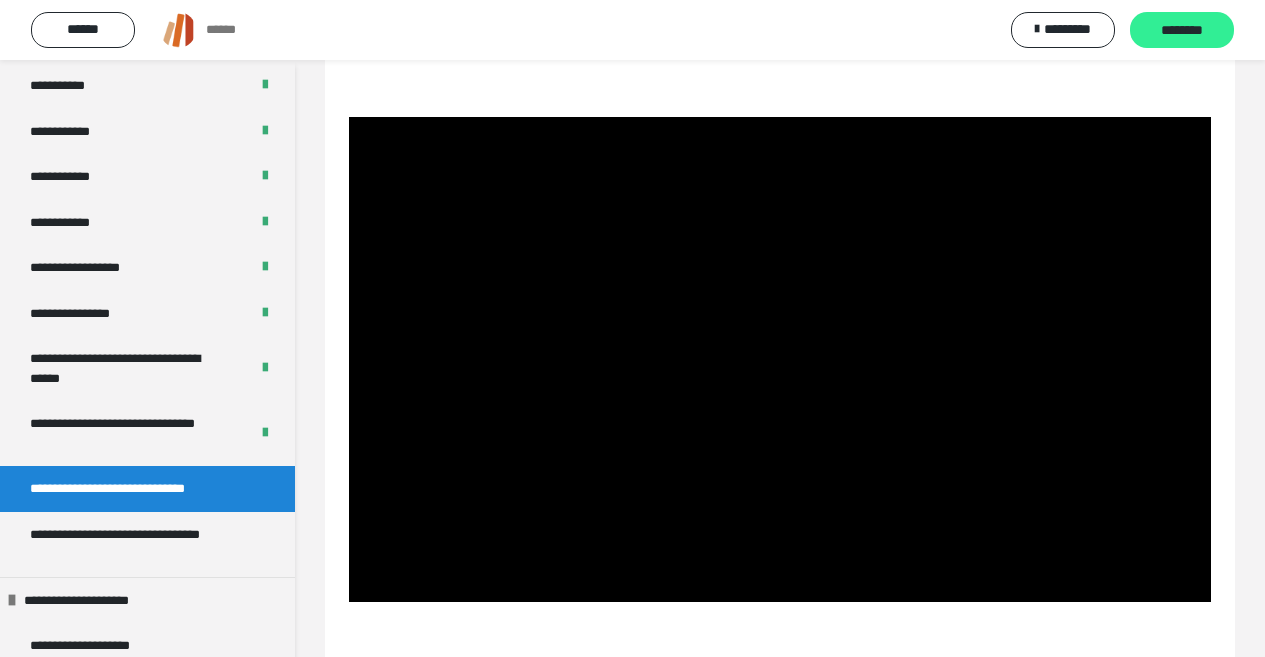 click on "********" at bounding box center (1182, 31) 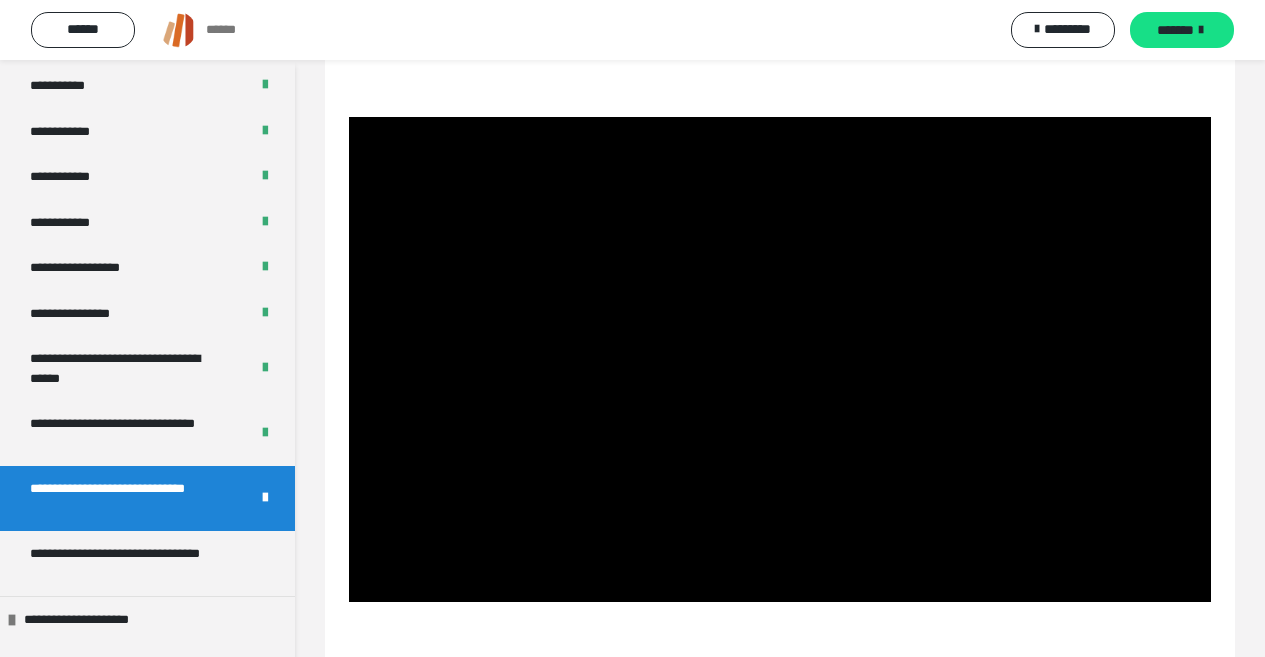 click on "*******" at bounding box center (1175, 30) 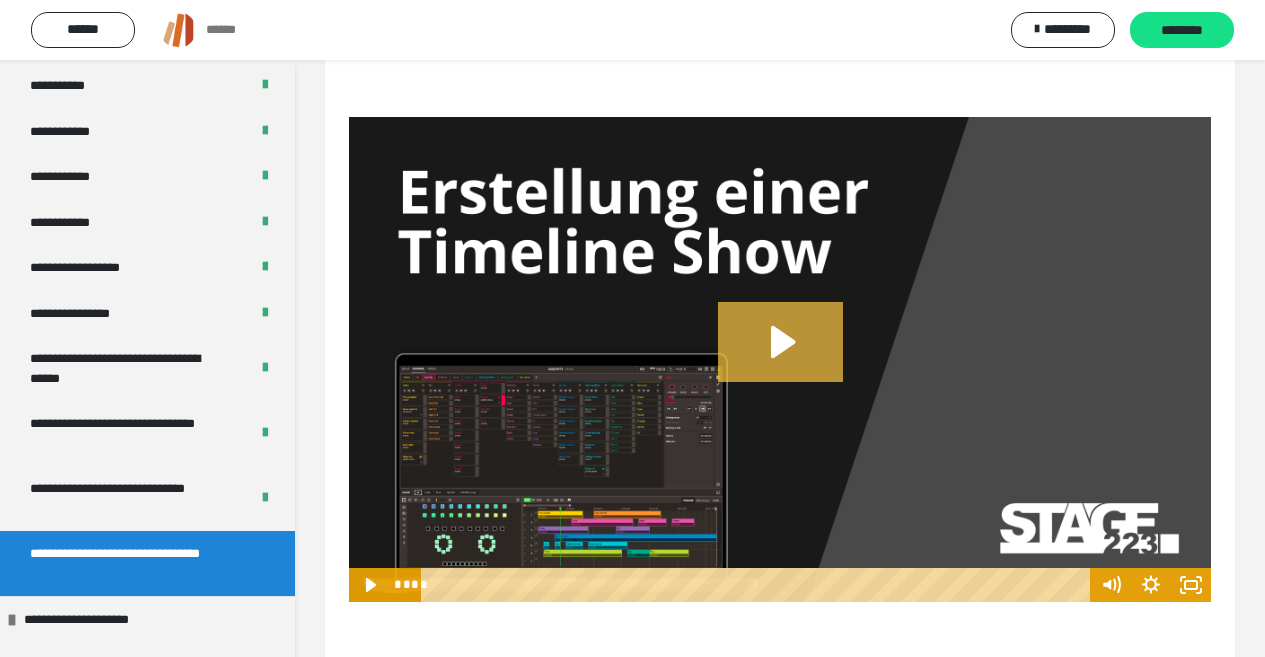 click 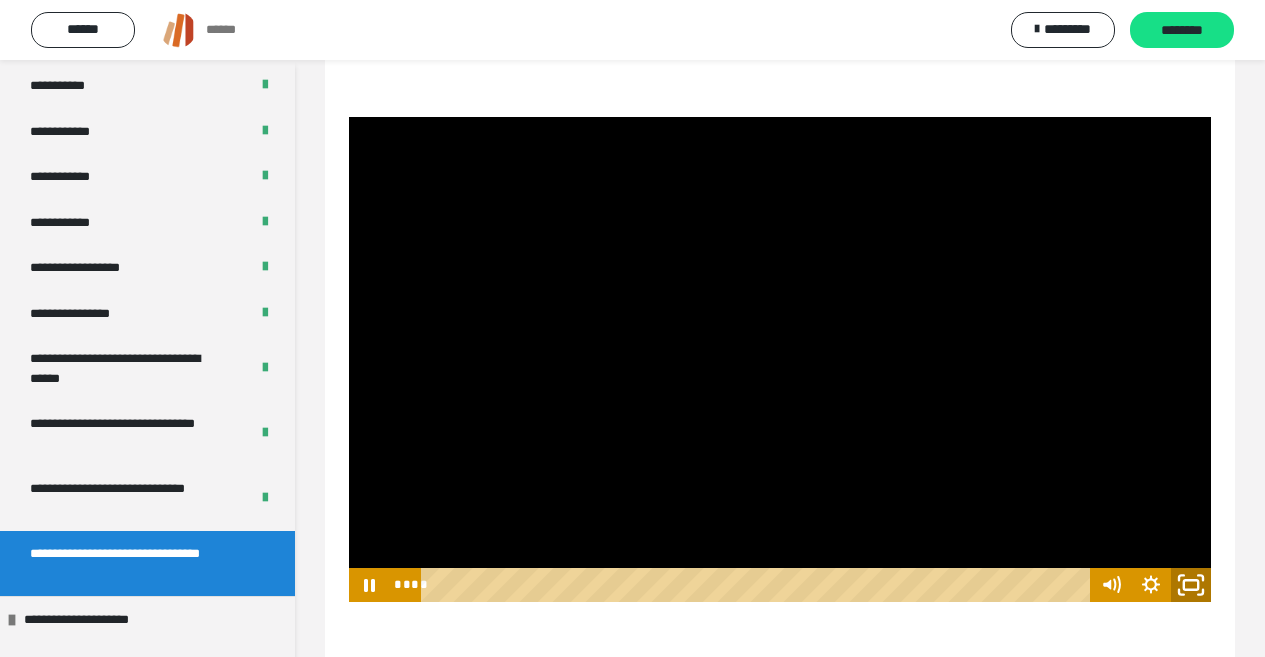 click 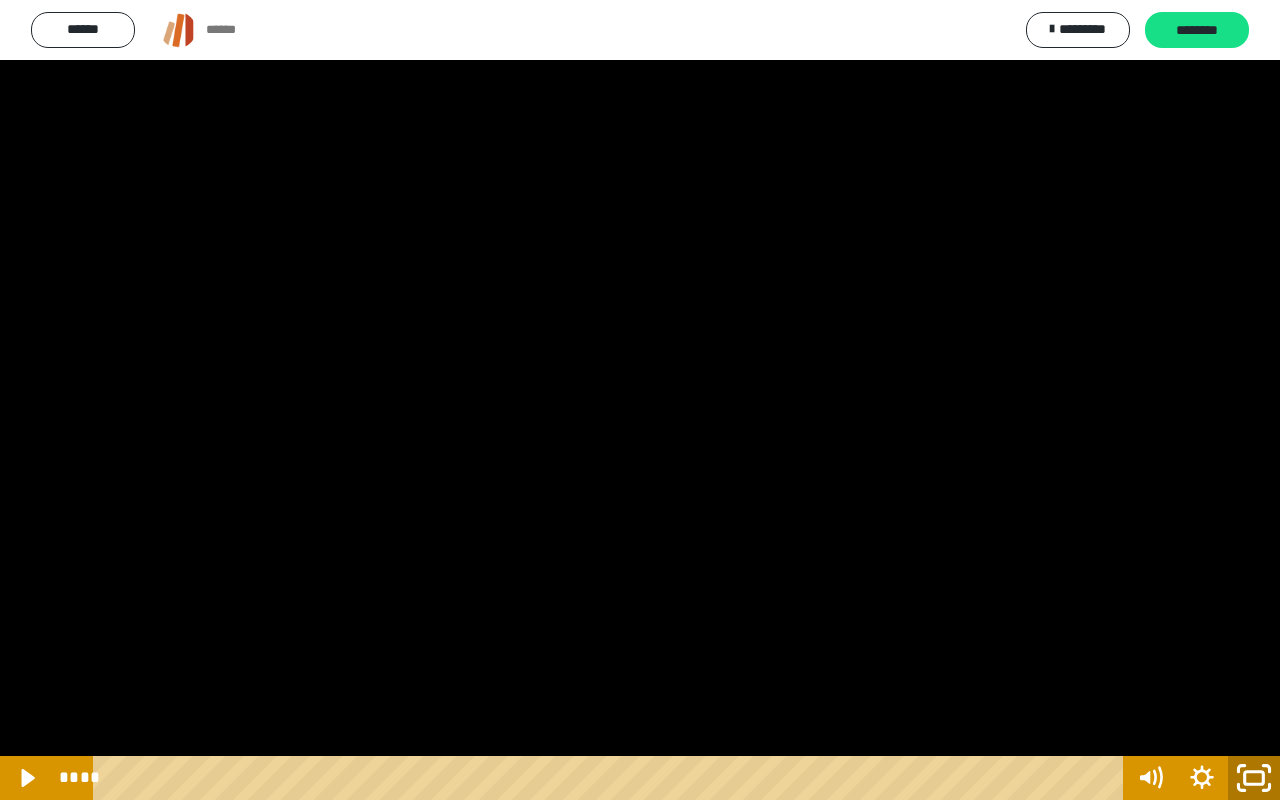 click 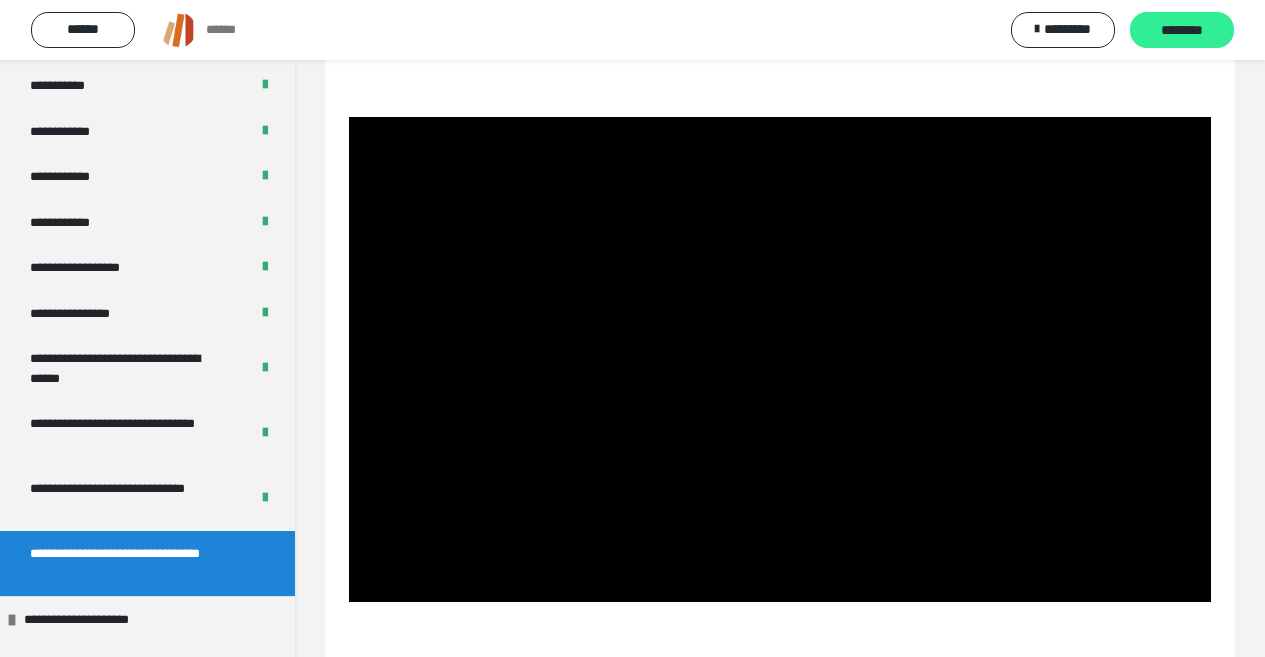 click on "********" at bounding box center [1182, 31] 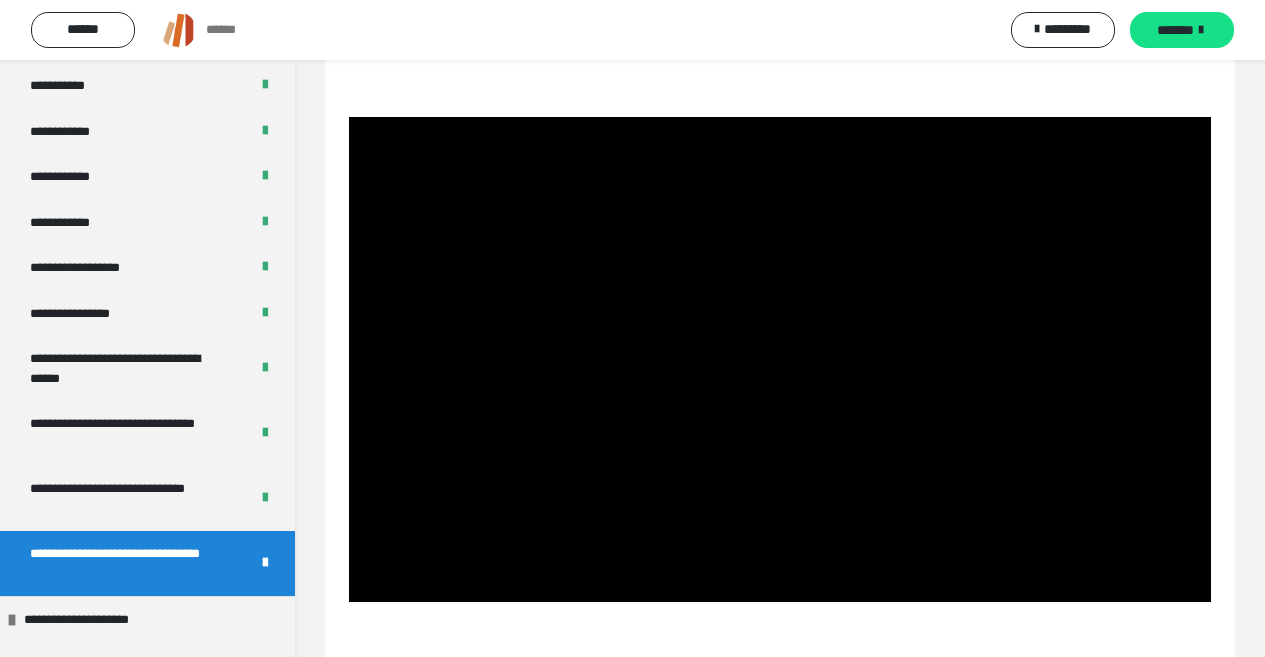 click on "*******" at bounding box center (1175, 30) 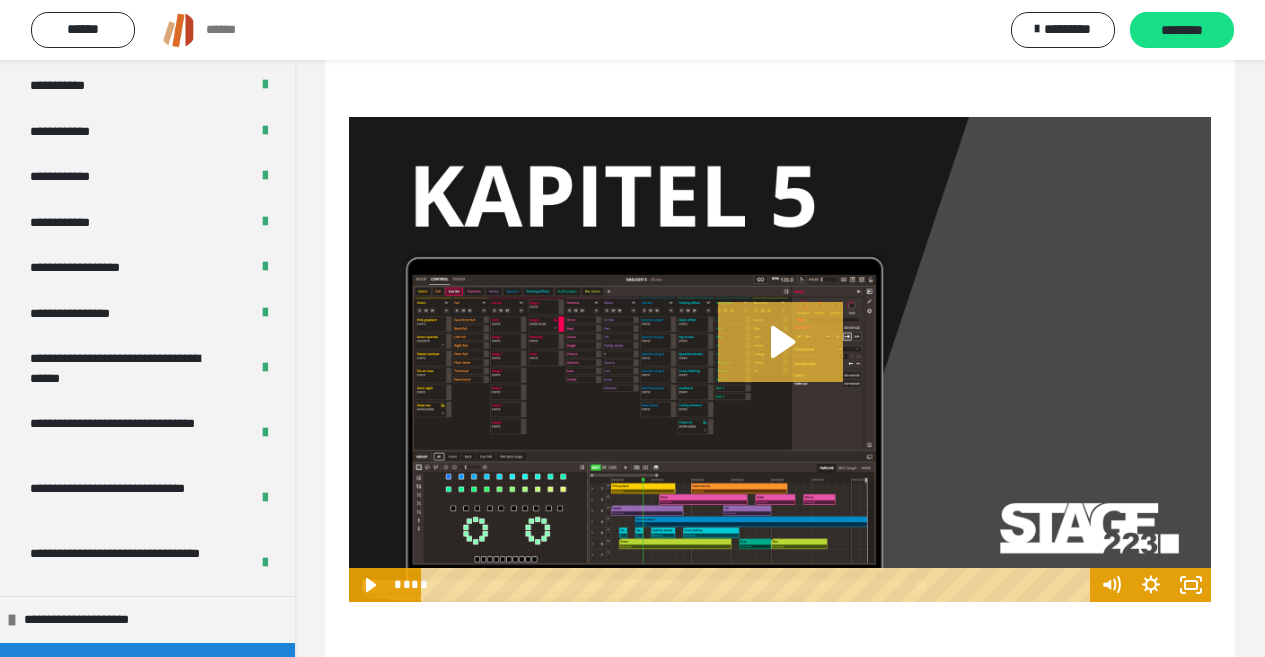 click 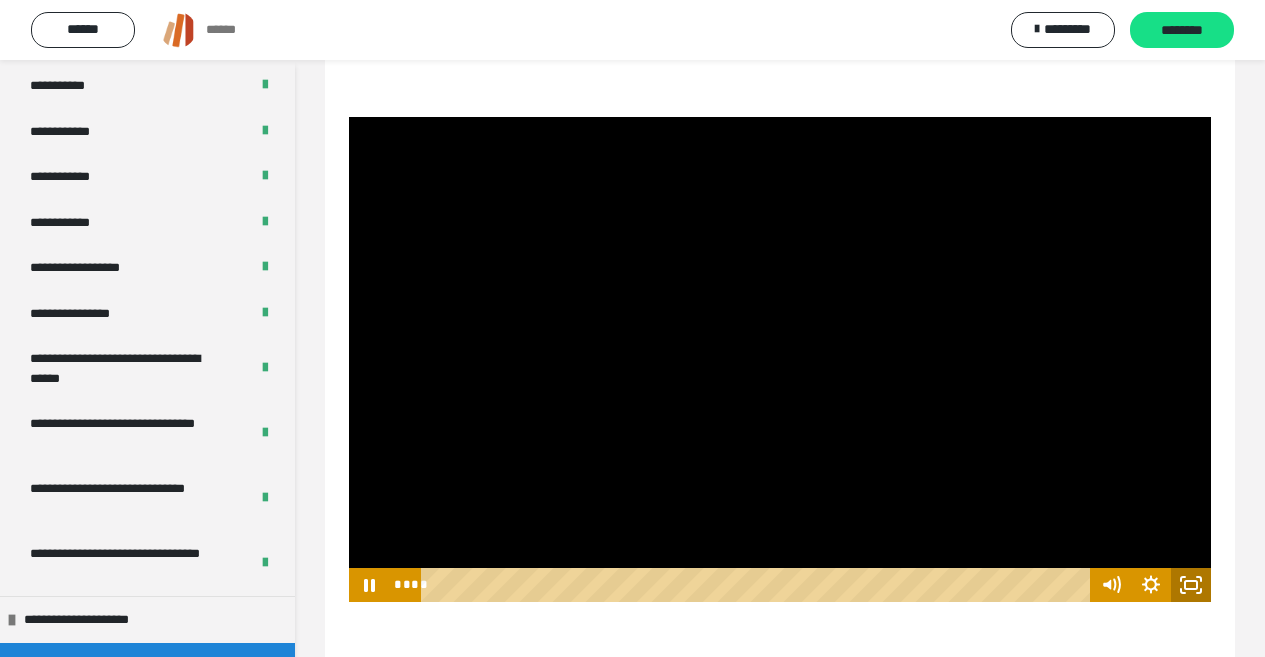 click 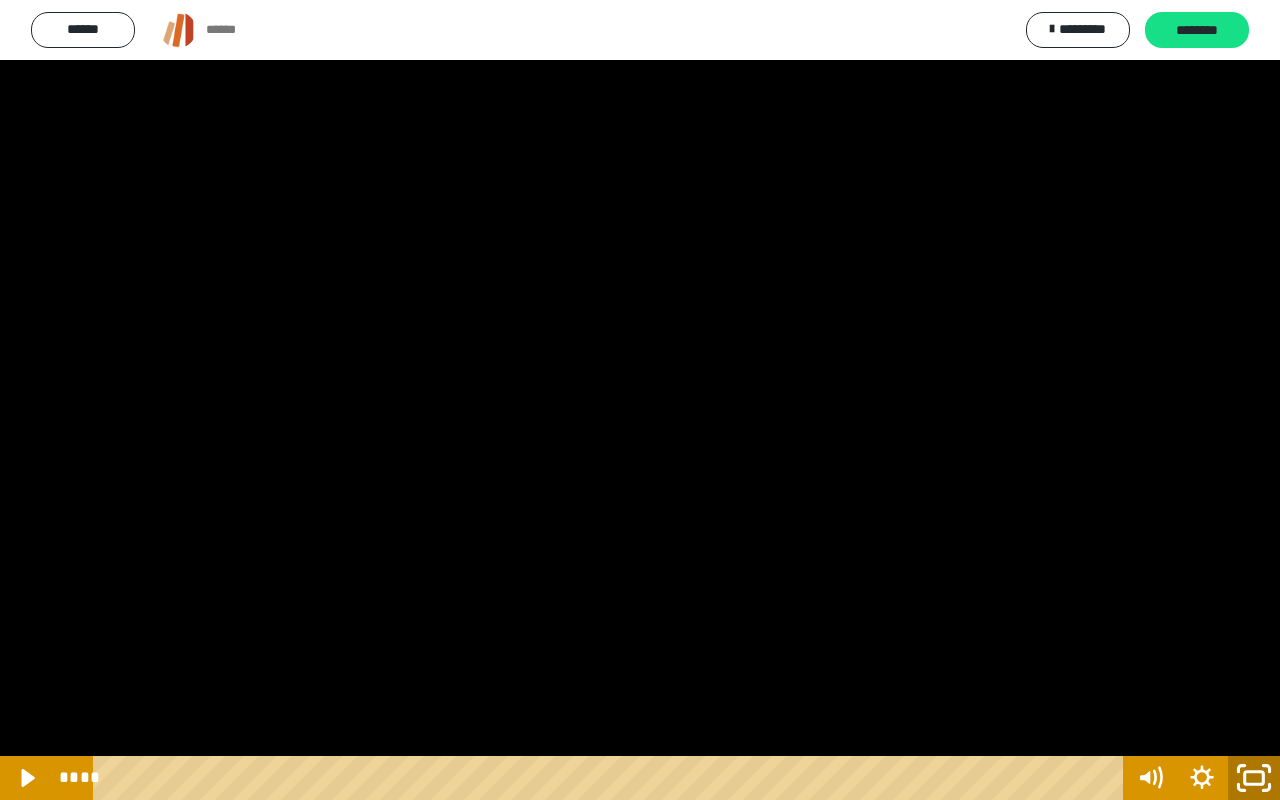 click 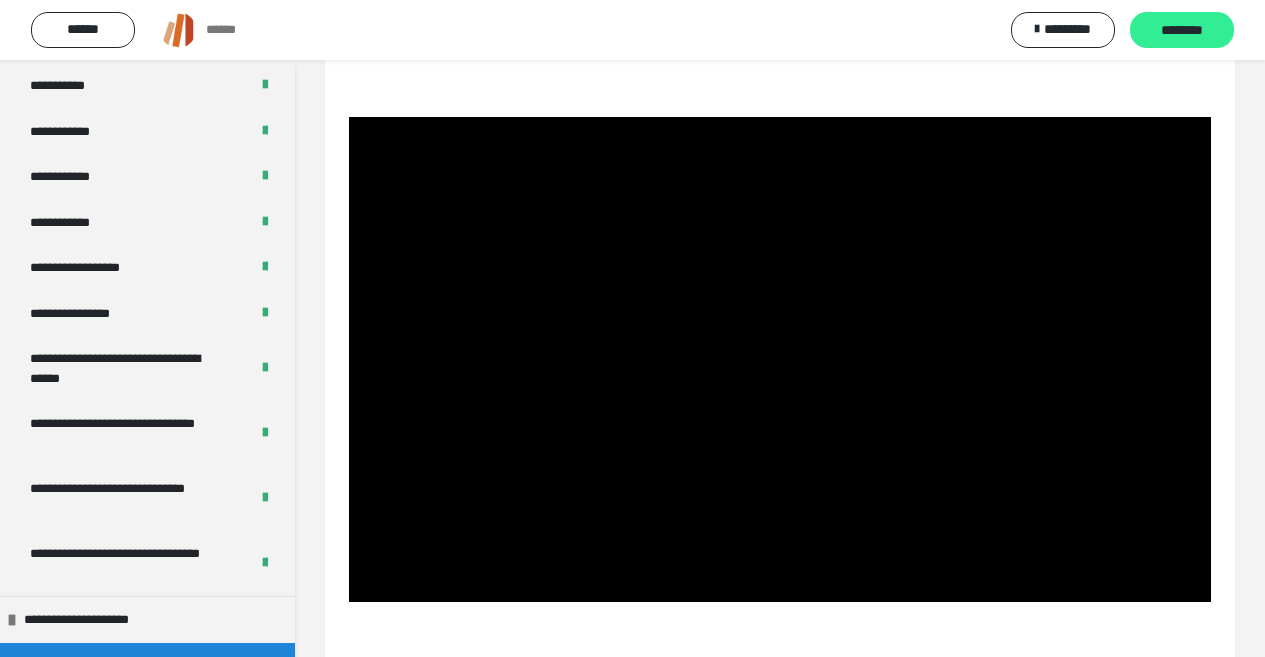 click on "********" at bounding box center [1182, 31] 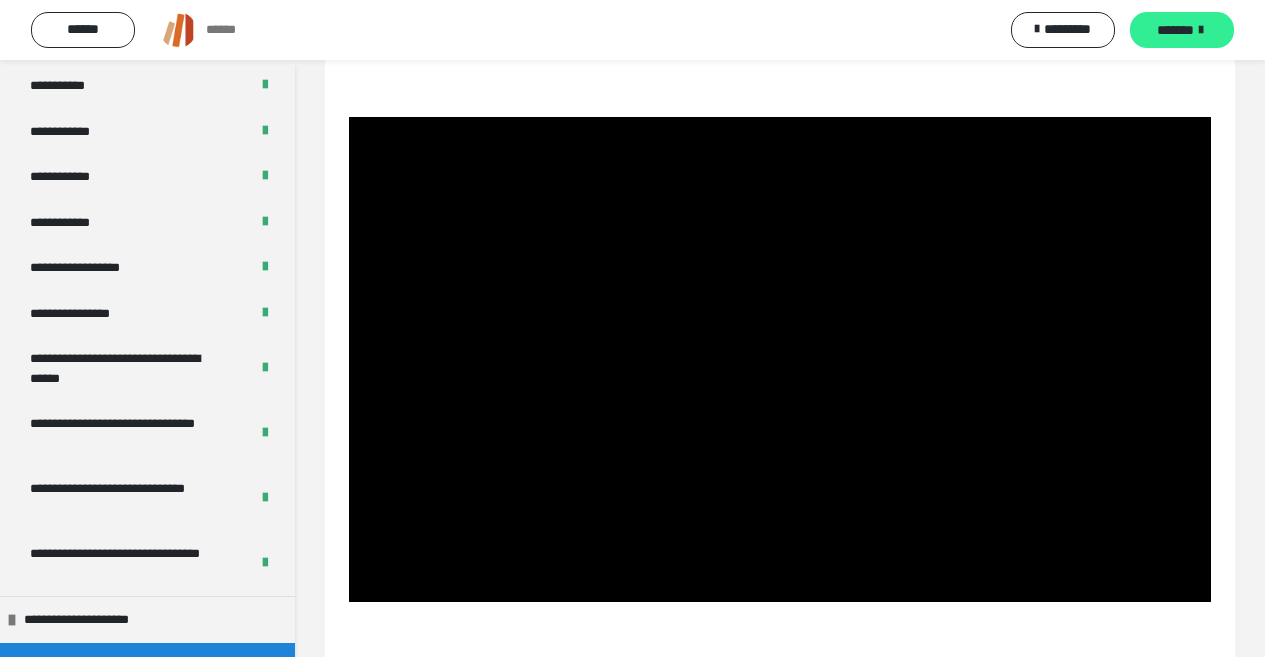 click on "*******" at bounding box center (1182, 30) 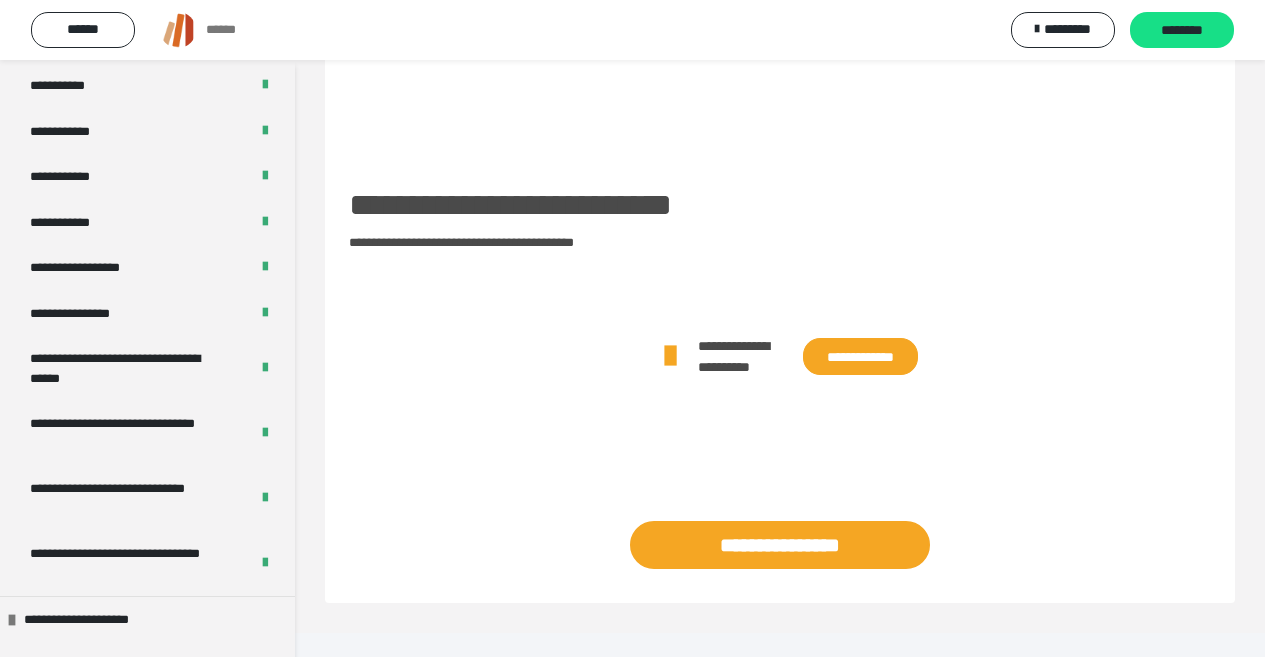 scroll, scrollTop: 231, scrollLeft: 0, axis: vertical 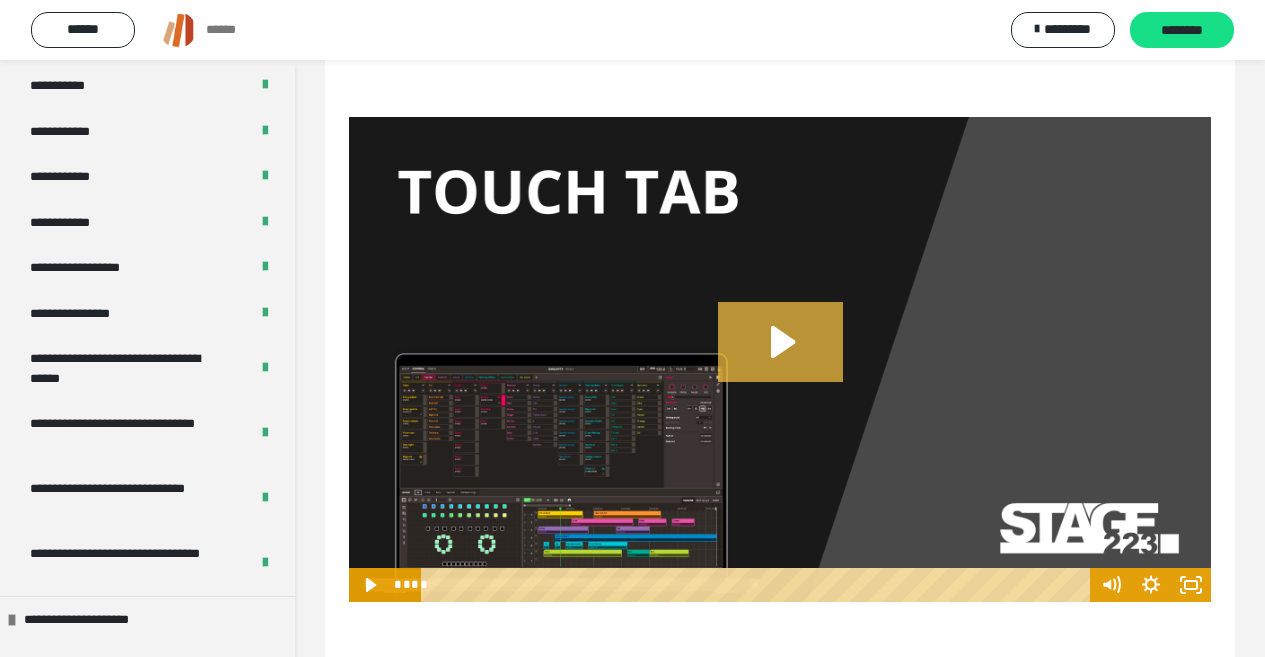 click 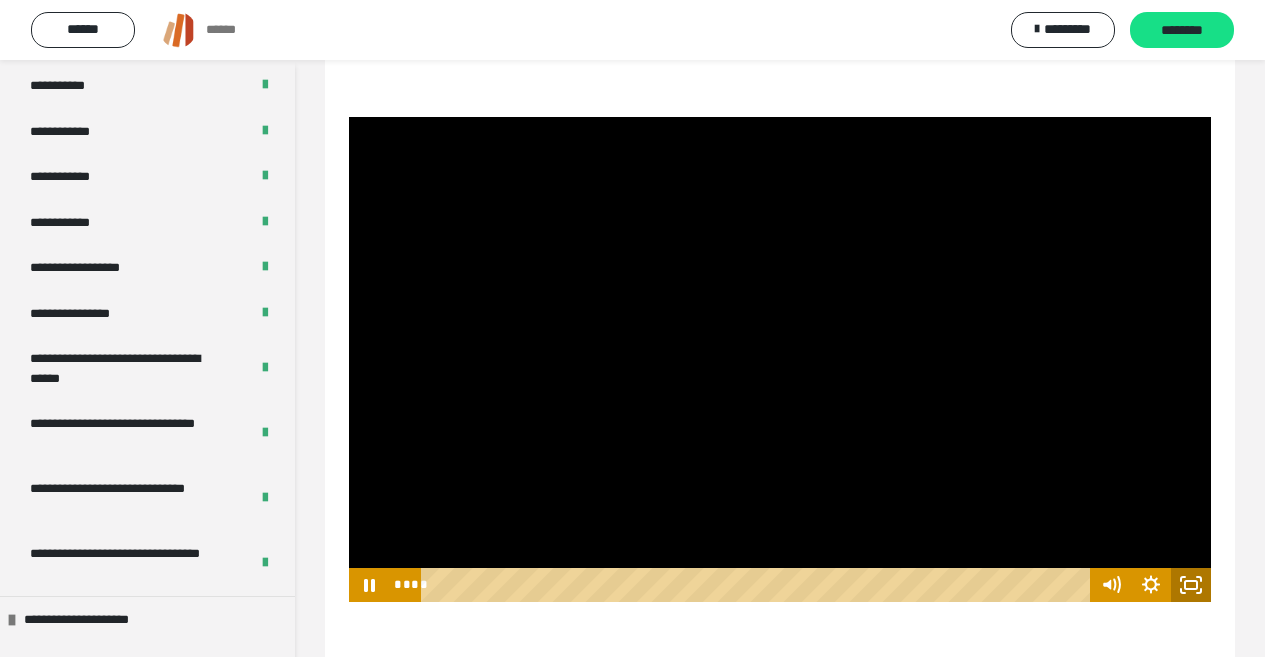 click 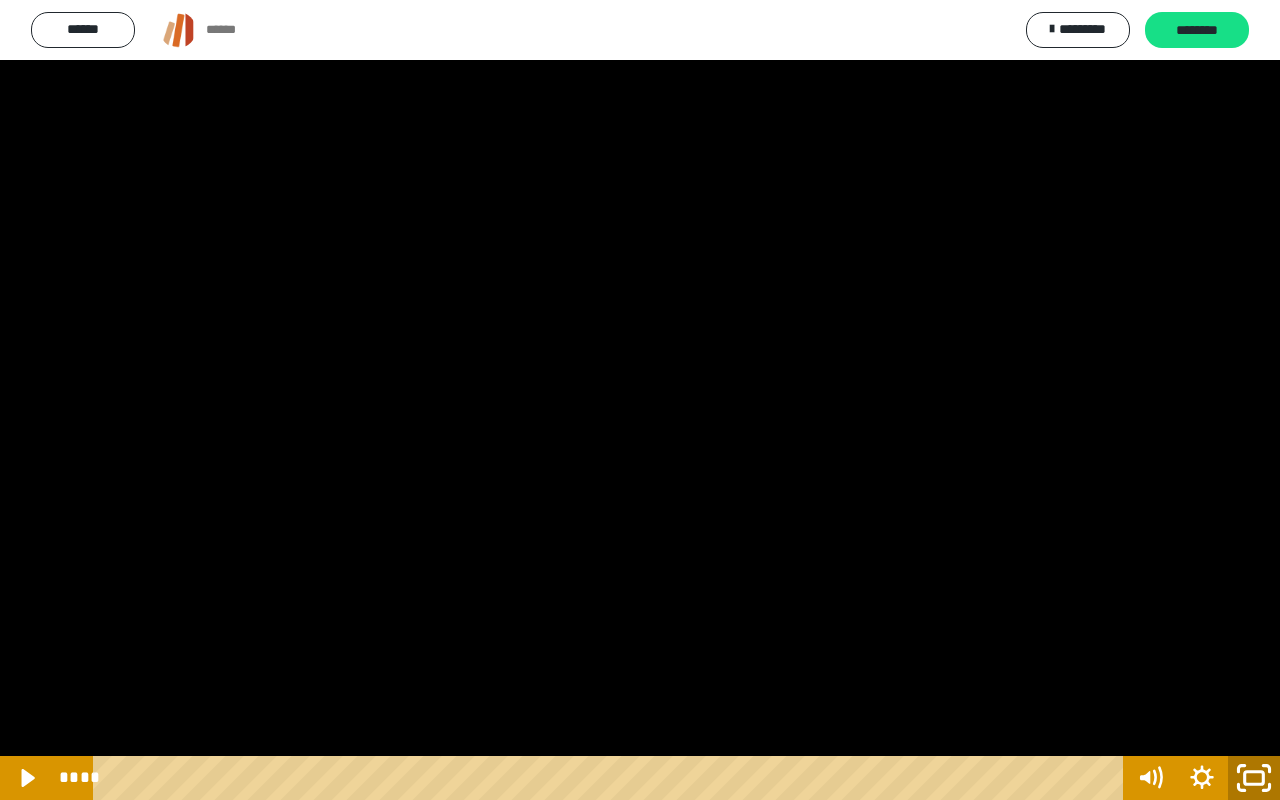 click 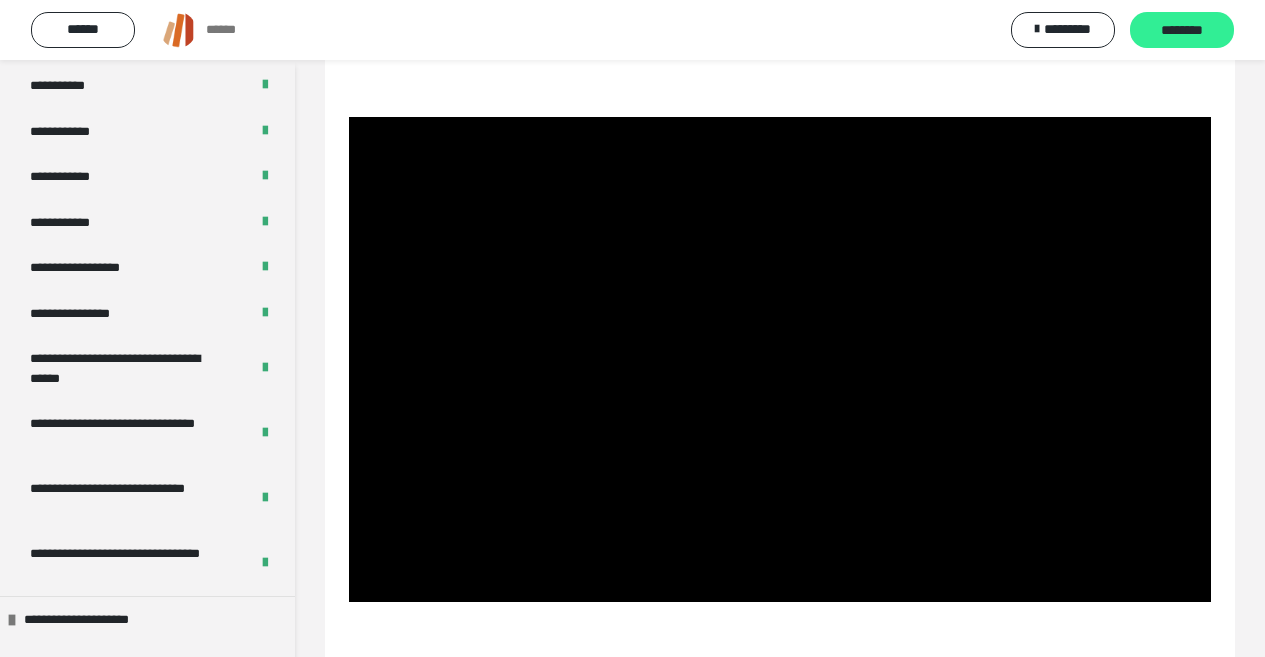 click on "********" at bounding box center [1182, 31] 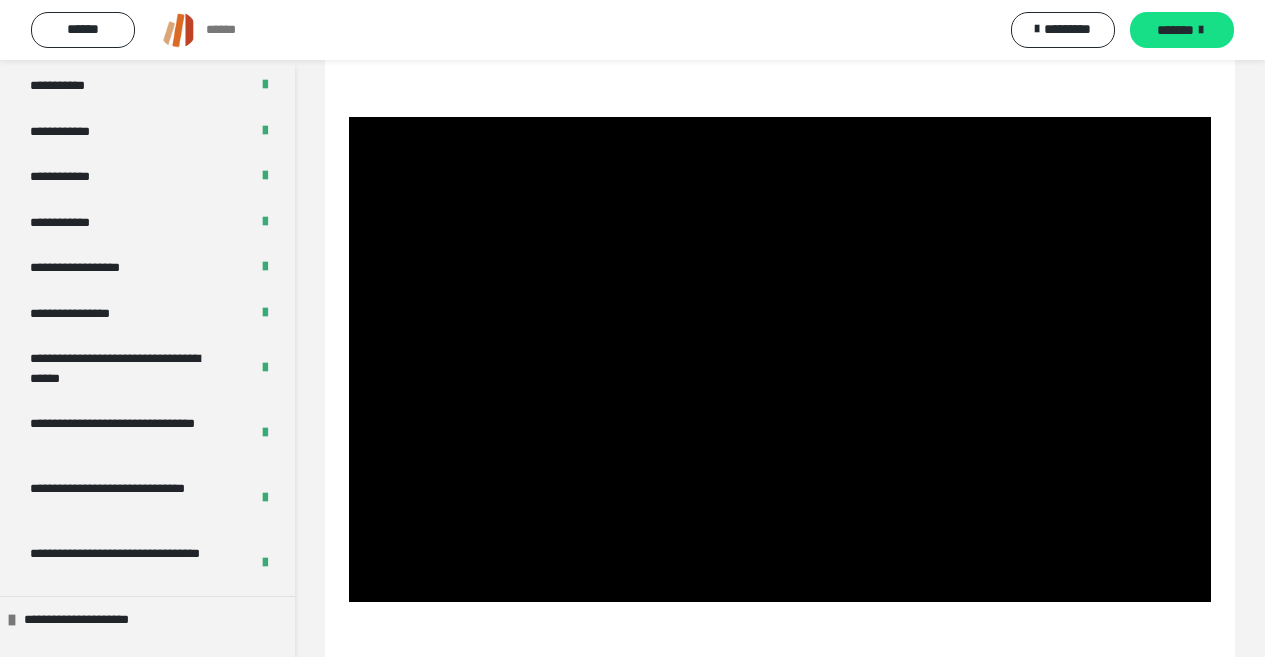 click on "*******" at bounding box center (1175, 30) 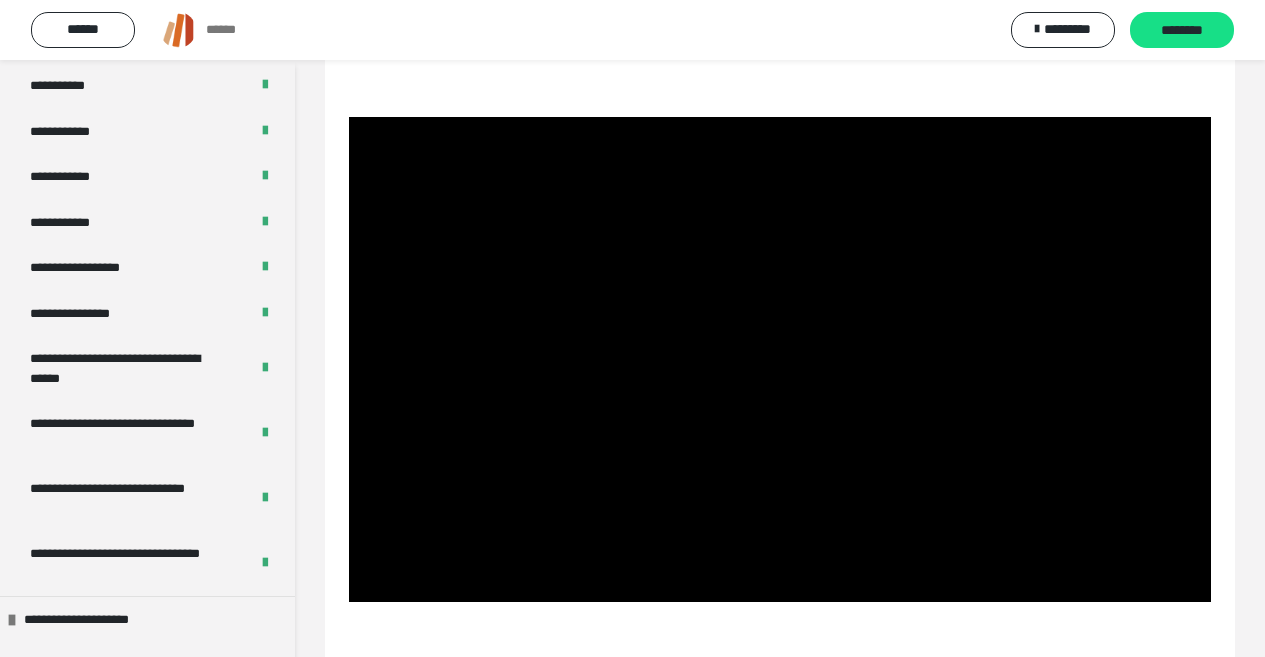 scroll, scrollTop: 168, scrollLeft: 0, axis: vertical 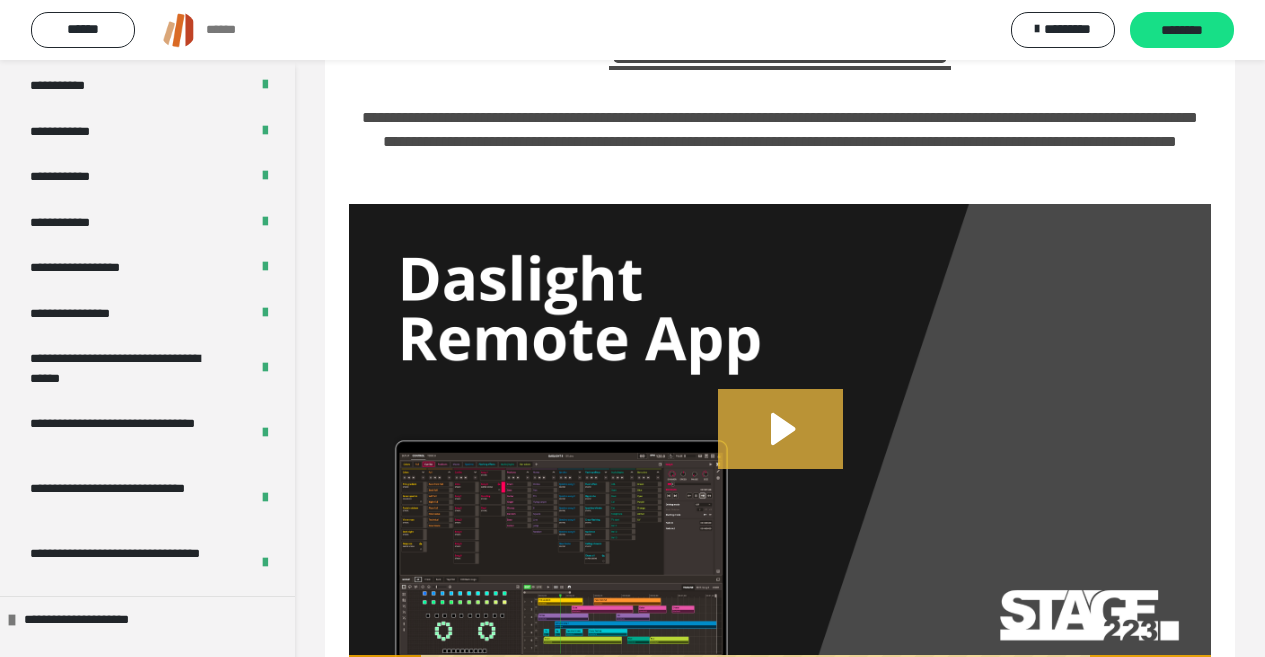 click 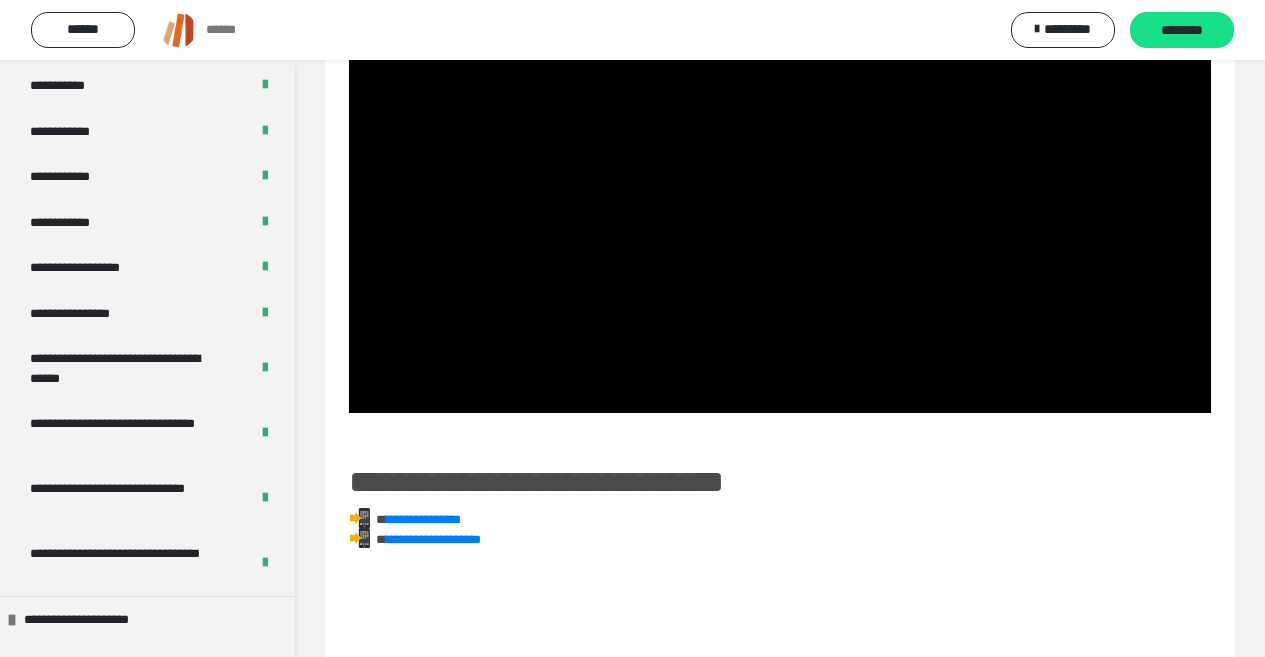 scroll, scrollTop: 468, scrollLeft: 0, axis: vertical 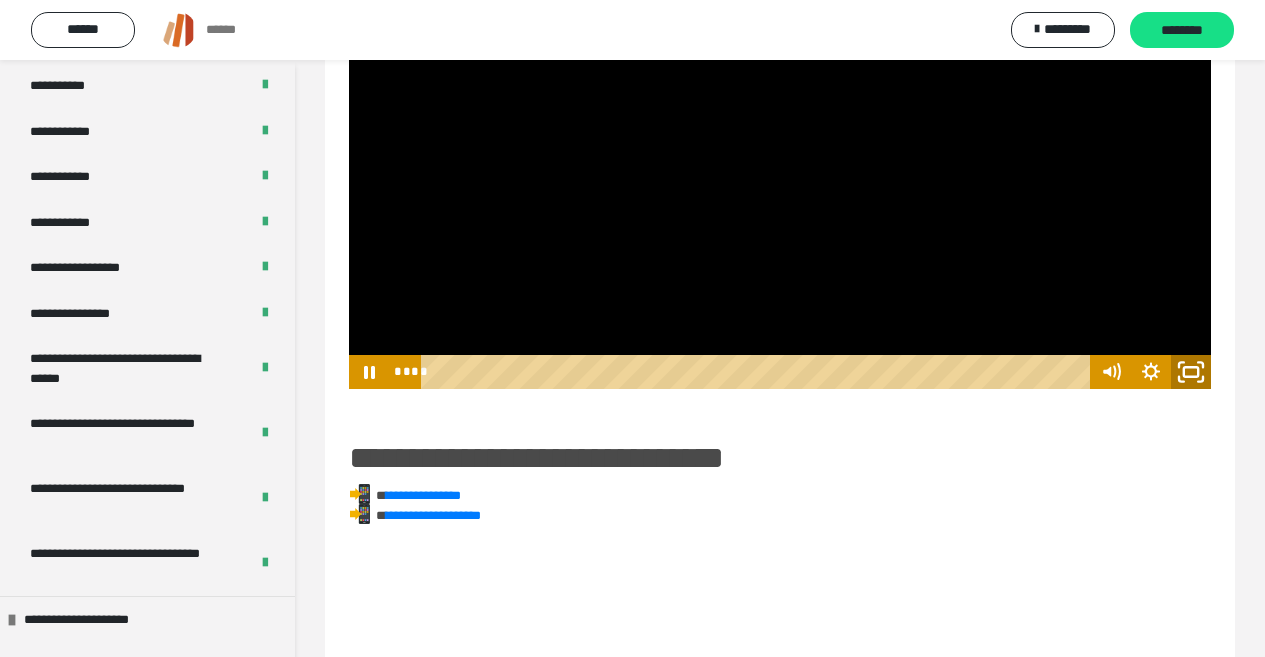 click 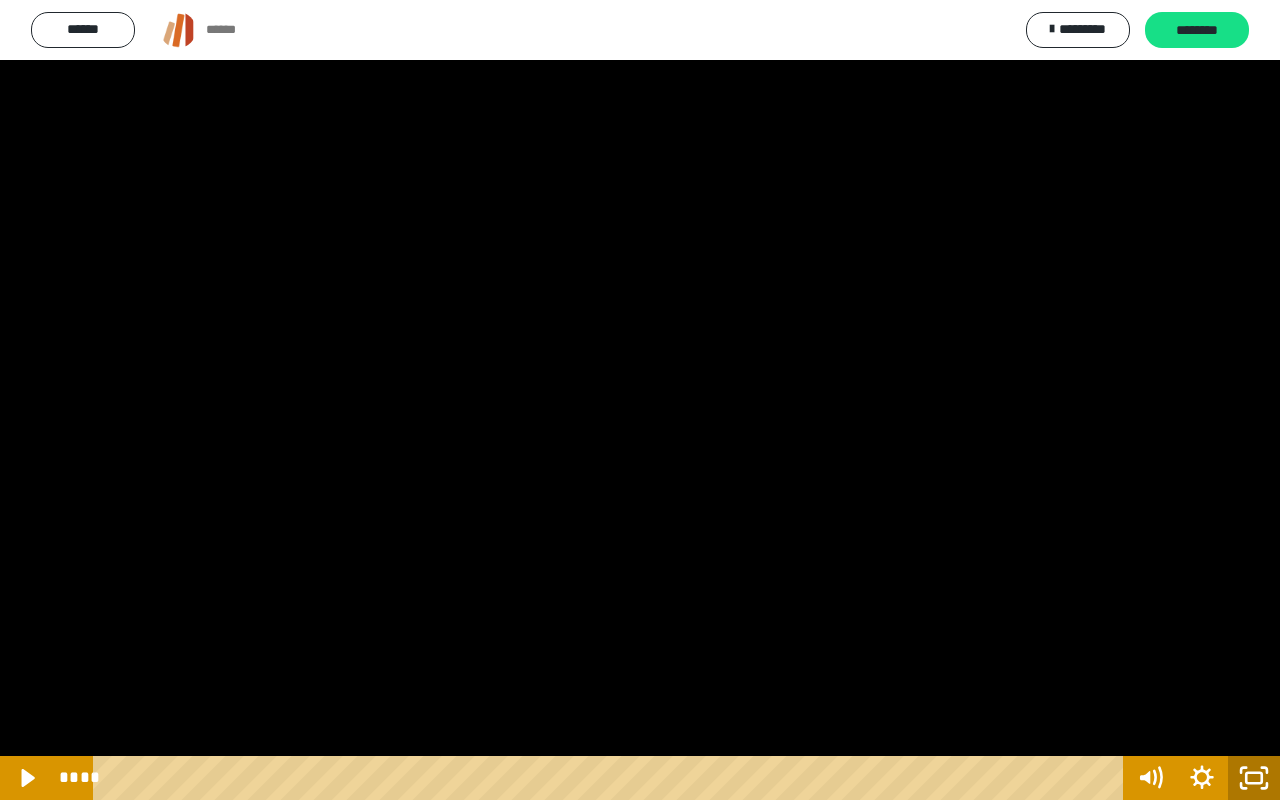 click 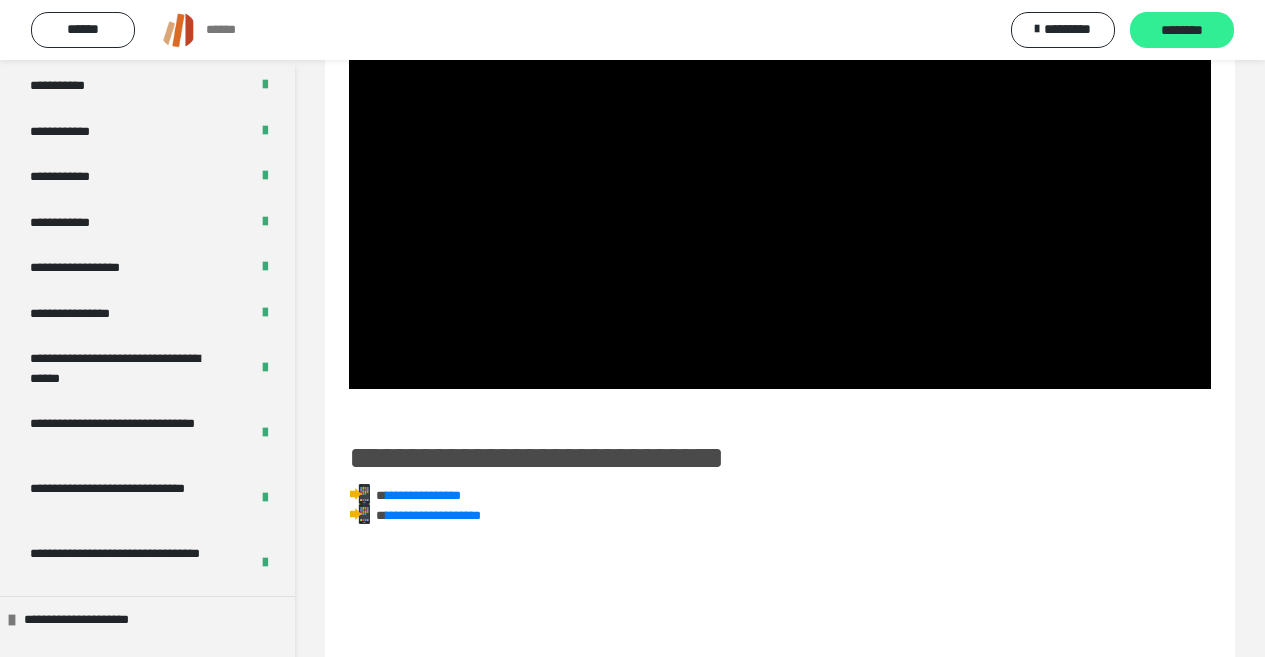 click on "********" at bounding box center (1182, 31) 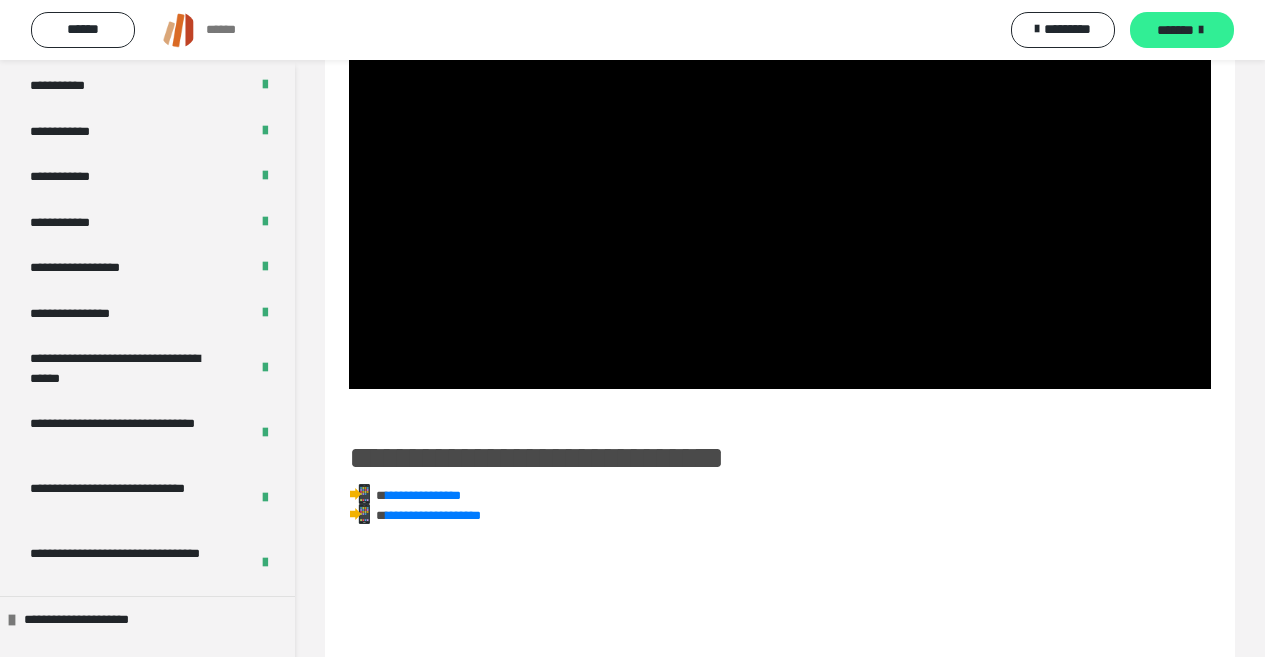 click on "*******" at bounding box center (1175, 30) 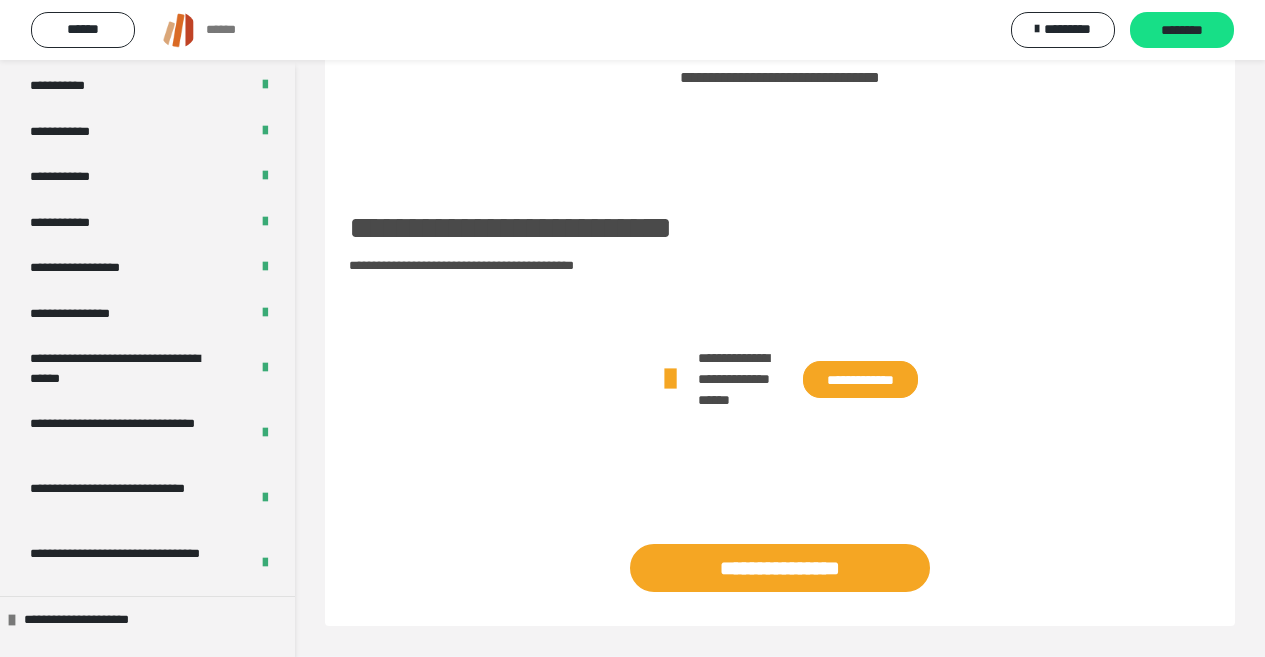 scroll, scrollTop: 287, scrollLeft: 0, axis: vertical 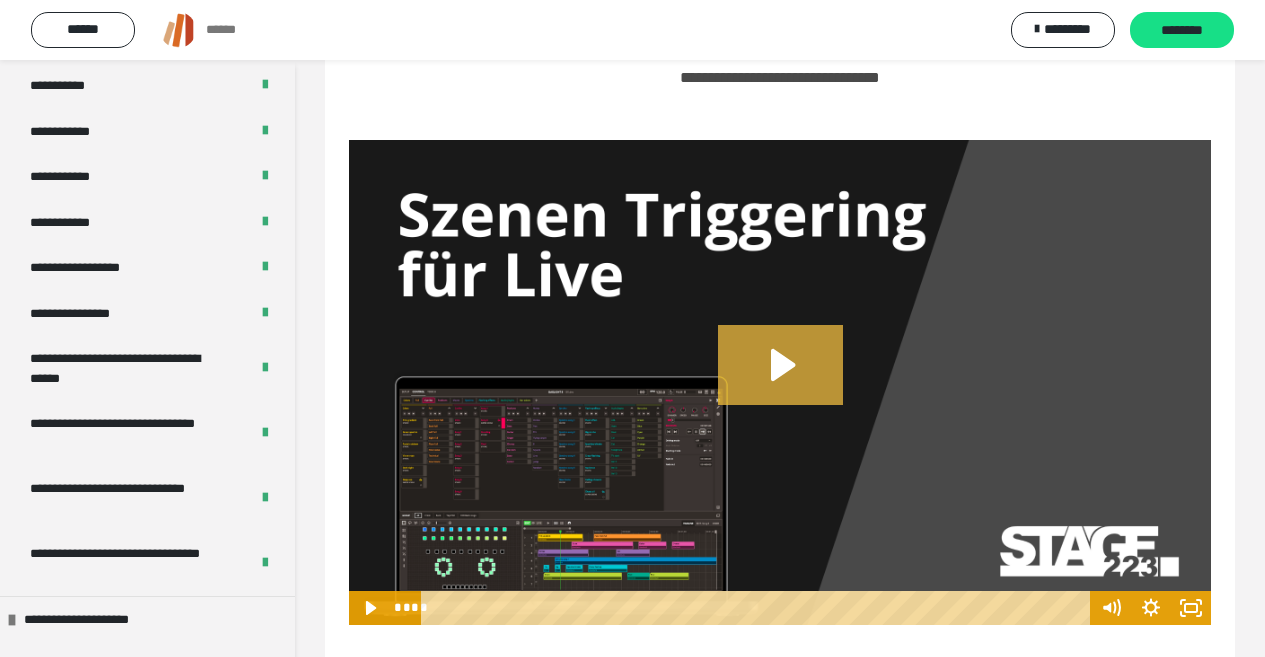 click 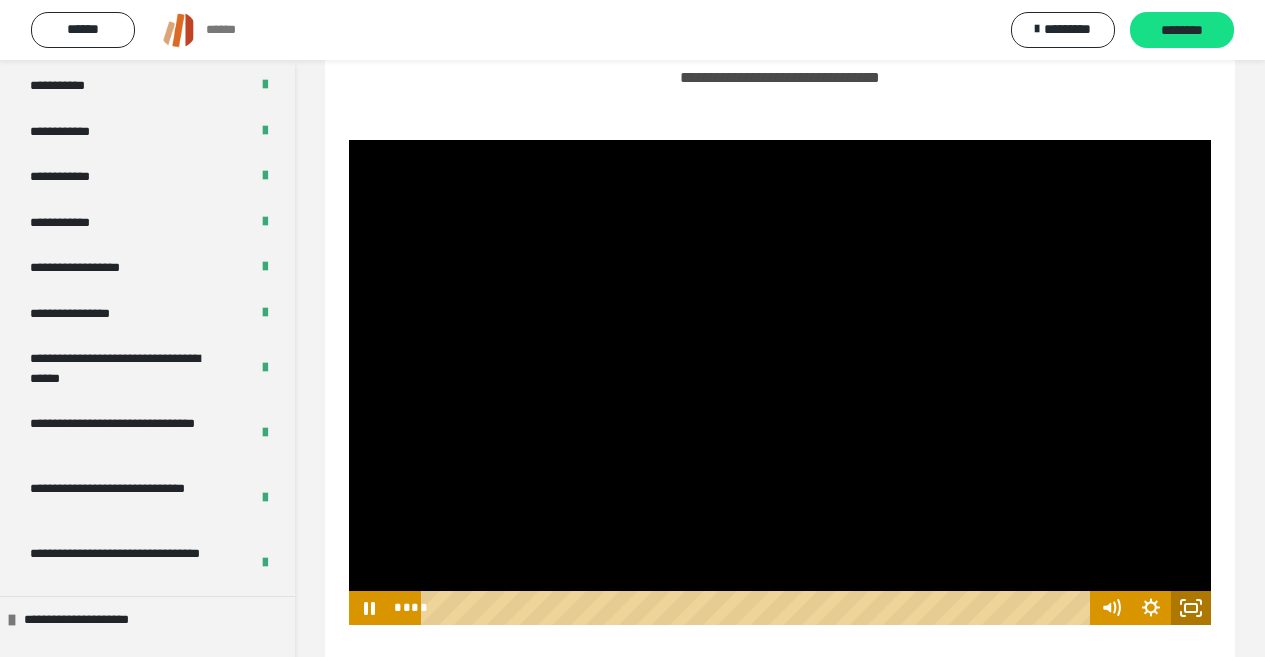 click 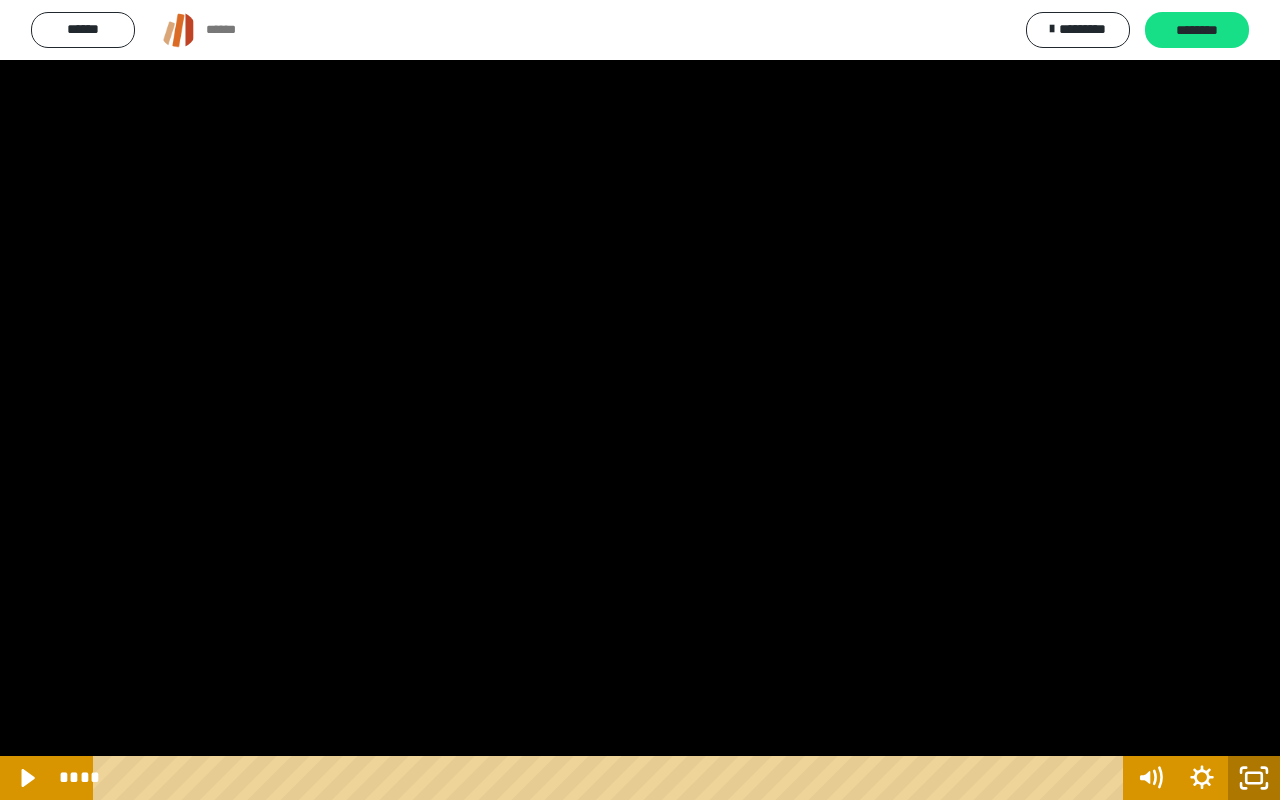 click 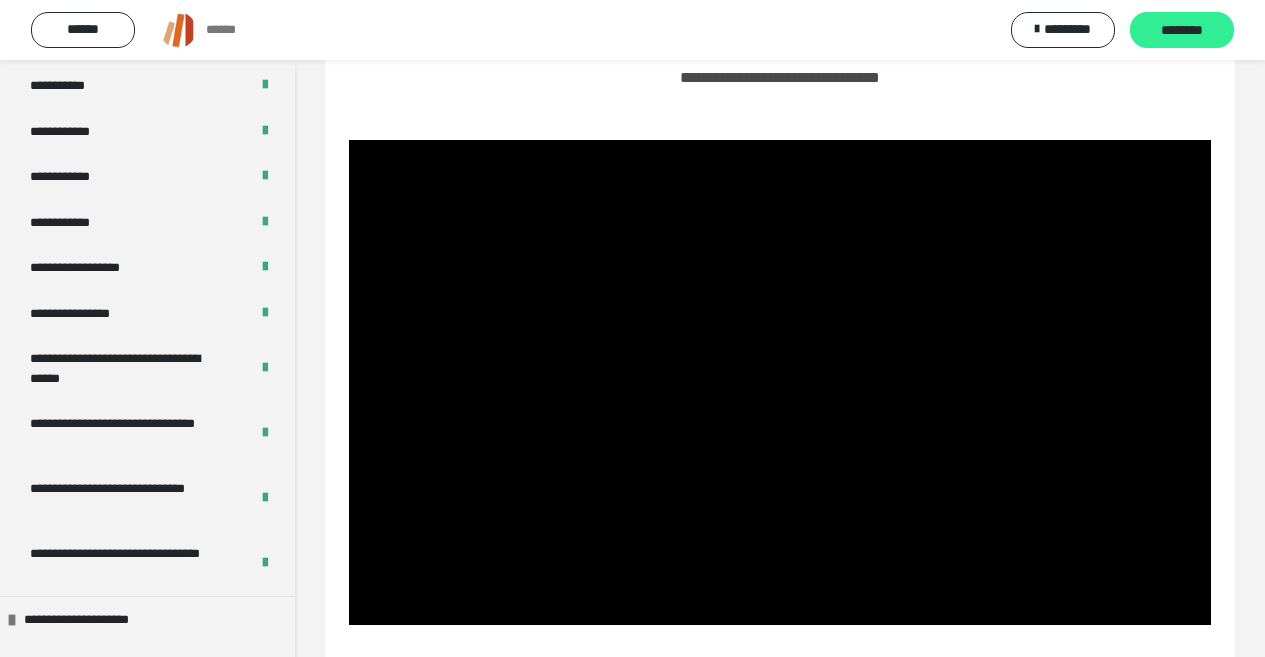 click on "********" at bounding box center [1182, 31] 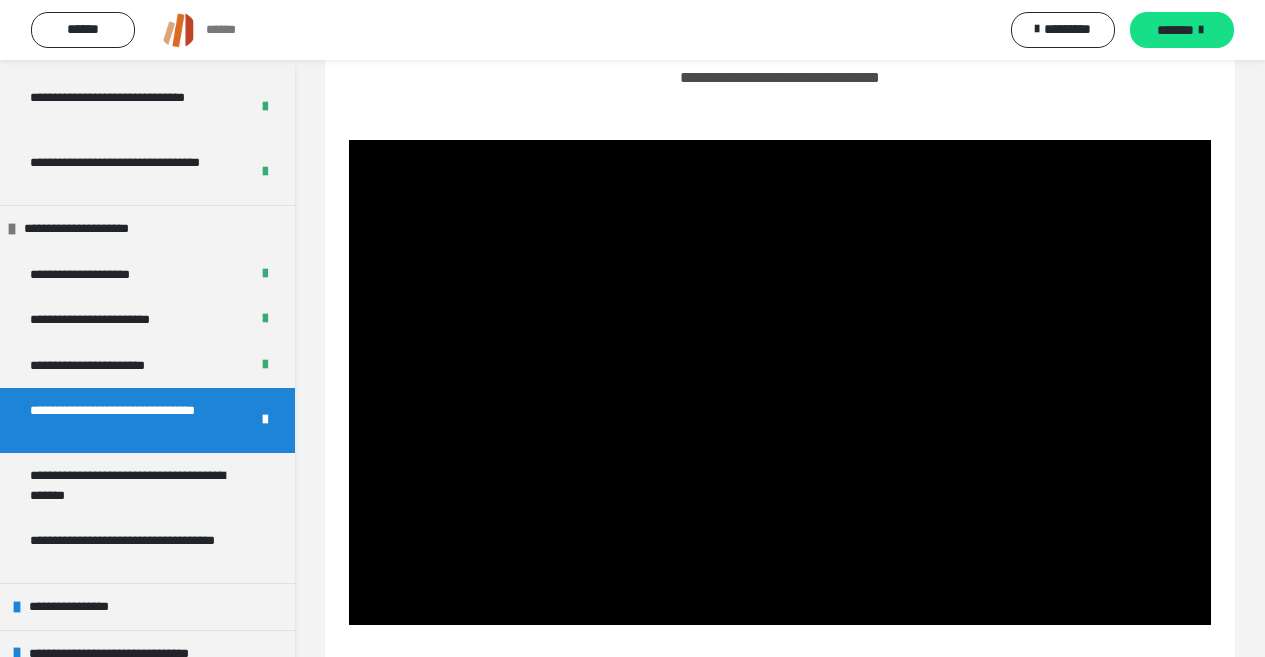 scroll, scrollTop: 2109, scrollLeft: 0, axis: vertical 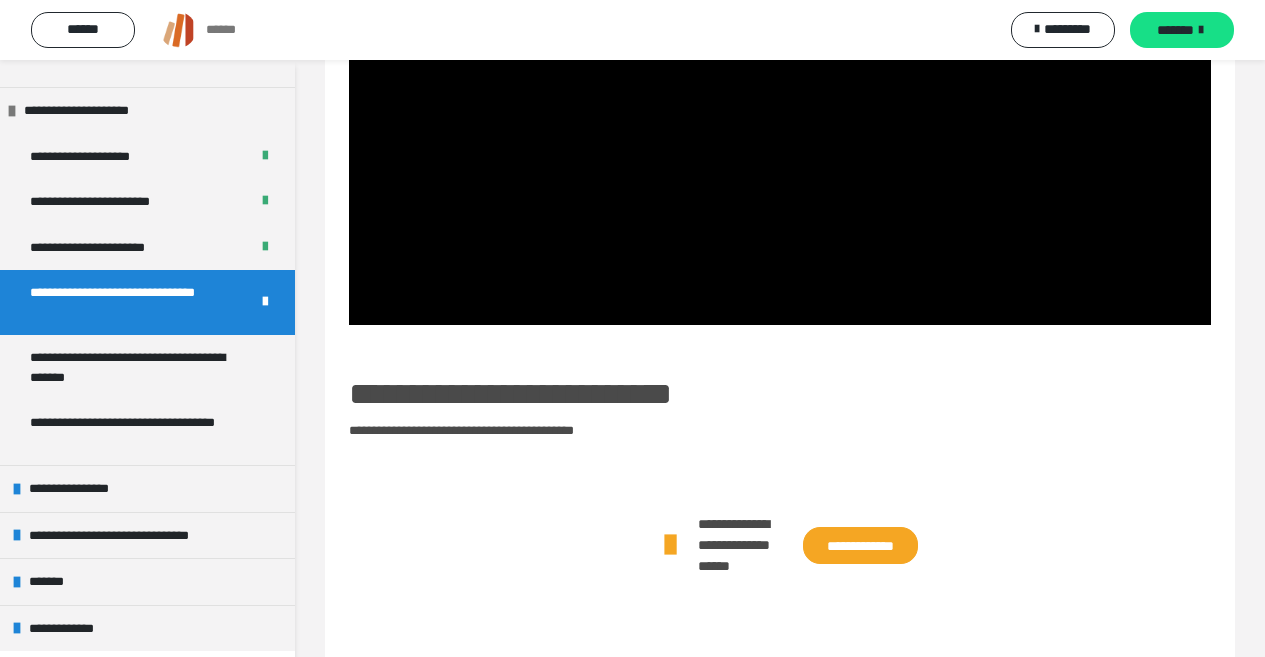 click on "**********" at bounding box center [860, 545] 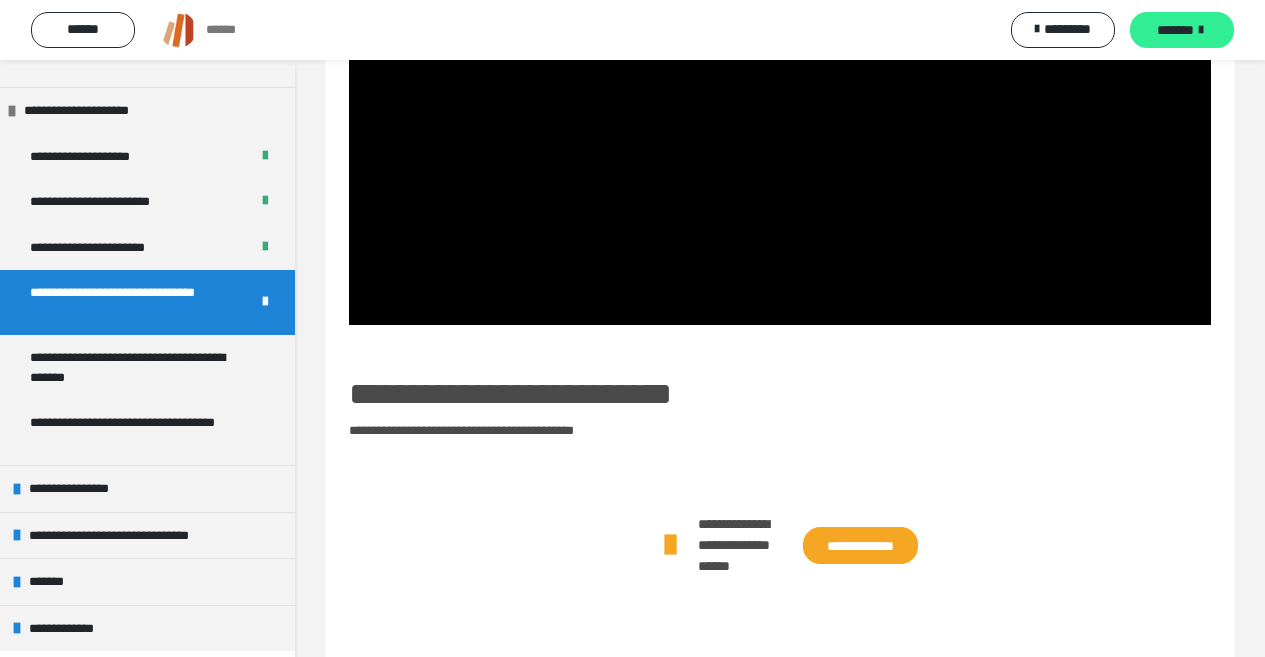 click on "*******" at bounding box center (1175, 30) 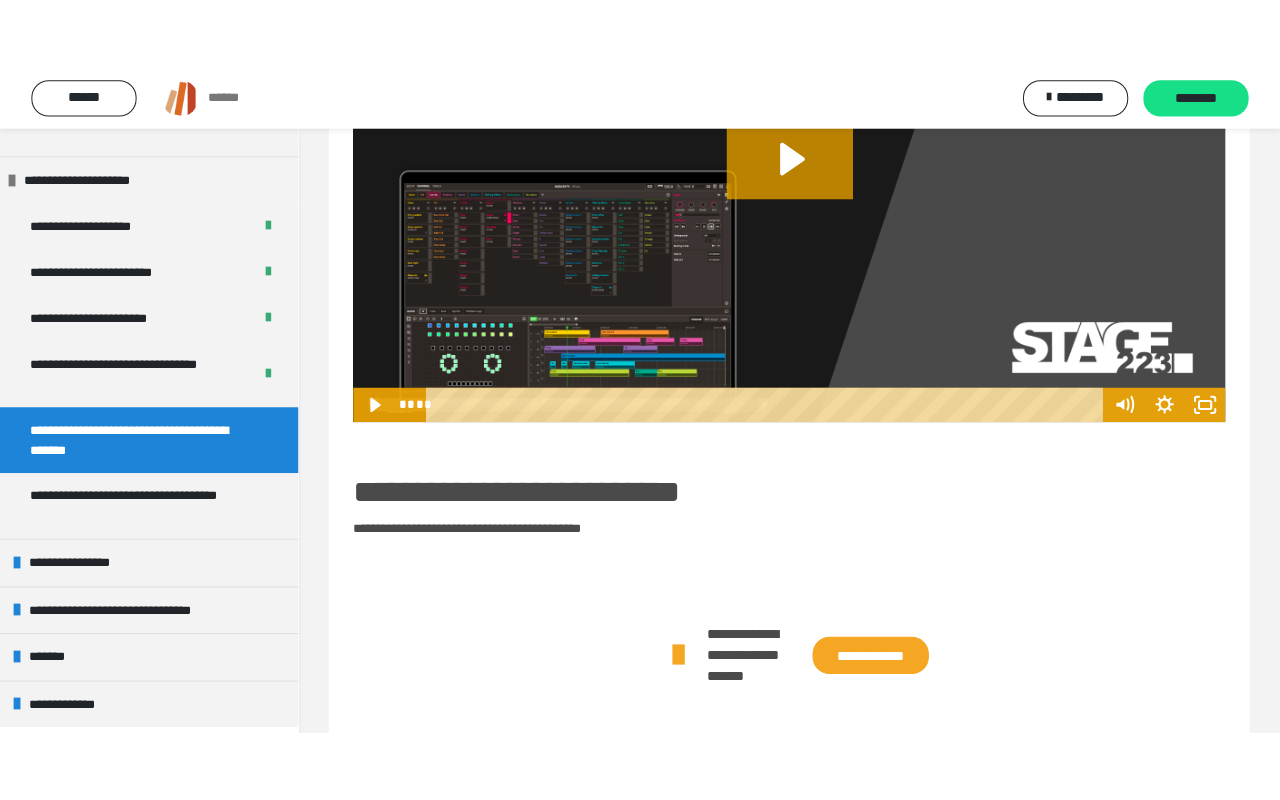 scroll, scrollTop: 508, scrollLeft: 0, axis: vertical 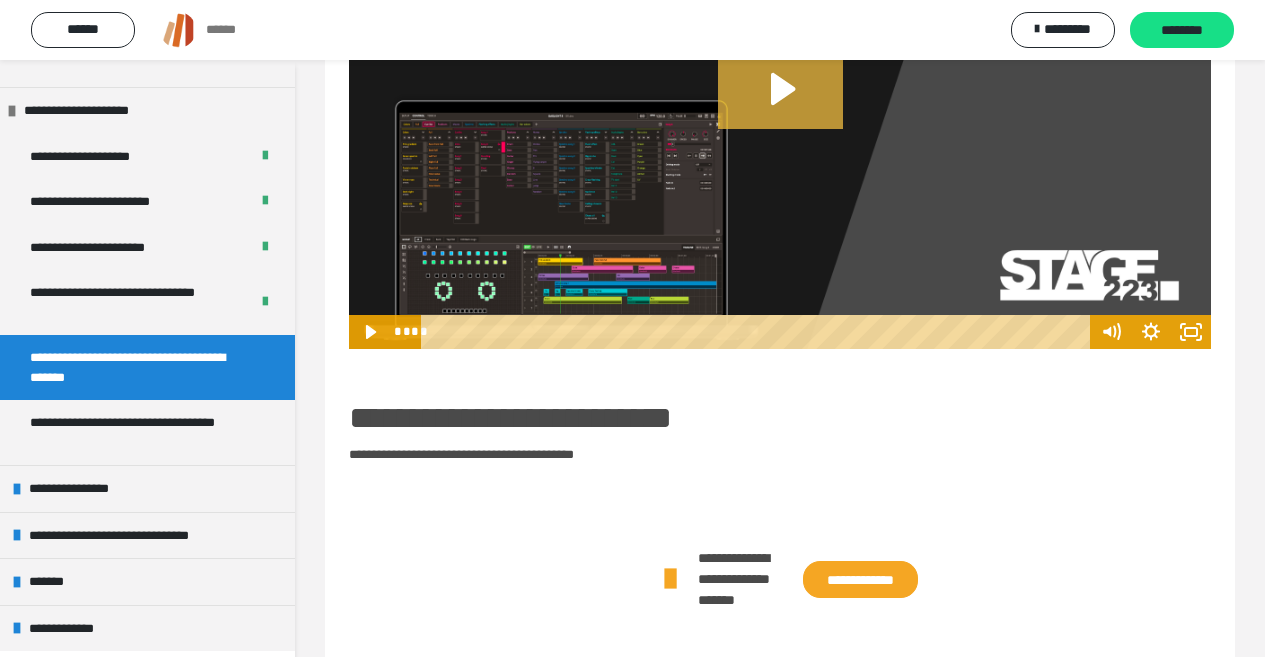 click 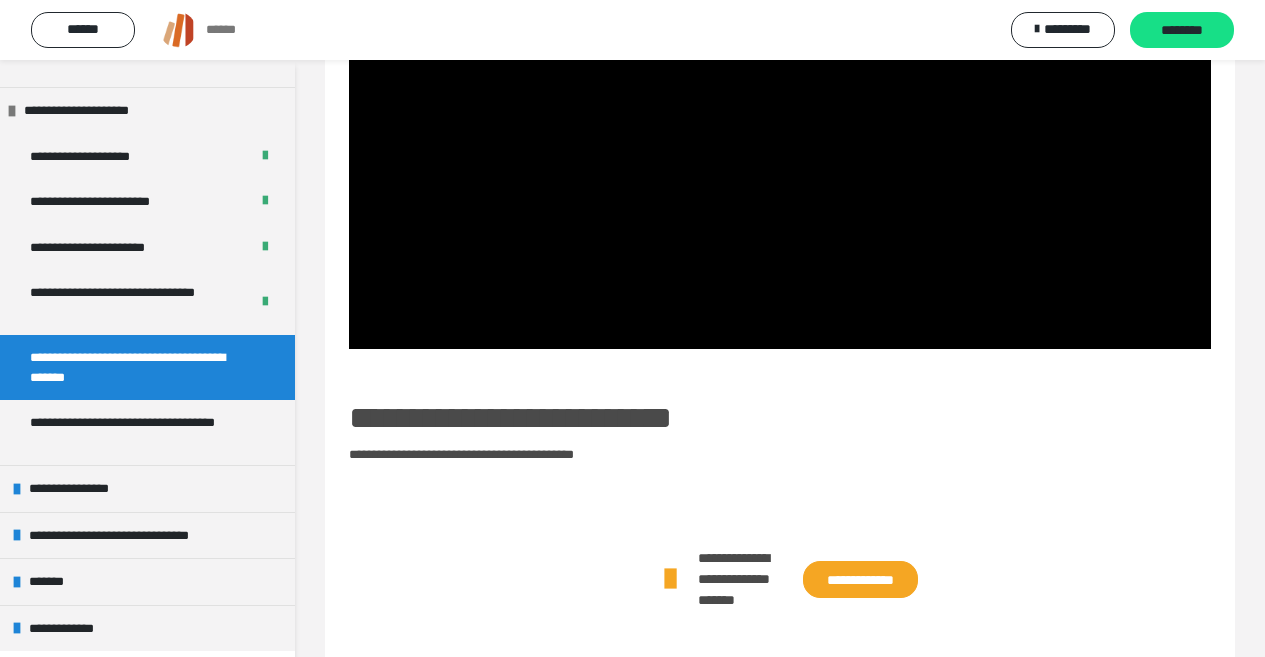 click on "**********" at bounding box center (860, 579) 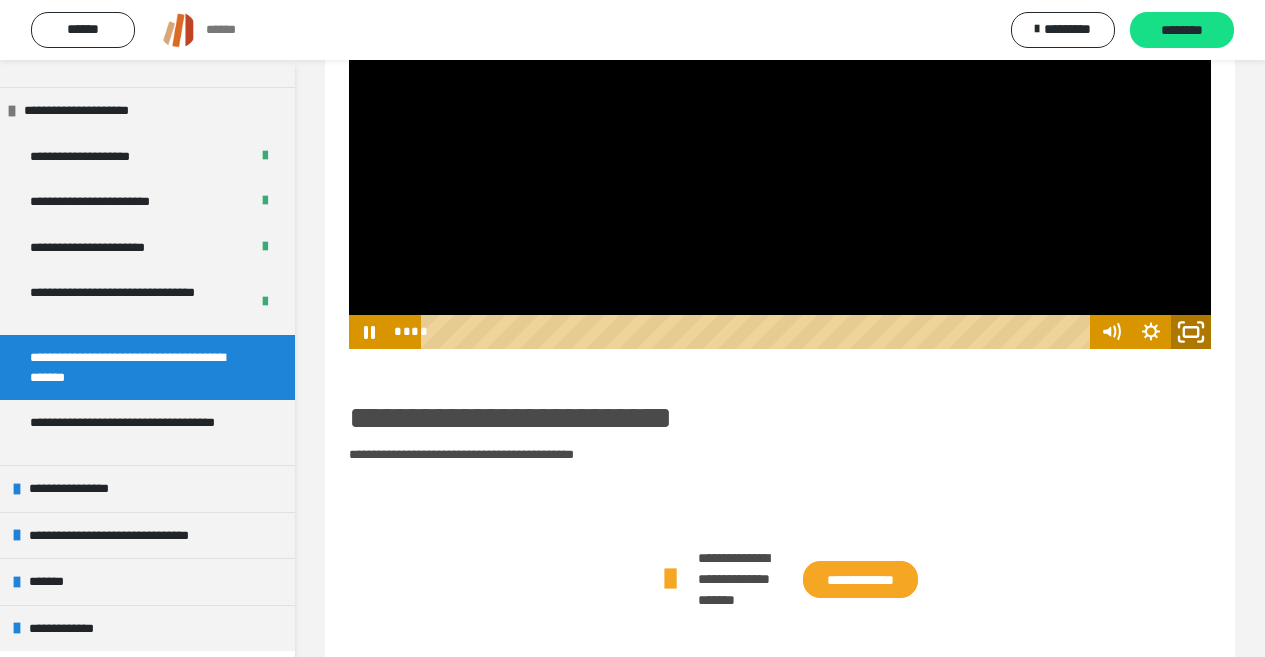 click 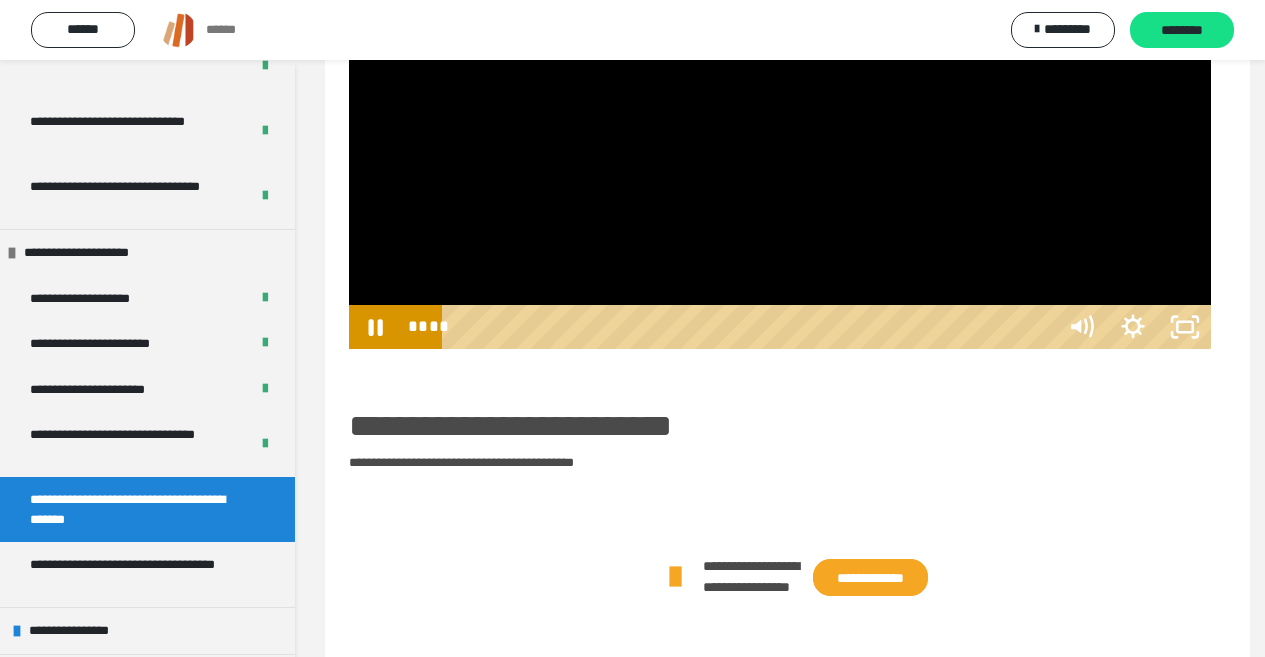 scroll, scrollTop: 1966, scrollLeft: 0, axis: vertical 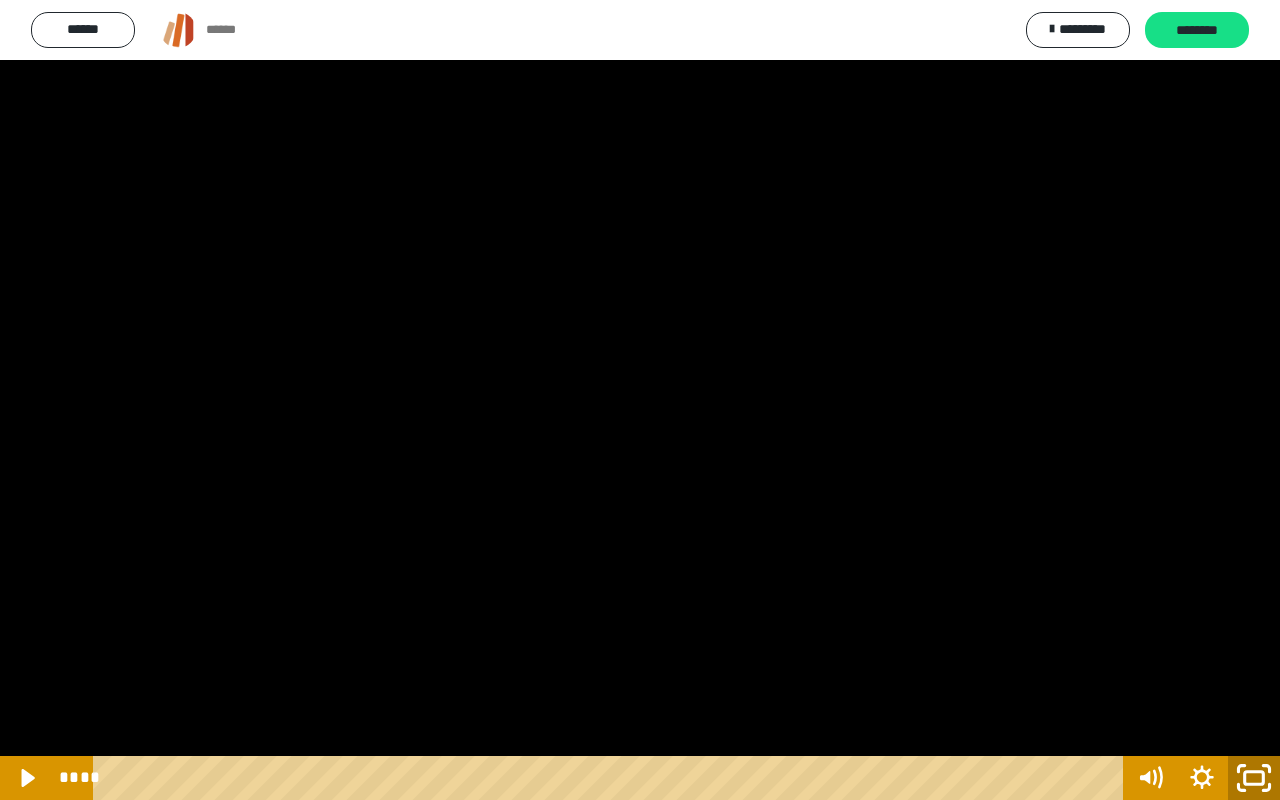 click 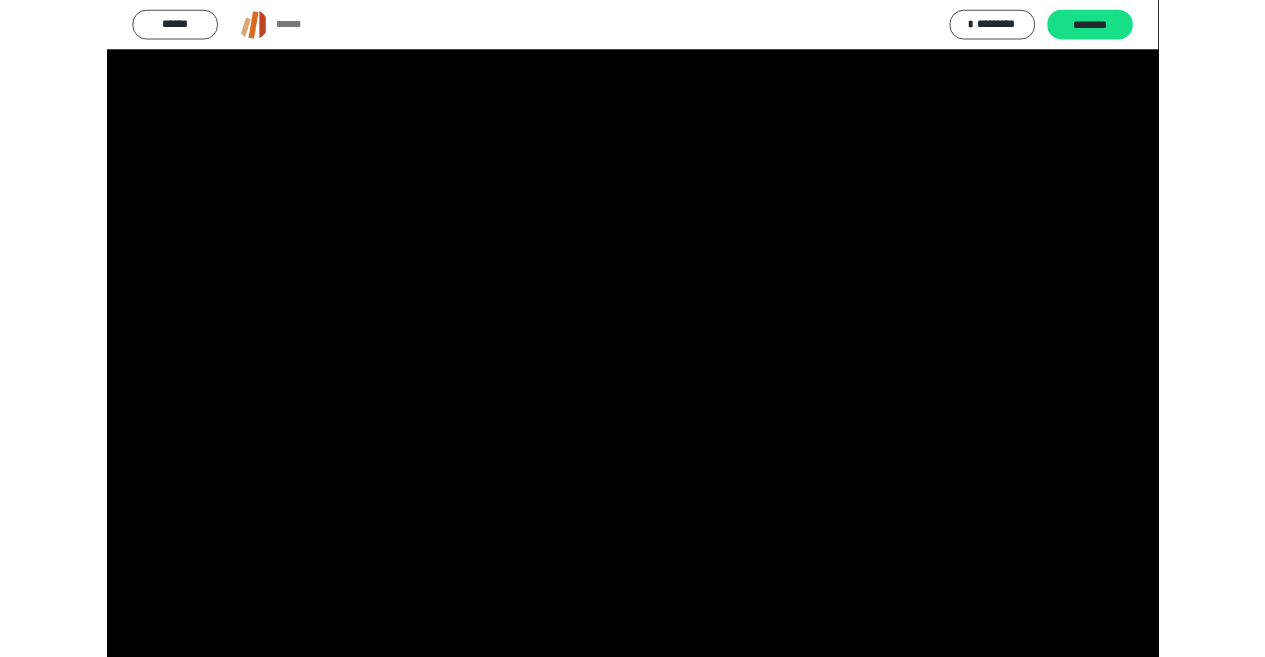 scroll, scrollTop: 2109, scrollLeft: 0, axis: vertical 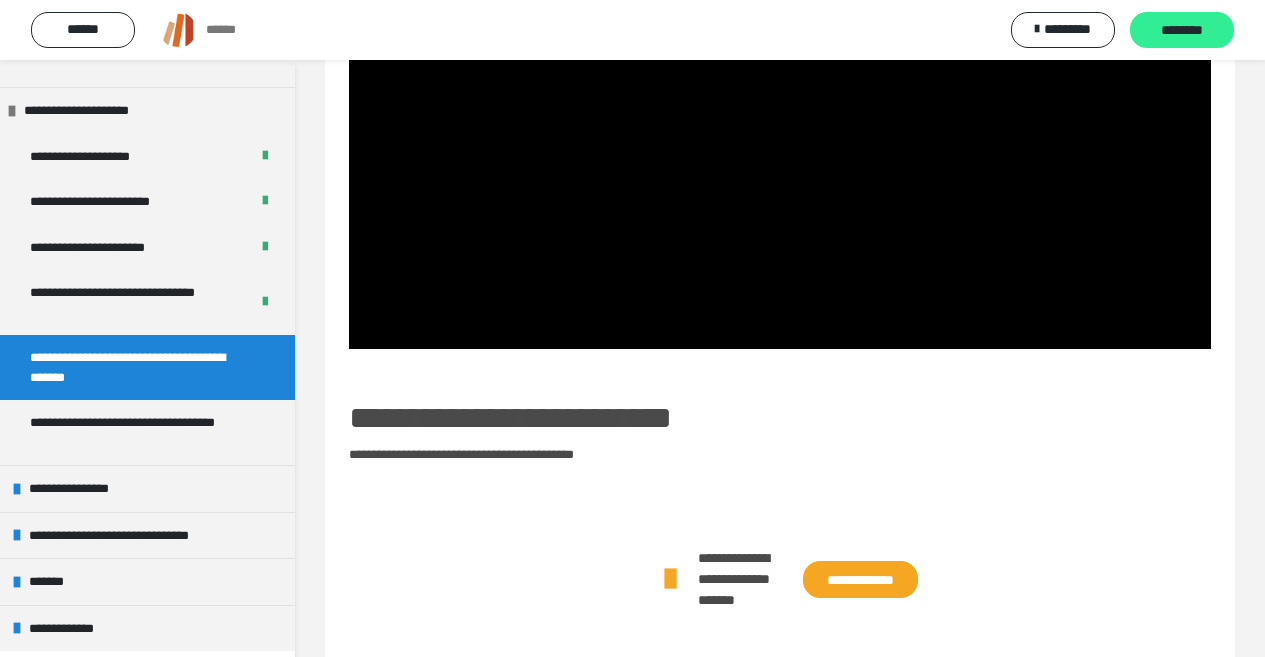 click on "********" at bounding box center [1182, 31] 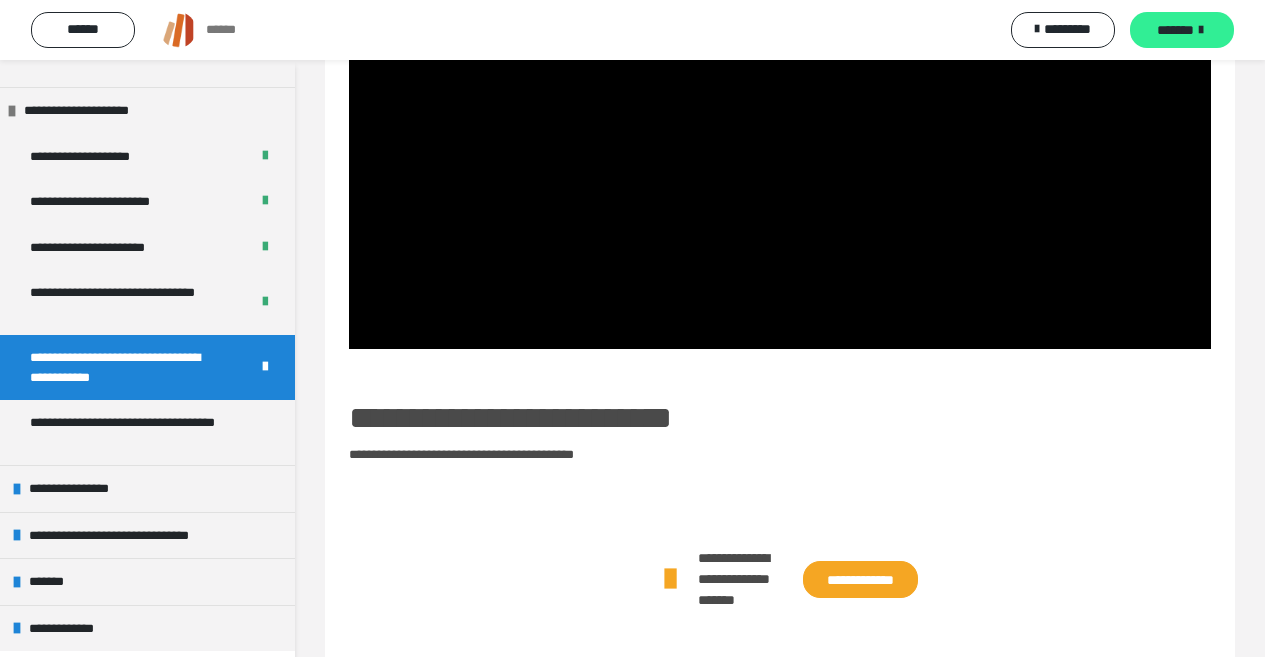 click on "*******" at bounding box center (1175, 30) 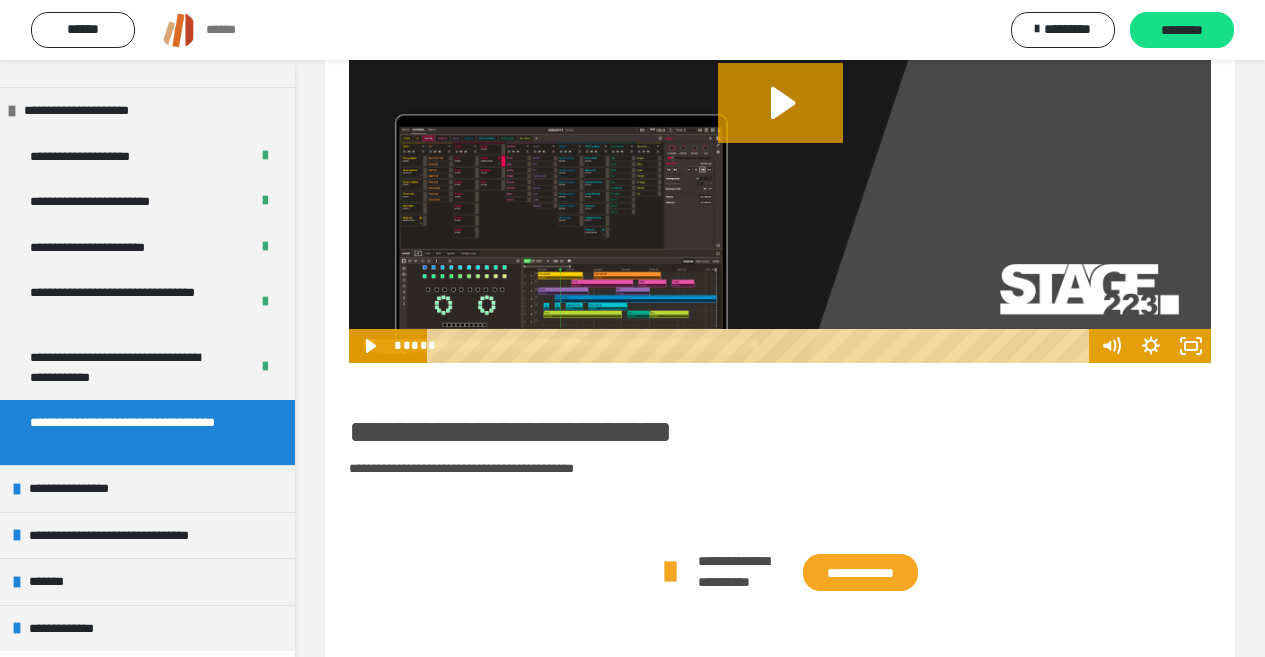 scroll, scrollTop: 610, scrollLeft: 0, axis: vertical 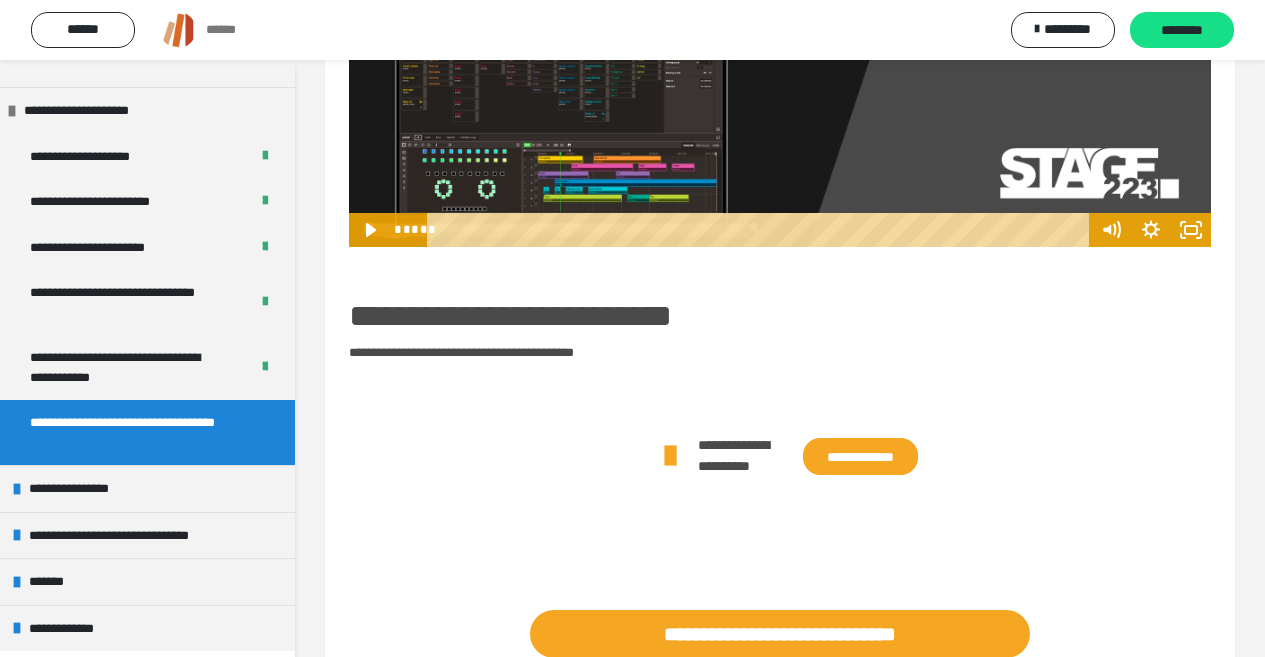 click on "**********" at bounding box center (860, 456) 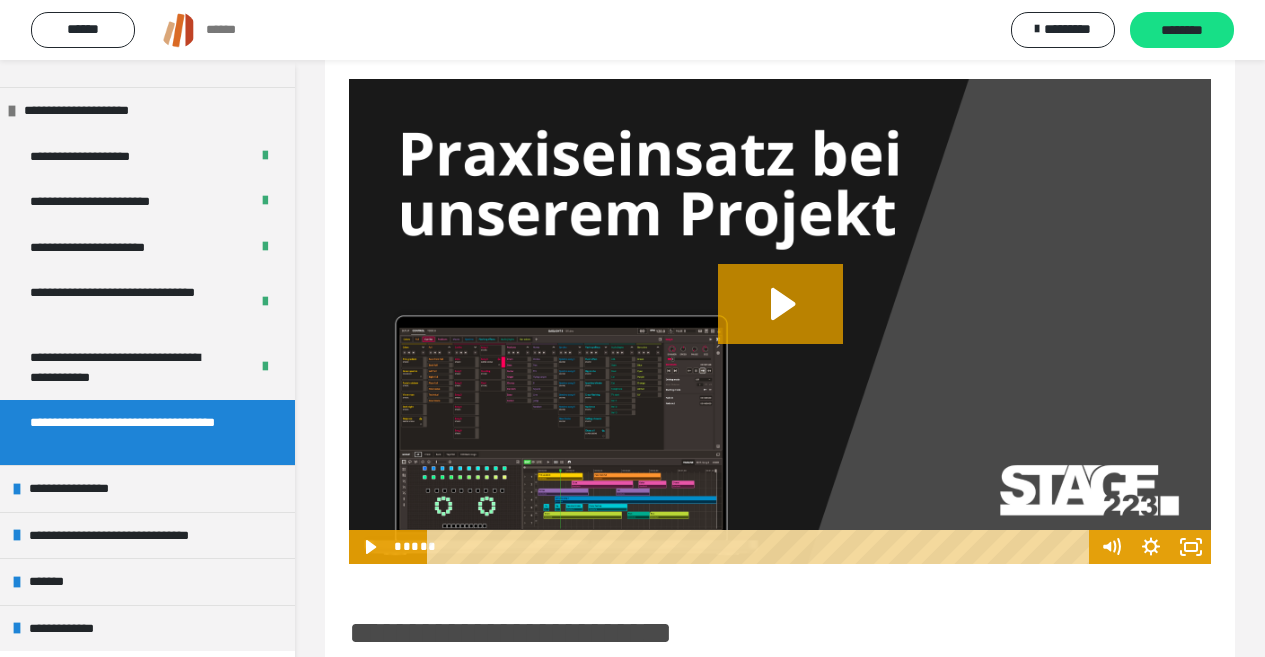 scroll, scrollTop: 110, scrollLeft: 0, axis: vertical 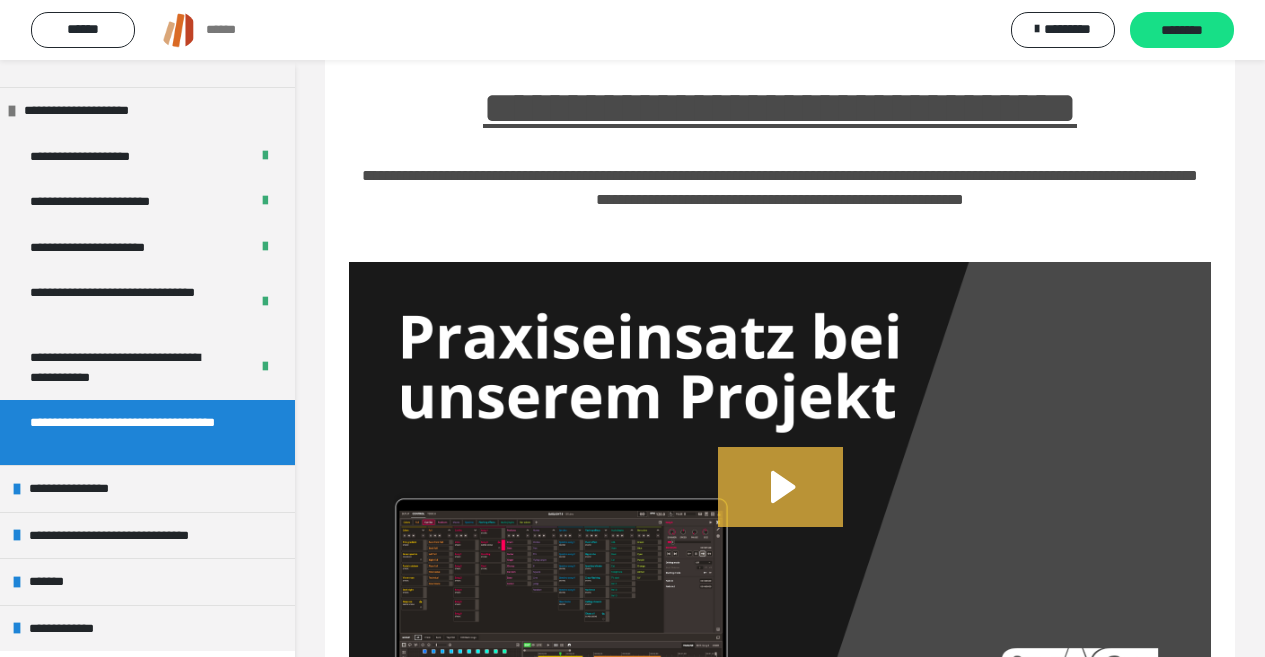 click 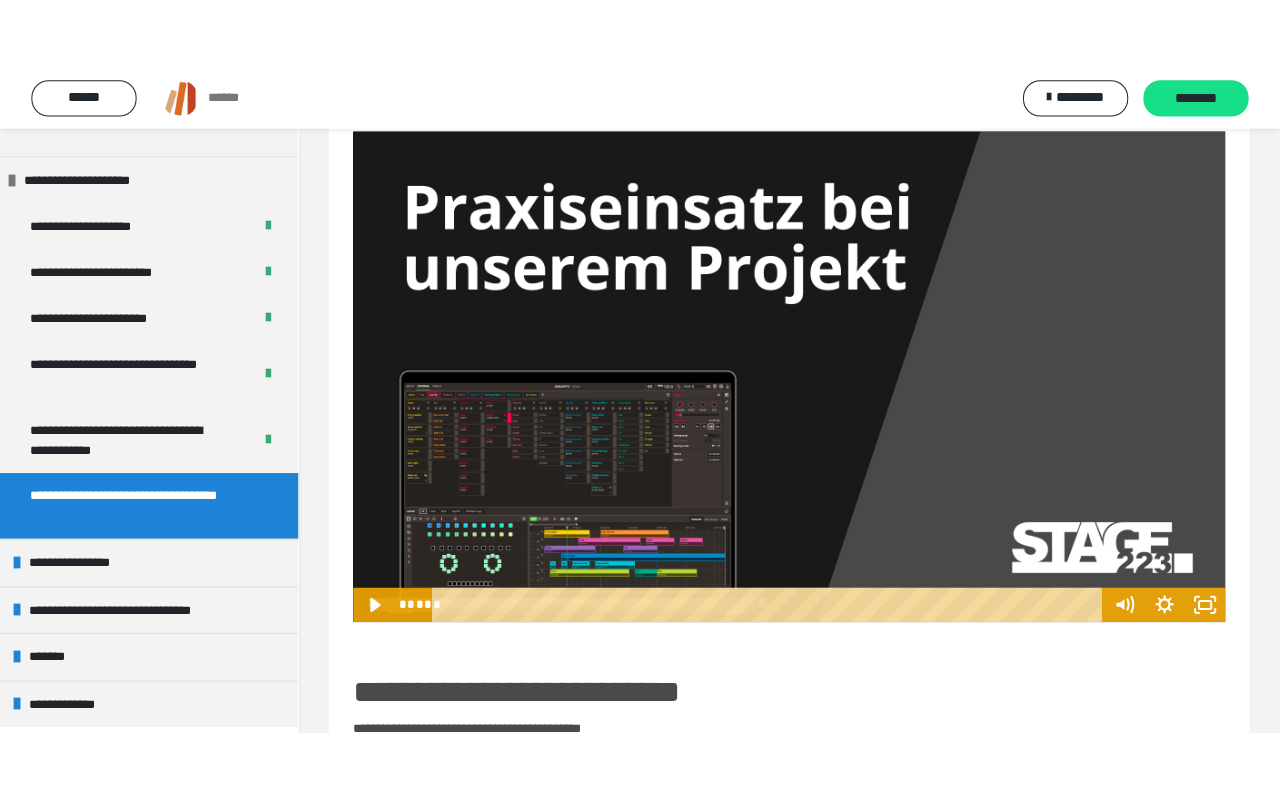 scroll, scrollTop: 310, scrollLeft: 0, axis: vertical 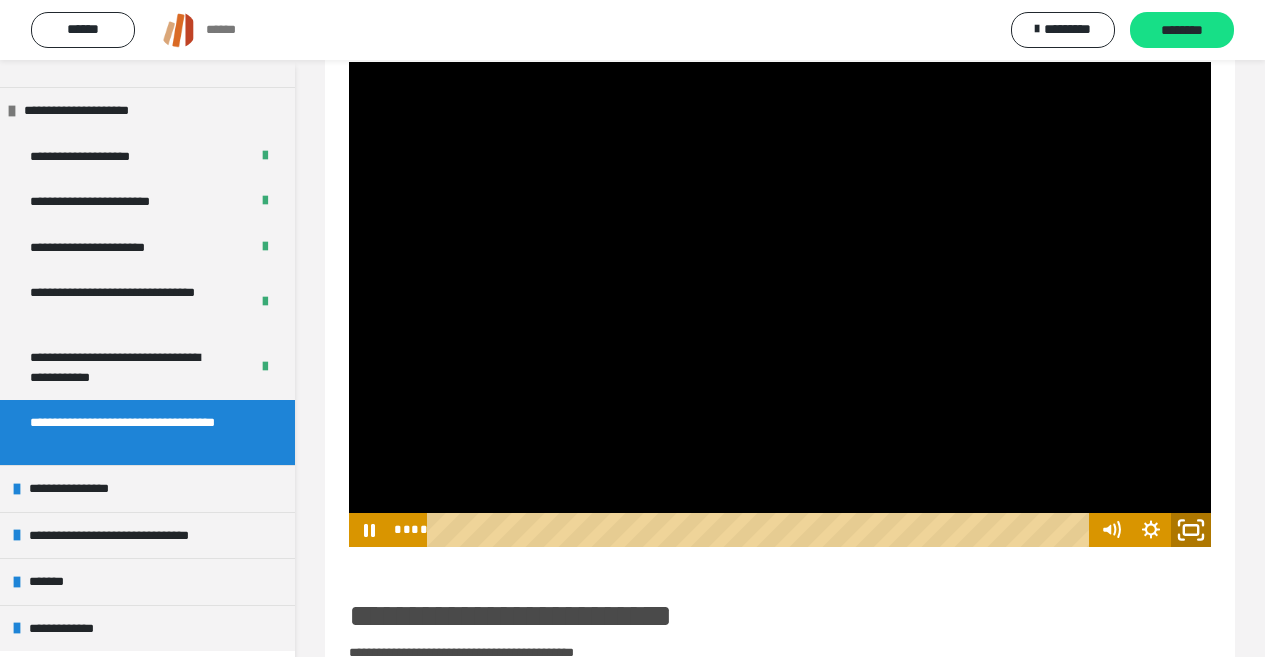 click 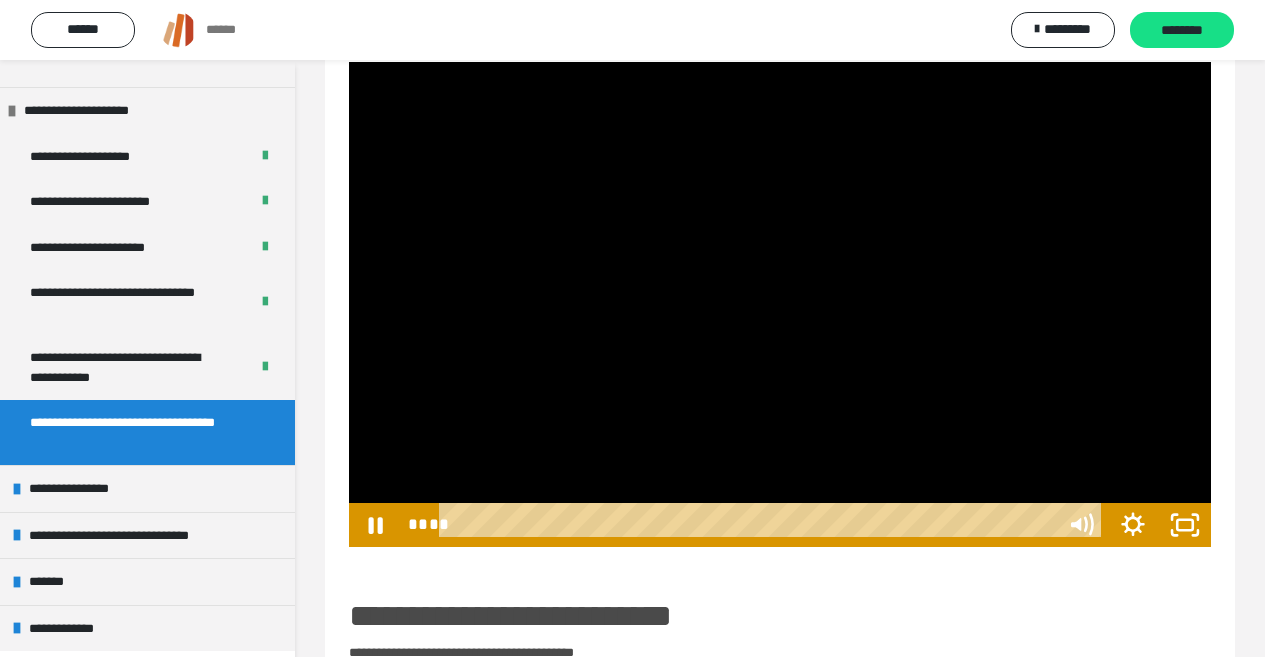 scroll, scrollTop: 1966, scrollLeft: 0, axis: vertical 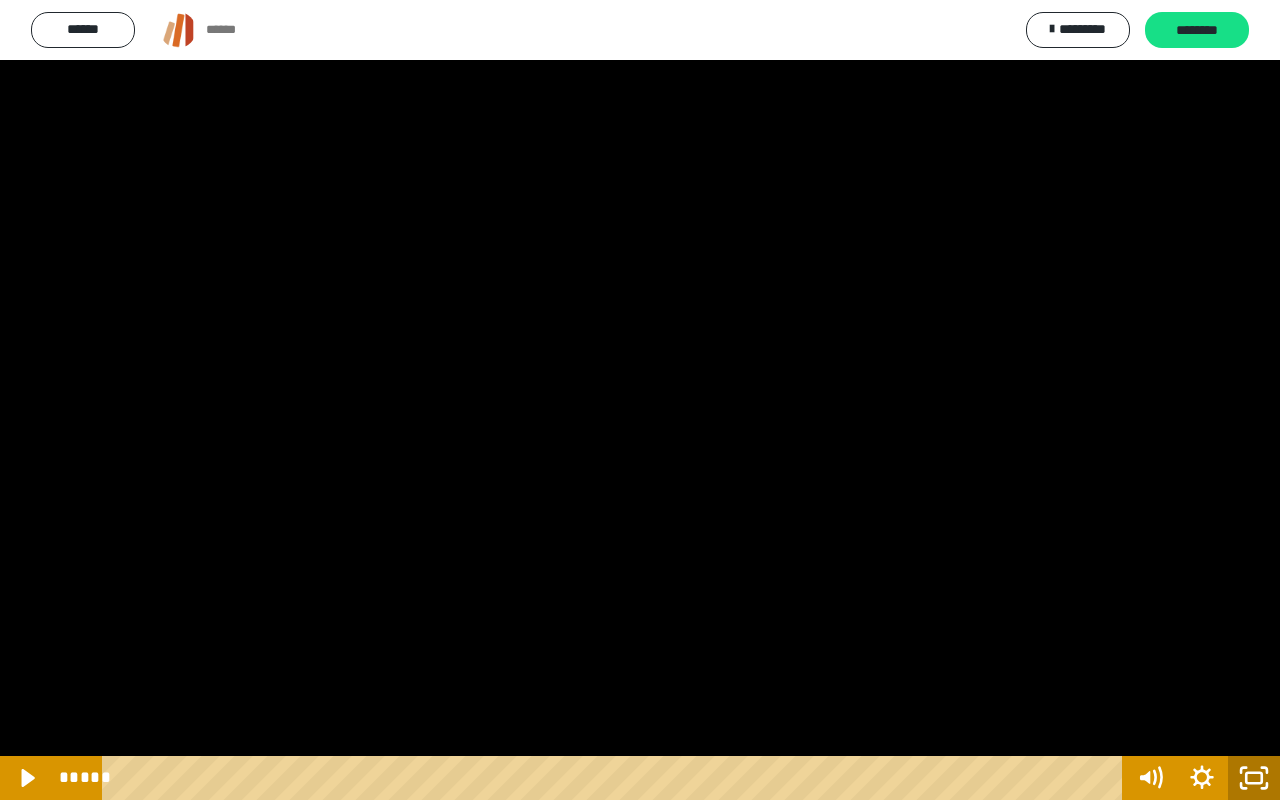 click 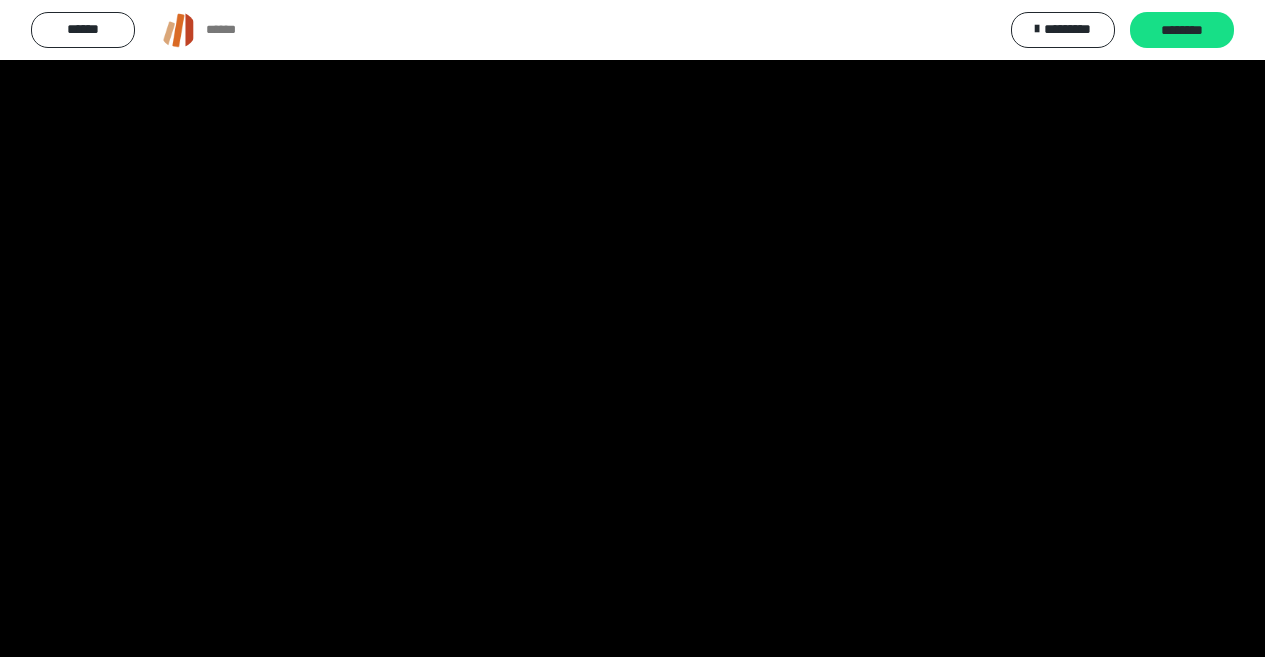 scroll, scrollTop: 2109, scrollLeft: 0, axis: vertical 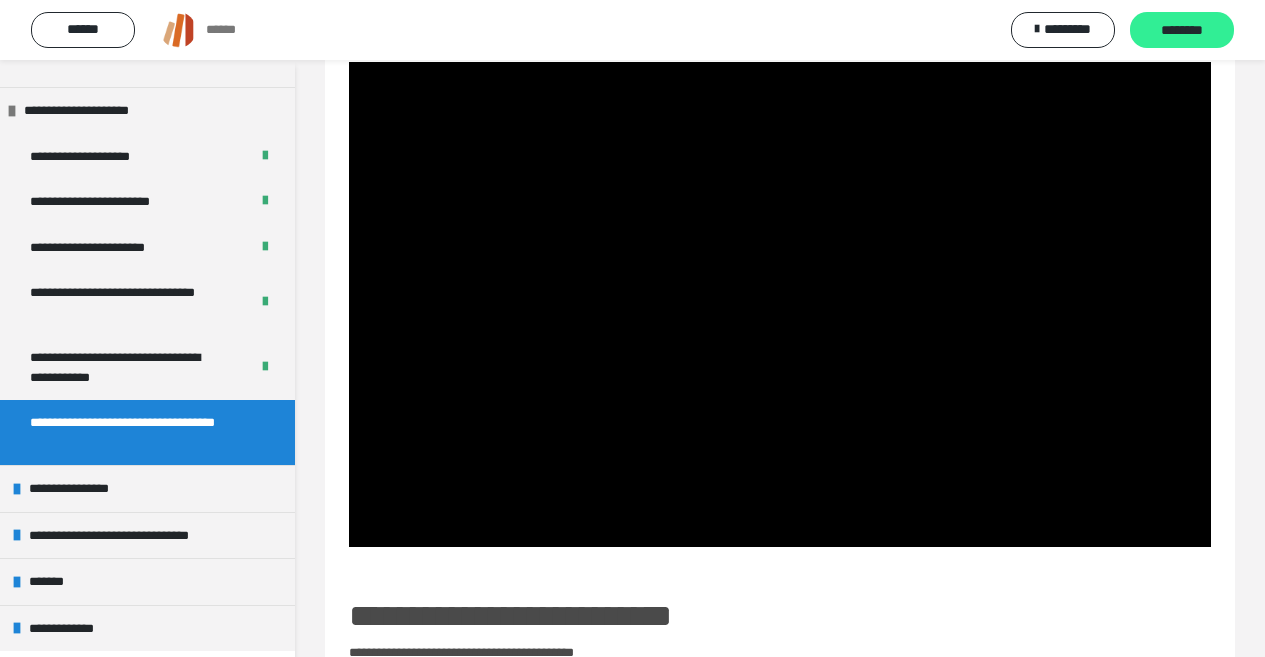 click on "********" at bounding box center [1182, 31] 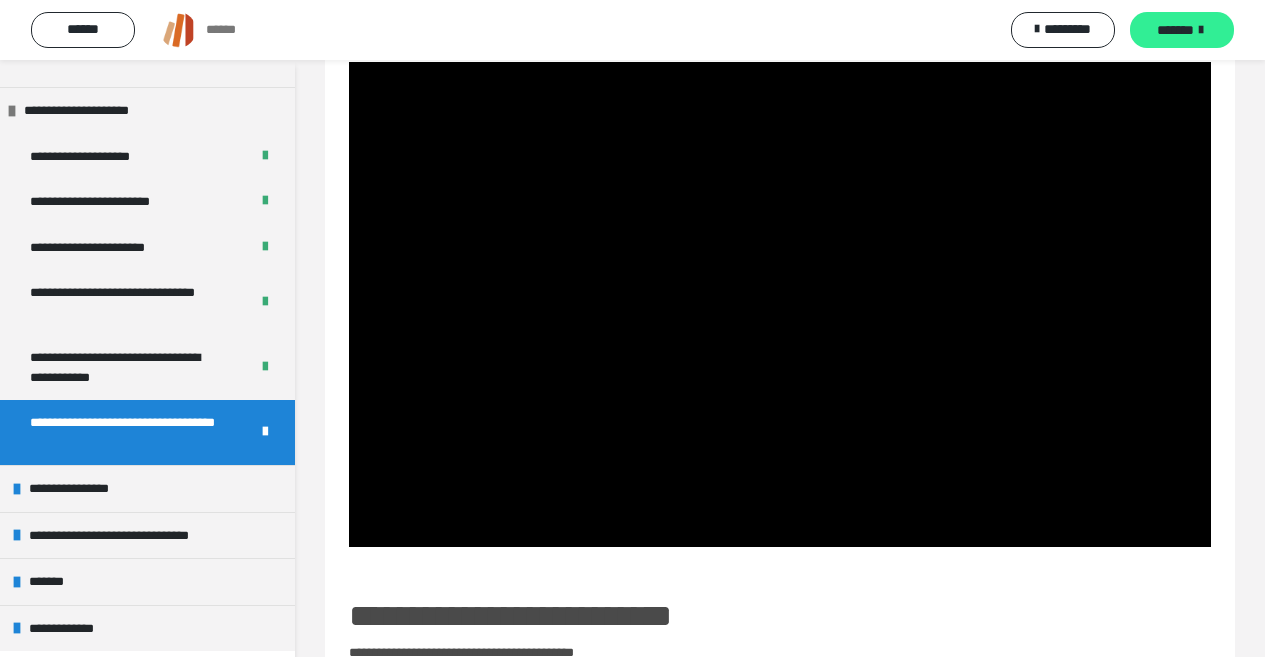 click on "*******" at bounding box center [1175, 30] 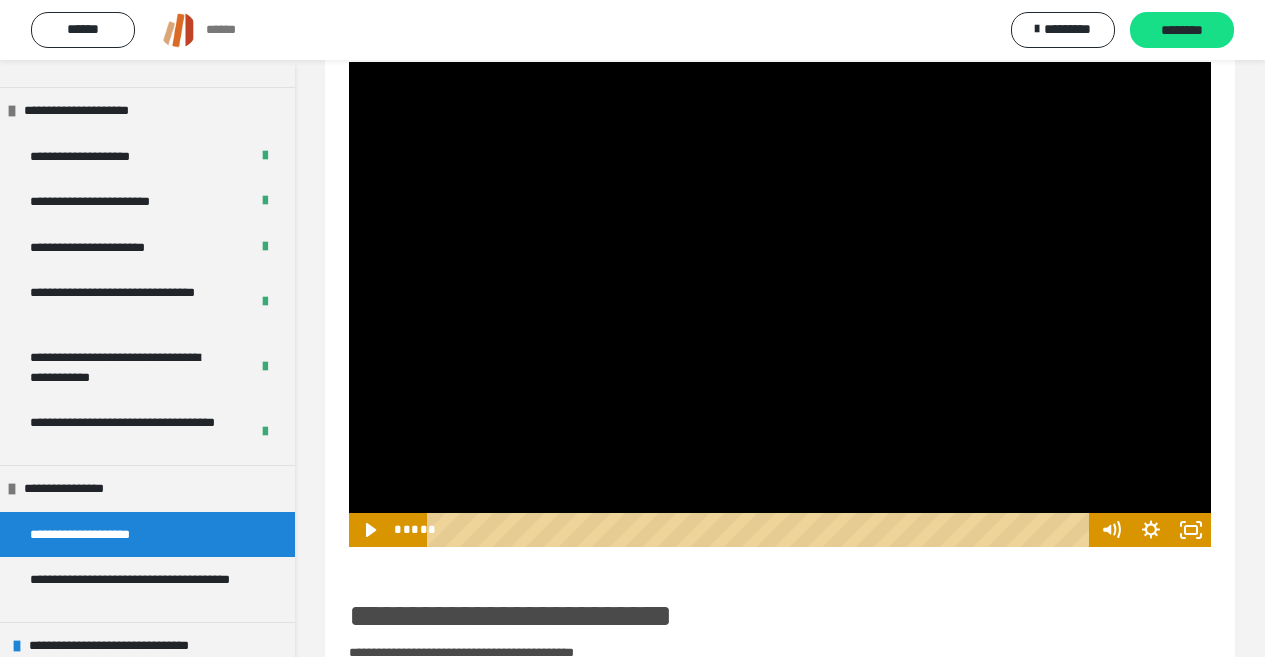 scroll, scrollTop: 118, scrollLeft: 0, axis: vertical 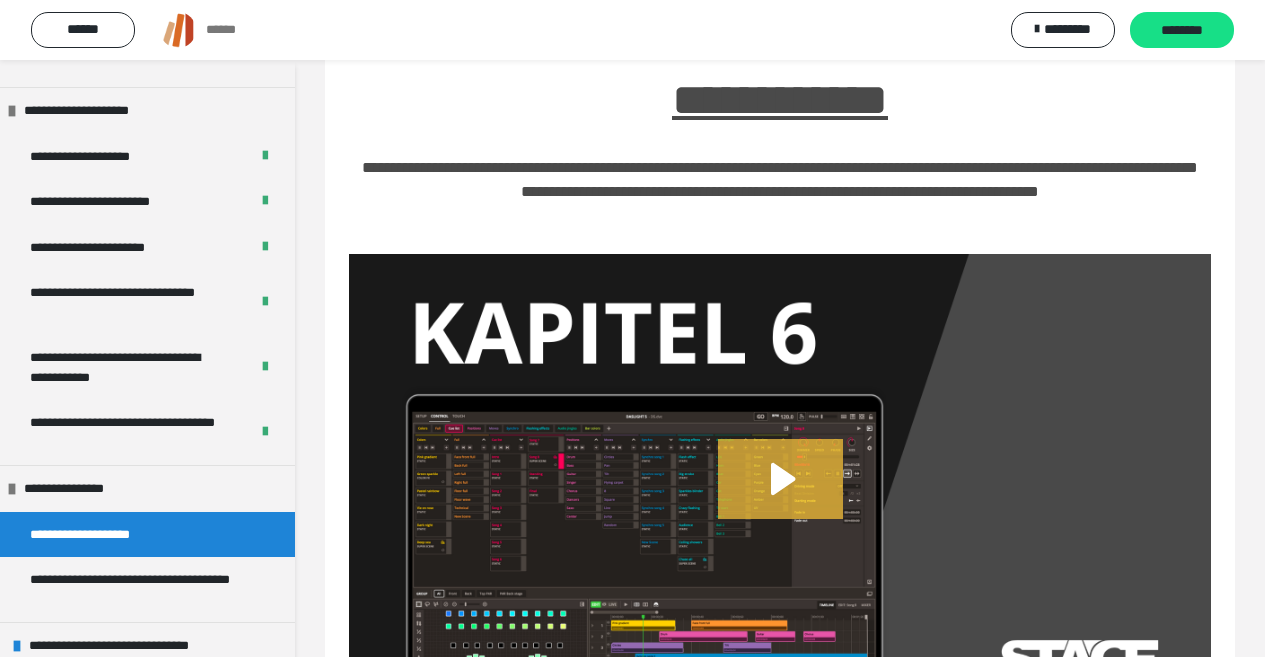 click 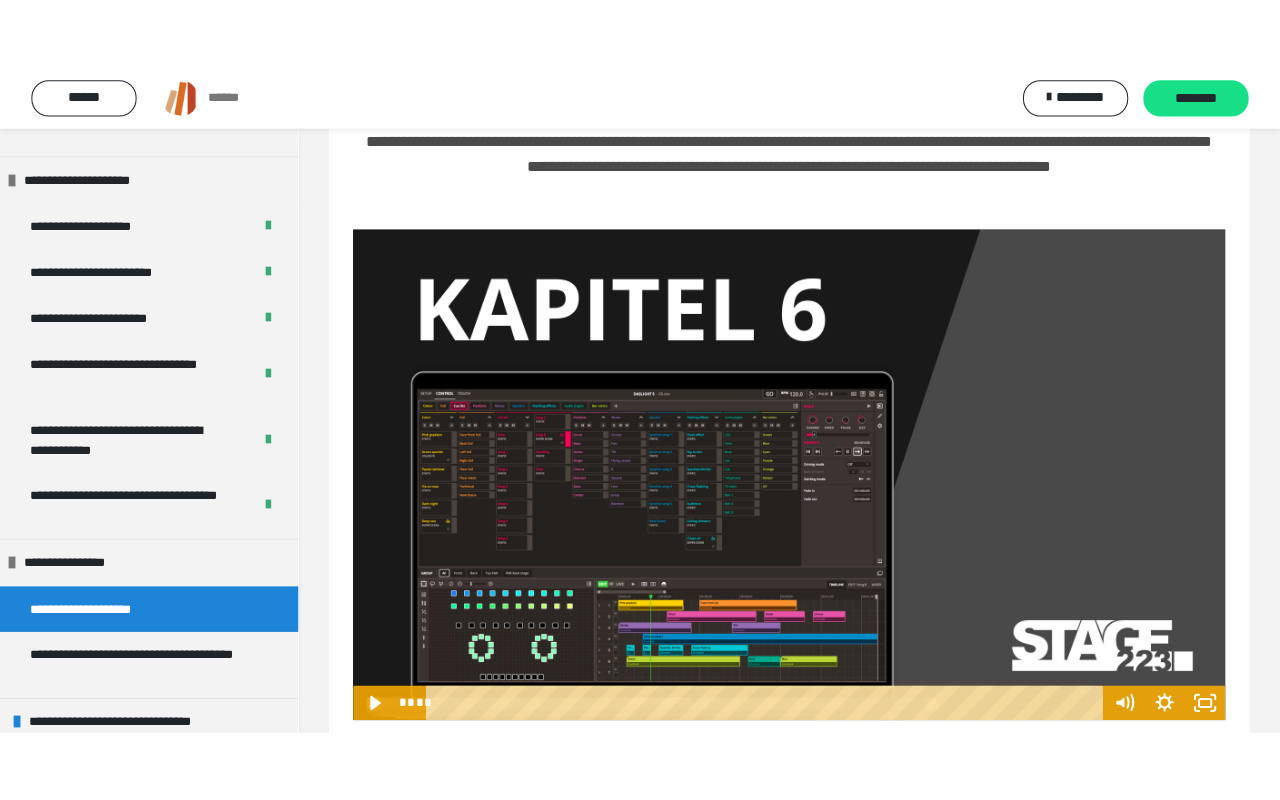 scroll, scrollTop: 318, scrollLeft: 0, axis: vertical 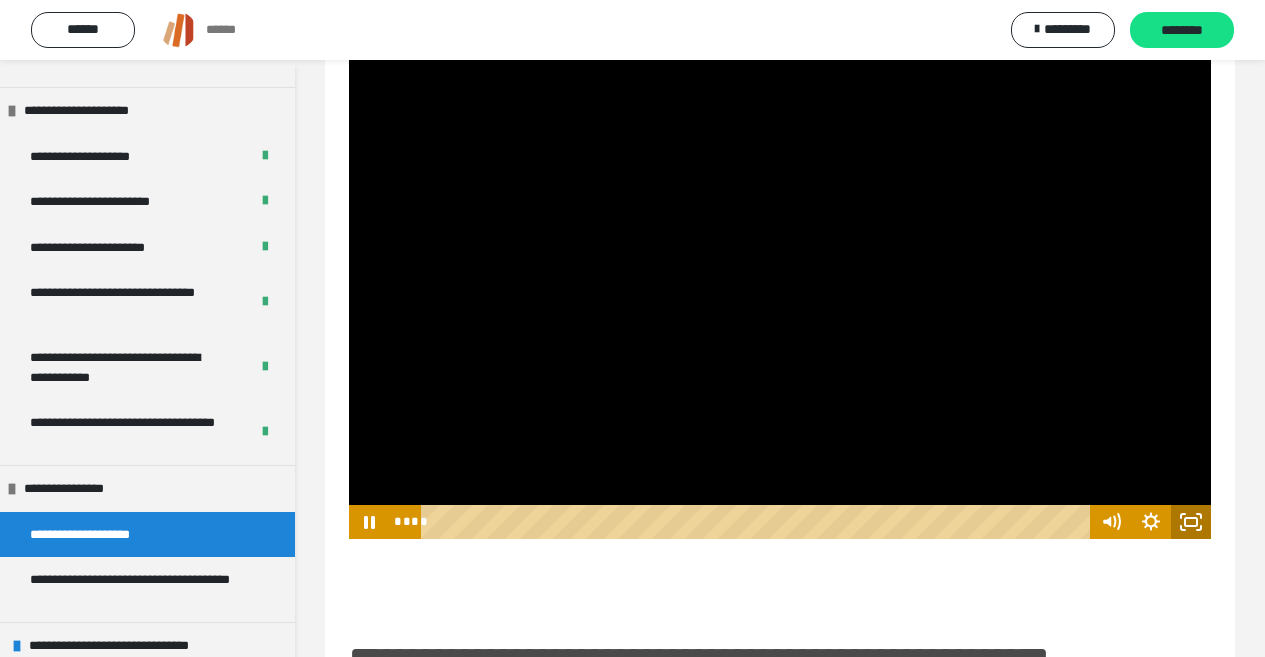 click 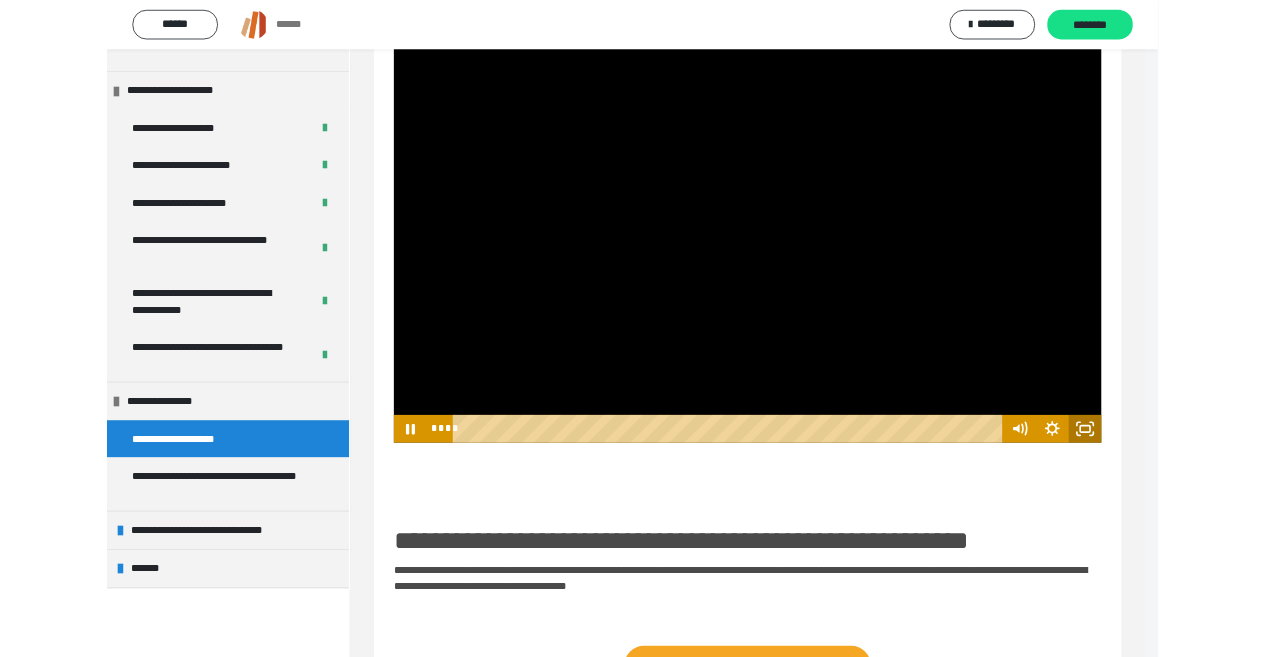 scroll, scrollTop: 2076, scrollLeft: 0, axis: vertical 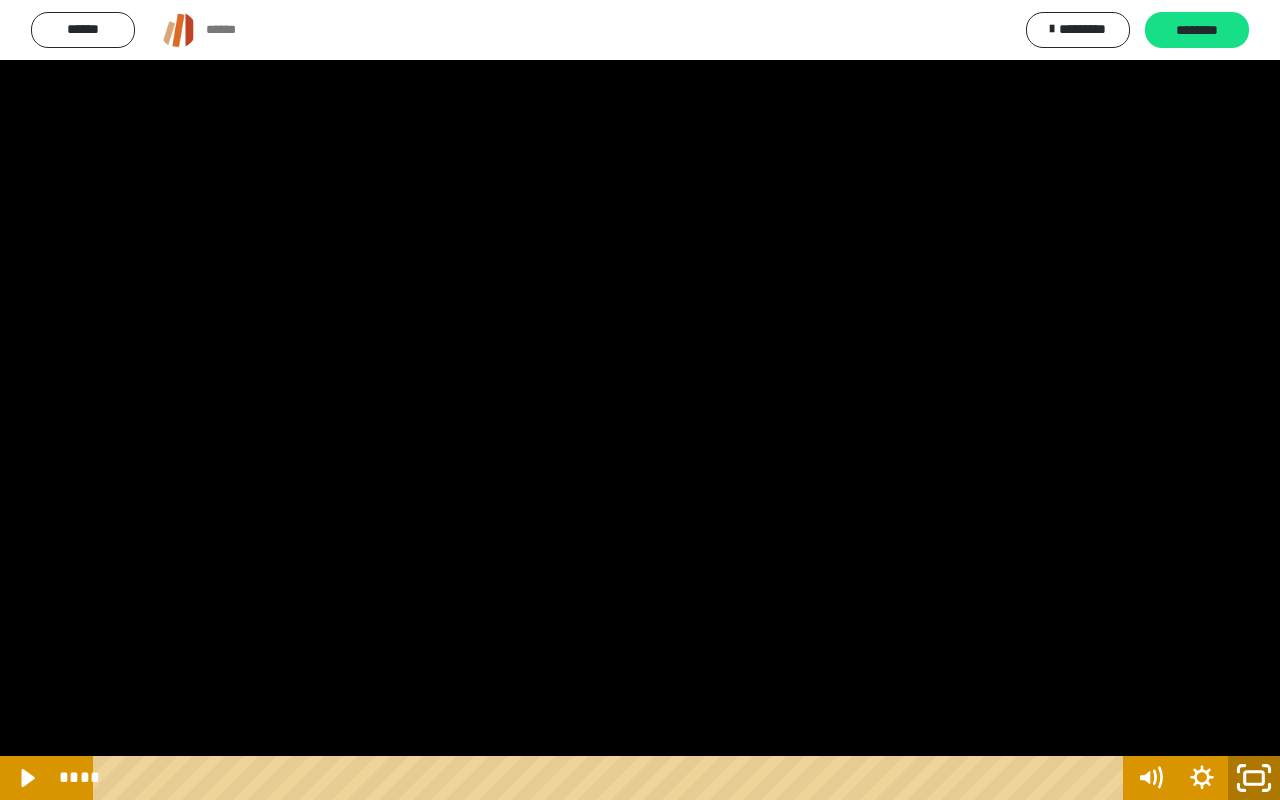 click 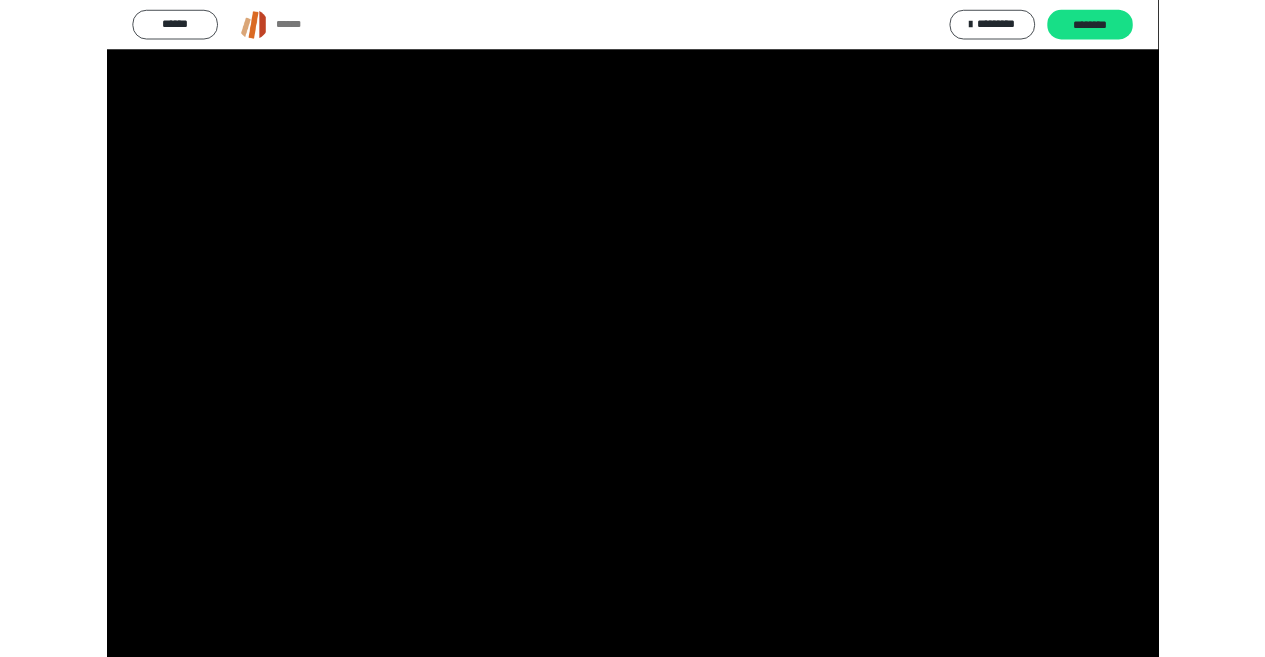 scroll, scrollTop: 2109, scrollLeft: 0, axis: vertical 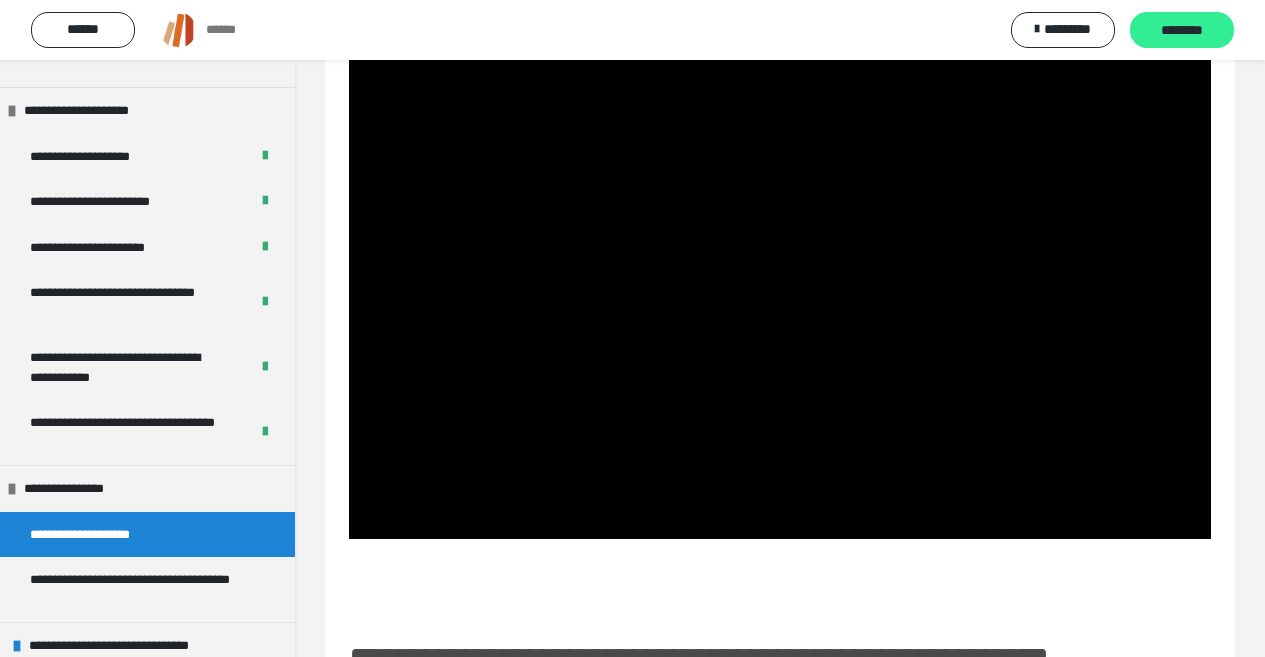 click on "********" at bounding box center (1182, 31) 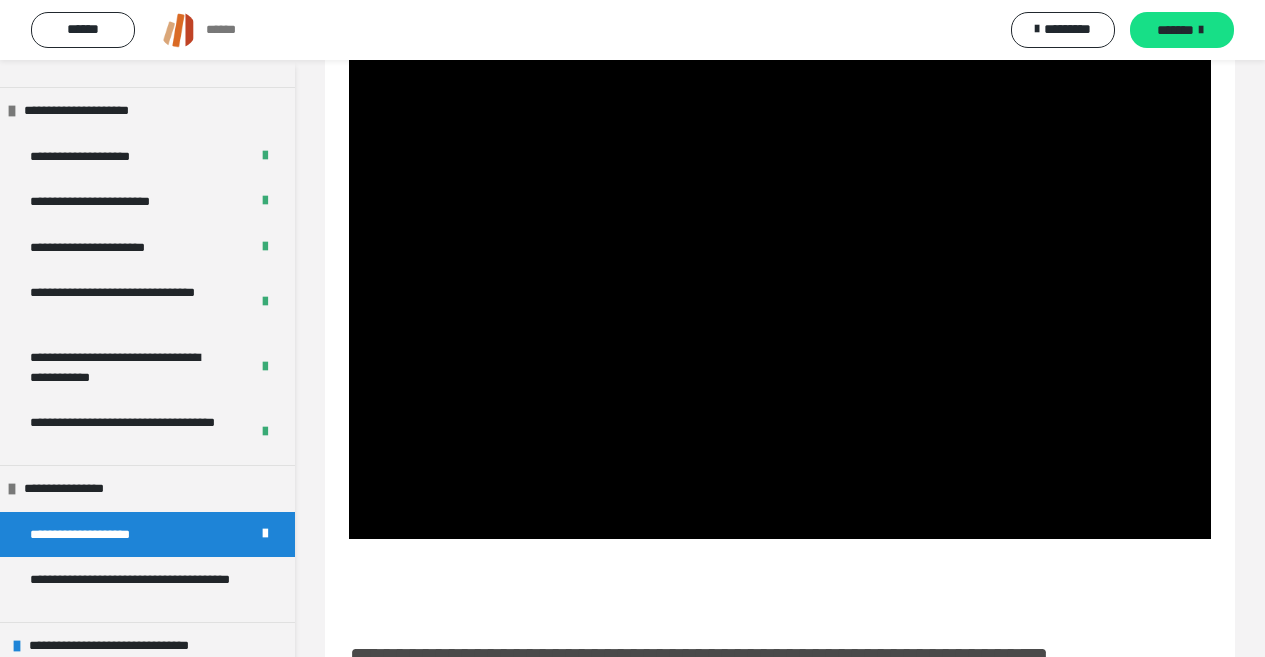 click on "*******" at bounding box center (1175, 30) 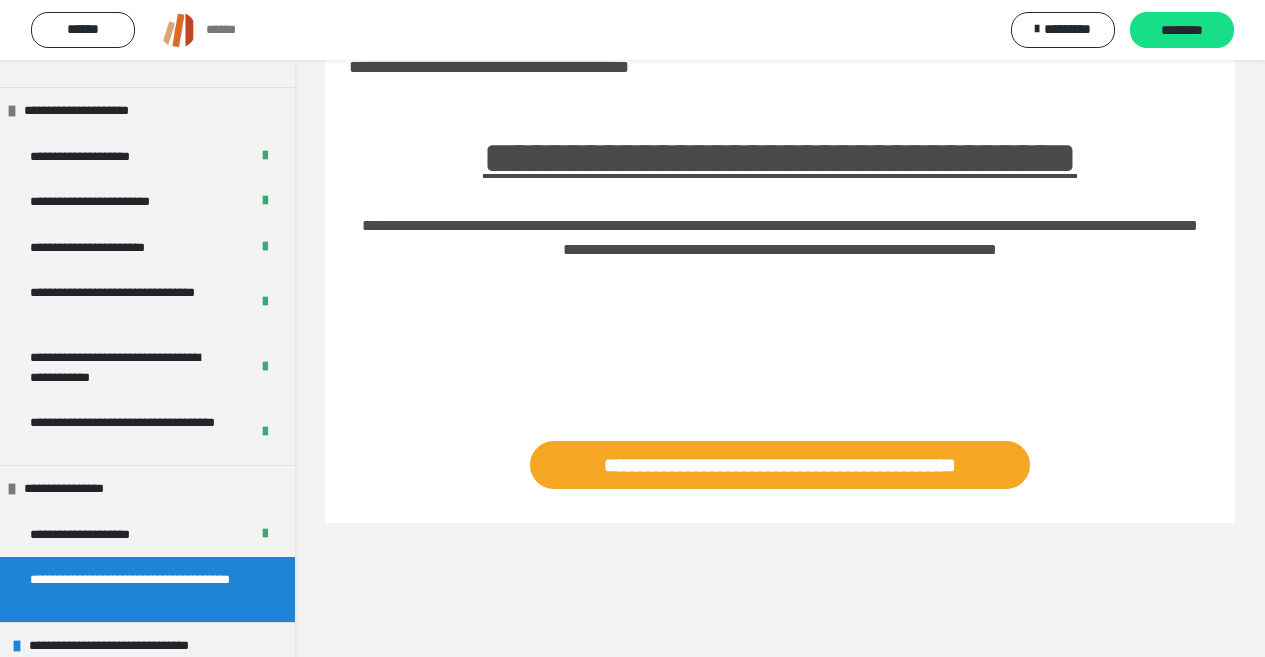 scroll, scrollTop: 60, scrollLeft: 0, axis: vertical 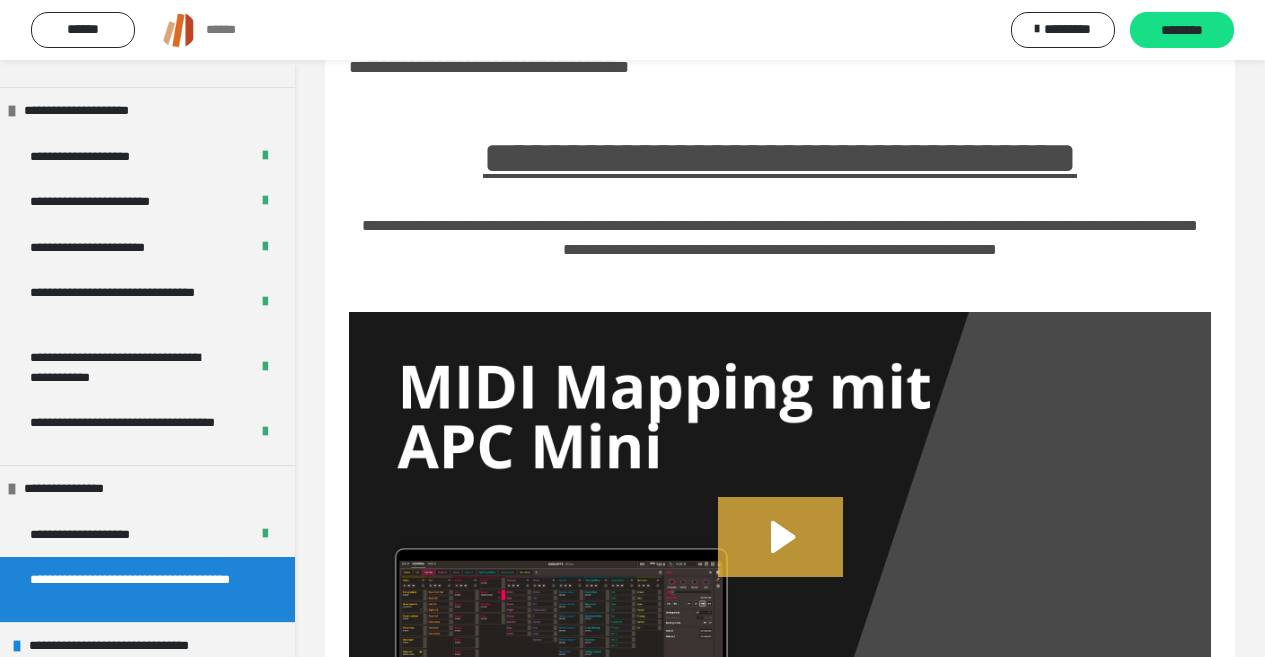 click 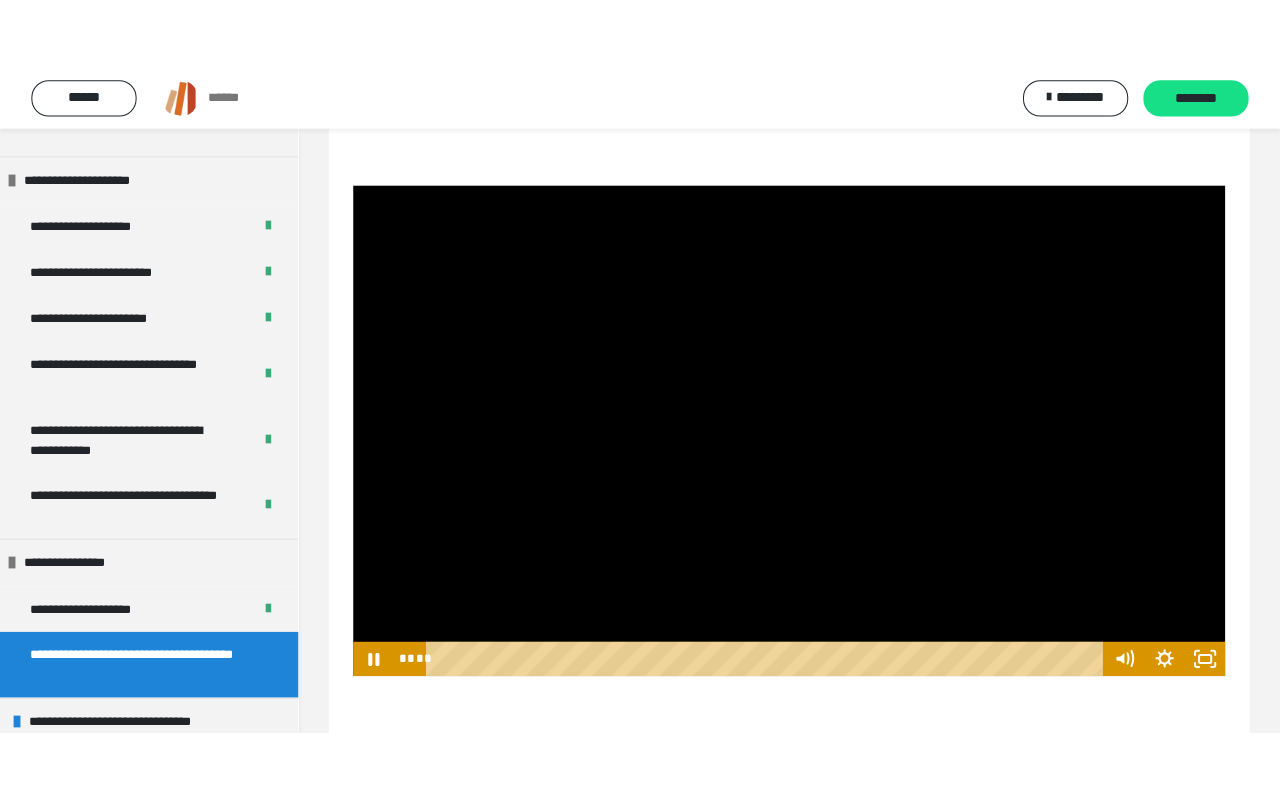 scroll, scrollTop: 260, scrollLeft: 0, axis: vertical 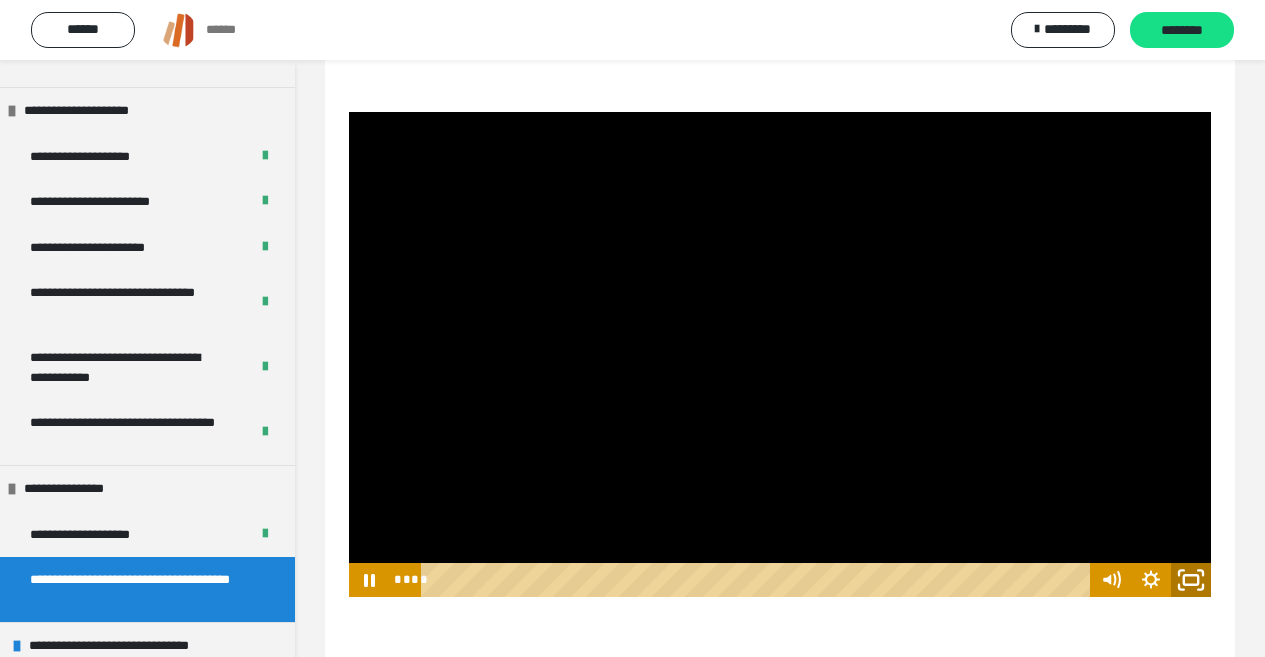click 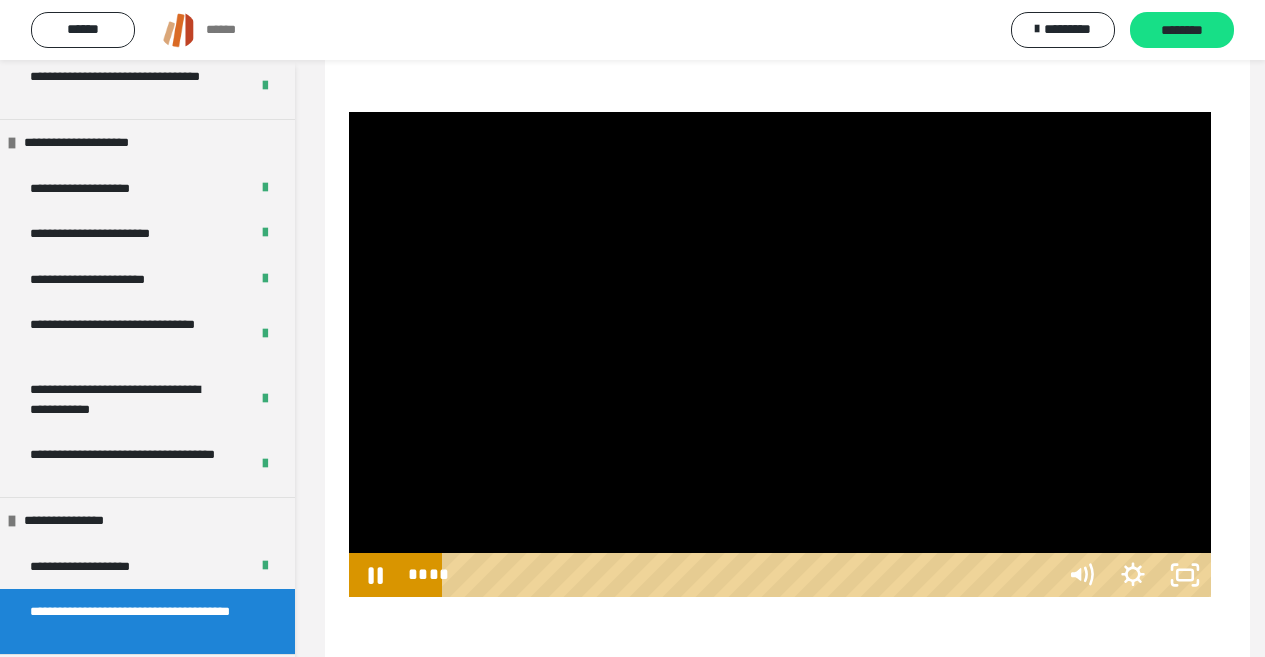 scroll, scrollTop: 2076, scrollLeft: 0, axis: vertical 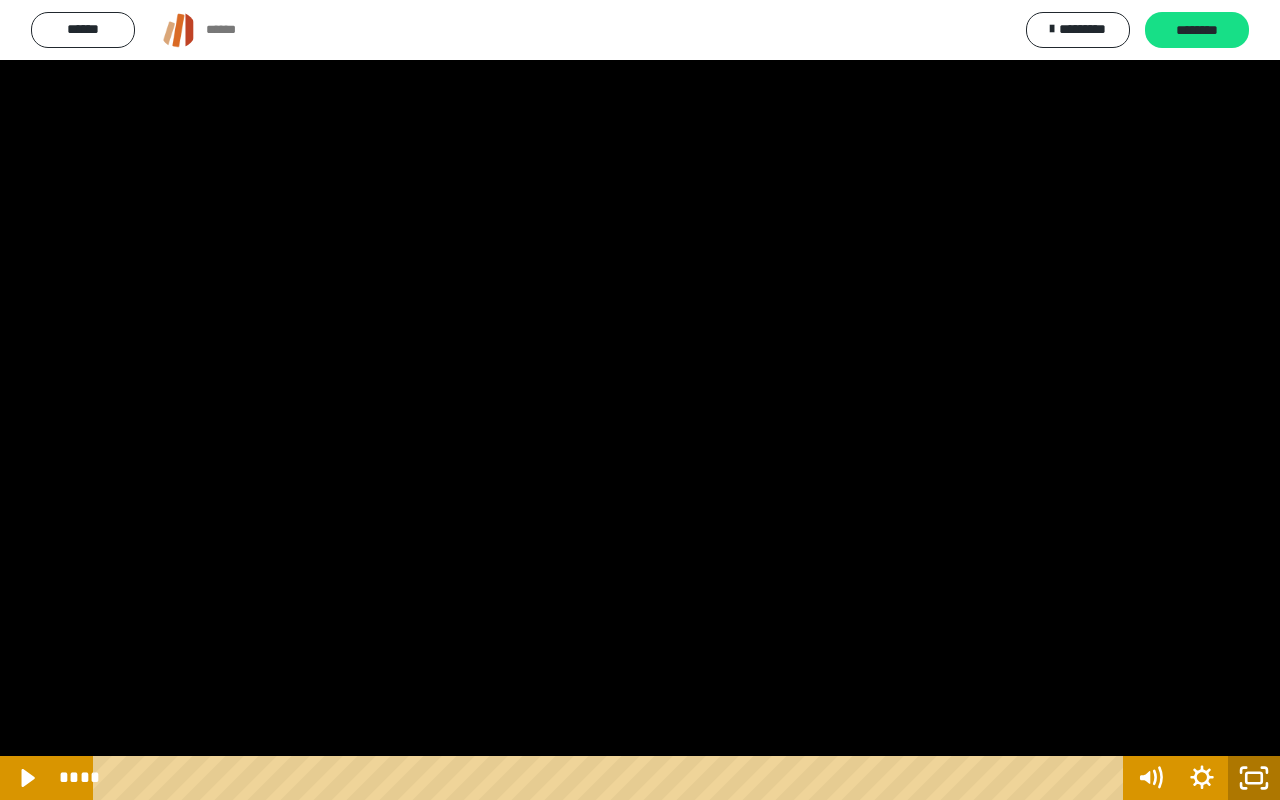 click 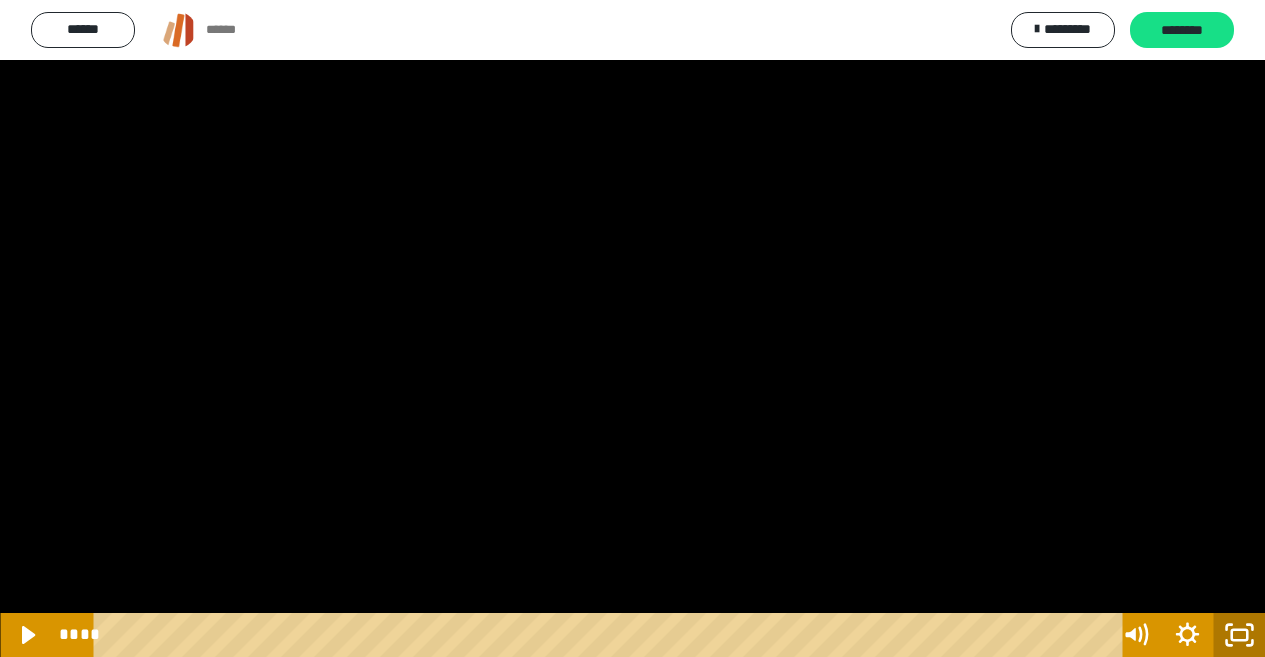 scroll, scrollTop: 2109, scrollLeft: 0, axis: vertical 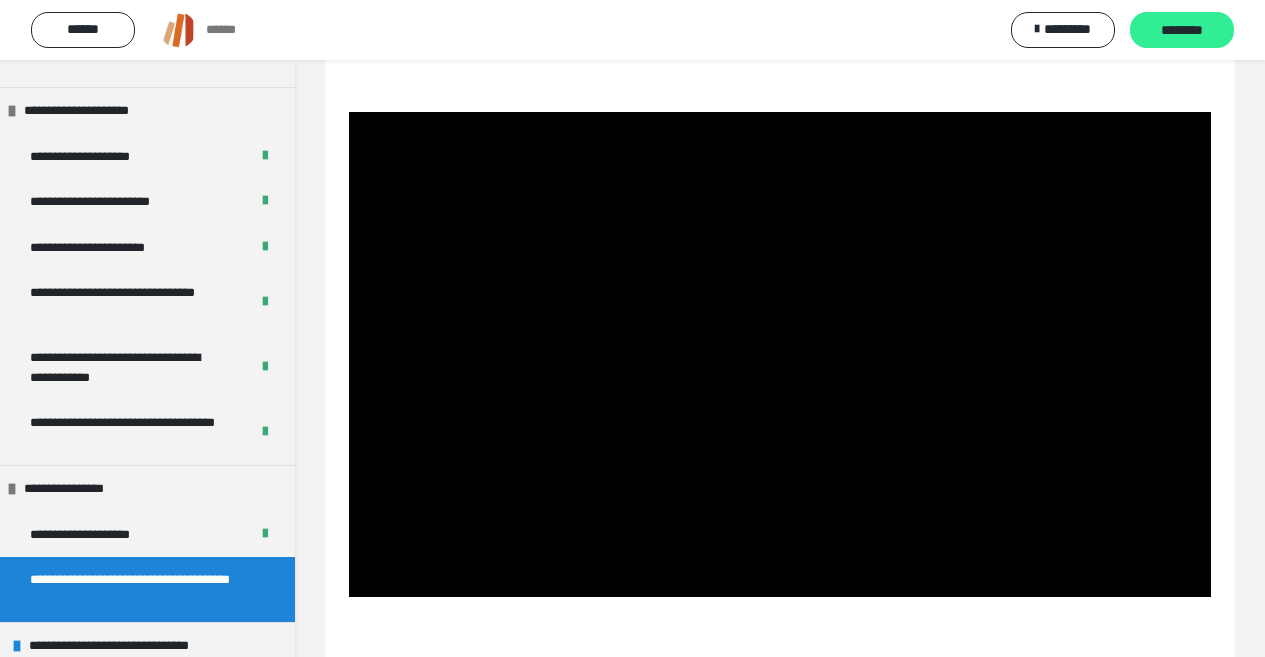 click on "********" at bounding box center (1182, 31) 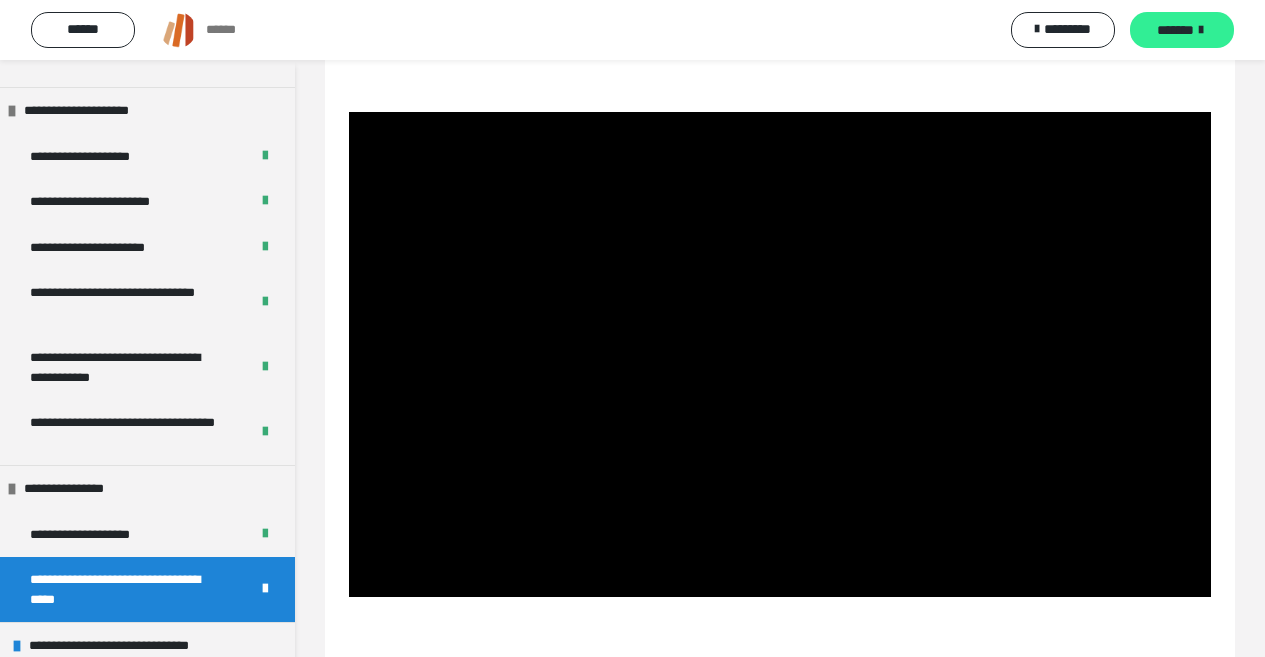 click on "*******" at bounding box center (1175, 30) 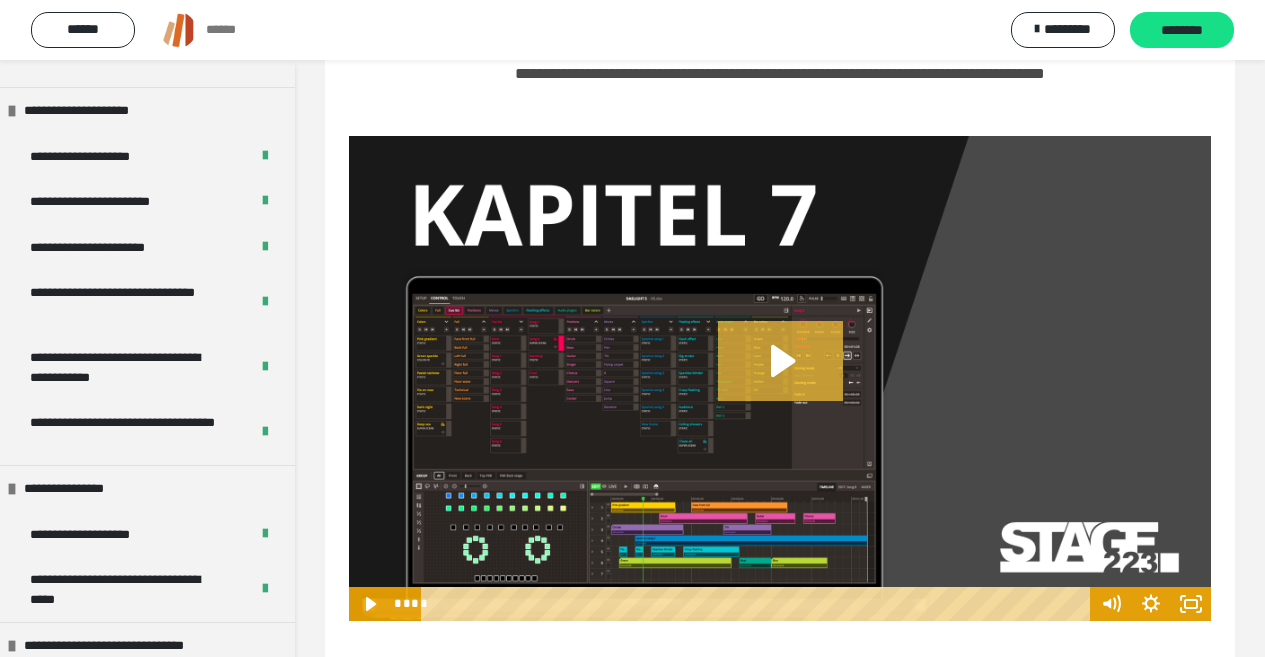 click 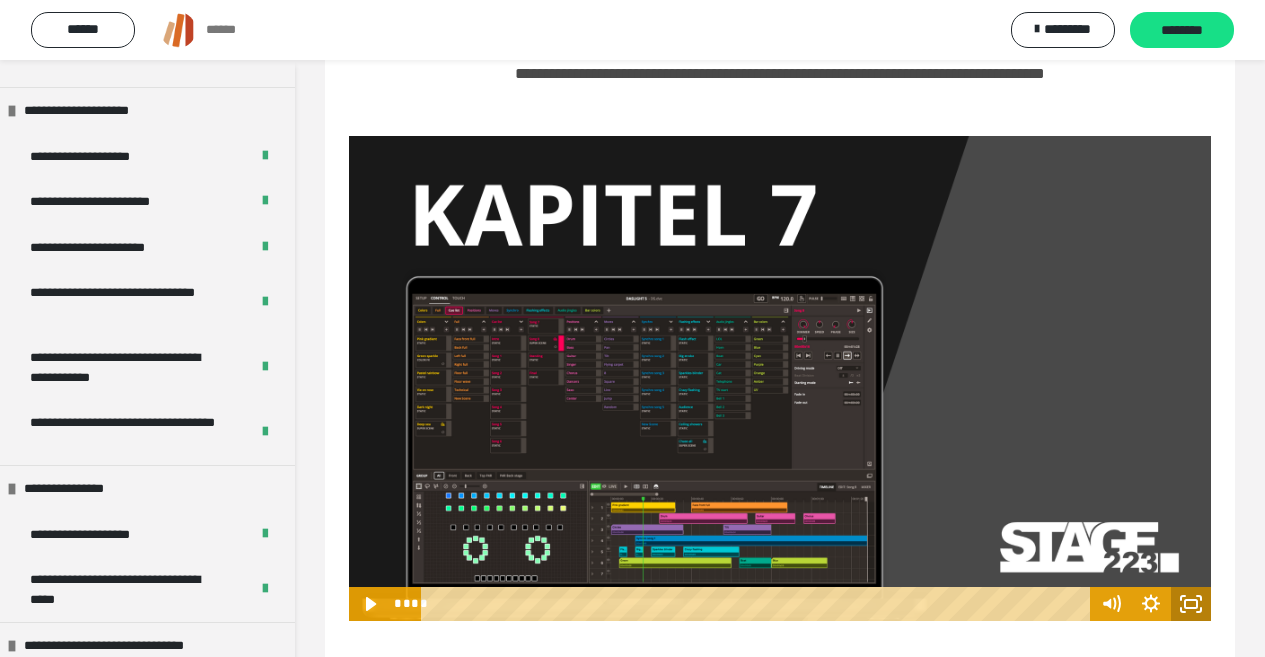 click 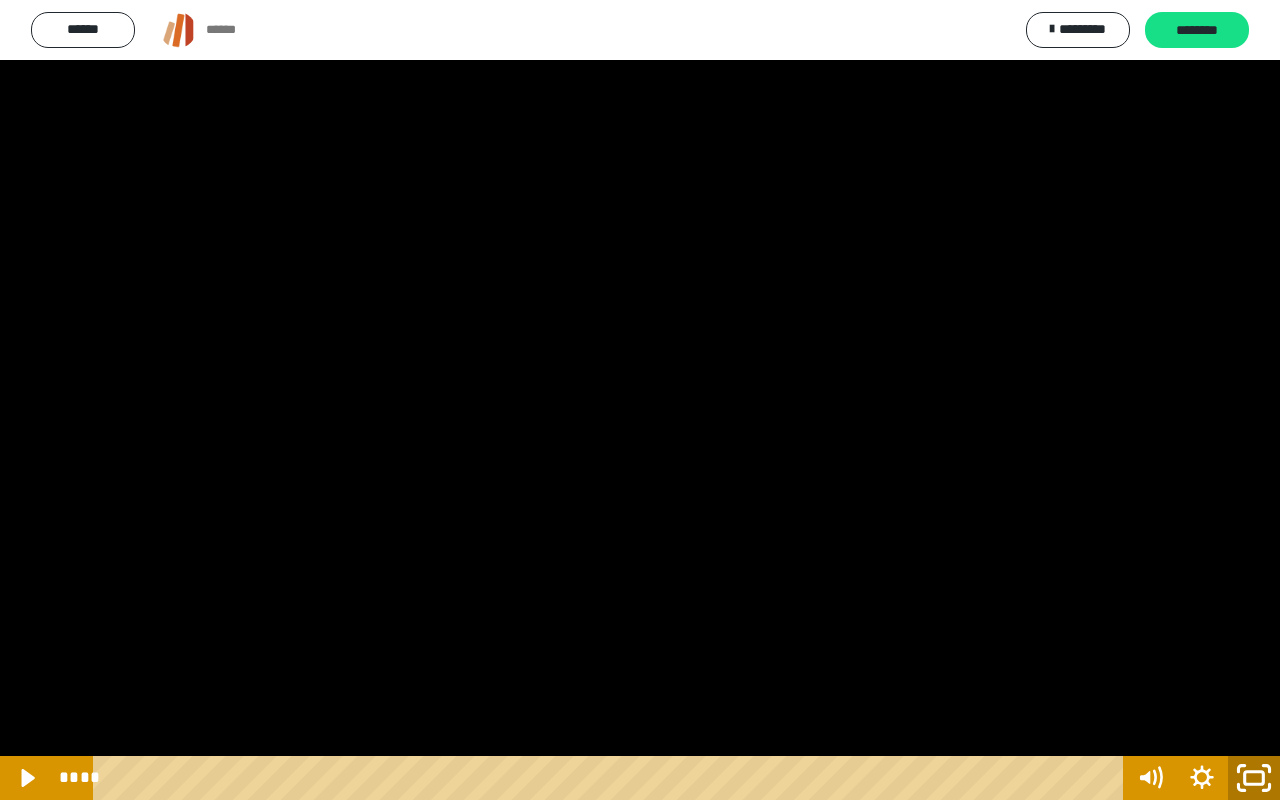click 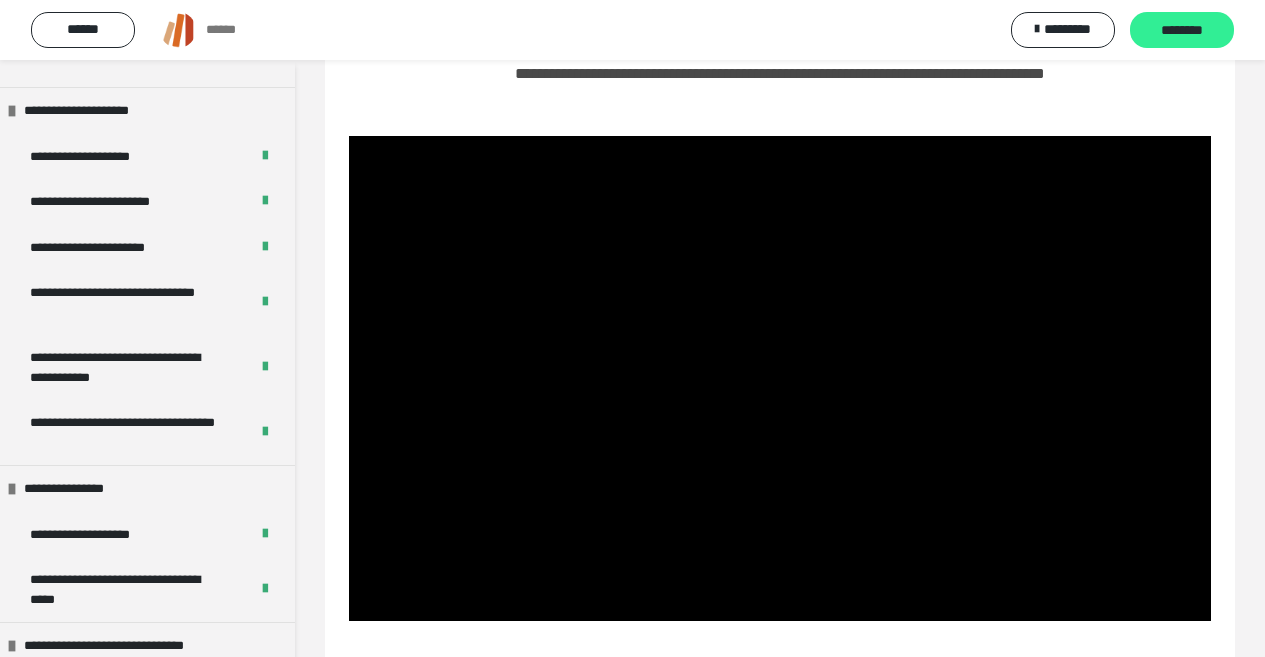 click on "********" at bounding box center [1182, 31] 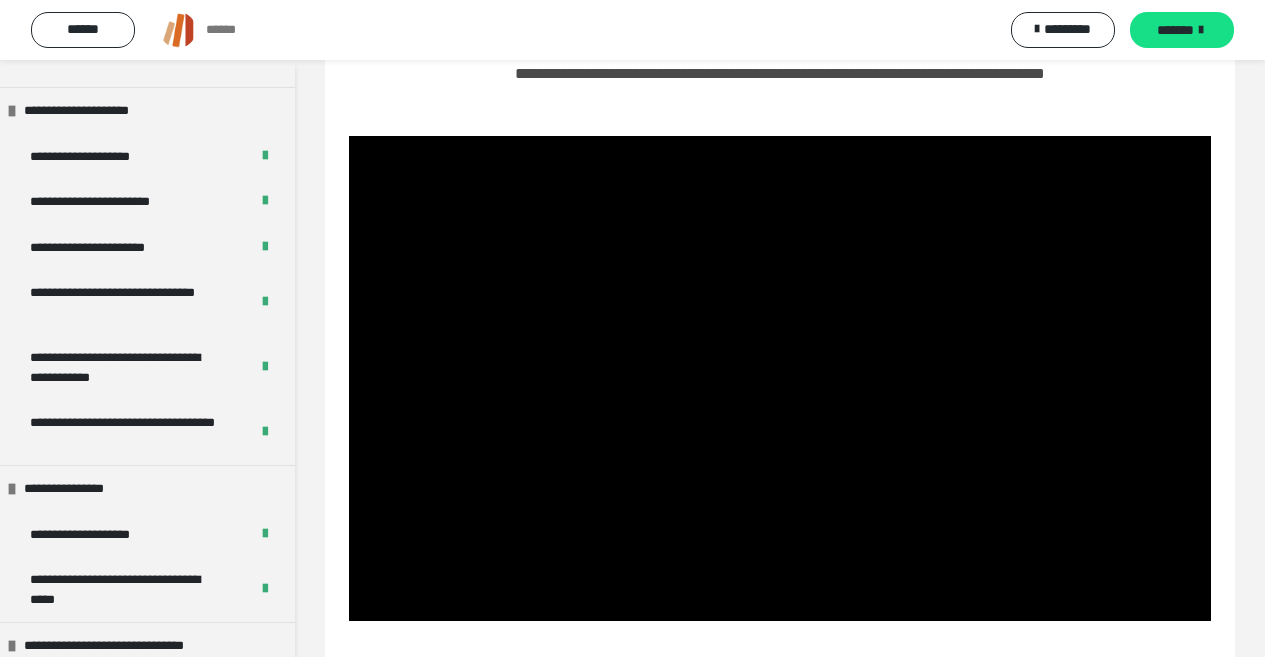 click on "*******" at bounding box center (1175, 30) 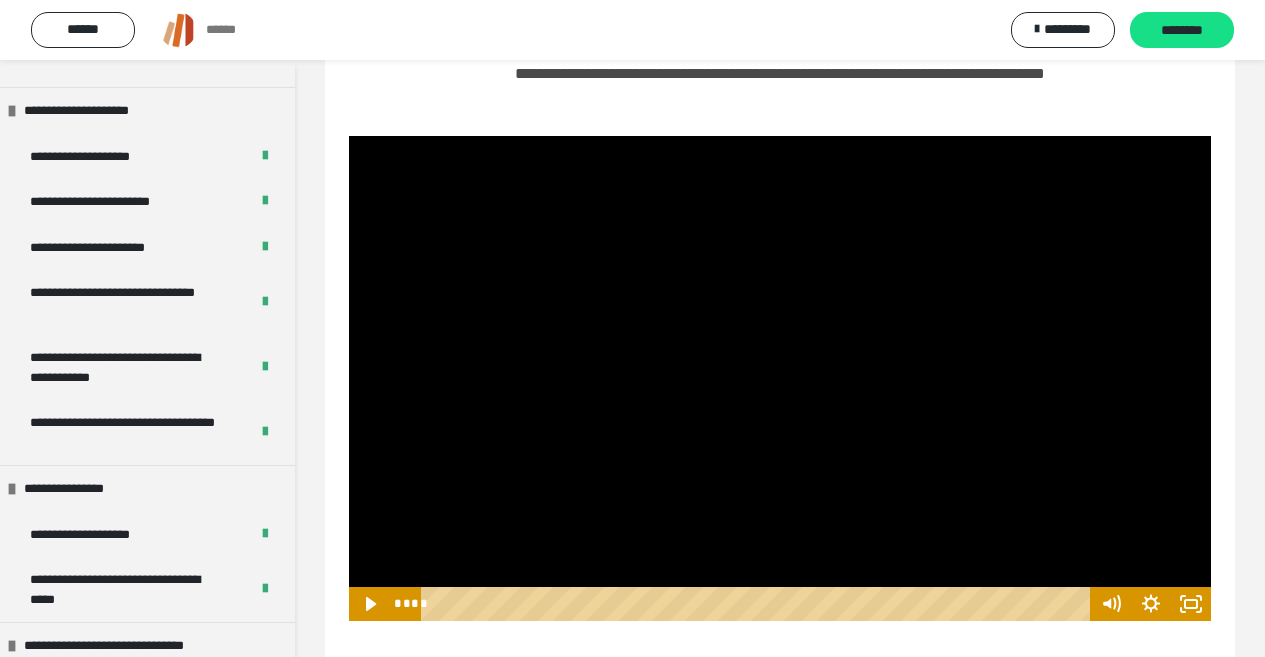scroll, scrollTop: 60, scrollLeft: 0, axis: vertical 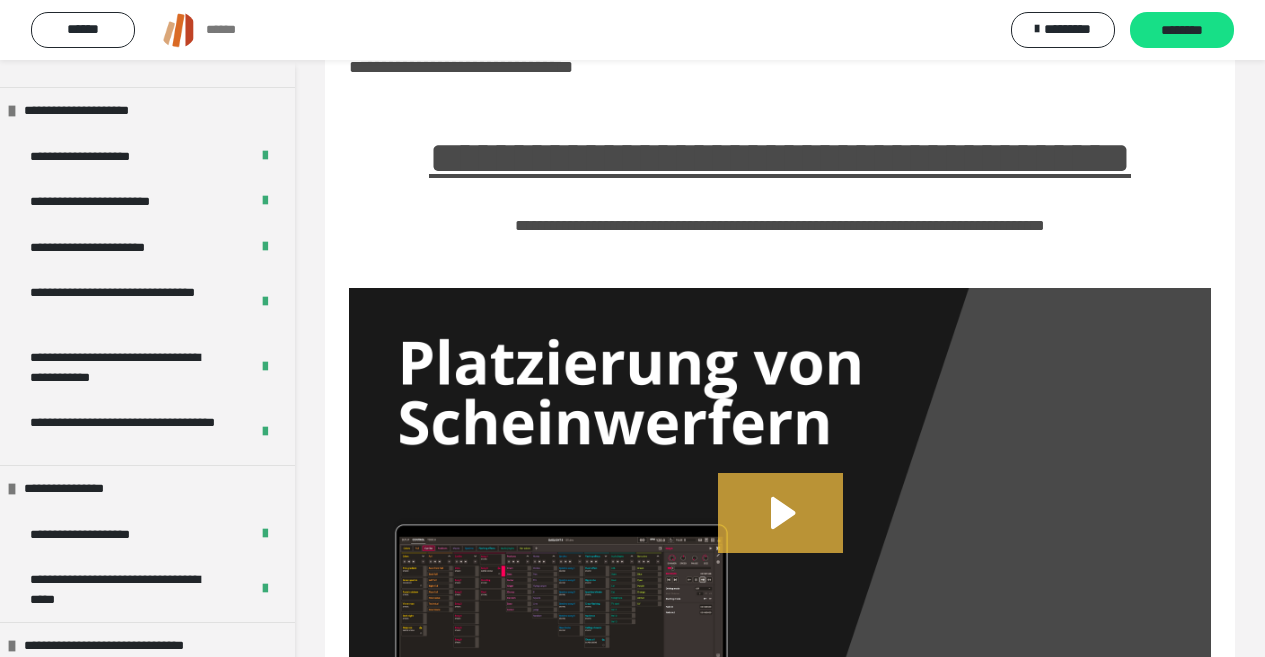 click 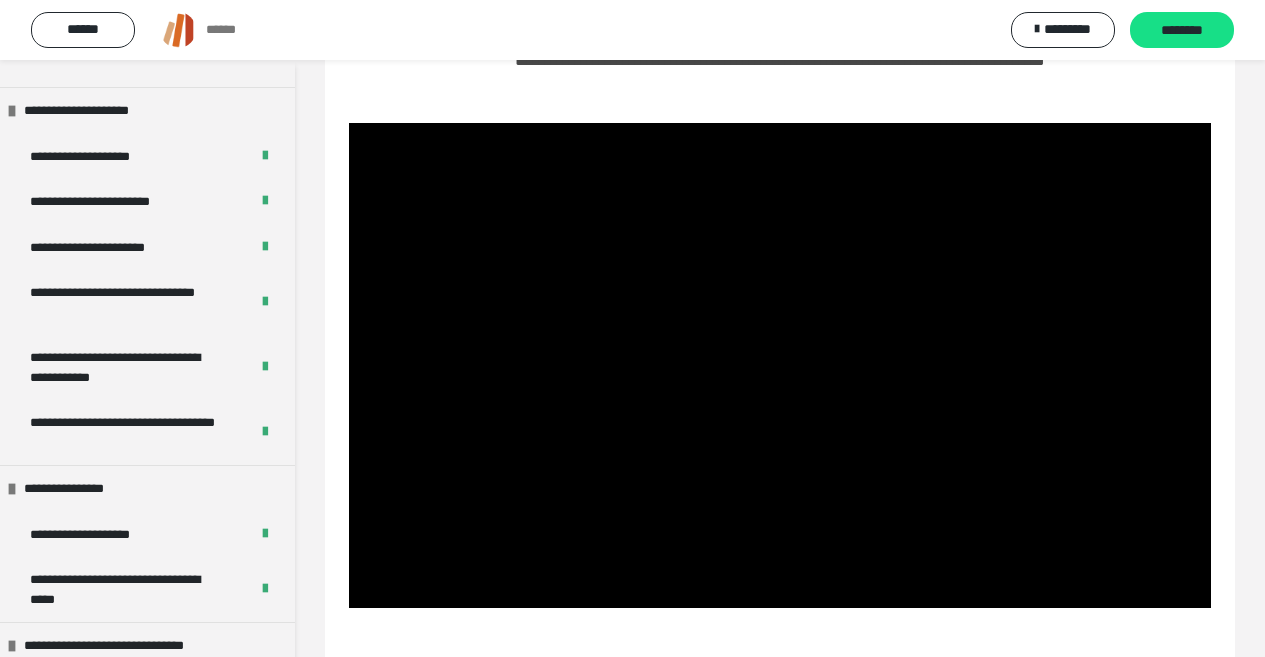 scroll, scrollTop: 260, scrollLeft: 0, axis: vertical 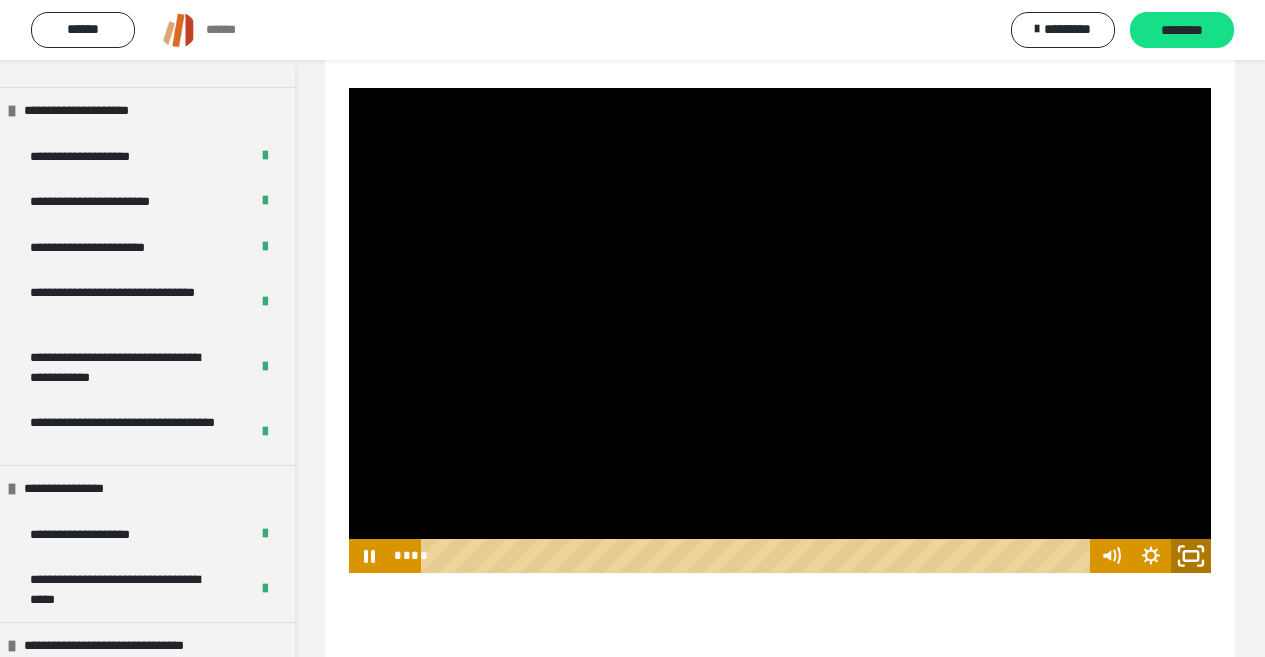 click 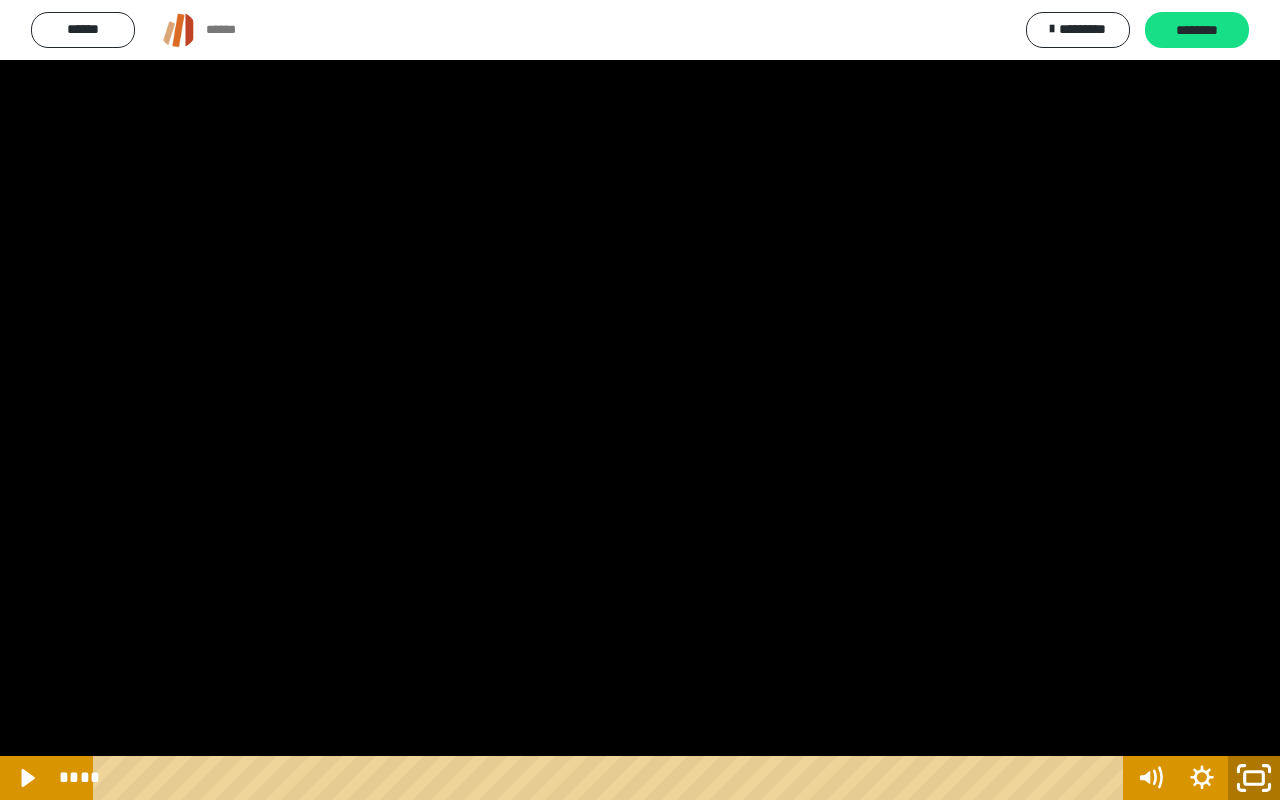 click 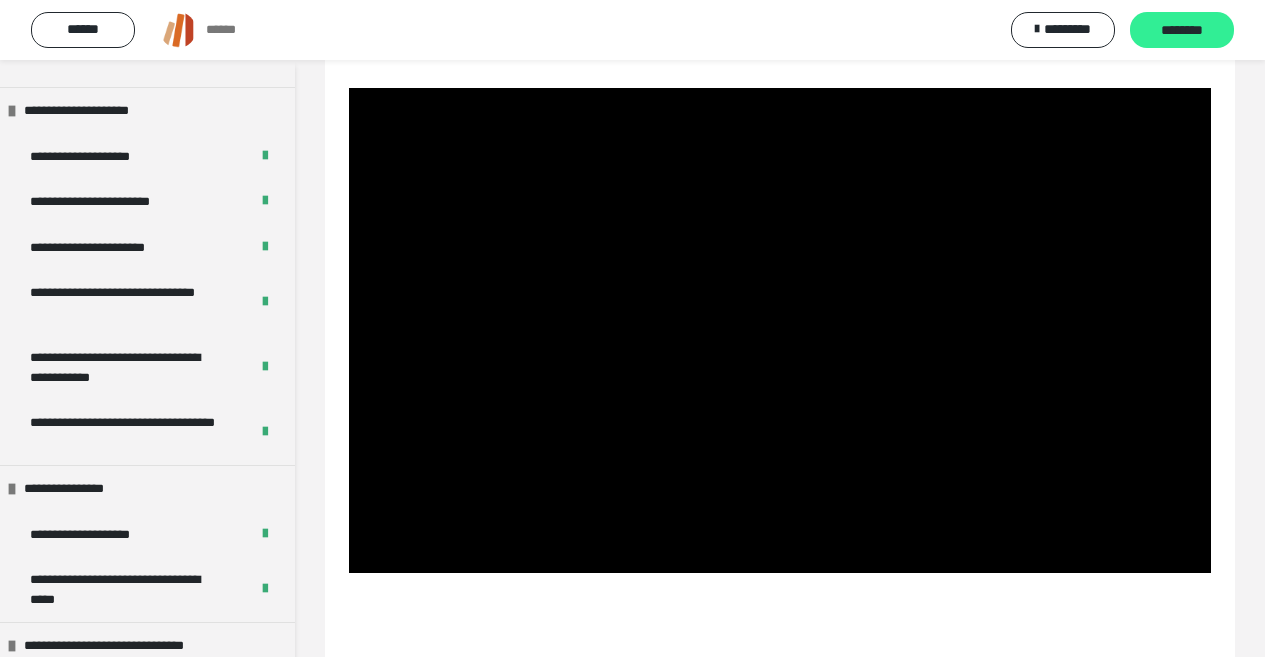 click on "********" at bounding box center (1182, 31) 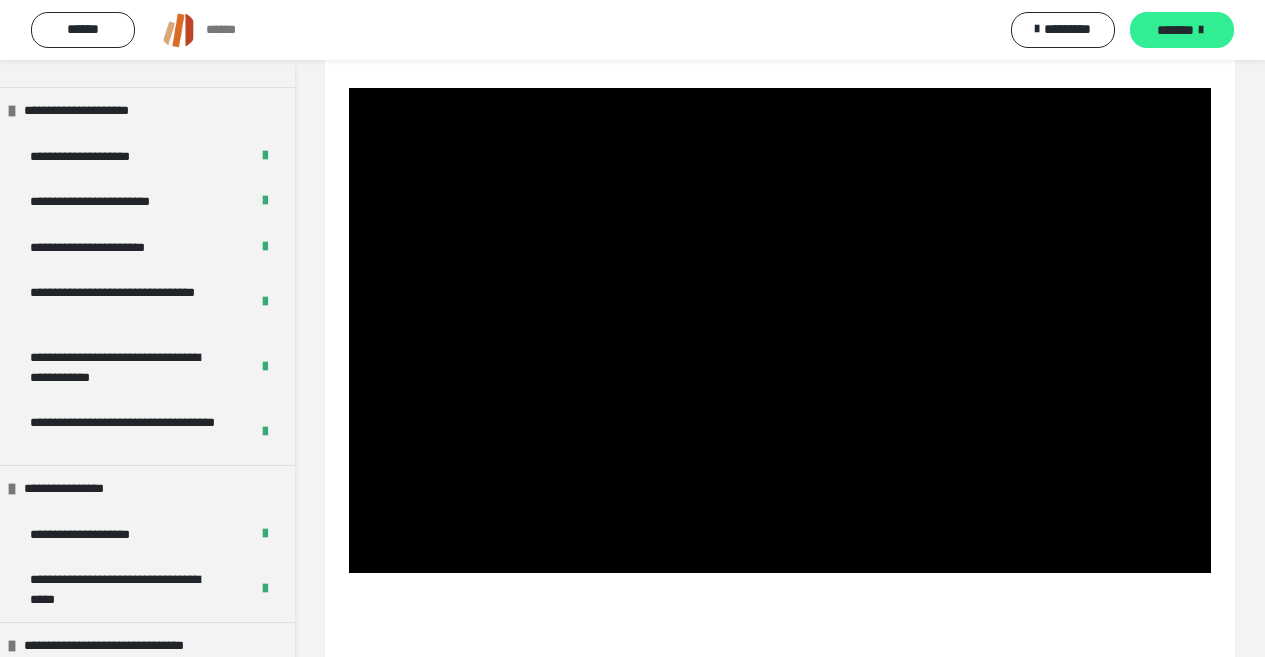 click on "*******" at bounding box center [1175, 30] 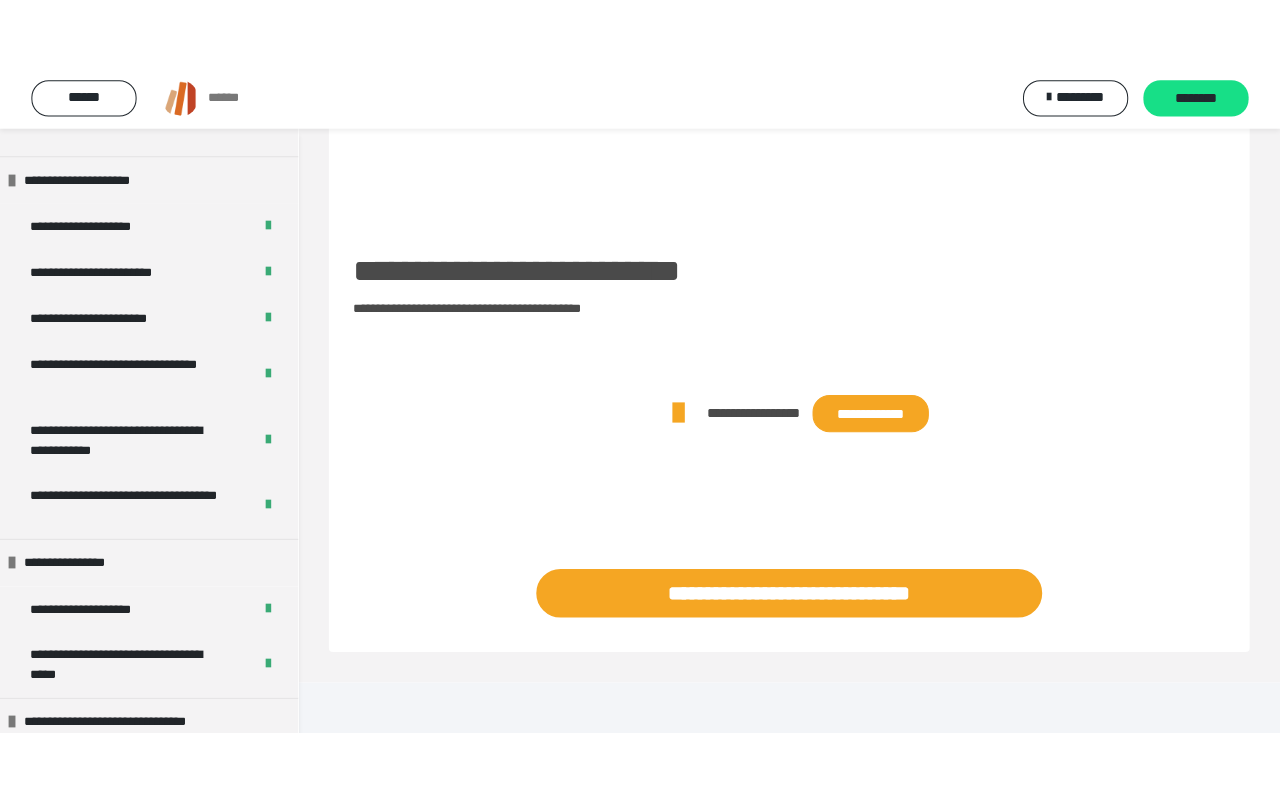 scroll, scrollTop: 210, scrollLeft: 0, axis: vertical 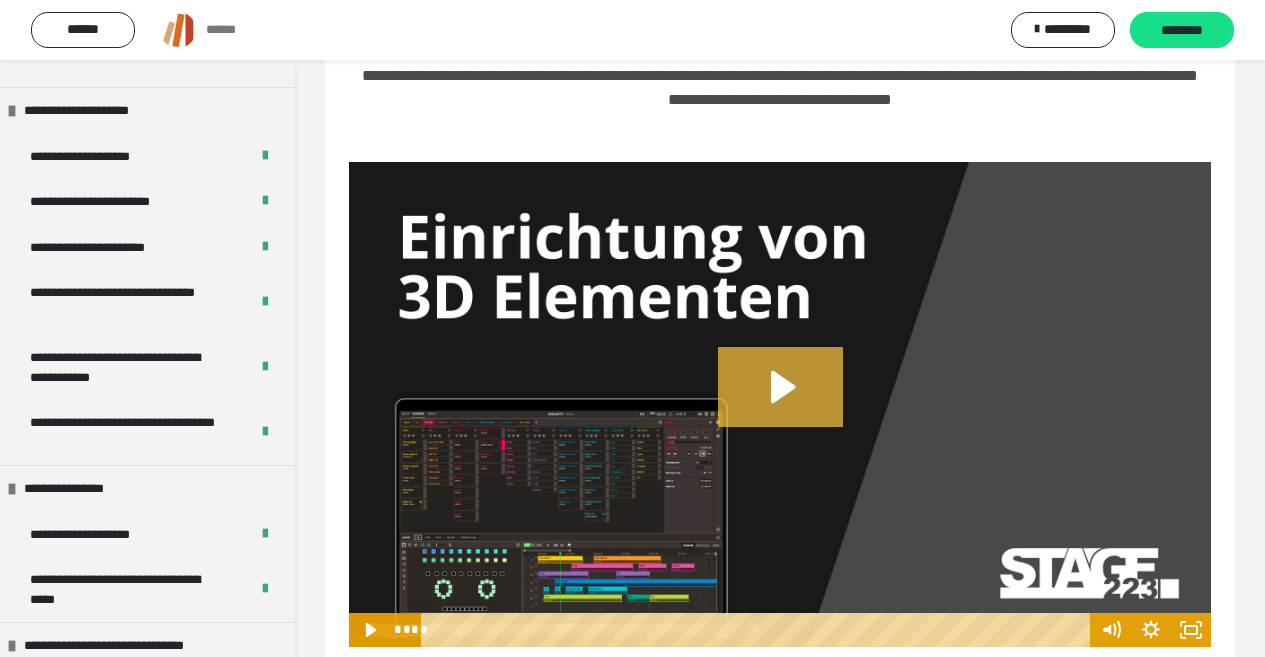 click 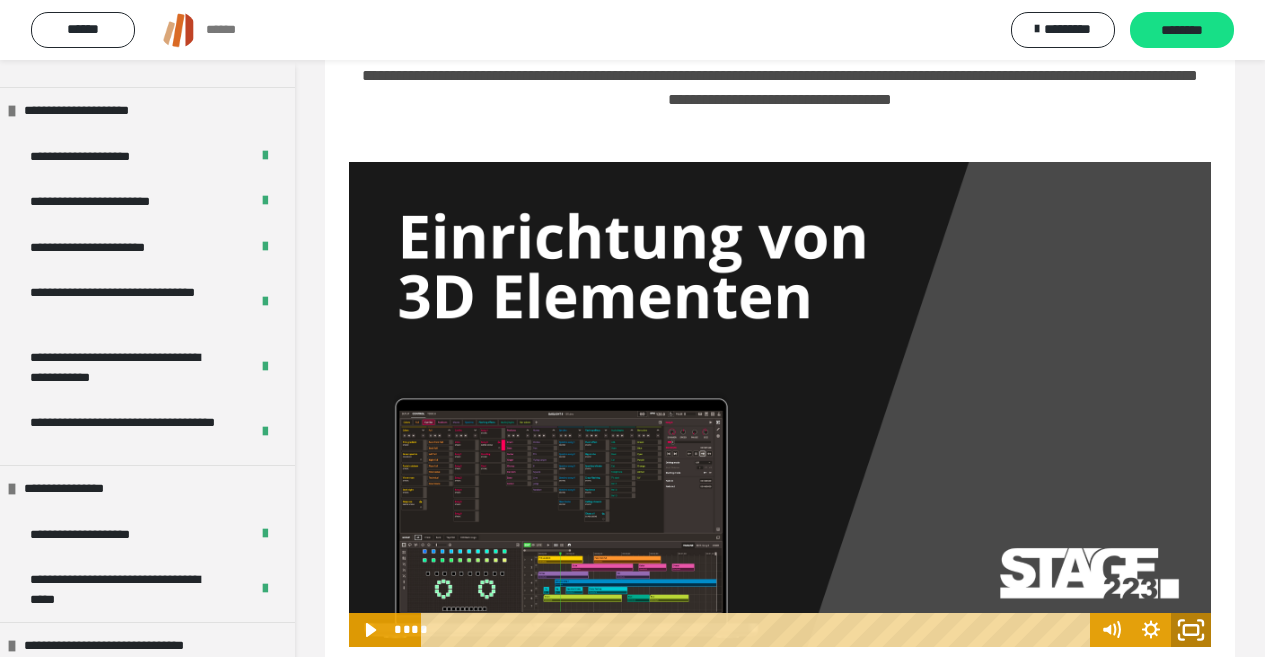 click 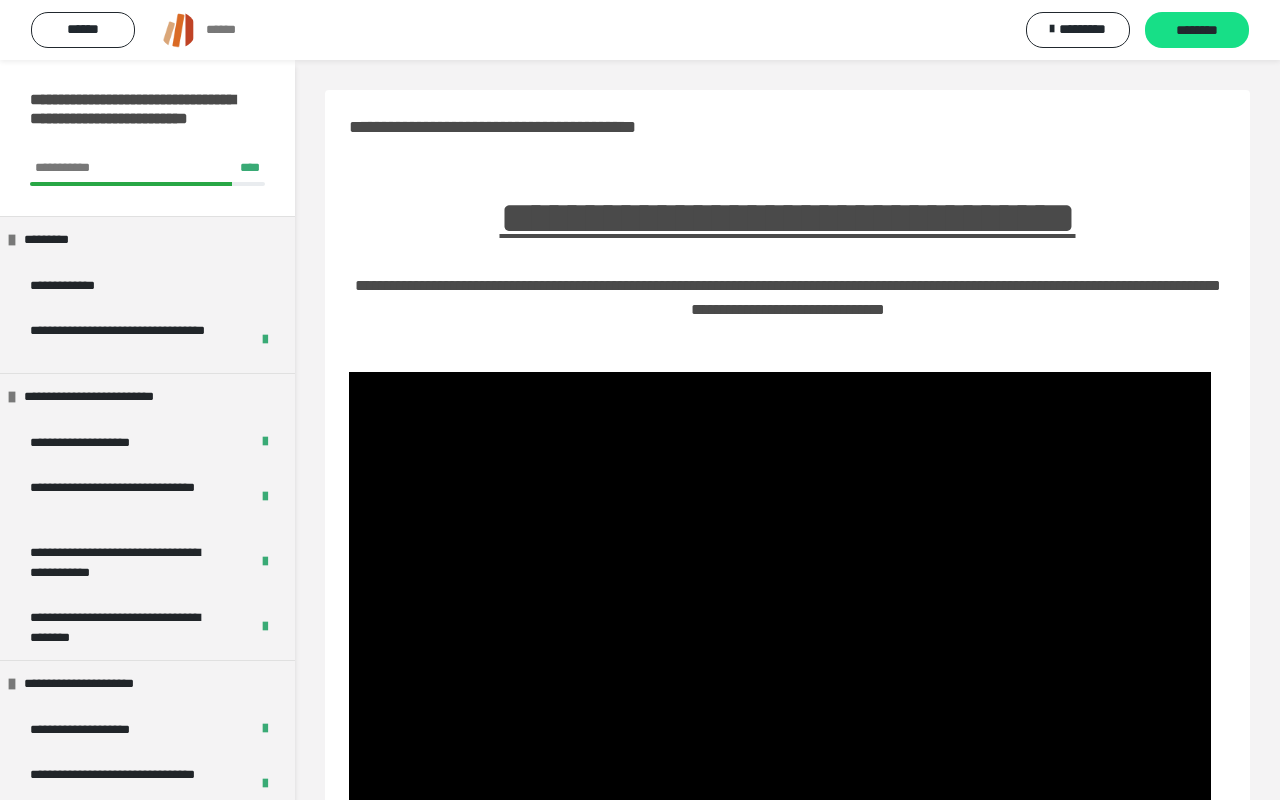 scroll, scrollTop: 210, scrollLeft: 0, axis: vertical 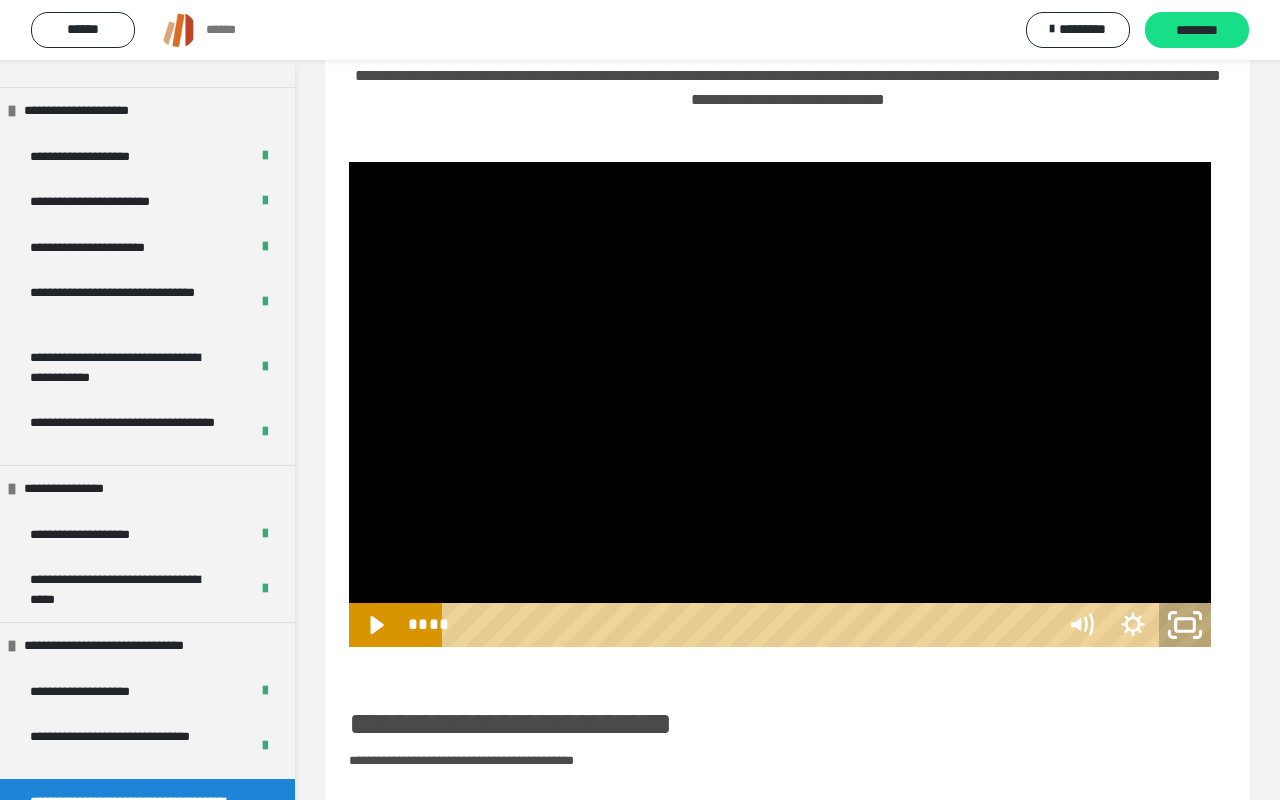 click 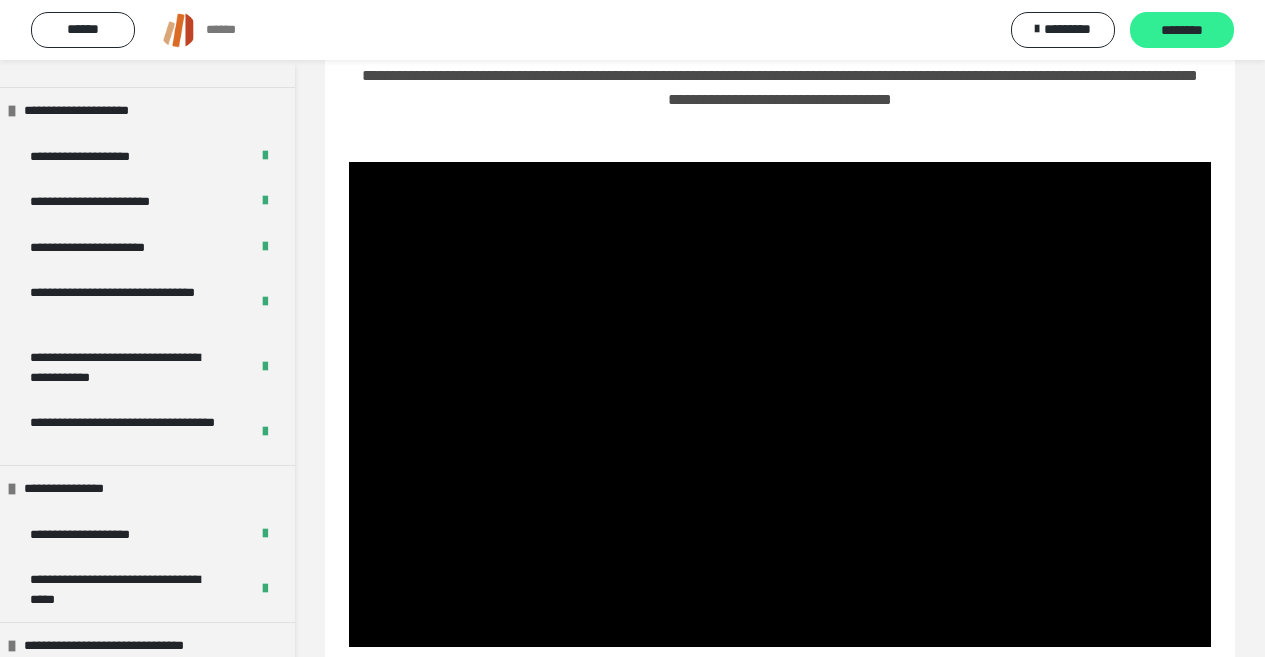 click on "********" at bounding box center (1182, 31) 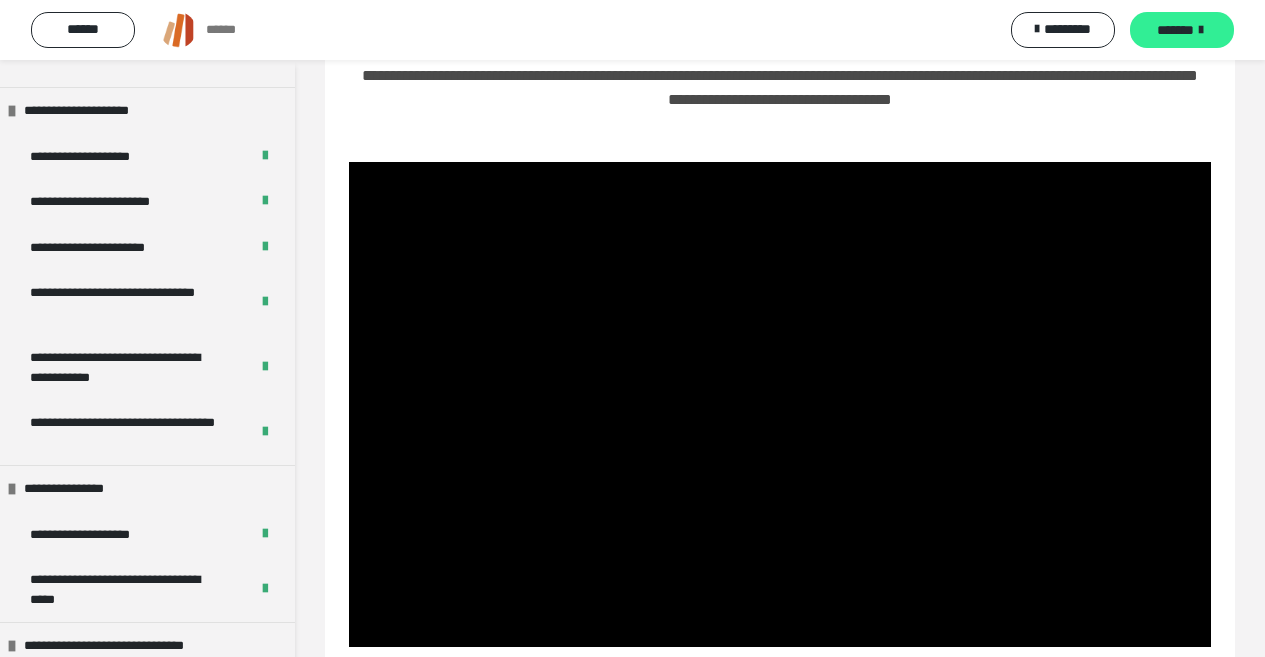 click on "*******" at bounding box center [1175, 30] 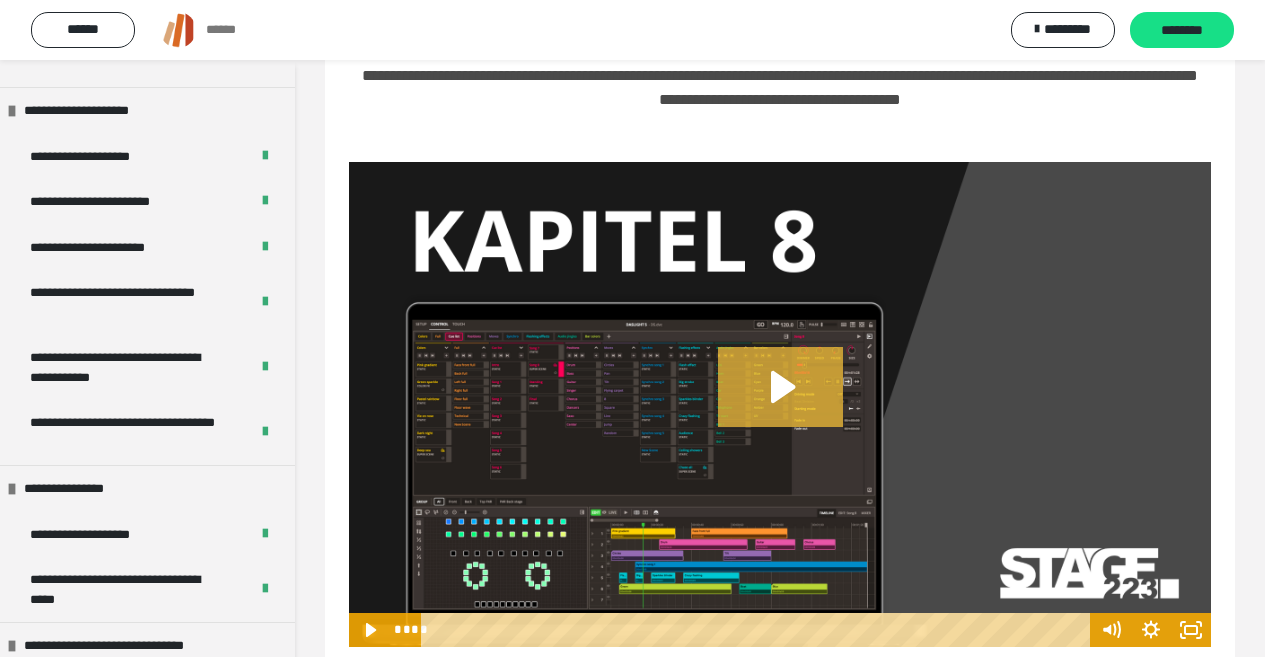 click 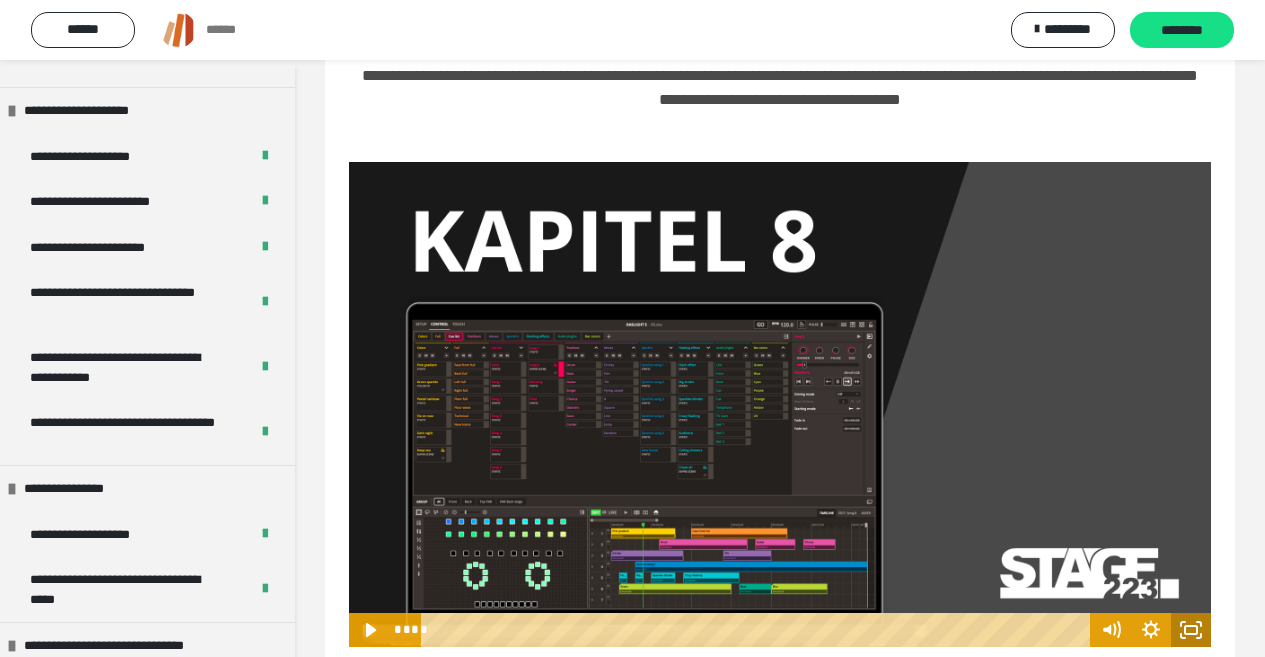 click 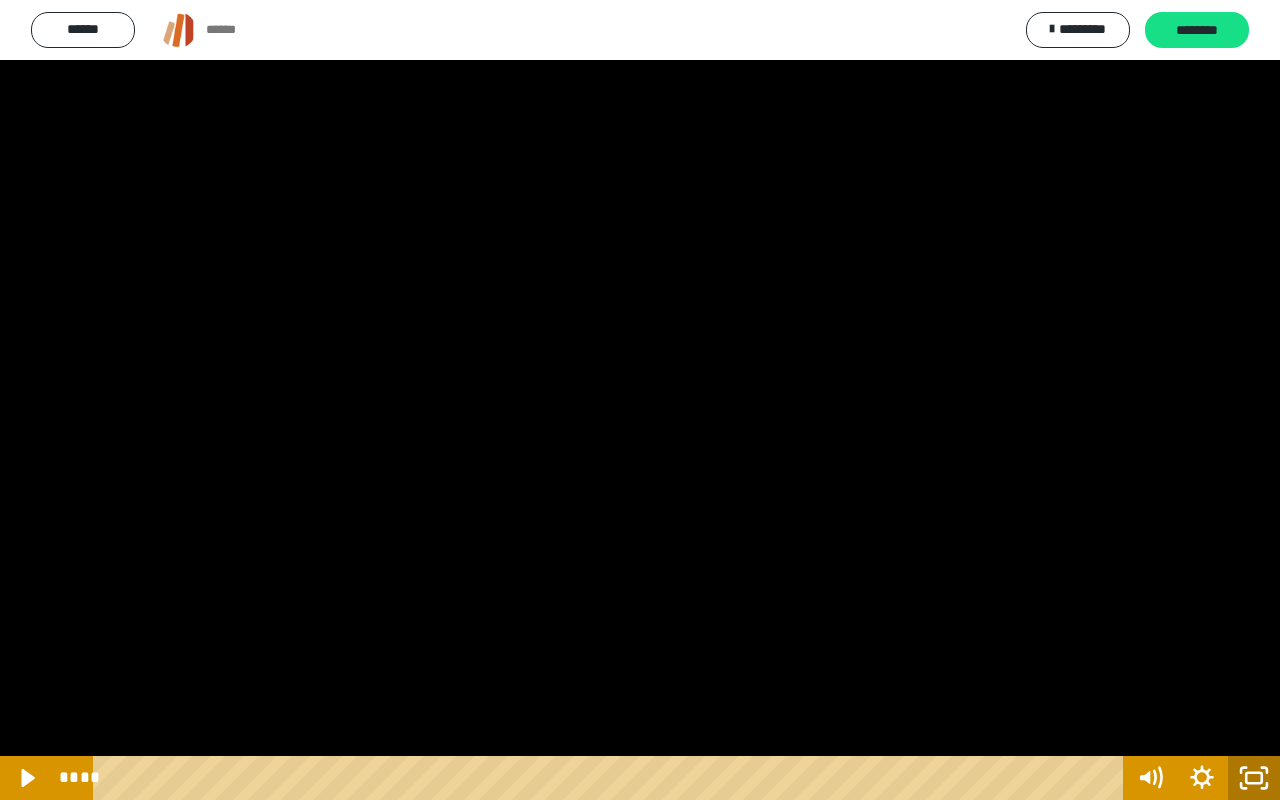 click 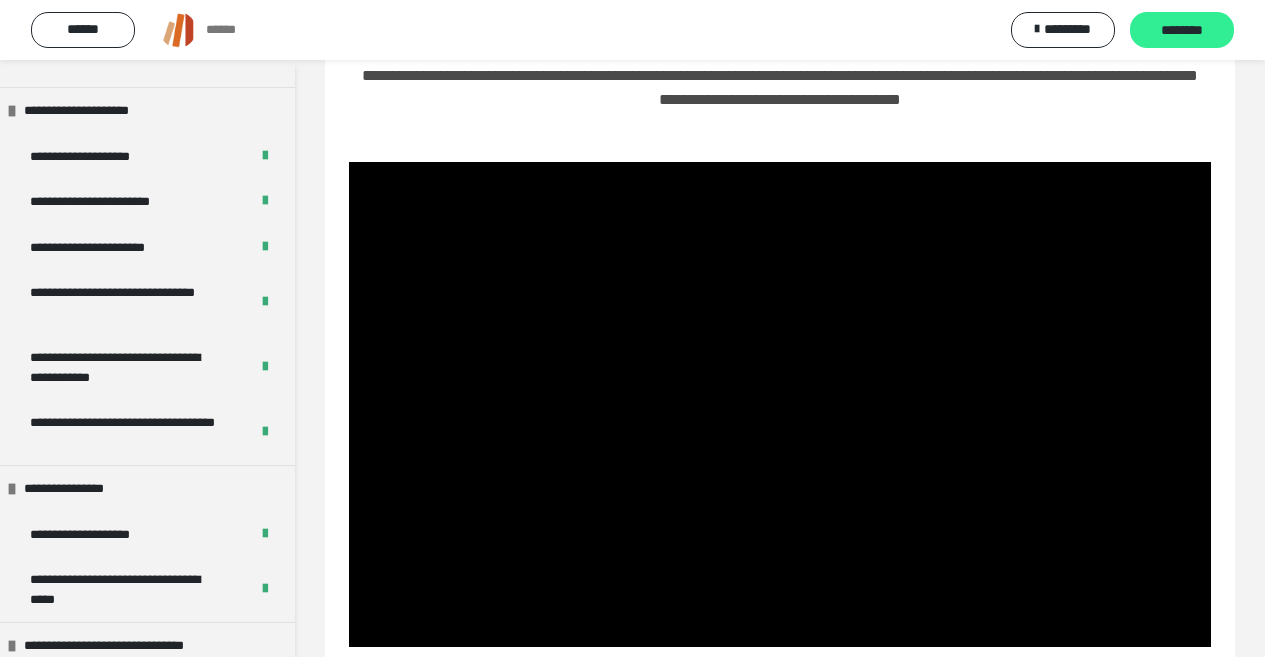 click on "********" at bounding box center [1182, 31] 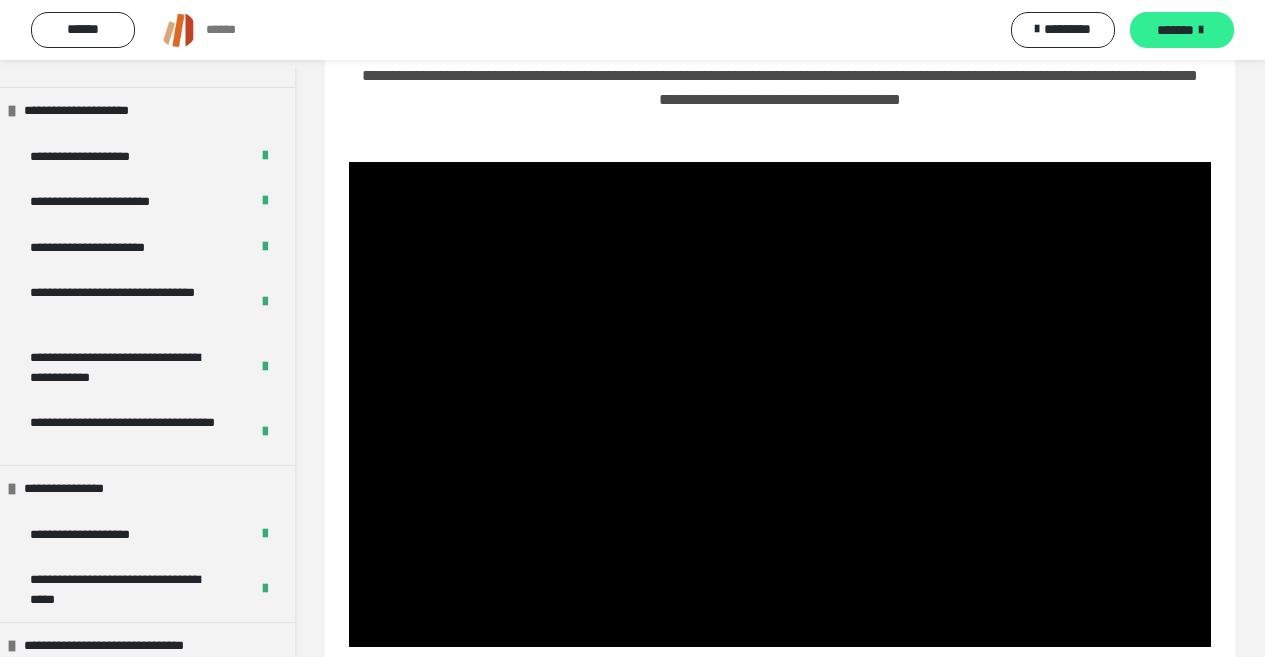 click on "*******" at bounding box center [1175, 30] 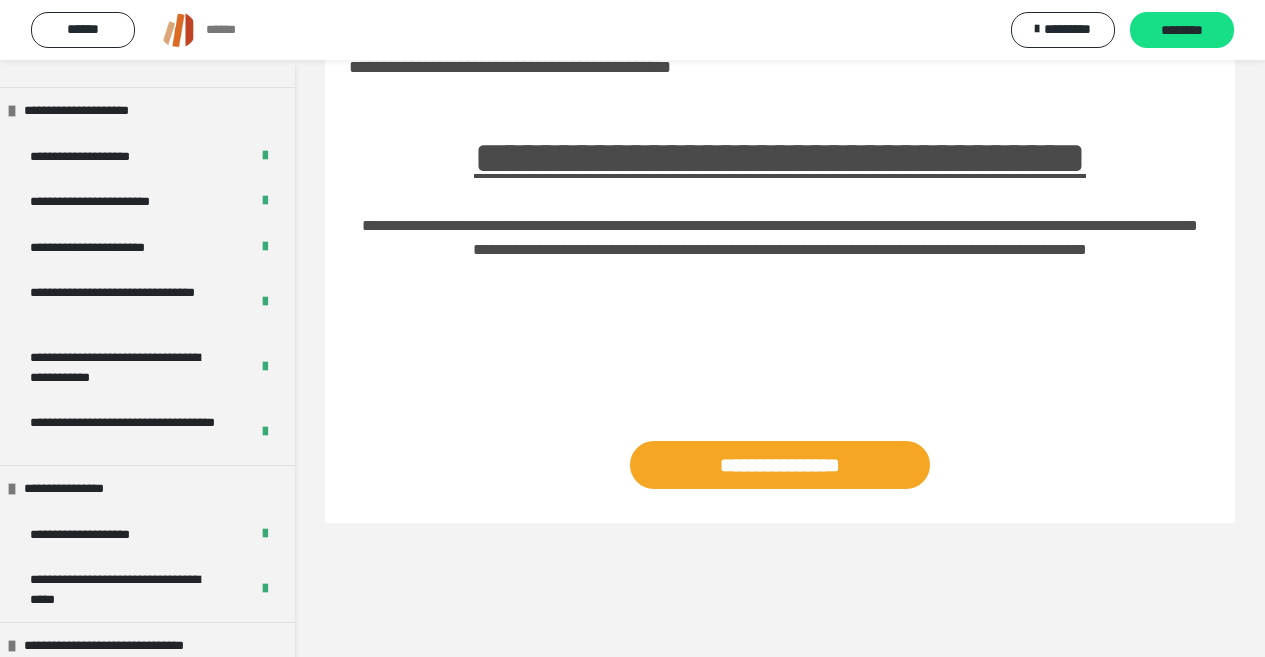 scroll, scrollTop: 60, scrollLeft: 0, axis: vertical 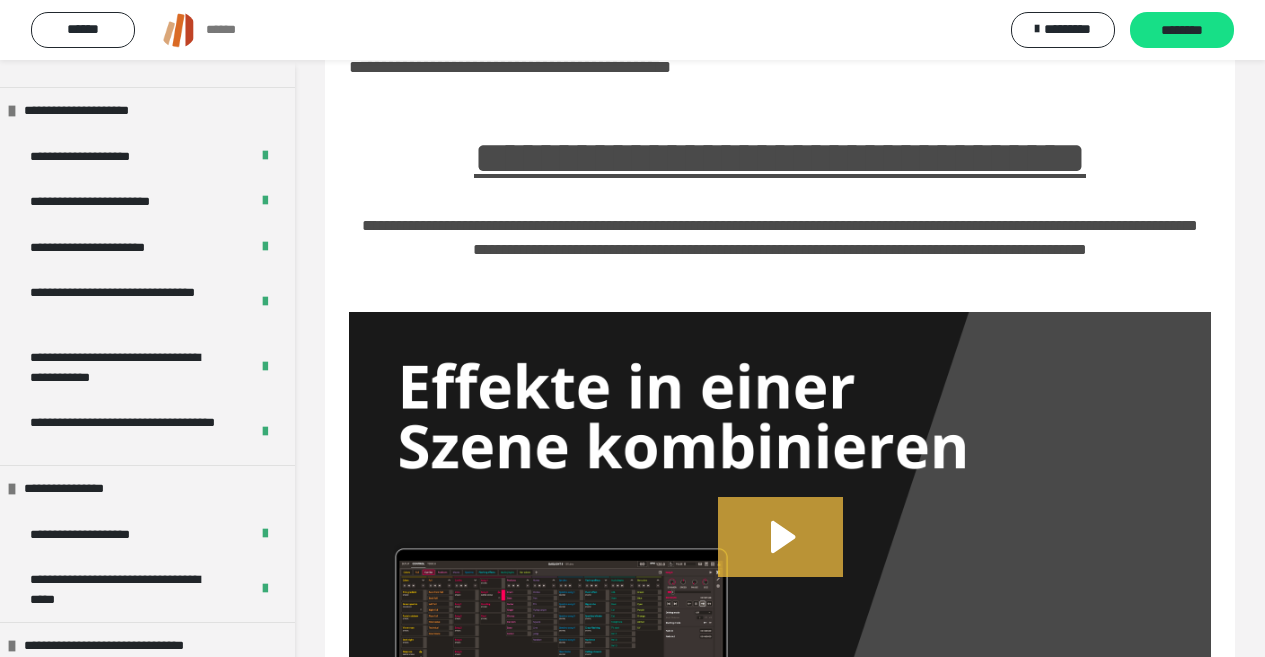 click 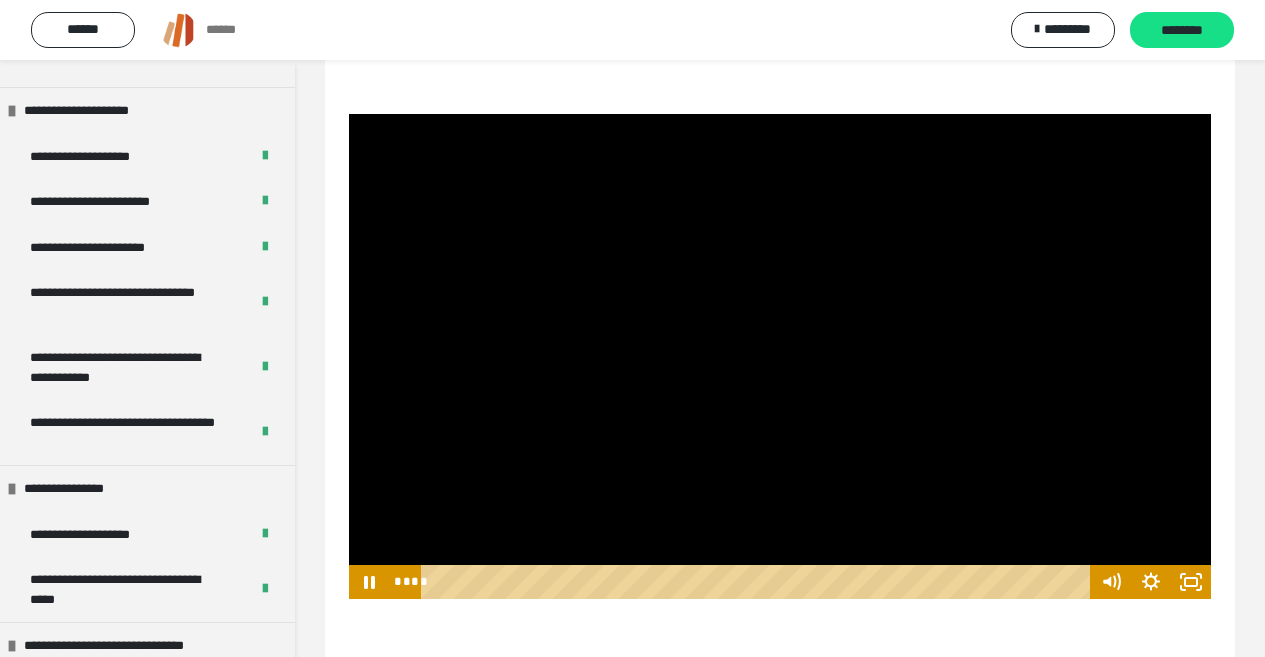 scroll, scrollTop: 260, scrollLeft: 0, axis: vertical 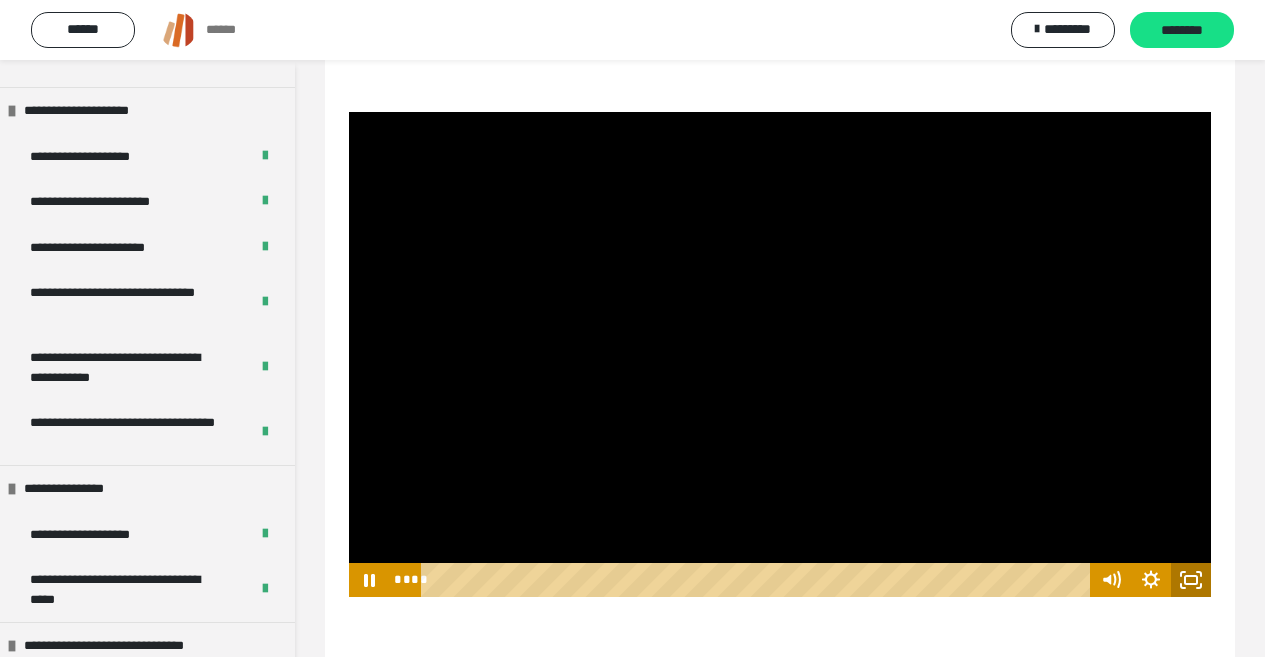 click 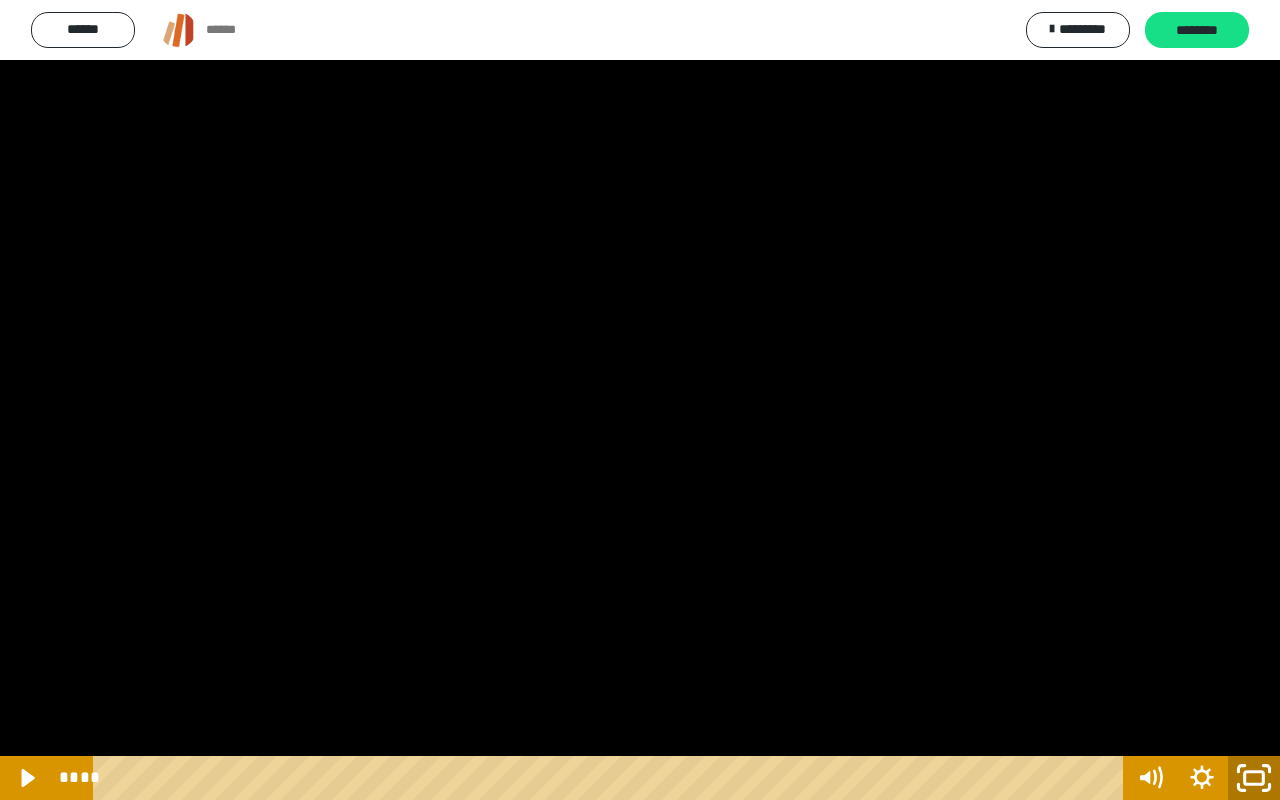 click 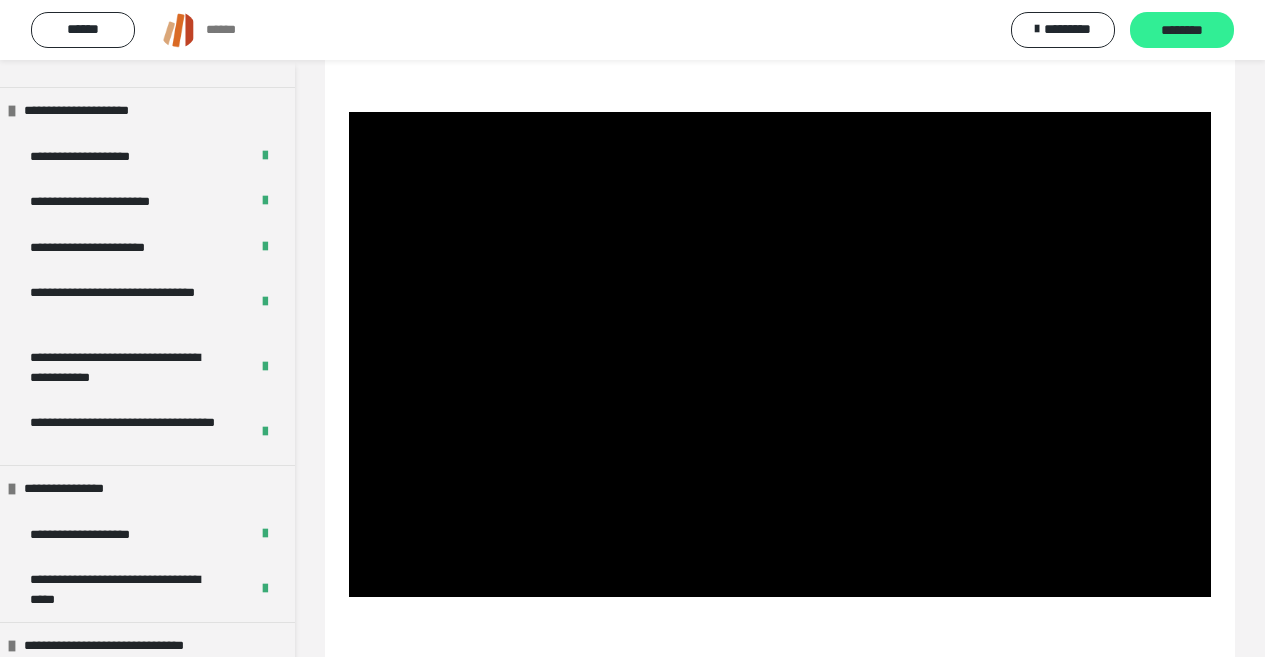 click on "********" at bounding box center [1182, 31] 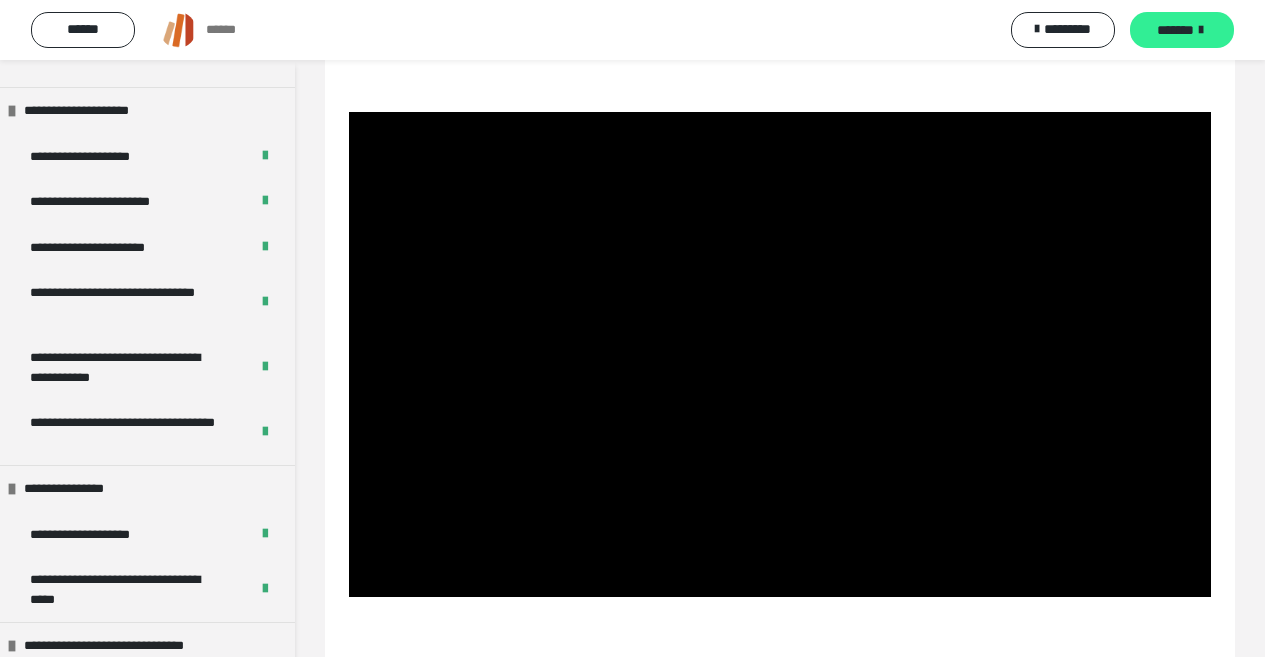 click on "*******" at bounding box center [1175, 30] 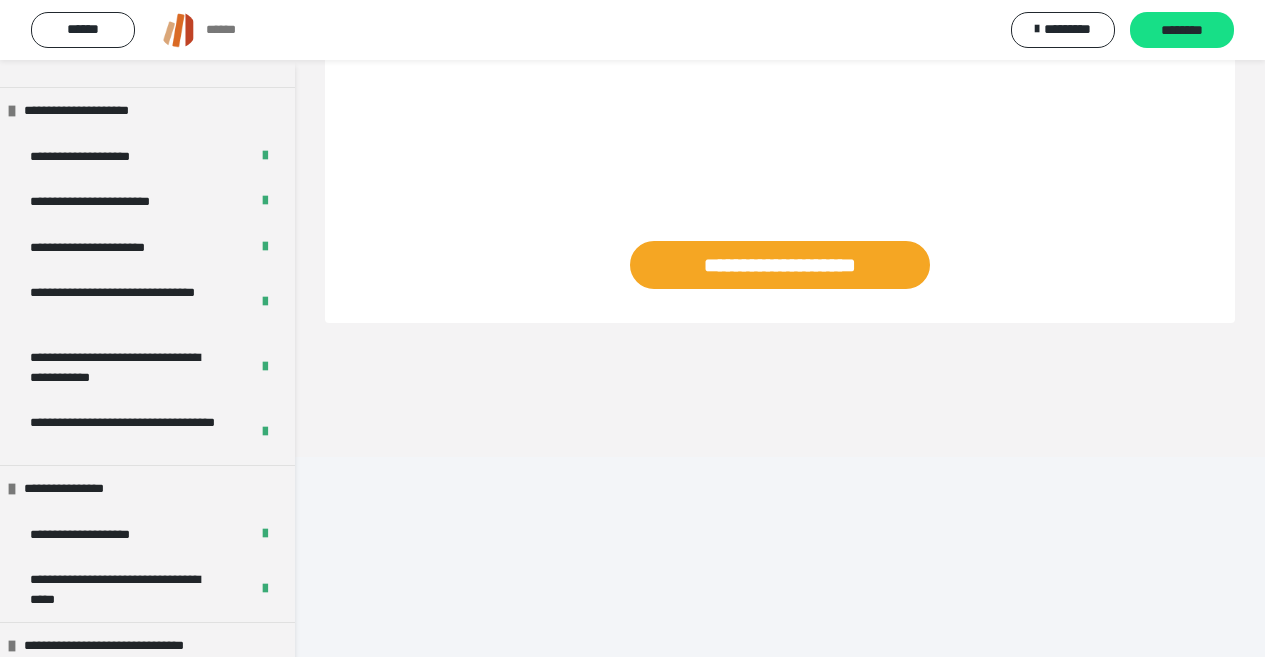 scroll, scrollTop: 60, scrollLeft: 0, axis: vertical 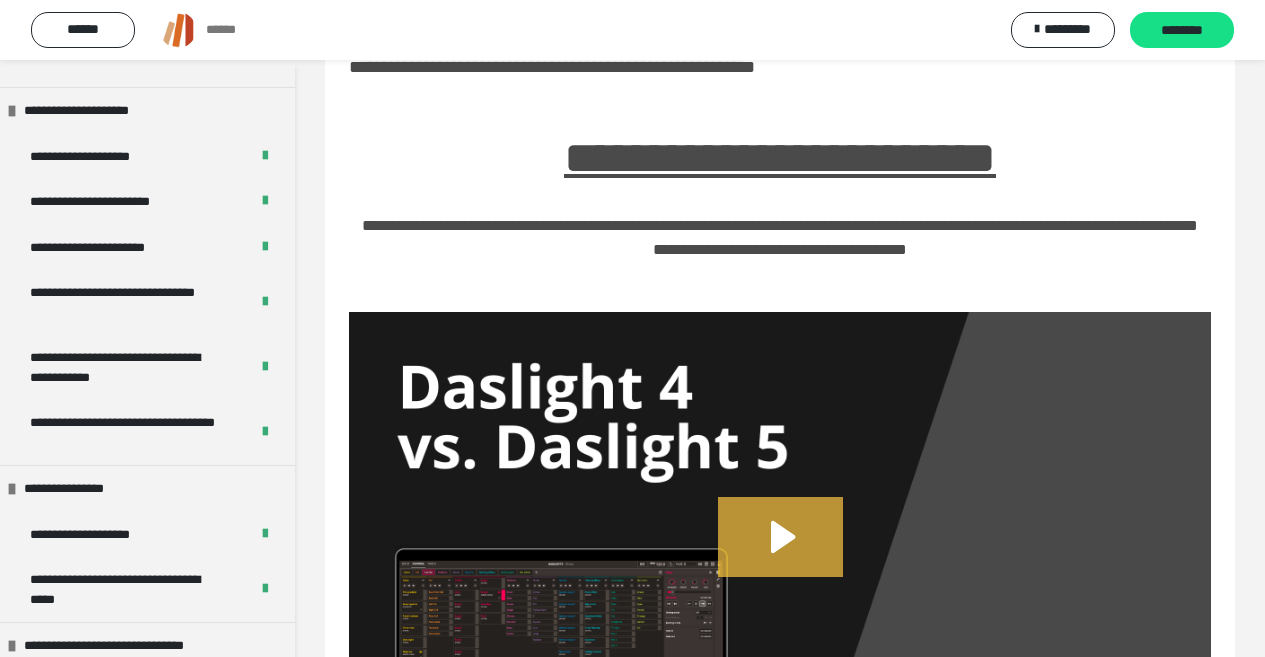 drag, startPoint x: 808, startPoint y: 536, endPoint x: 838, endPoint y: 536, distance: 30 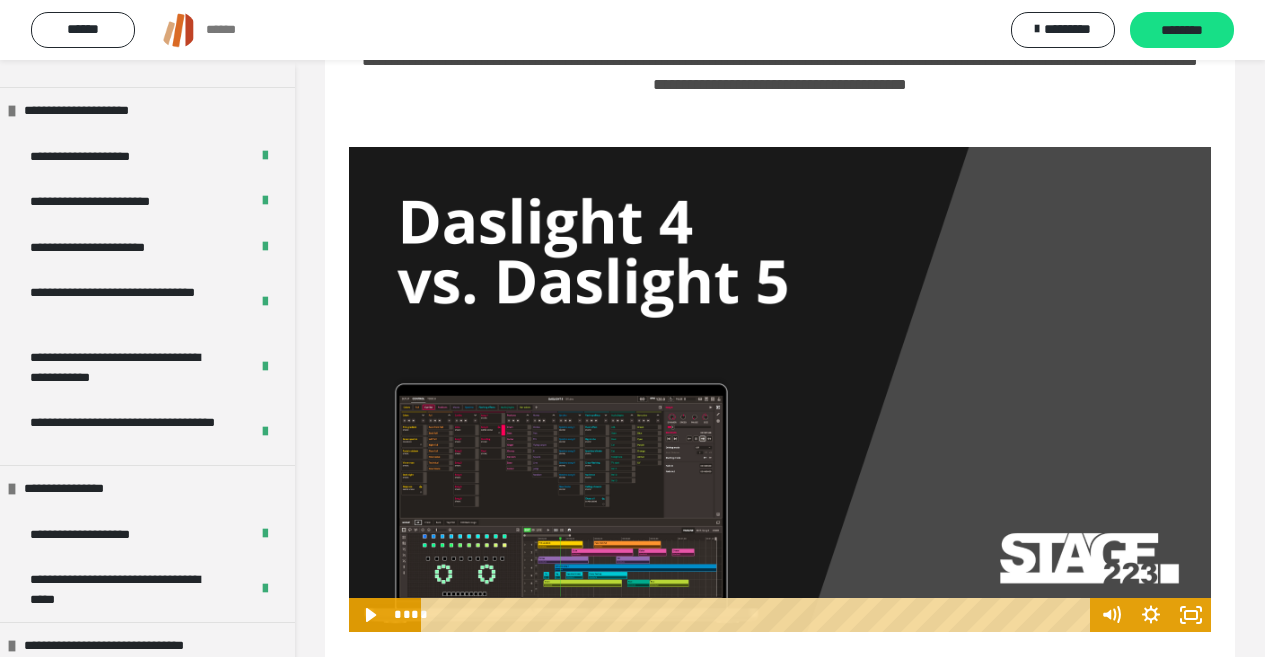 scroll, scrollTop: 260, scrollLeft: 0, axis: vertical 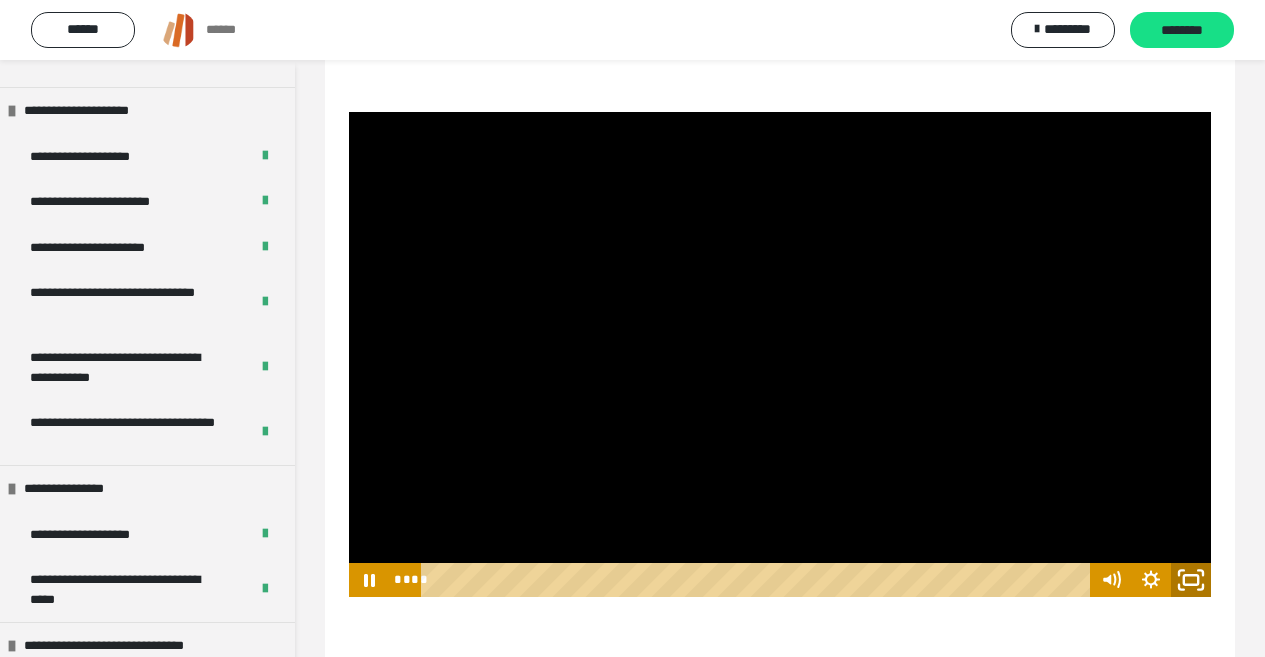 click 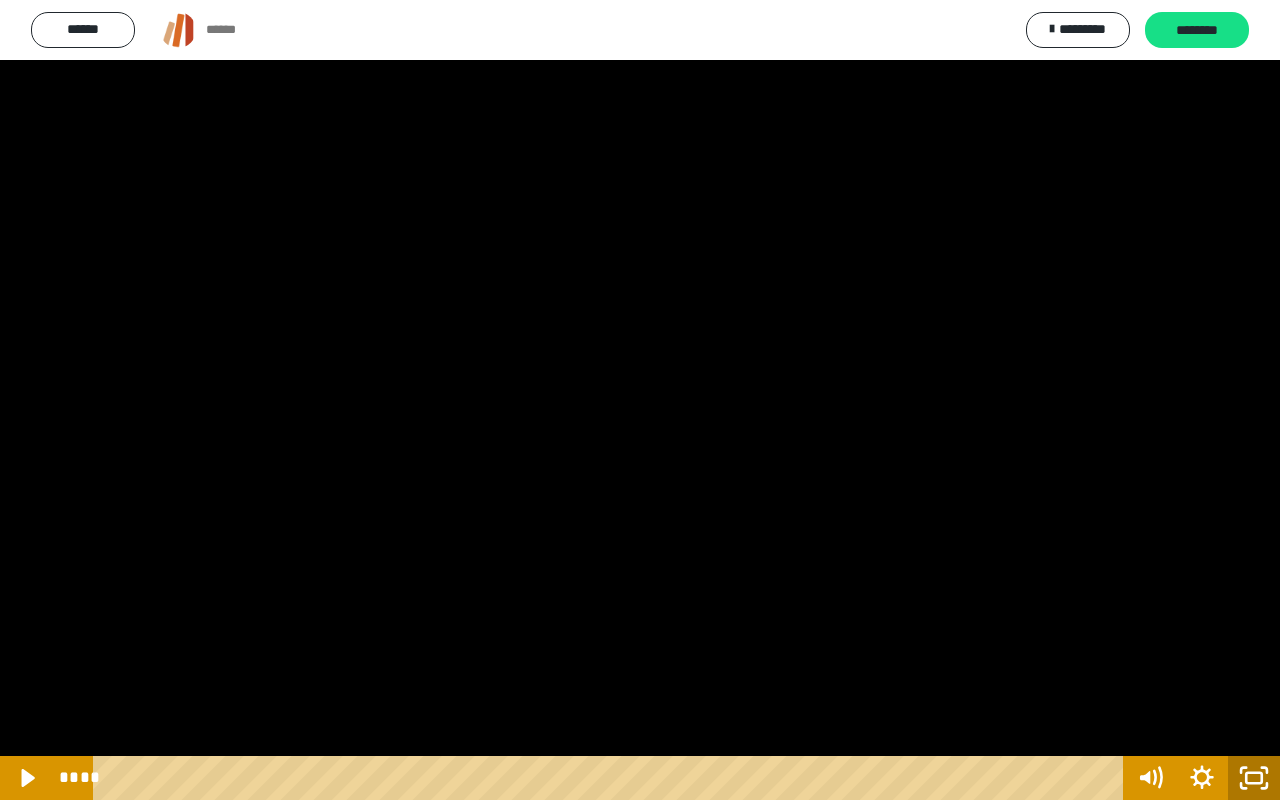 click 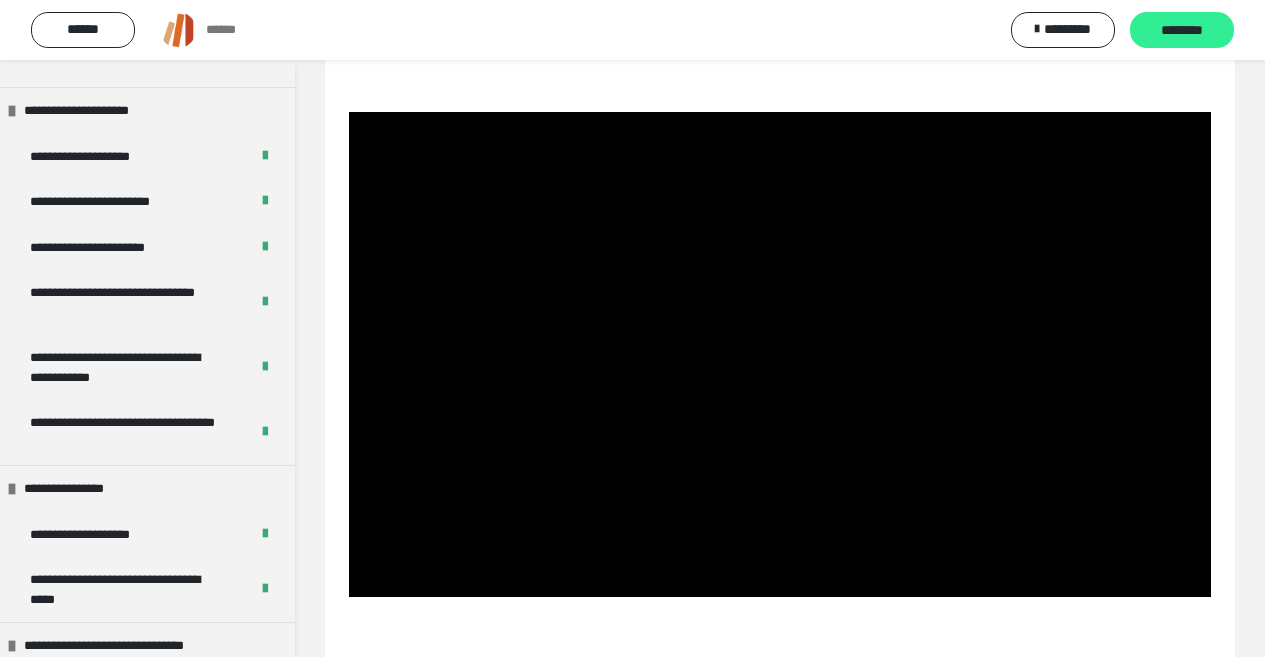 click on "********" at bounding box center [1182, 31] 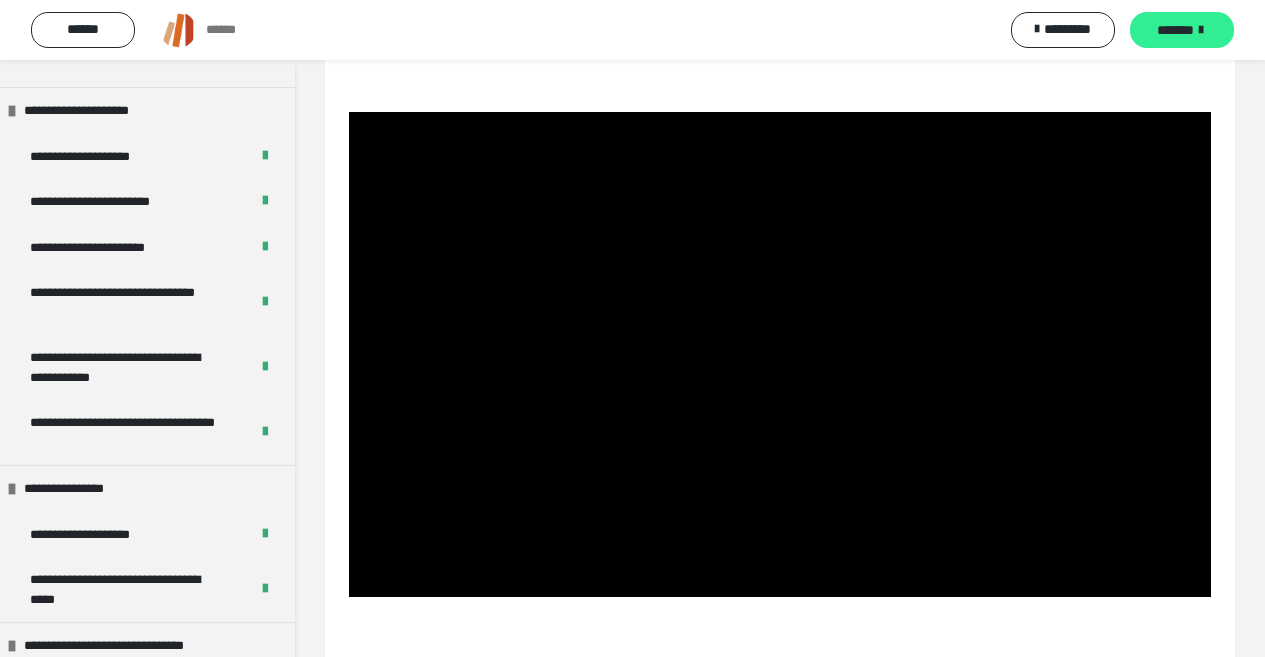 click on "*******" at bounding box center (1175, 30) 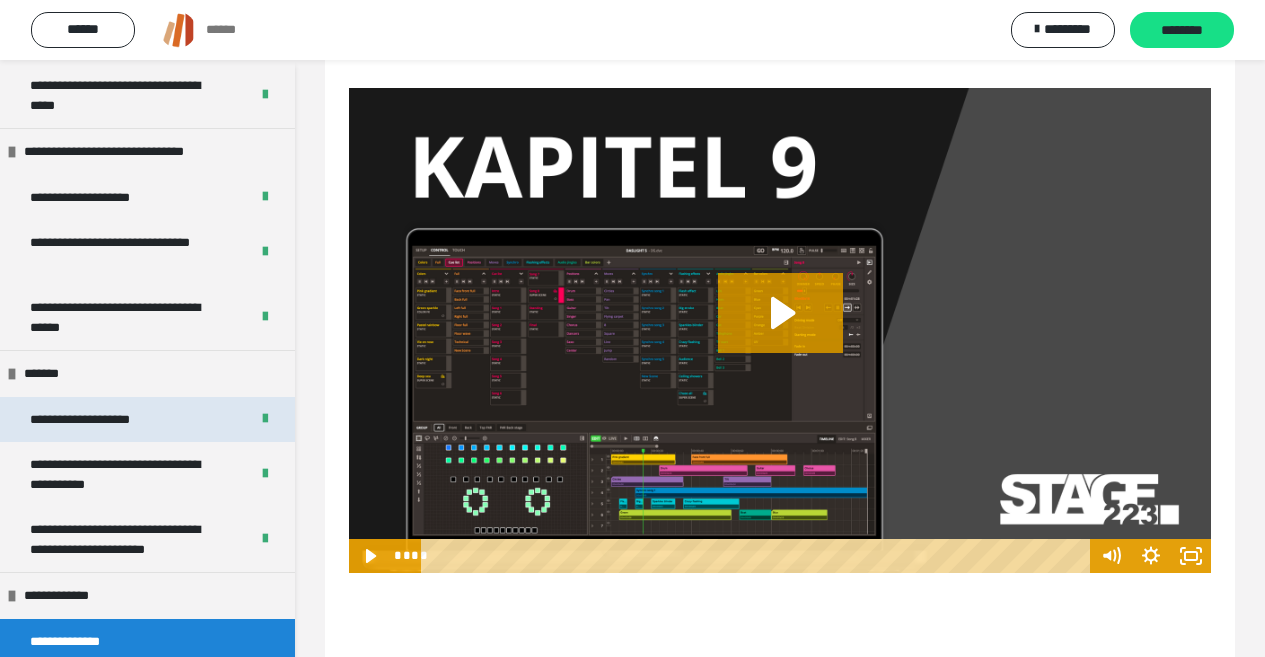 scroll, scrollTop: 2616, scrollLeft: 0, axis: vertical 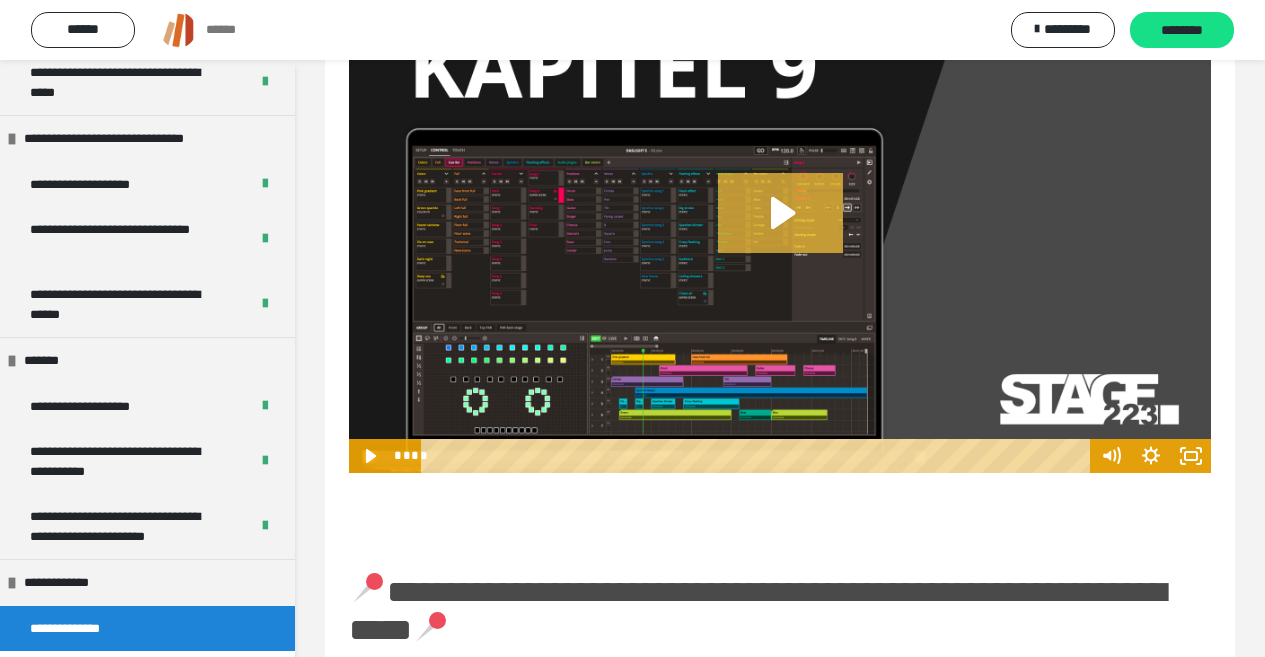 click 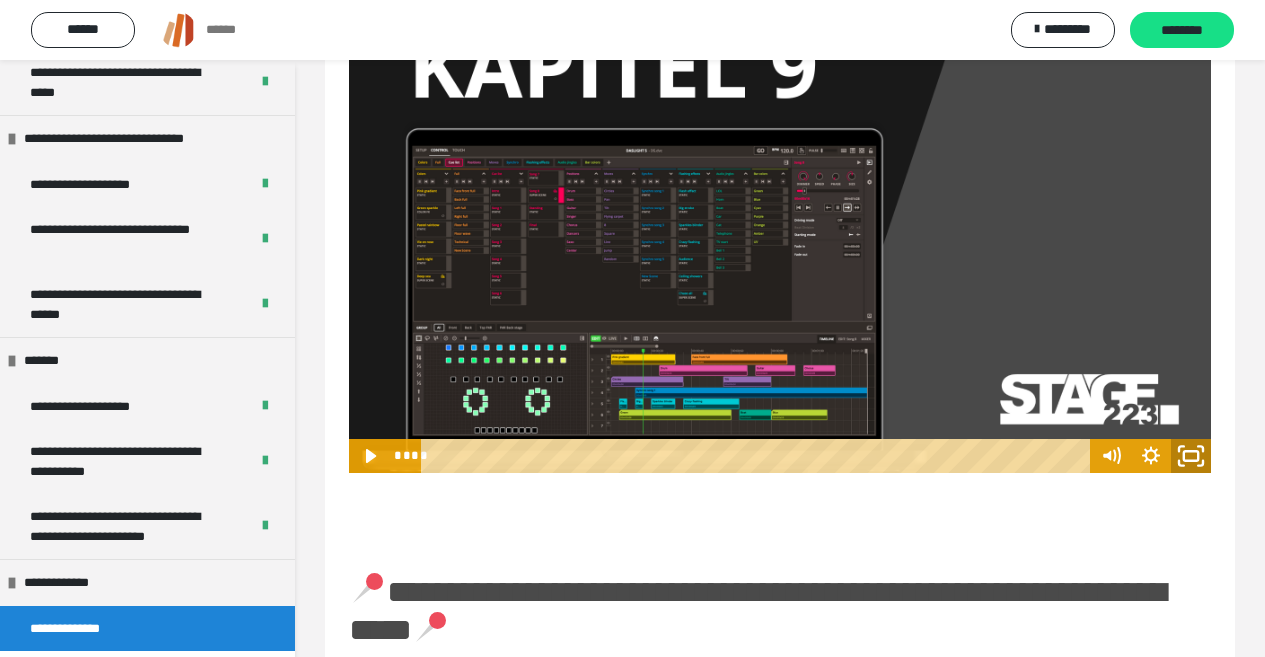 drag, startPoint x: 1192, startPoint y: 483, endPoint x: 1193, endPoint y: 586, distance: 103.00485 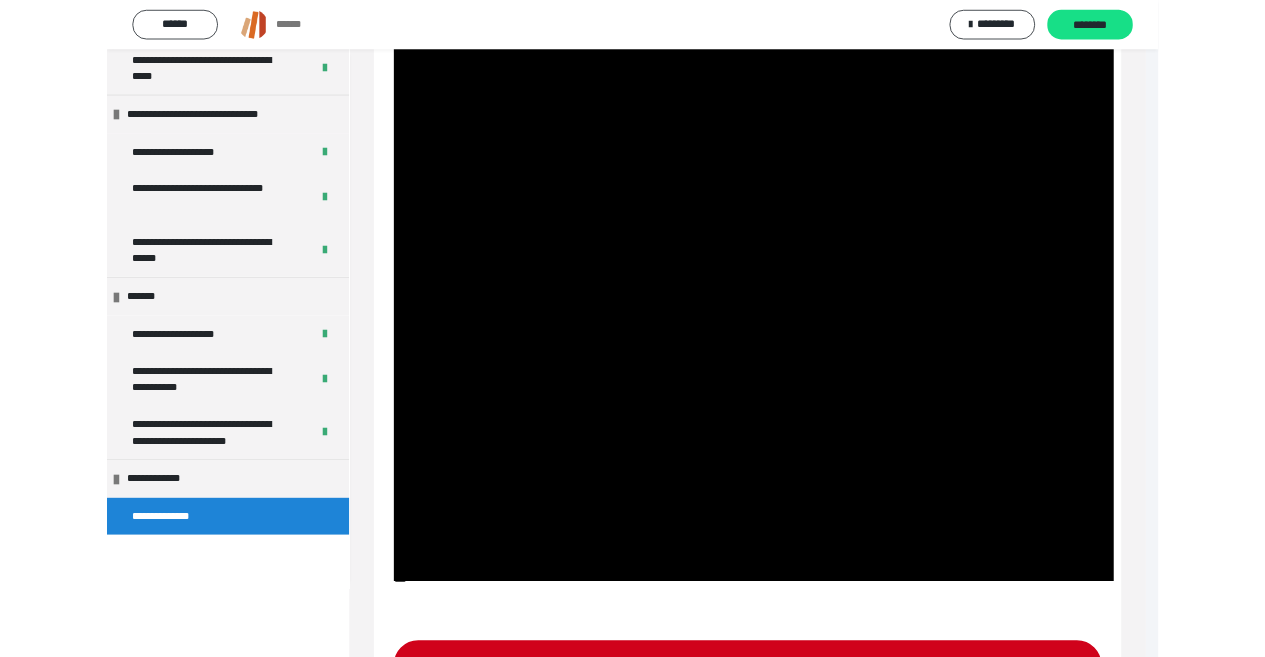 scroll, scrollTop: 2473, scrollLeft: 0, axis: vertical 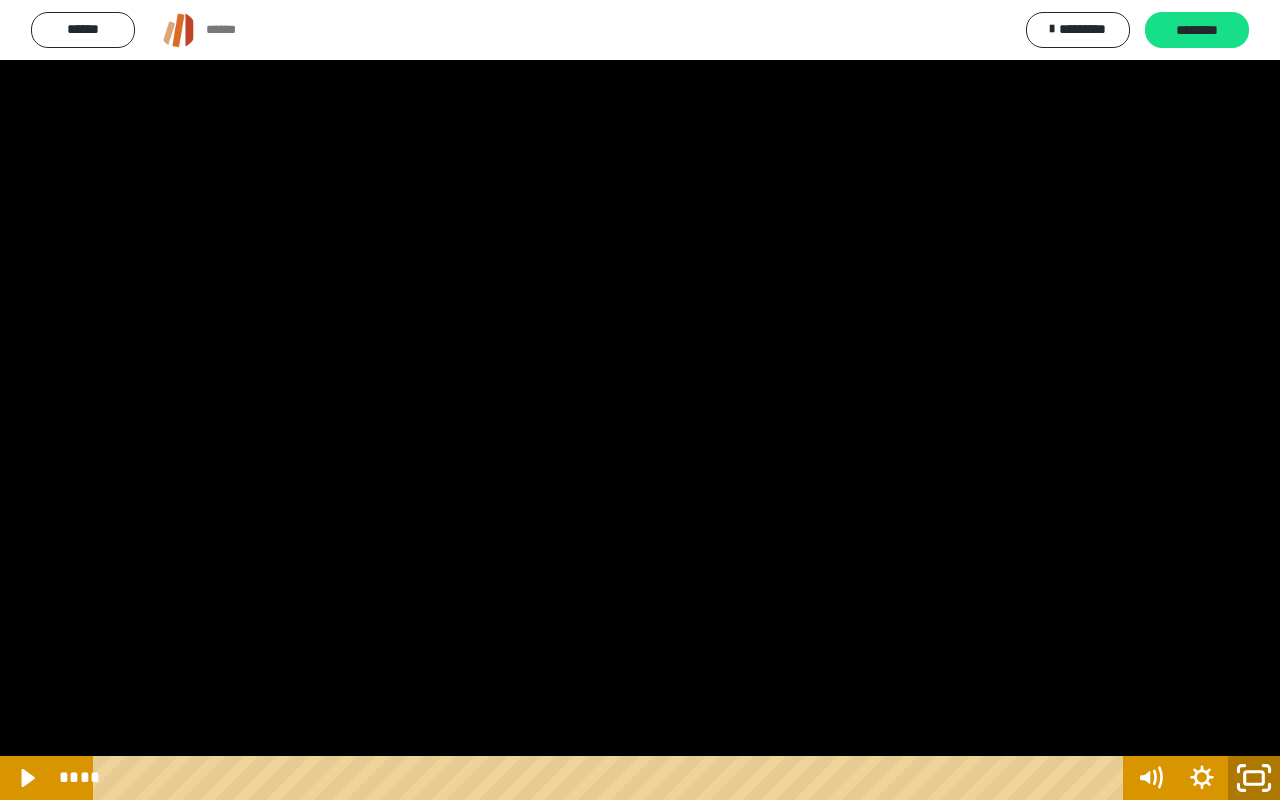 click 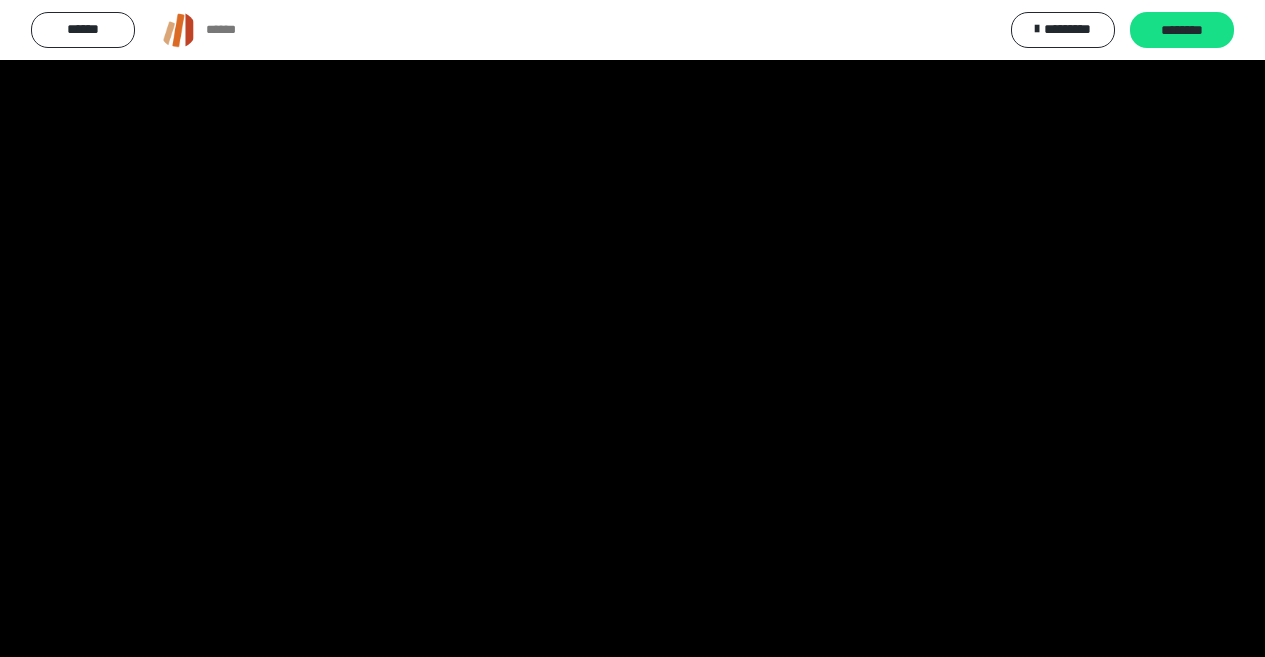 scroll, scrollTop: 2616, scrollLeft: 0, axis: vertical 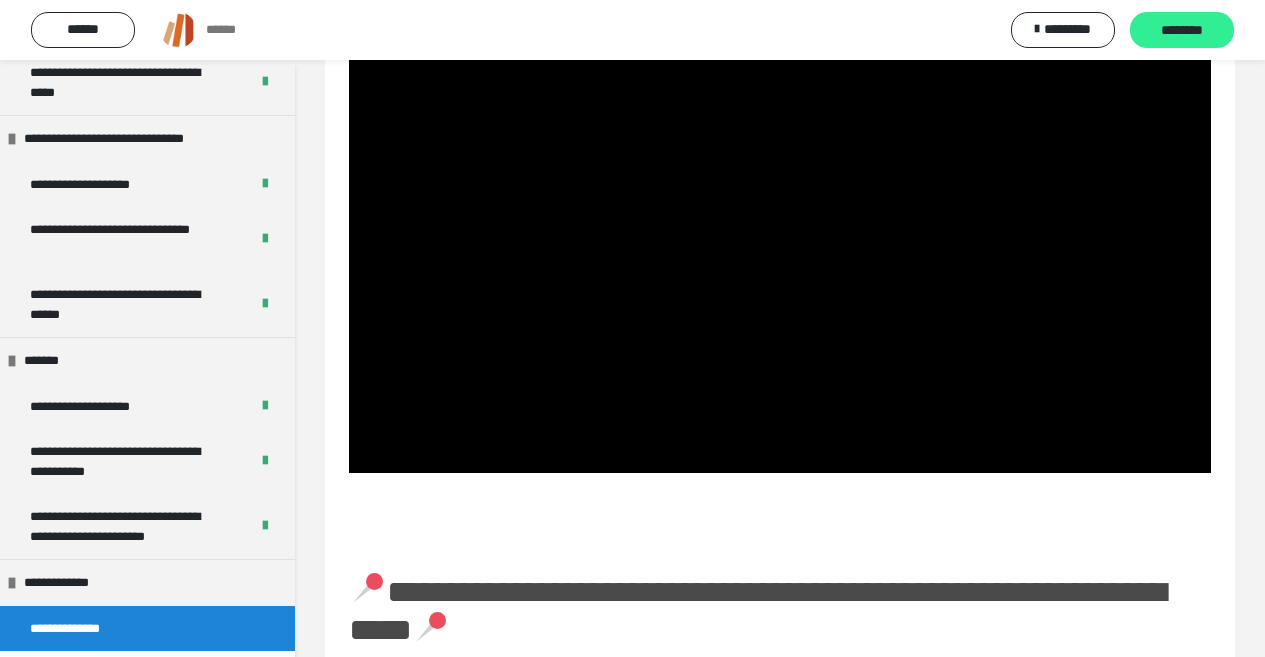 click on "********" at bounding box center [1182, 31] 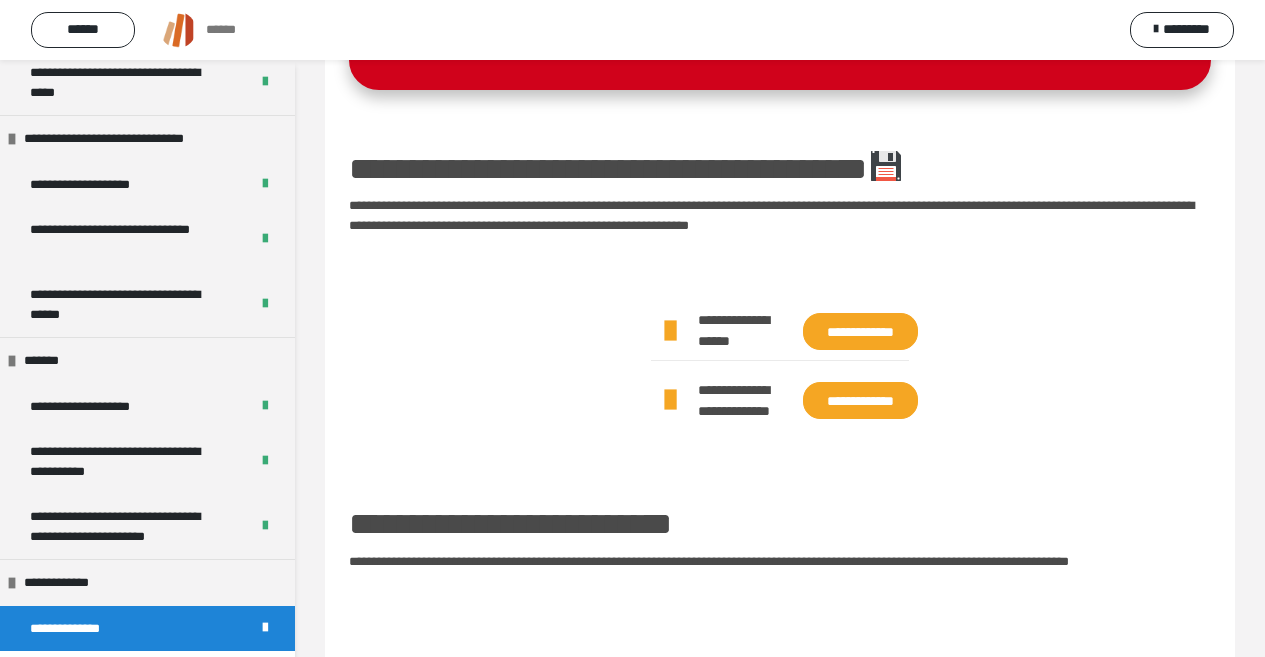 scroll, scrollTop: 1160, scrollLeft: 0, axis: vertical 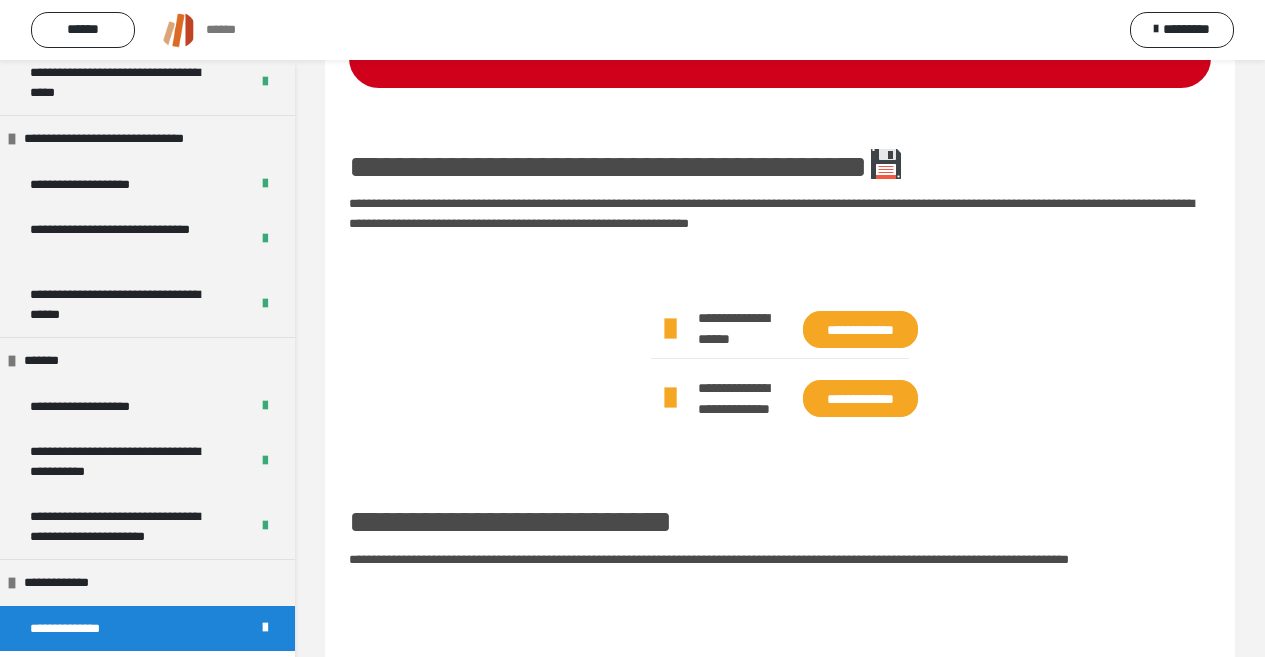 click on "**********" at bounding box center [860, 329] 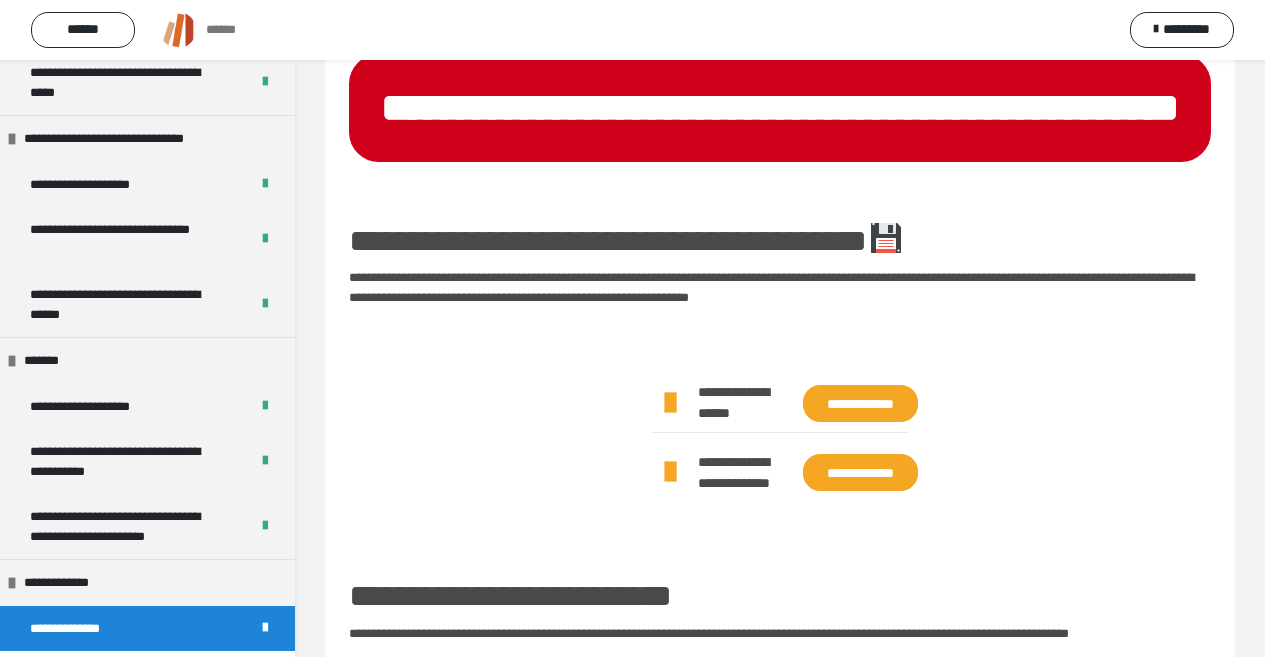 scroll, scrollTop: 960, scrollLeft: 0, axis: vertical 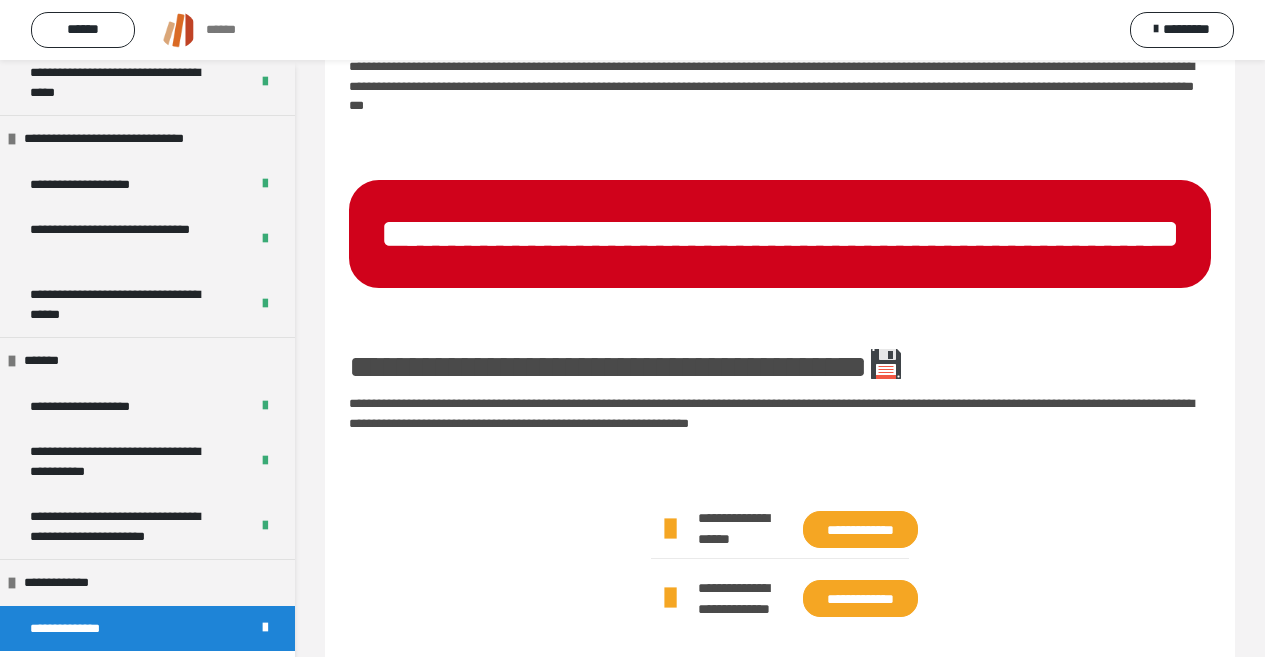 click on "**********" at bounding box center (780, 46) 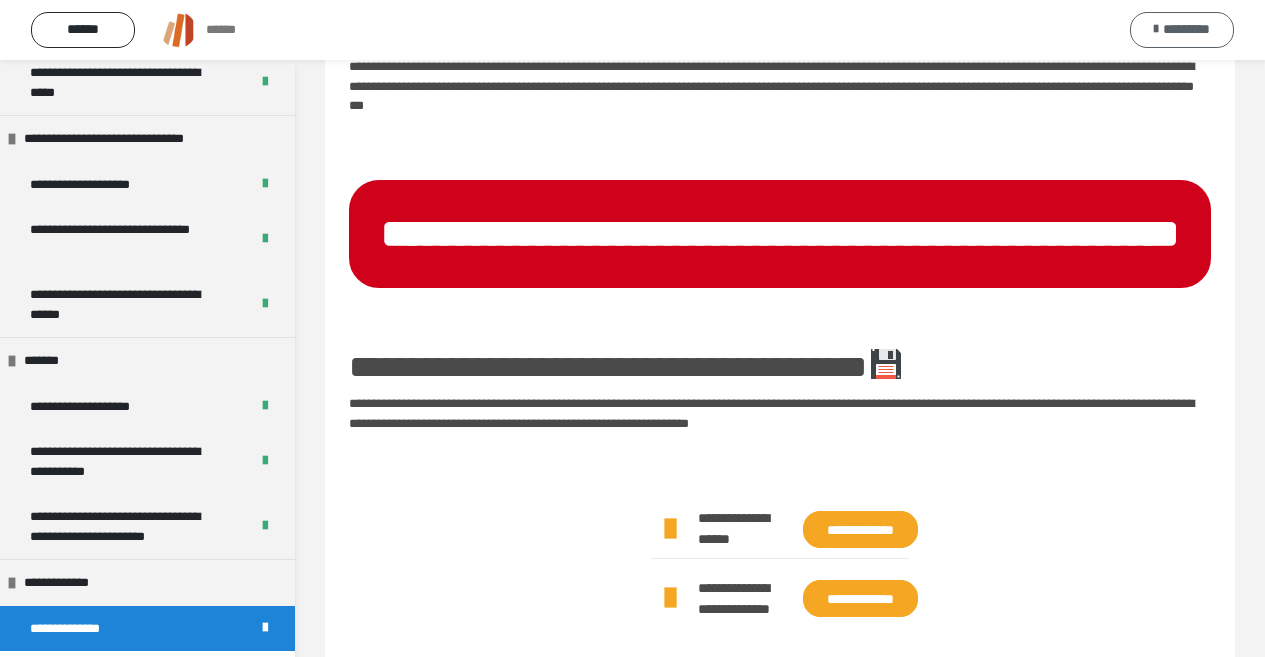 click on "*********" at bounding box center [1186, 29] 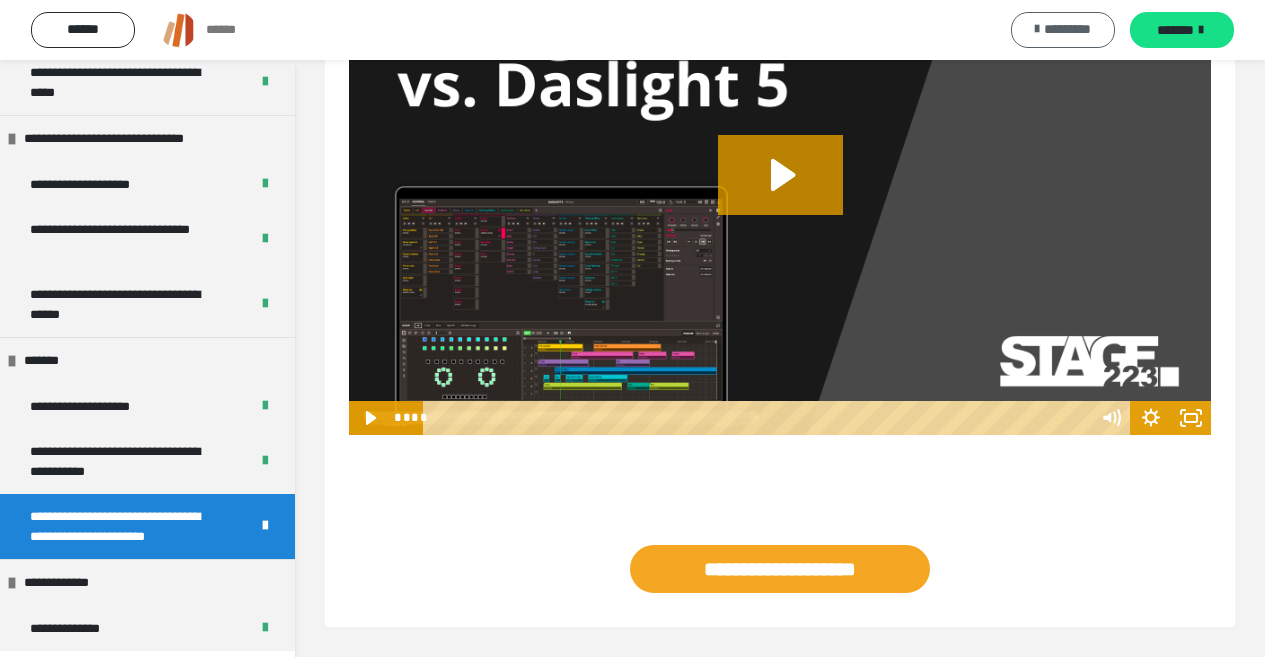 scroll, scrollTop: 60, scrollLeft: 0, axis: vertical 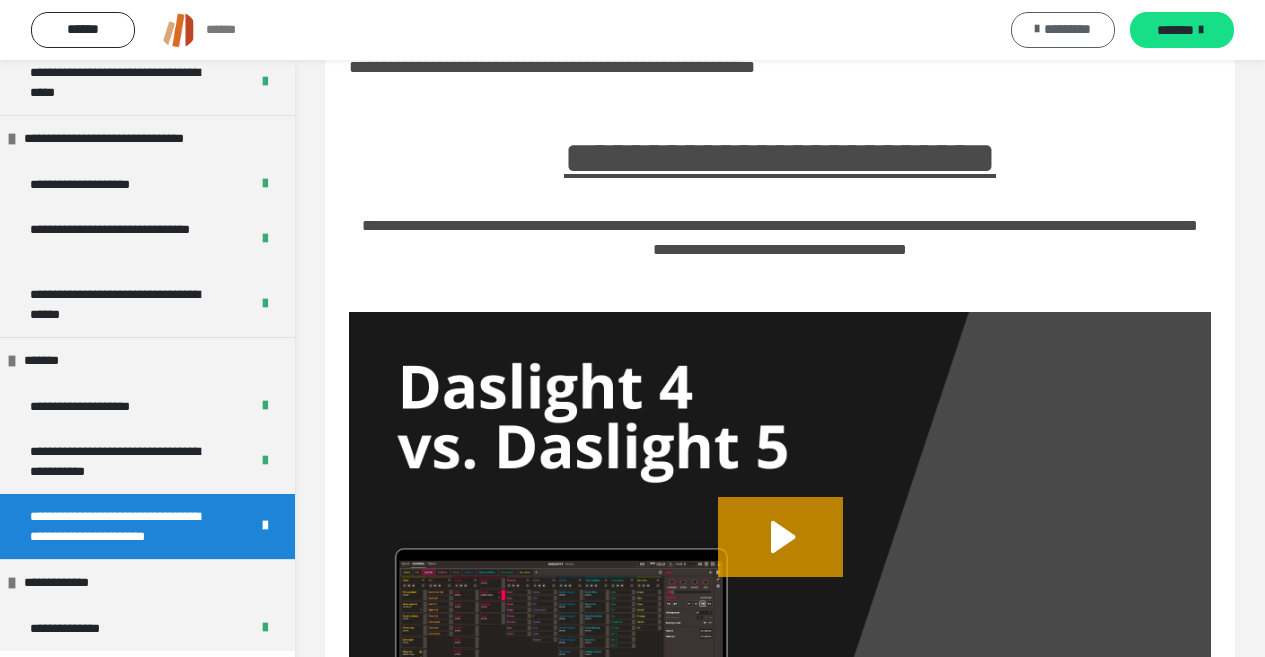 click on "*********" at bounding box center [1063, 30] 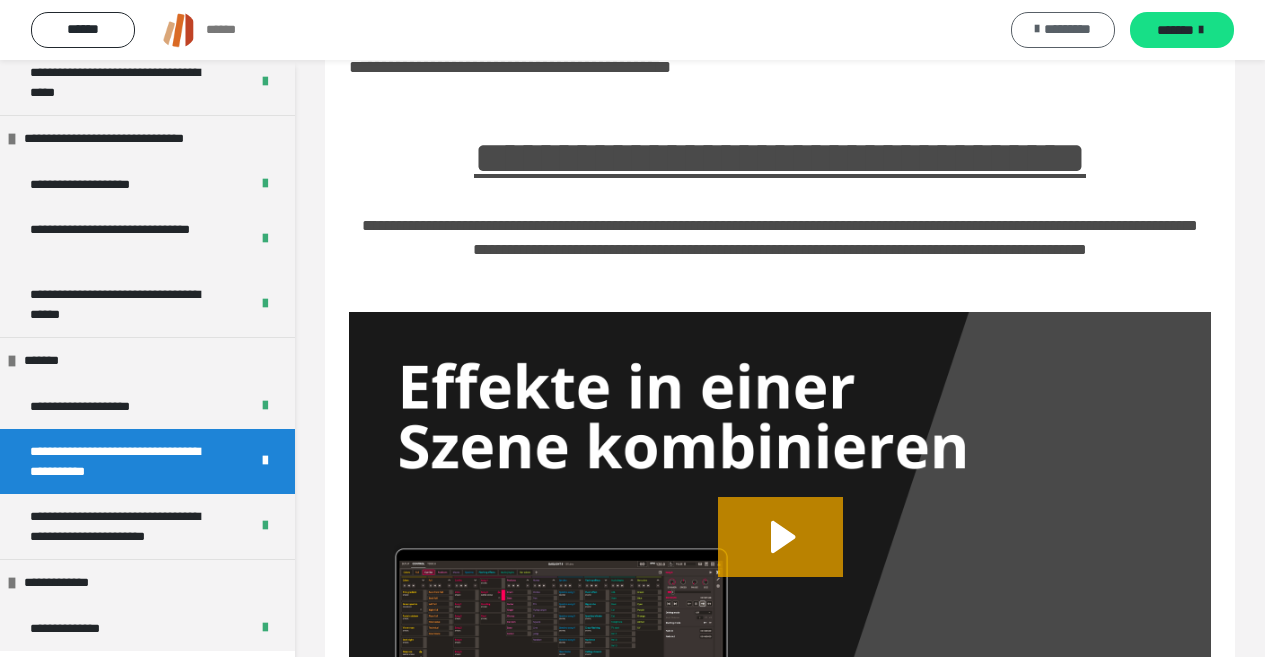 click on "*********" at bounding box center [1063, 30] 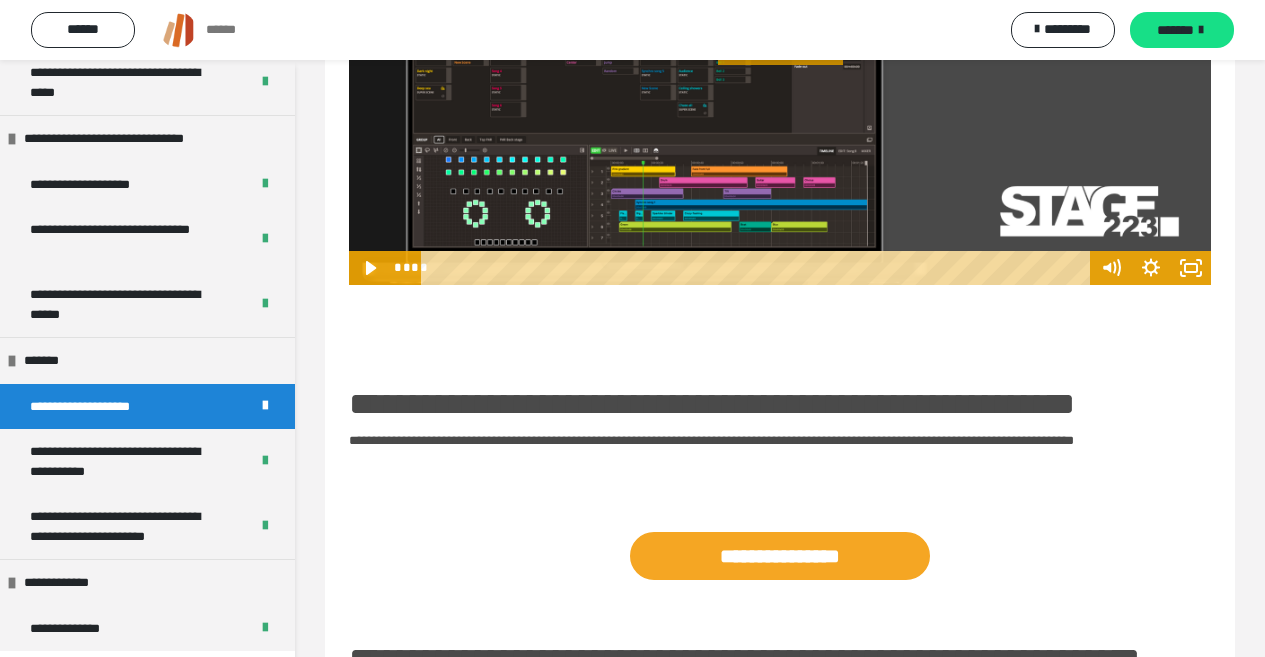 scroll, scrollTop: 660, scrollLeft: 0, axis: vertical 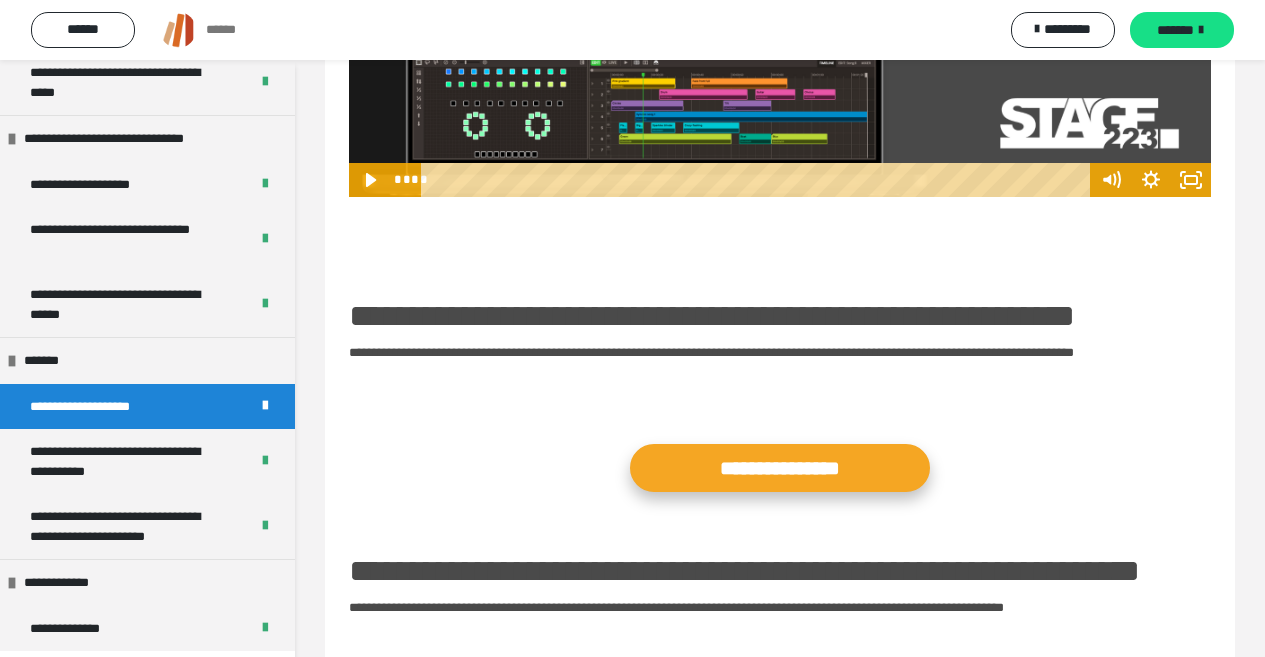 click on "**********" at bounding box center [780, 468] 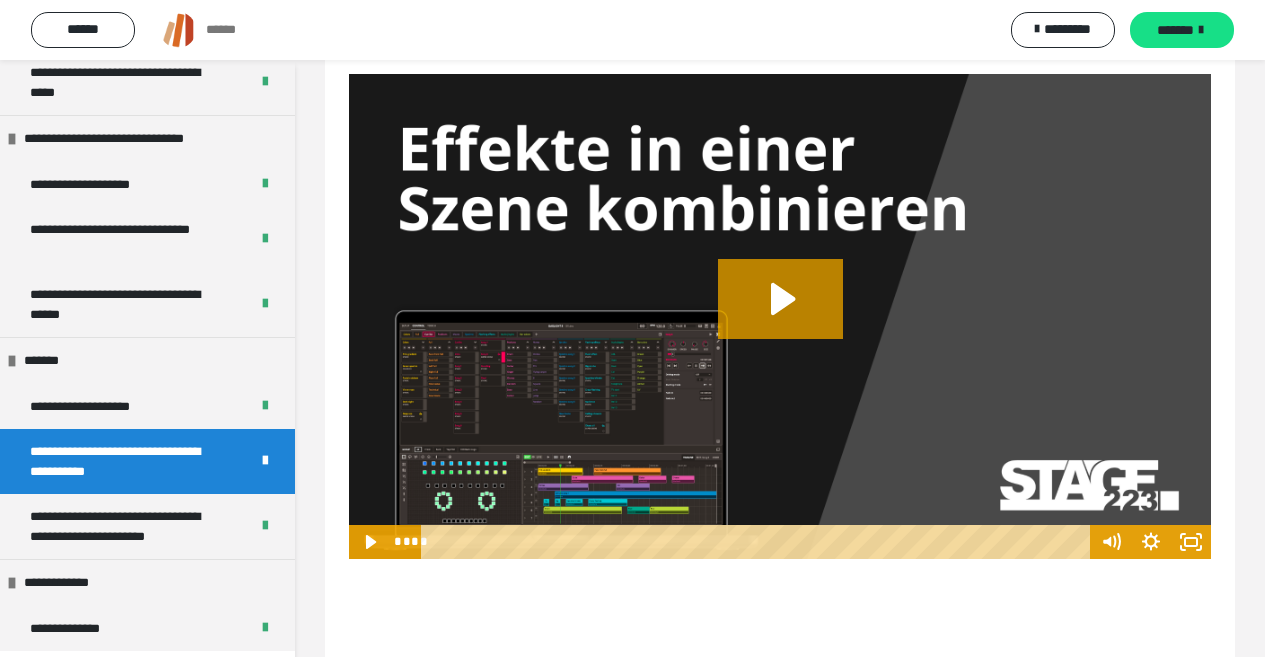 scroll, scrollTop: 0, scrollLeft: 0, axis: both 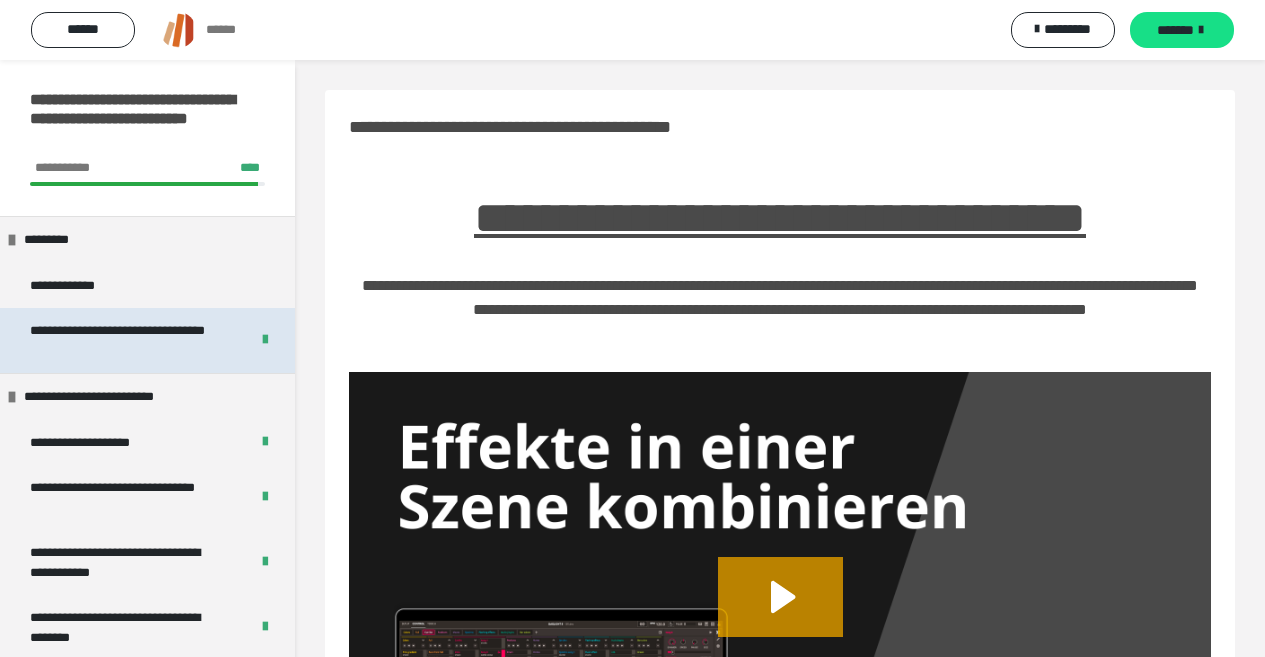 click on "**********" at bounding box center [124, 340] 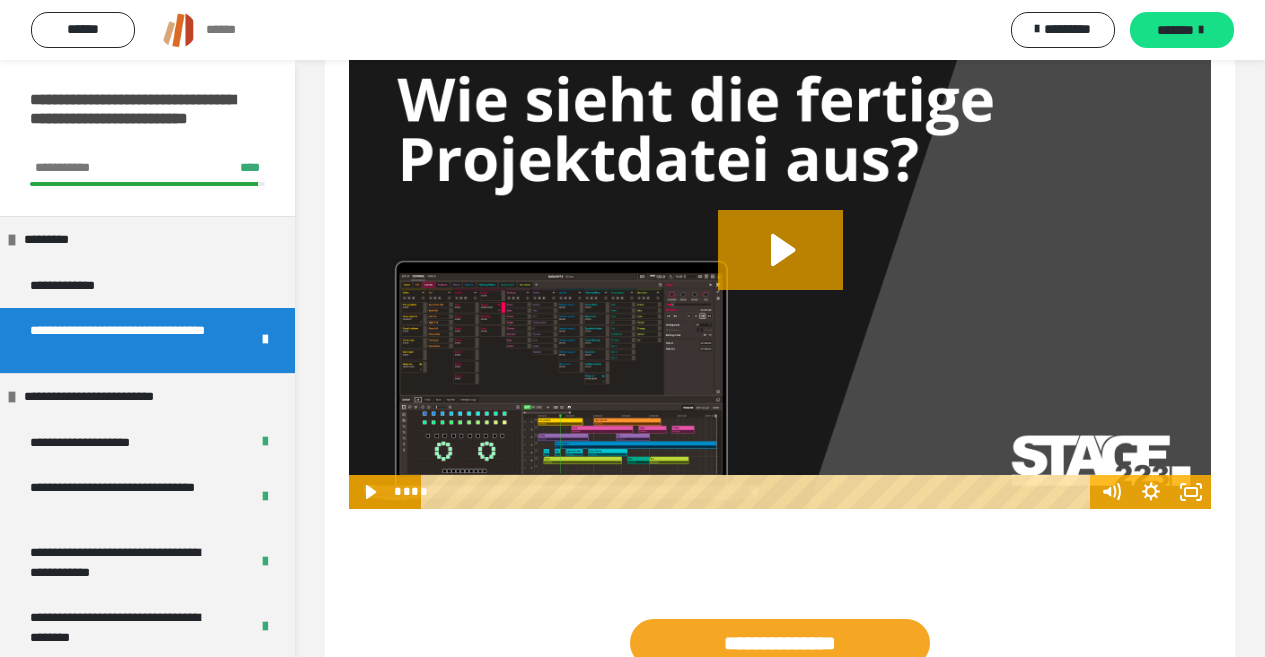 scroll, scrollTop: 1027, scrollLeft: 0, axis: vertical 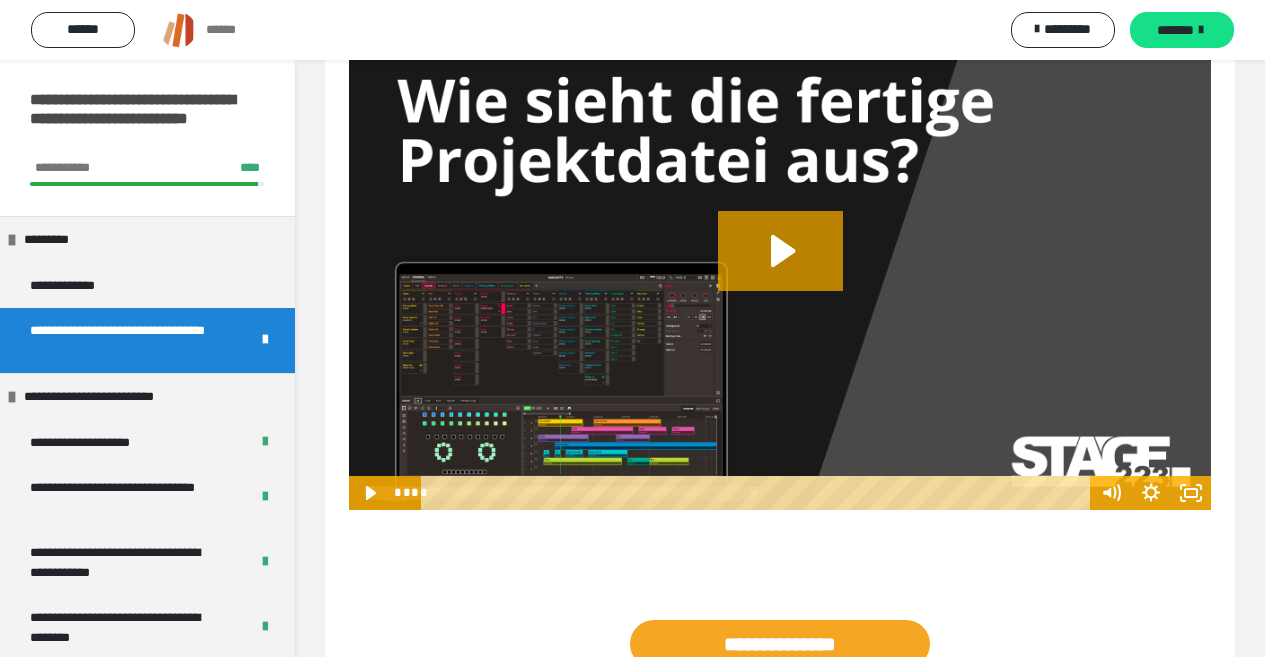 click on "**********" at bounding box center (140, 119) 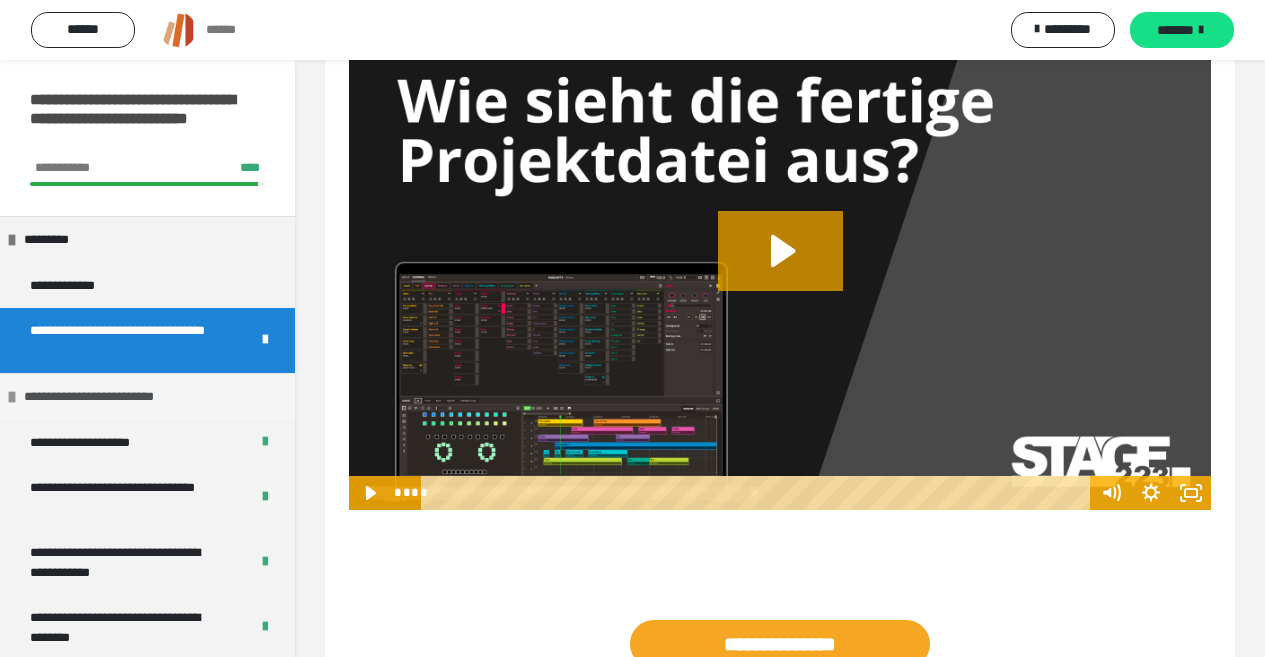 click on "**********" at bounding box center (108, 397) 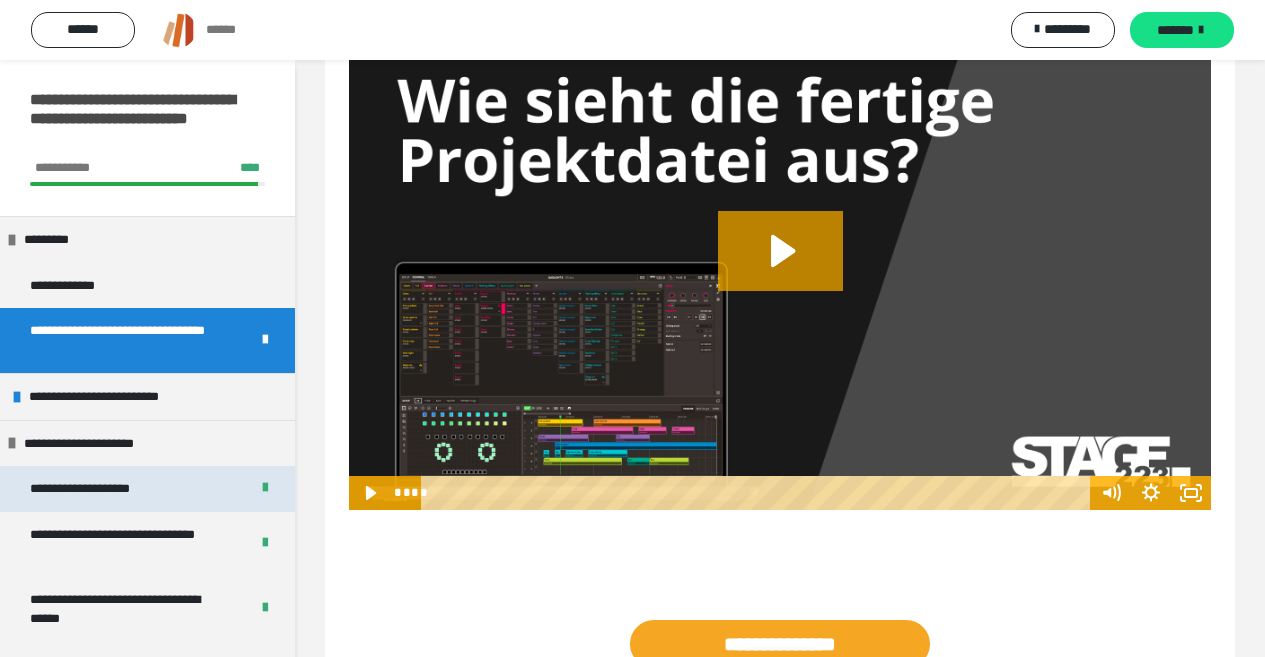 click on "**********" at bounding box center [101, 489] 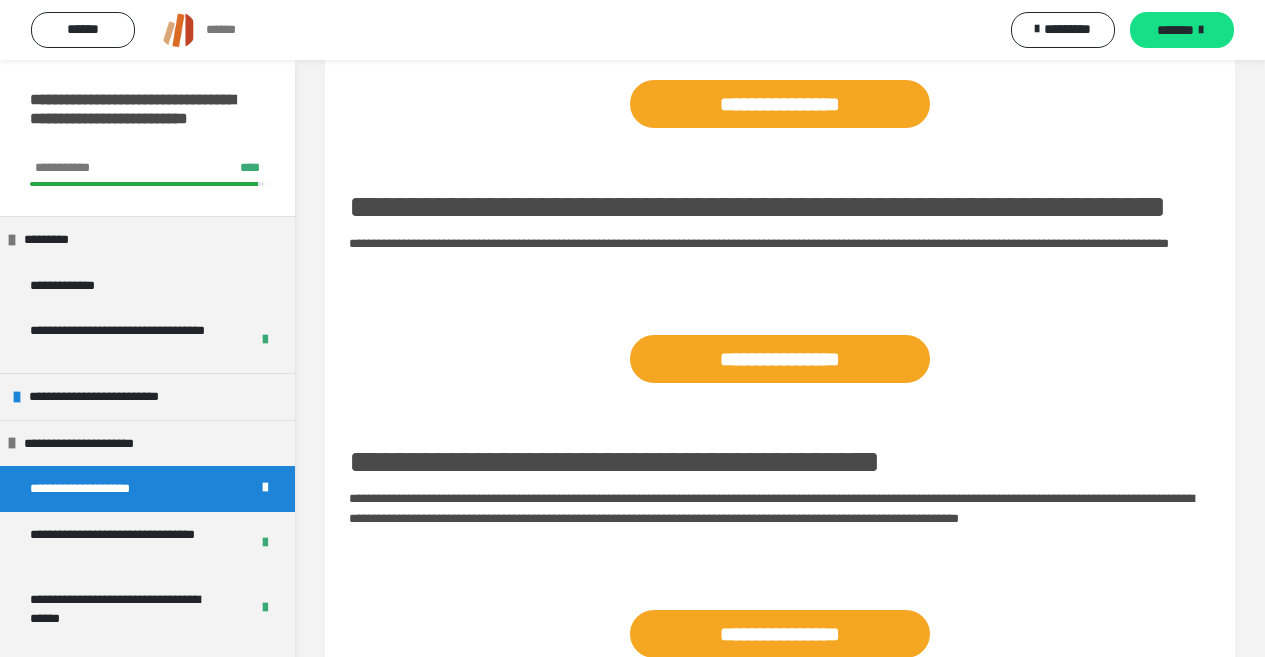 scroll, scrollTop: 2516, scrollLeft: 0, axis: vertical 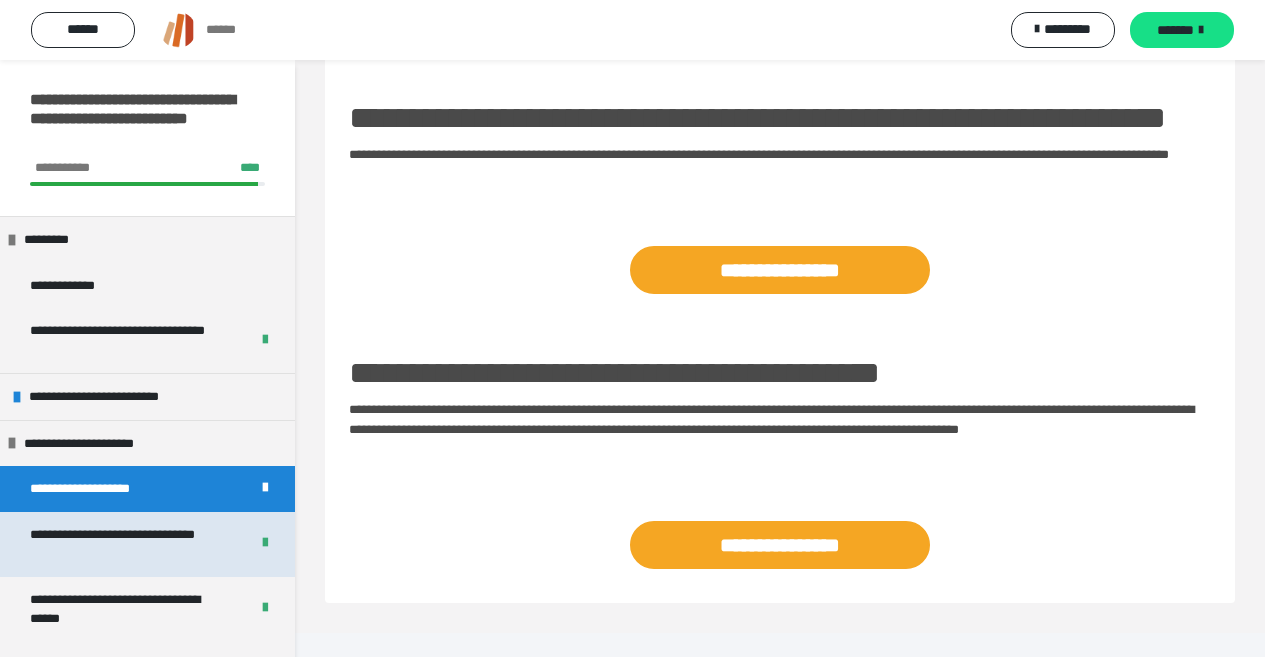 click on "**********" at bounding box center [124, 544] 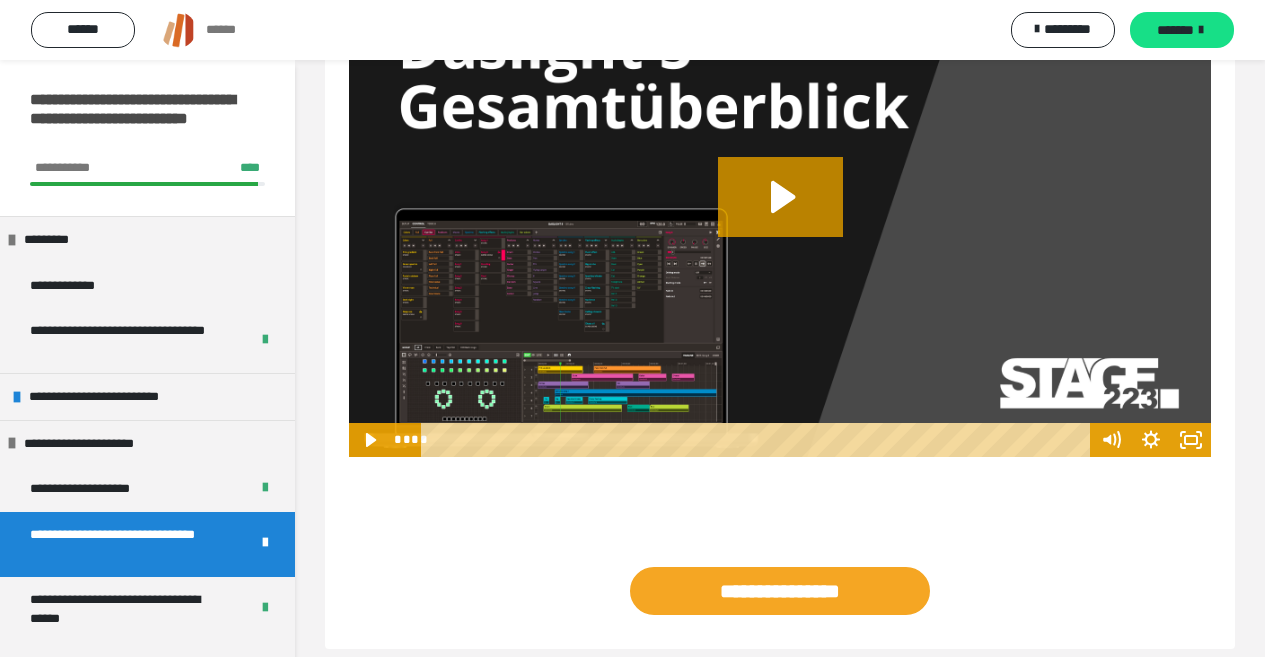 scroll, scrollTop: 422, scrollLeft: 0, axis: vertical 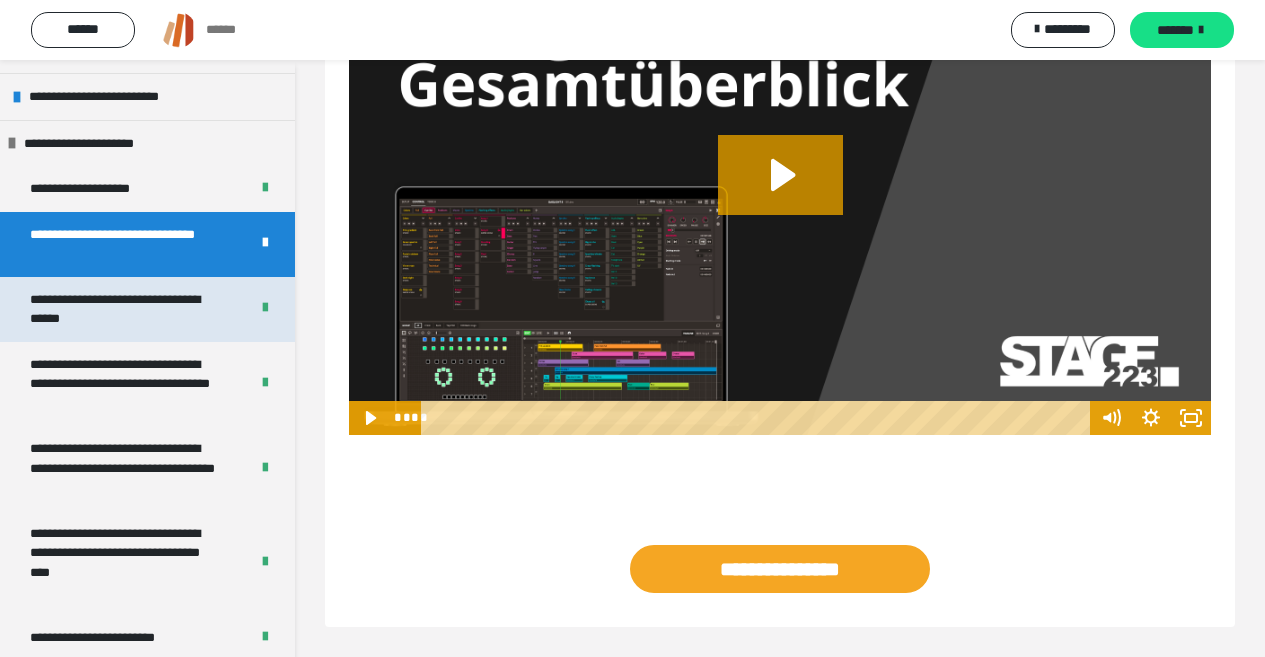 click on "**********" at bounding box center [124, 309] 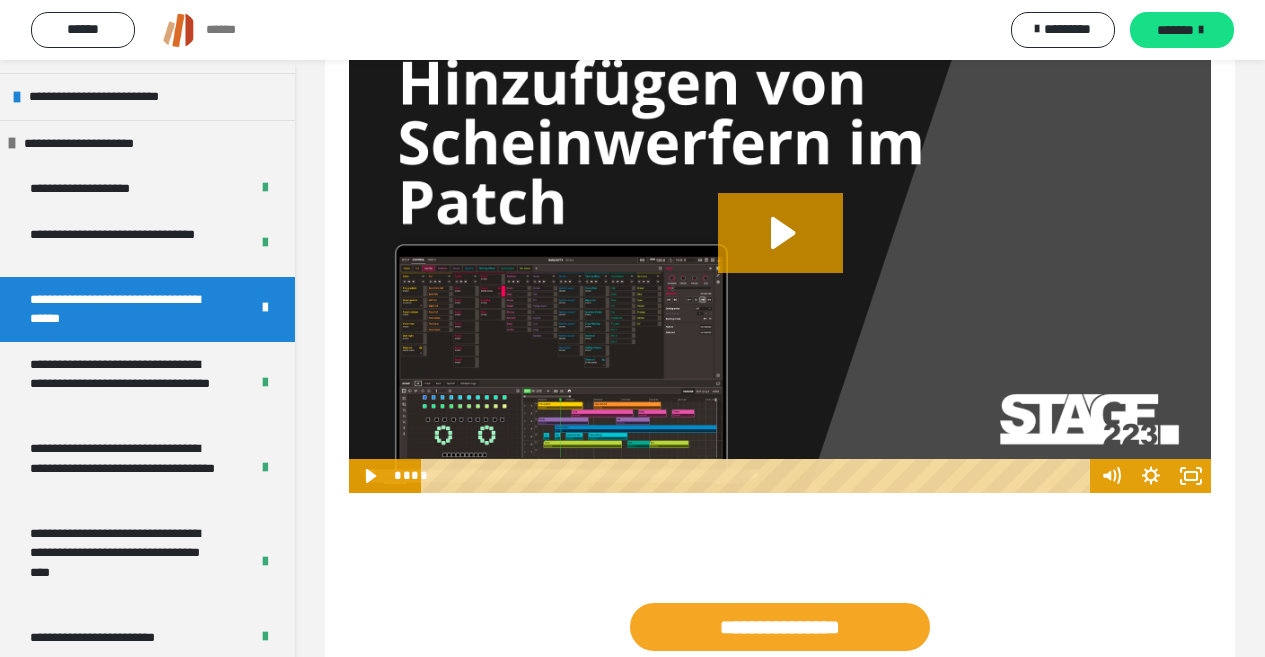scroll, scrollTop: 446, scrollLeft: 0, axis: vertical 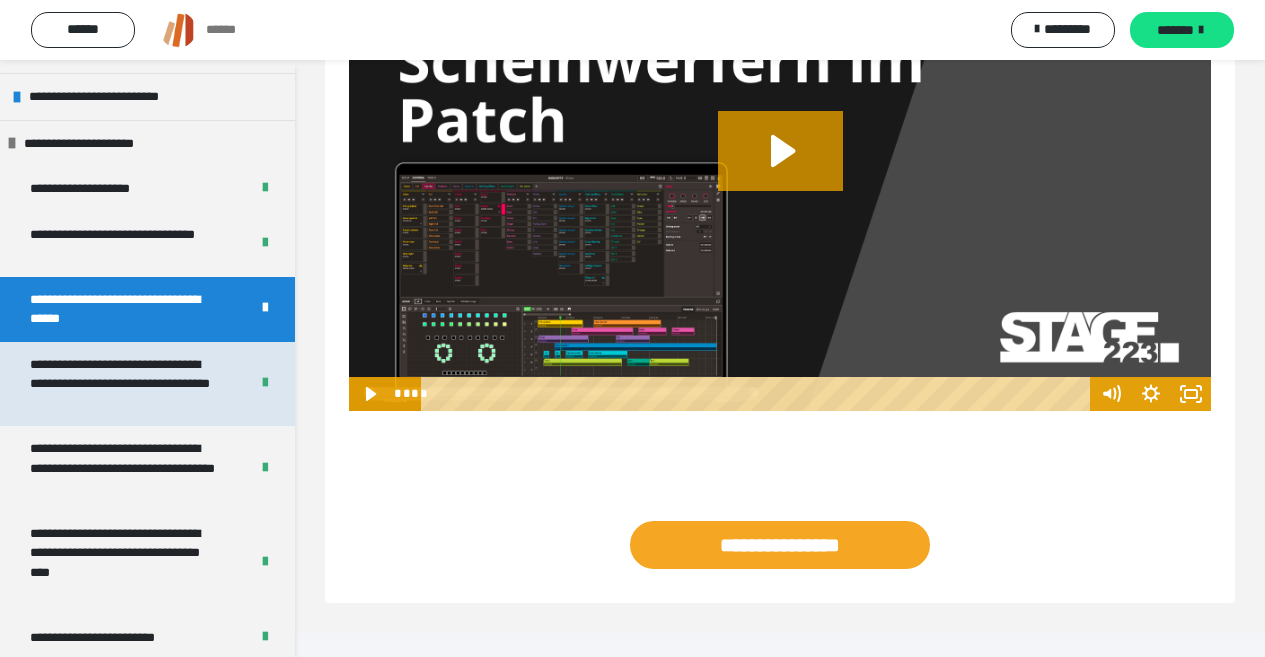 click on "**********" at bounding box center (124, 384) 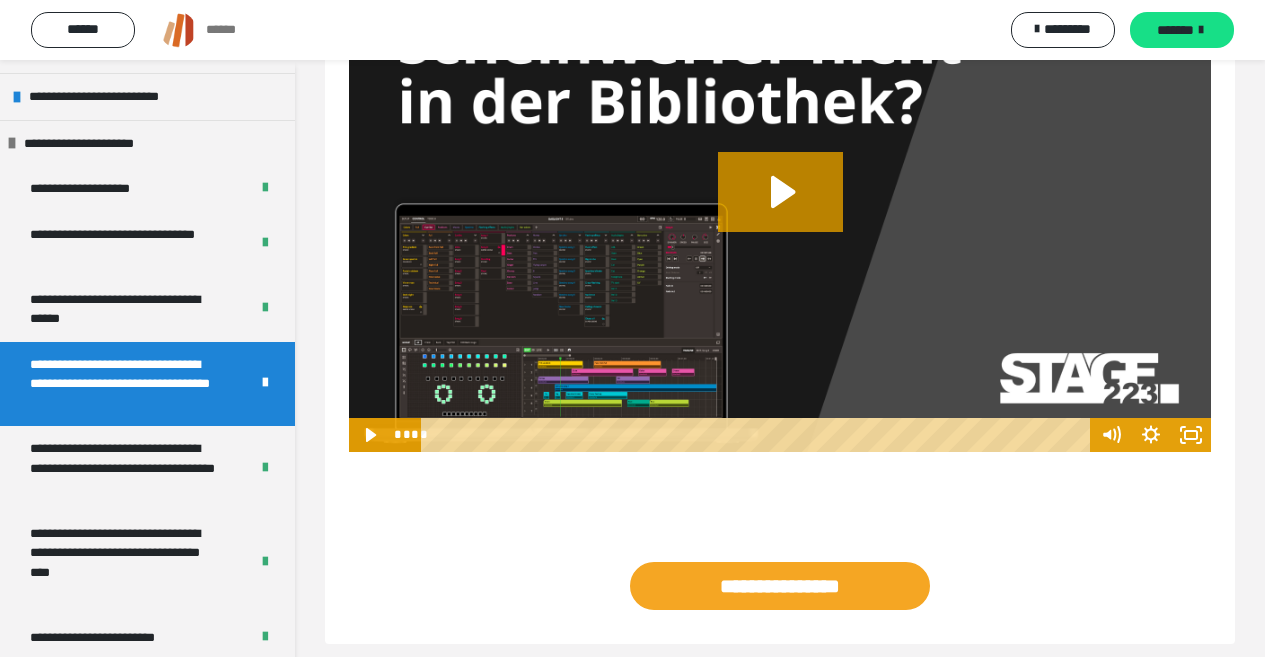 scroll, scrollTop: 501, scrollLeft: 0, axis: vertical 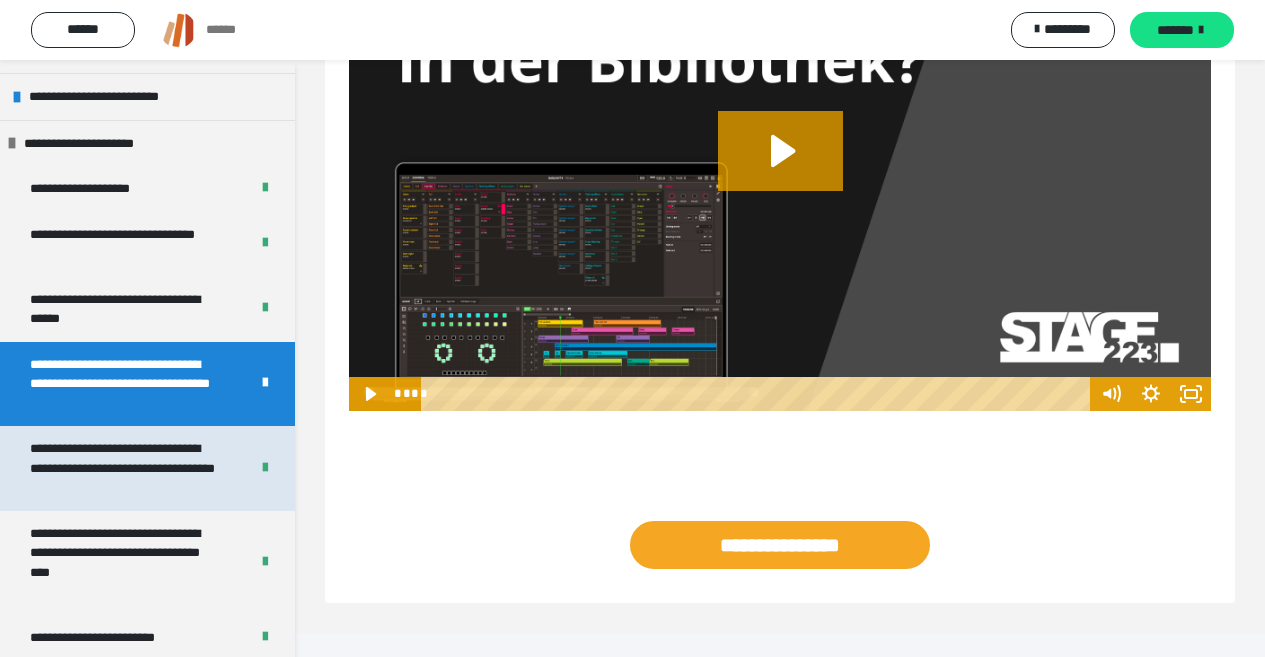 click on "**********" at bounding box center (124, 468) 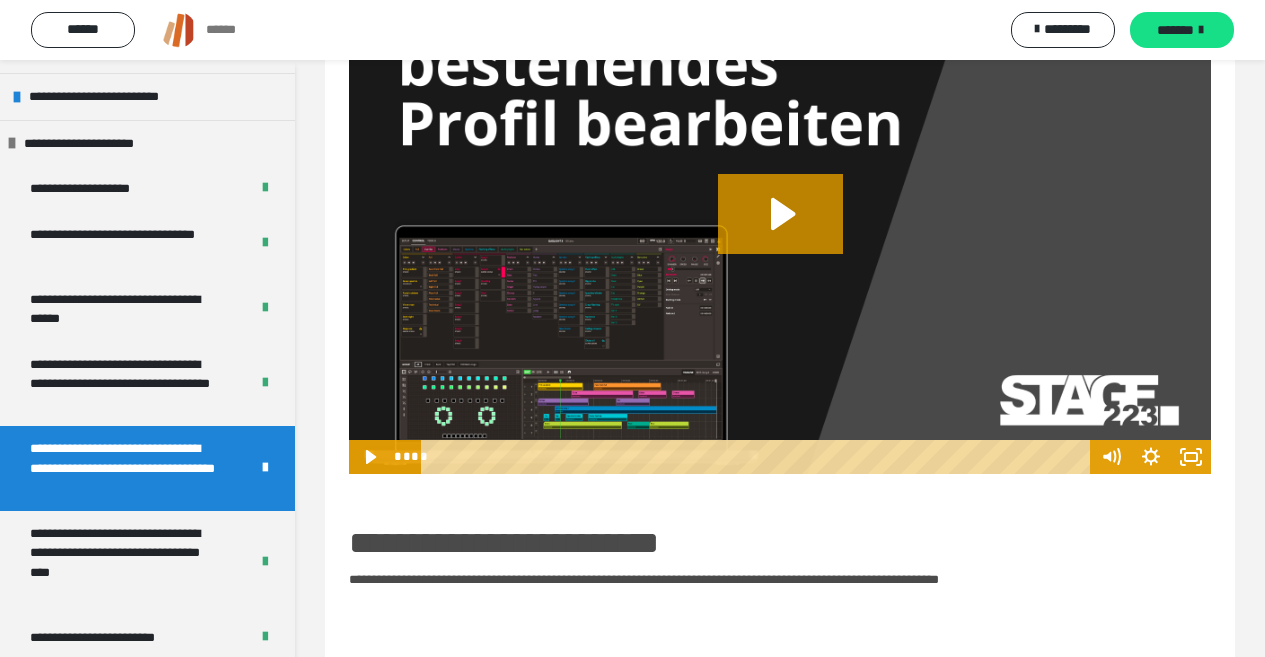 scroll, scrollTop: 1310, scrollLeft: 0, axis: vertical 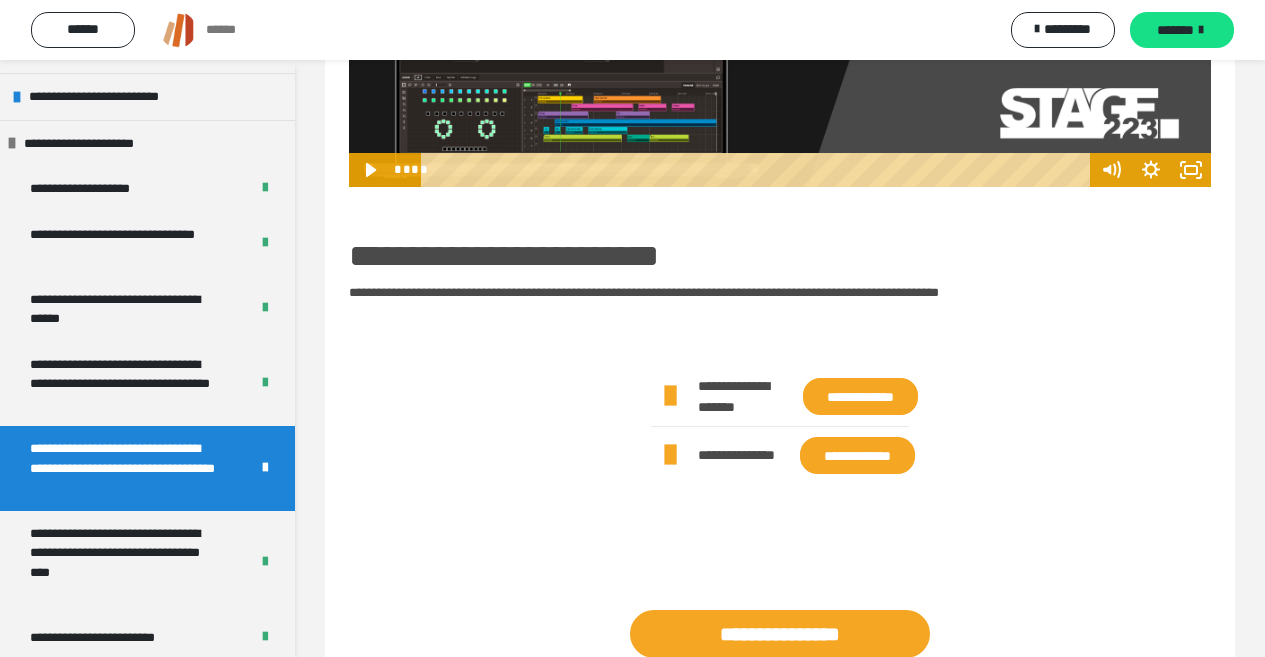 click on "**********" at bounding box center (860, 396) 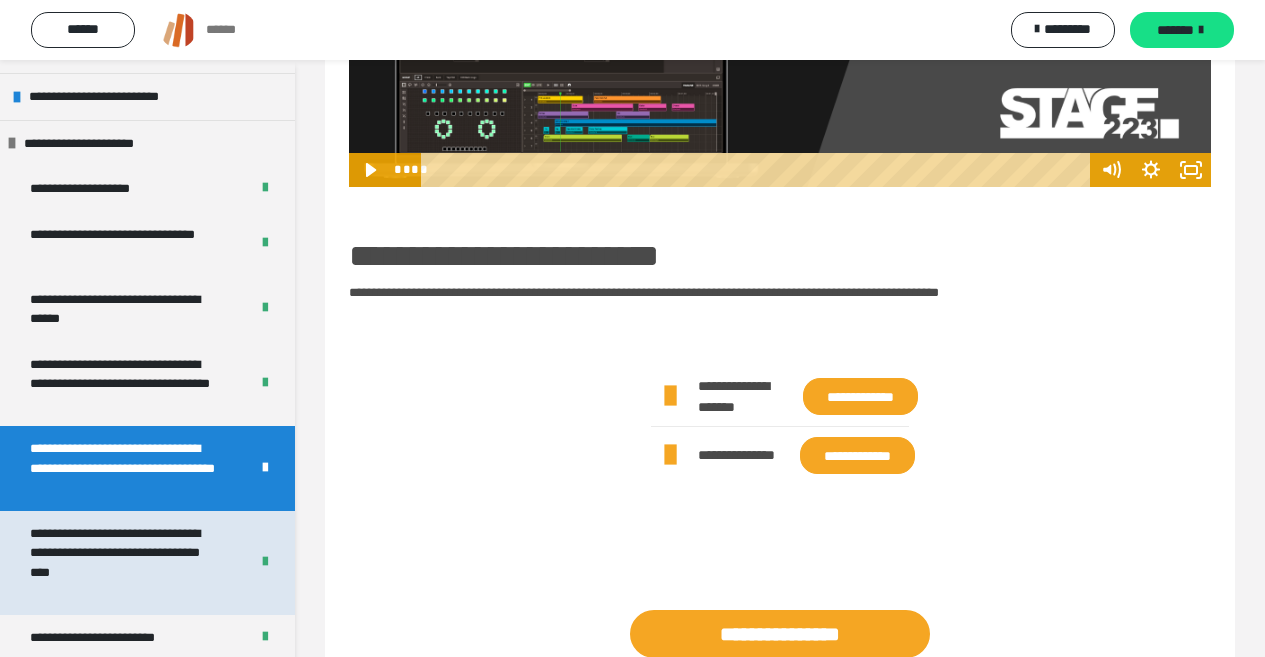 click on "**********" at bounding box center (124, 563) 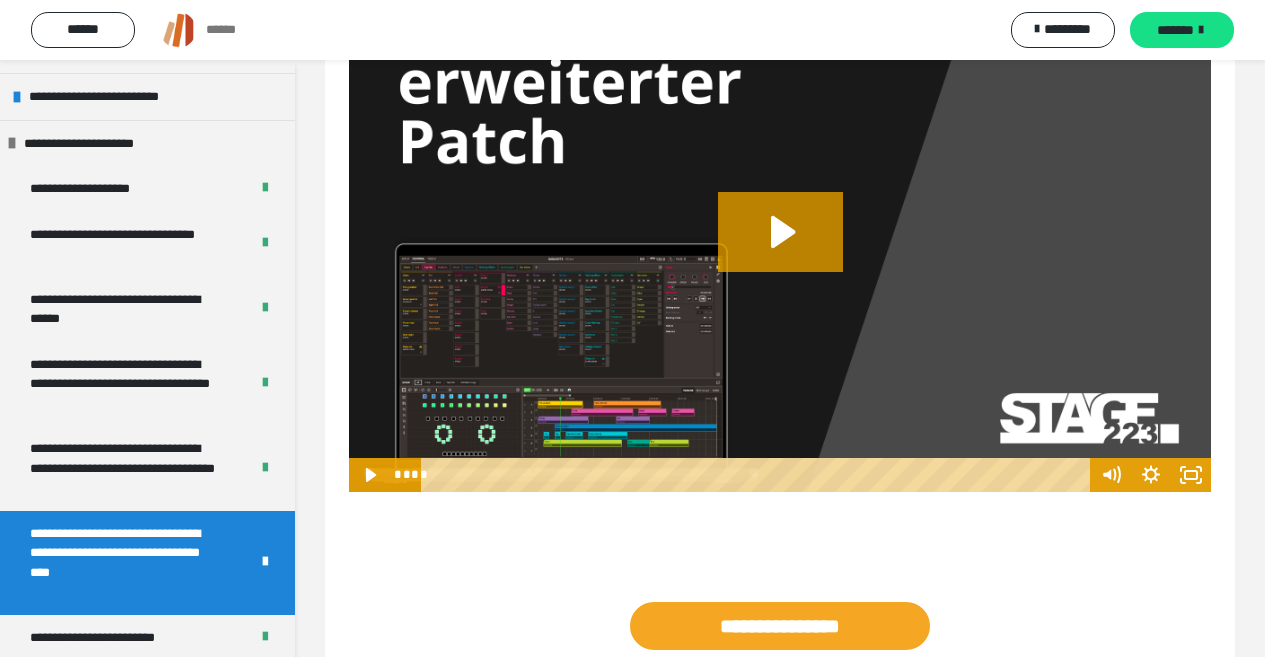scroll, scrollTop: 477, scrollLeft: 0, axis: vertical 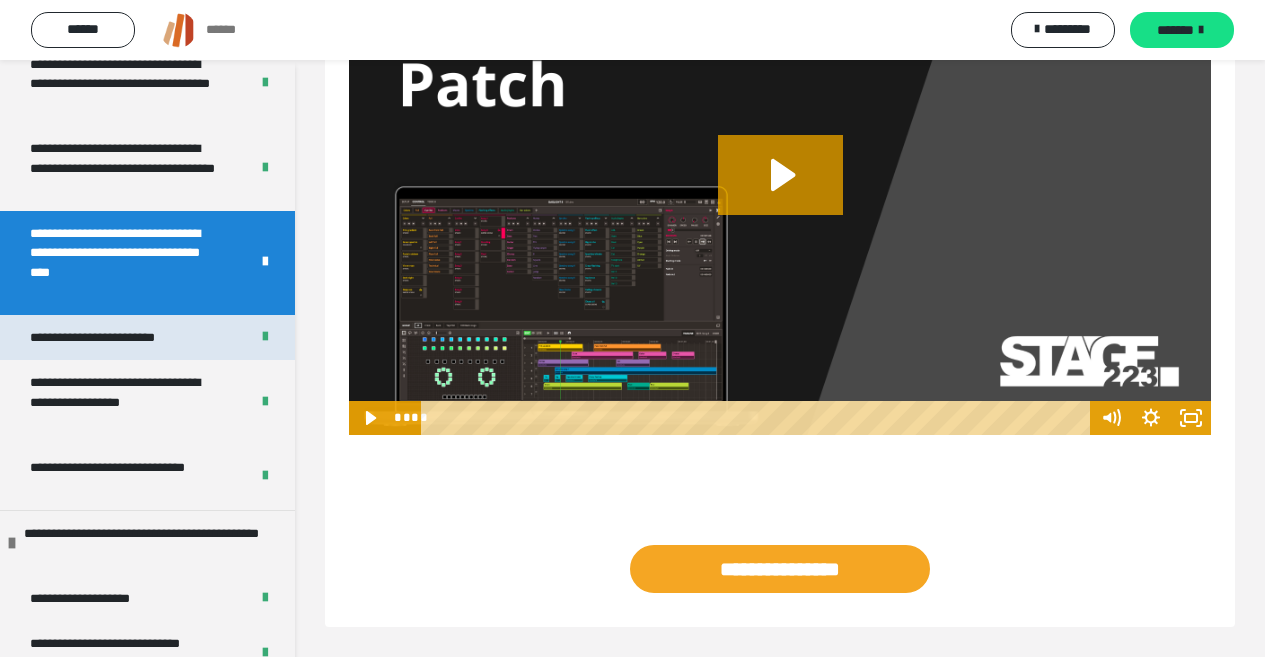 click on "**********" at bounding box center (111, 338) 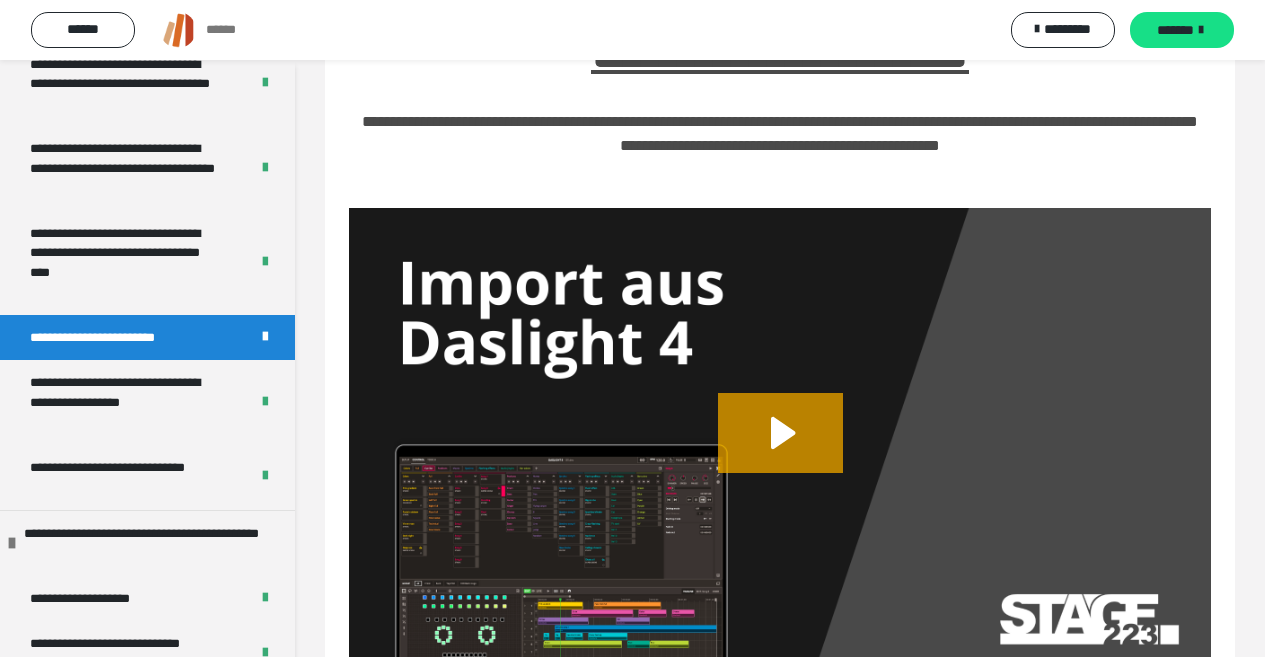 scroll, scrollTop: 422, scrollLeft: 0, axis: vertical 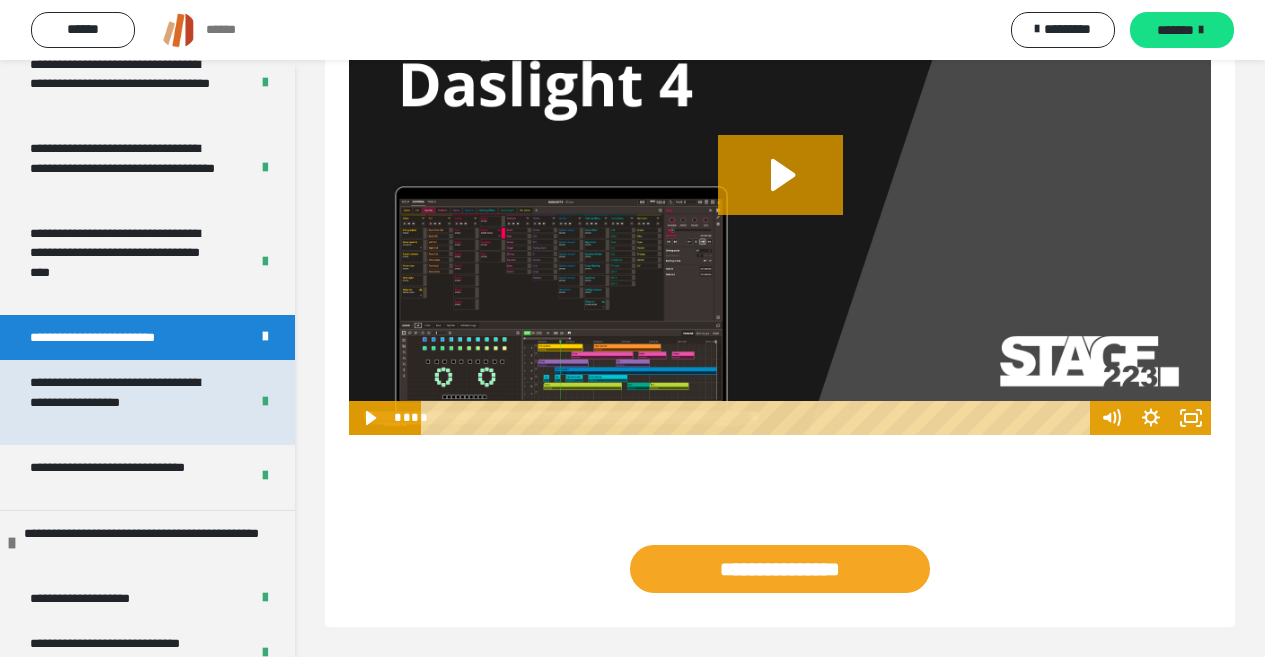 click on "**********" at bounding box center (124, 402) 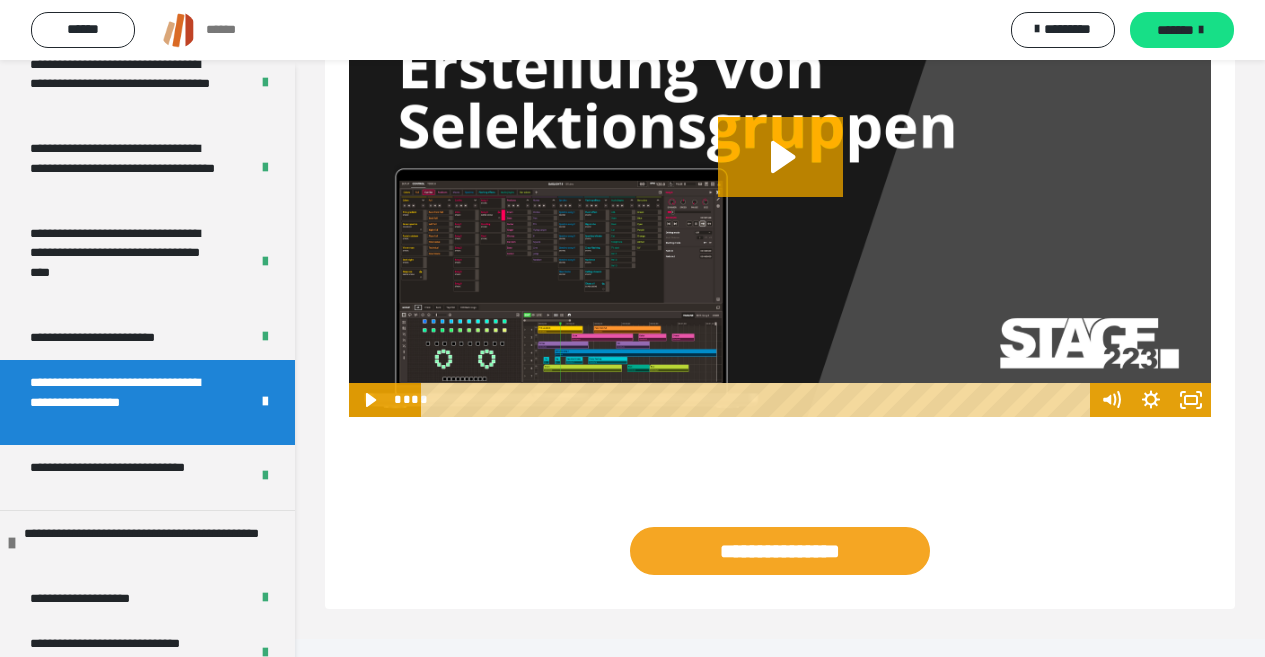 scroll, scrollTop: 477, scrollLeft: 0, axis: vertical 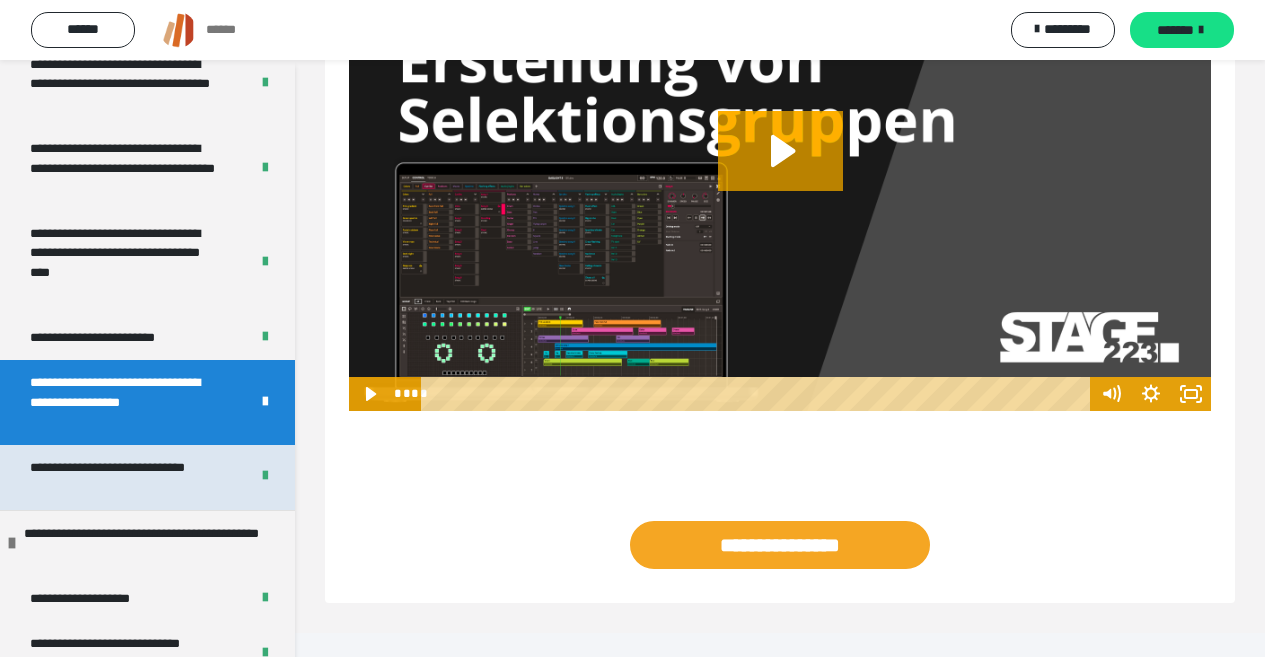drag, startPoint x: 105, startPoint y: 484, endPoint x: 116, endPoint y: 497, distance: 17.029387 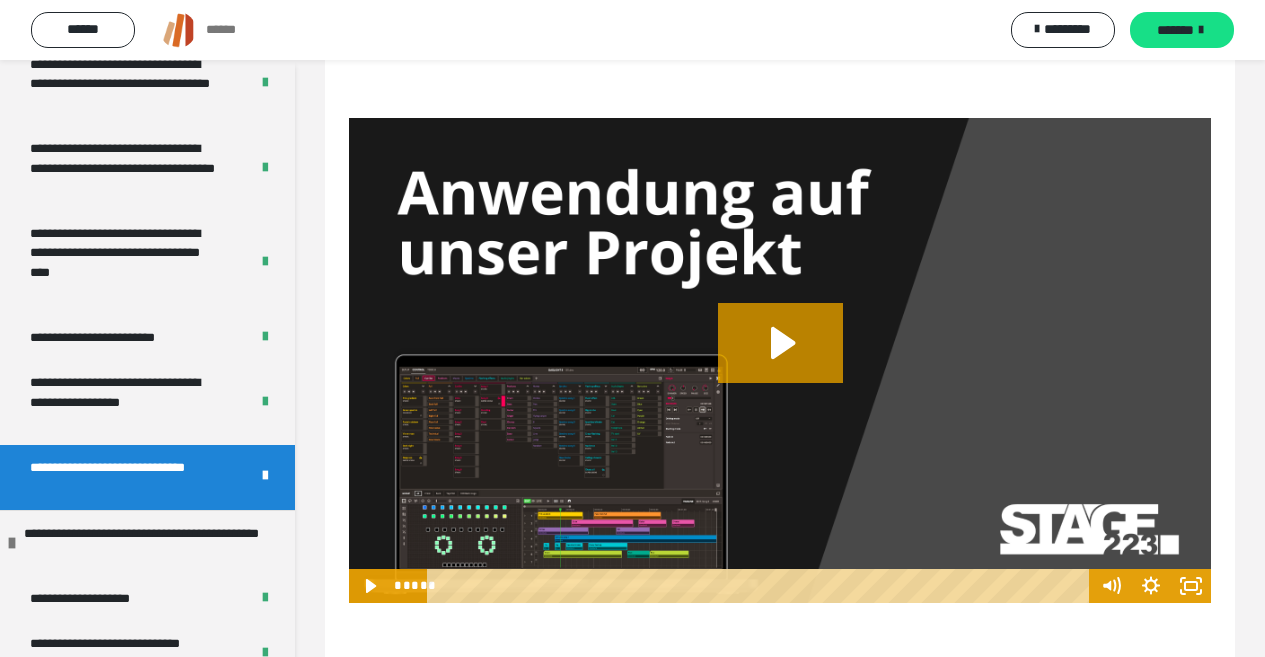 scroll, scrollTop: 678, scrollLeft: 0, axis: vertical 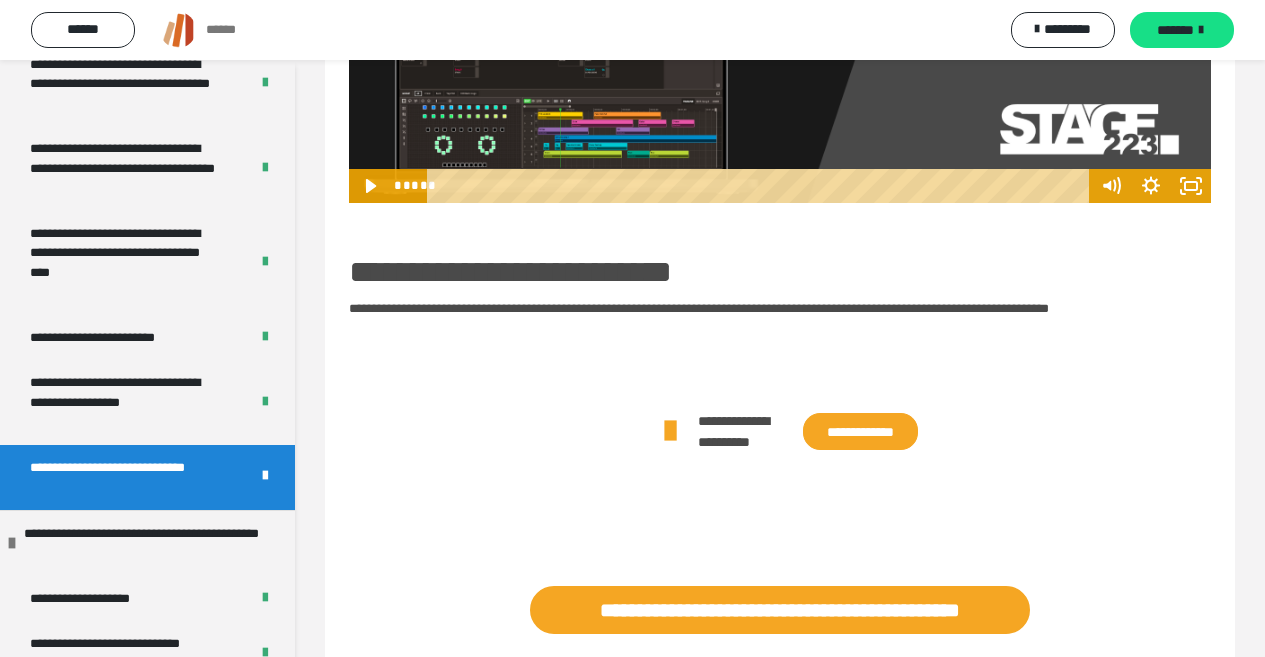click on "**********" at bounding box center [860, 431] 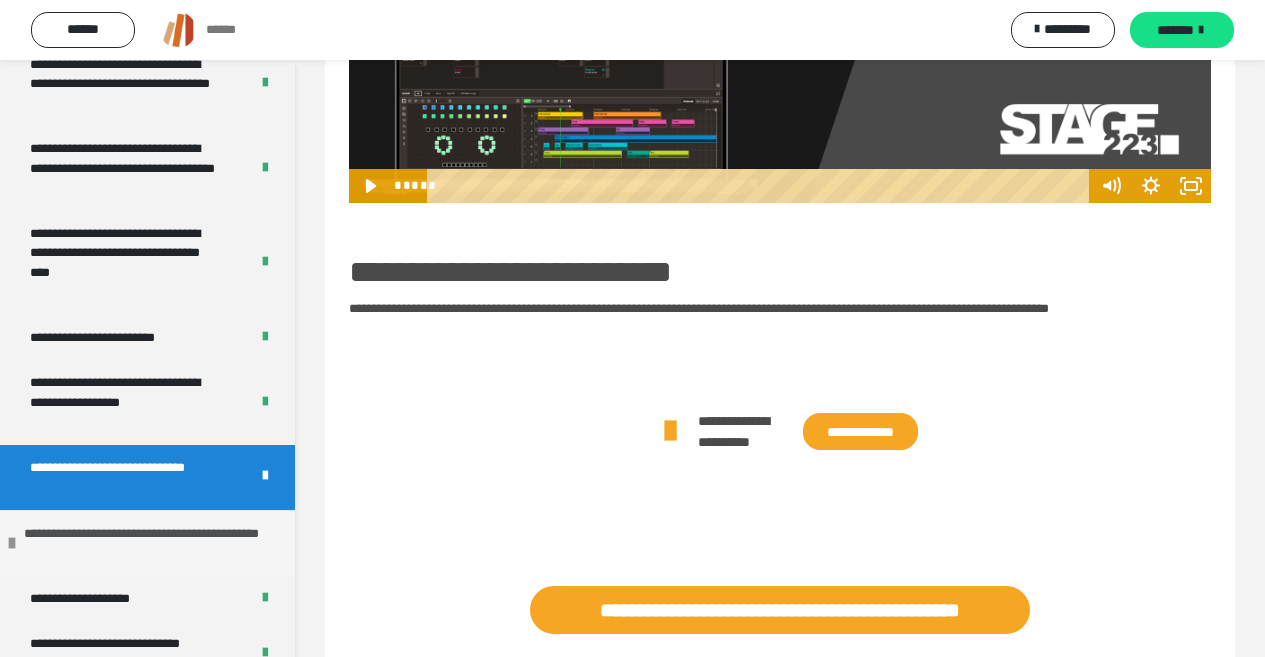 click on "**********" at bounding box center [144, 543] 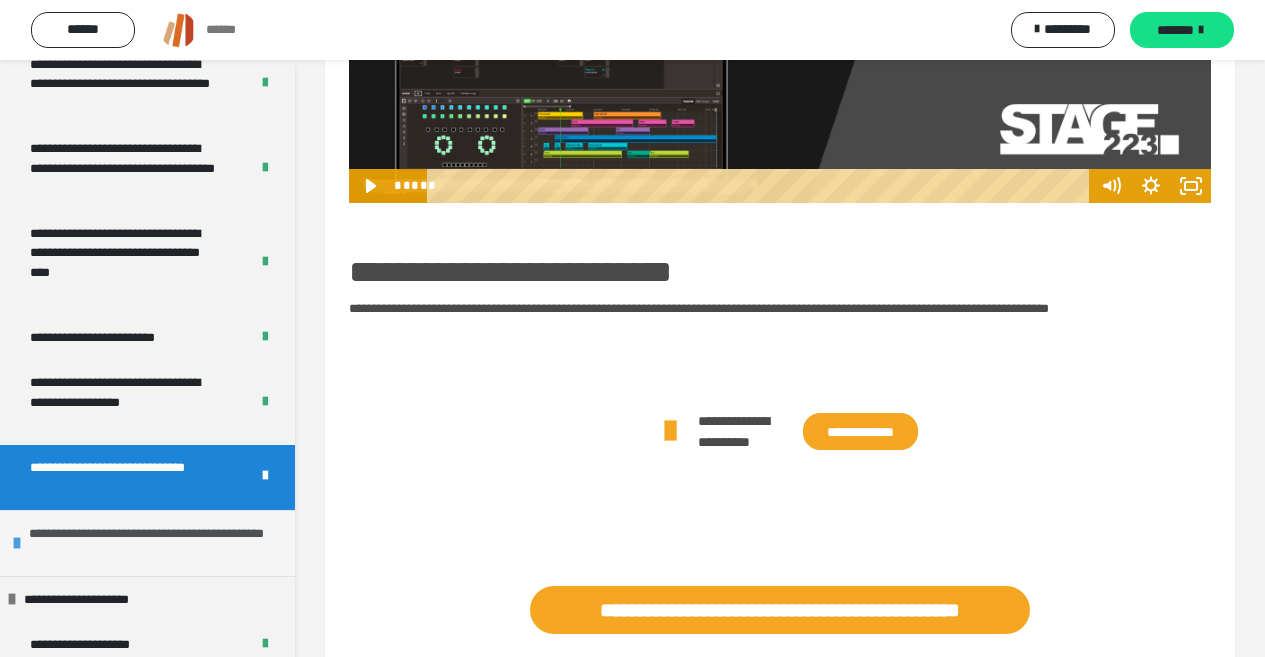 scroll, scrollTop: 900, scrollLeft: 0, axis: vertical 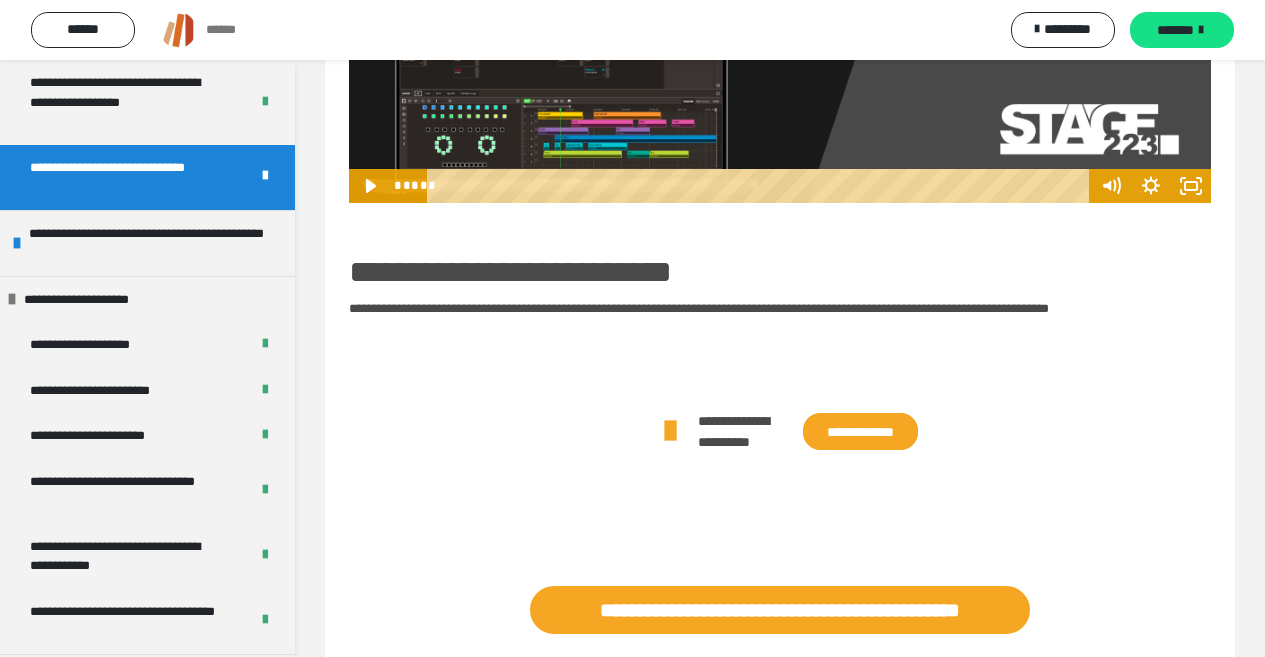 click on "**********" at bounding box center [860, 431] 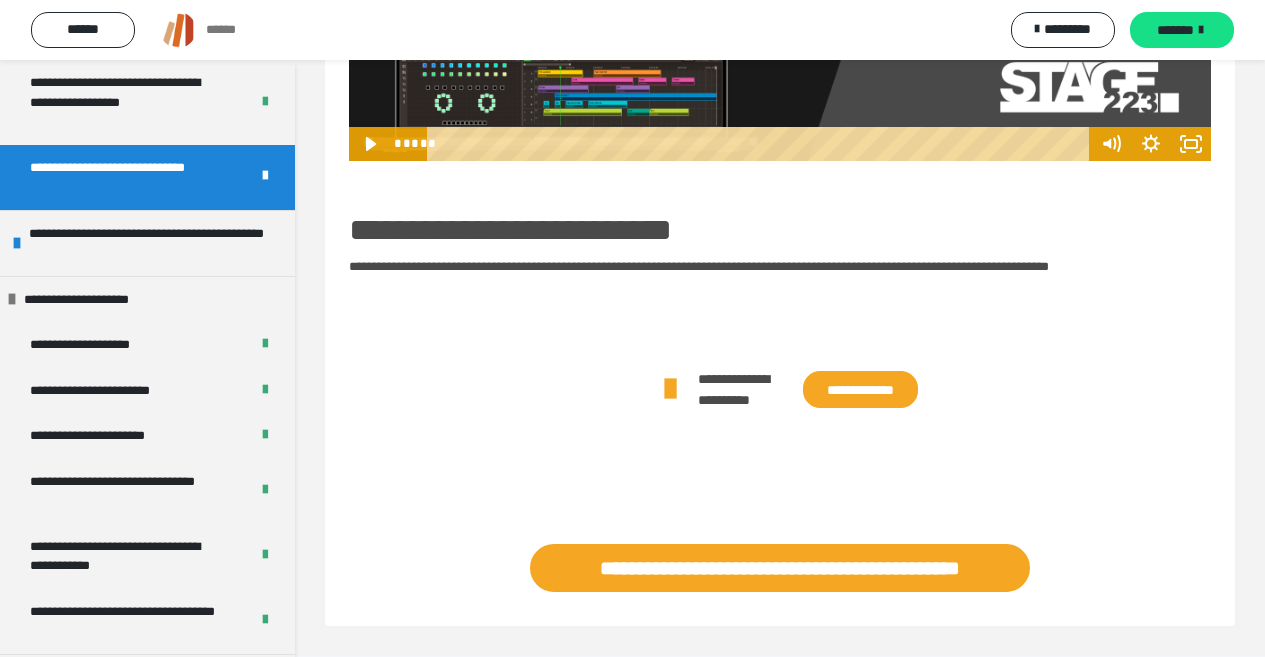 scroll, scrollTop: 743, scrollLeft: 0, axis: vertical 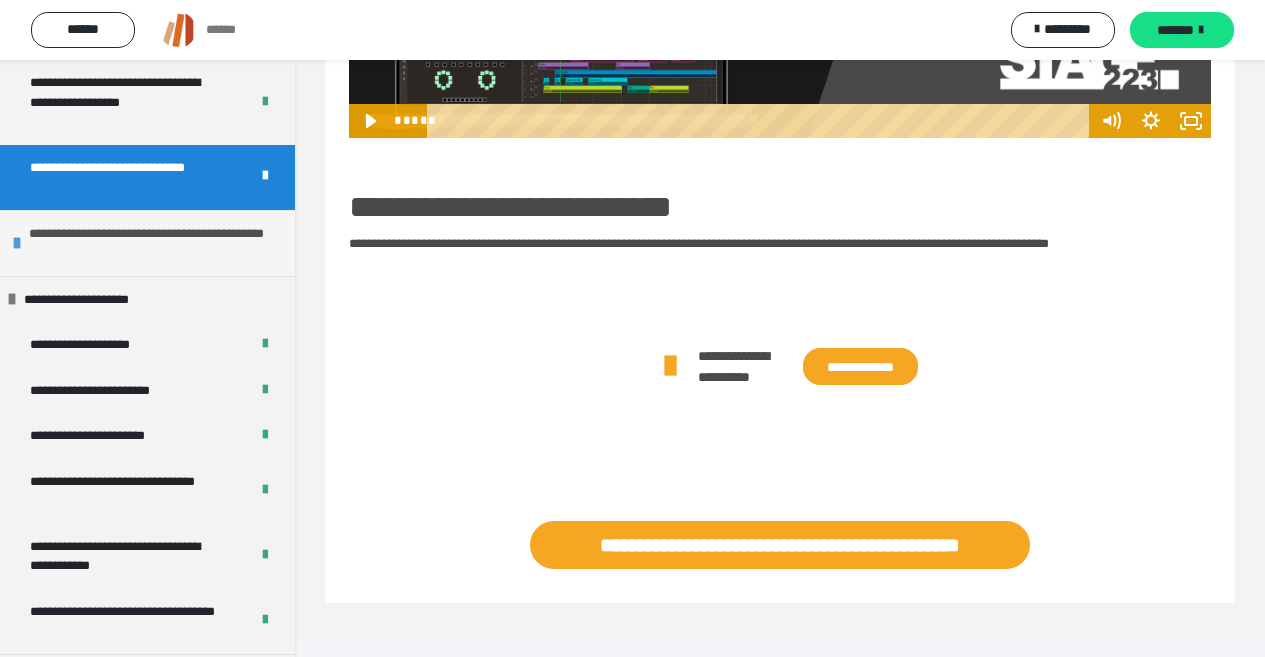 click on "**********" at bounding box center (149, 243) 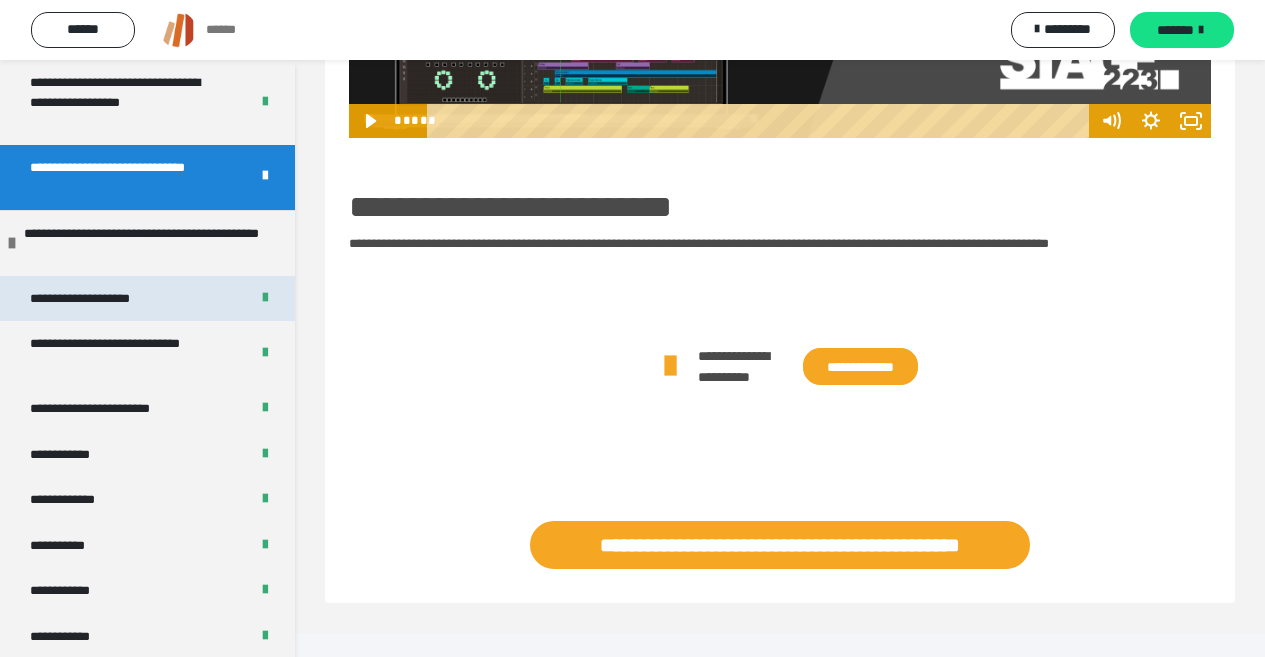 click on "**********" at bounding box center [102, 299] 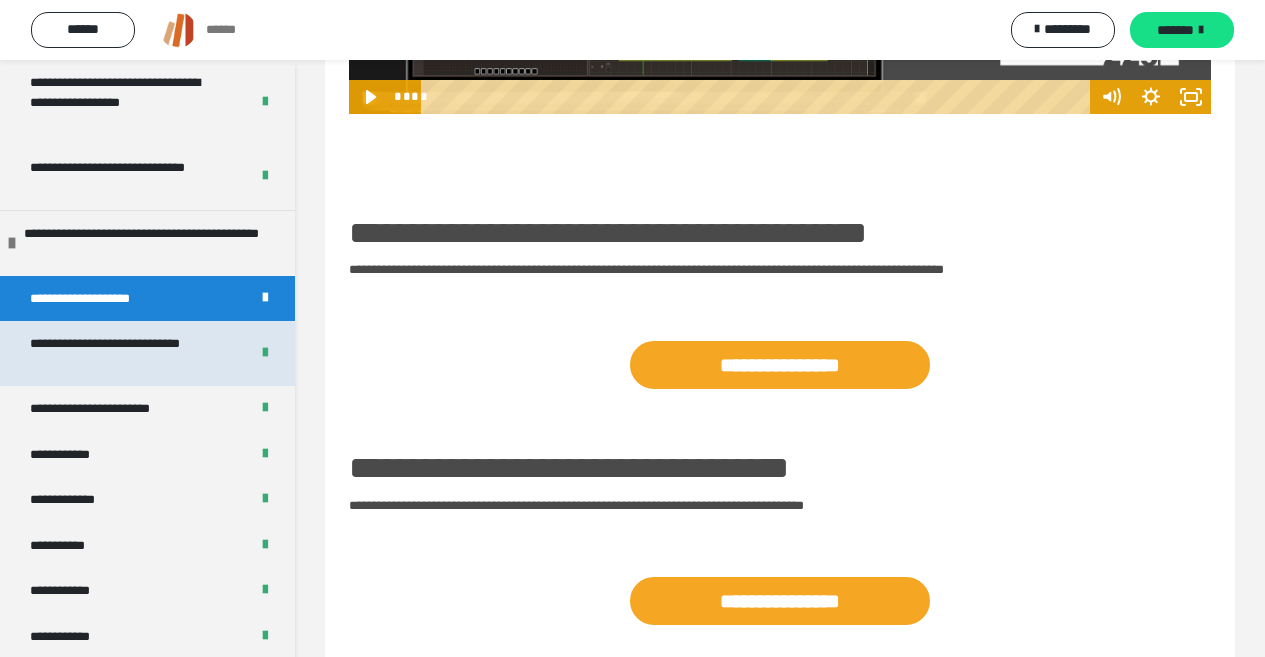 click on "**********" at bounding box center (124, 353) 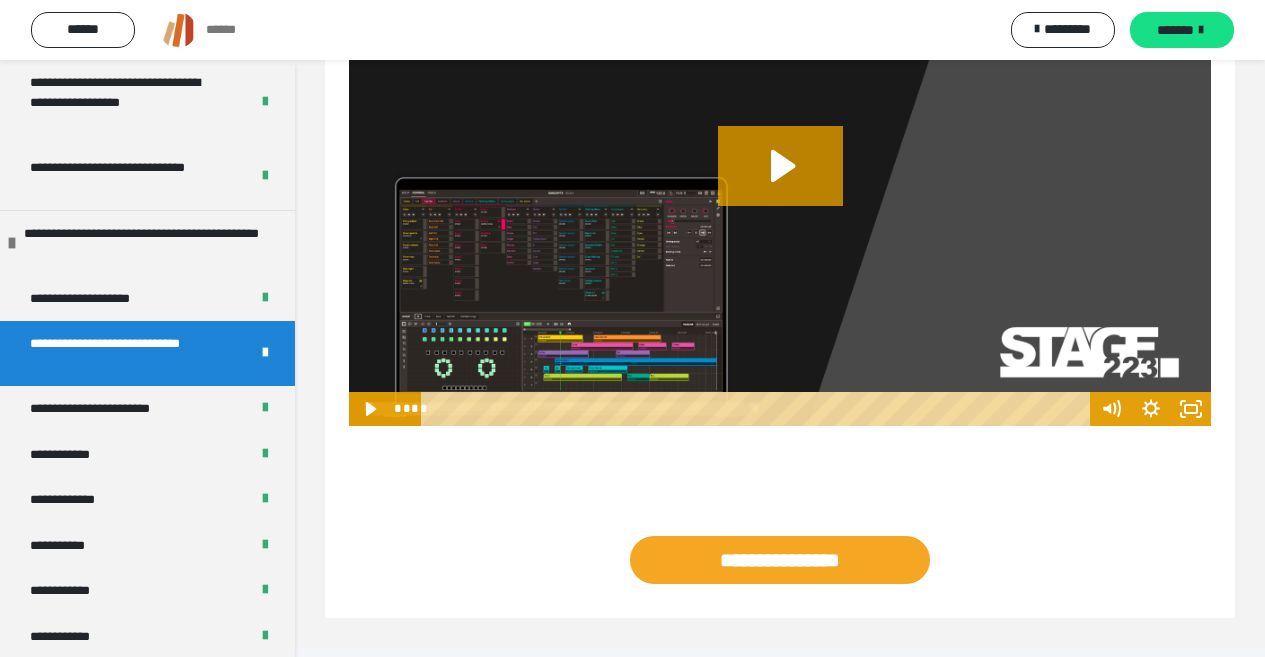 scroll, scrollTop: 422, scrollLeft: 0, axis: vertical 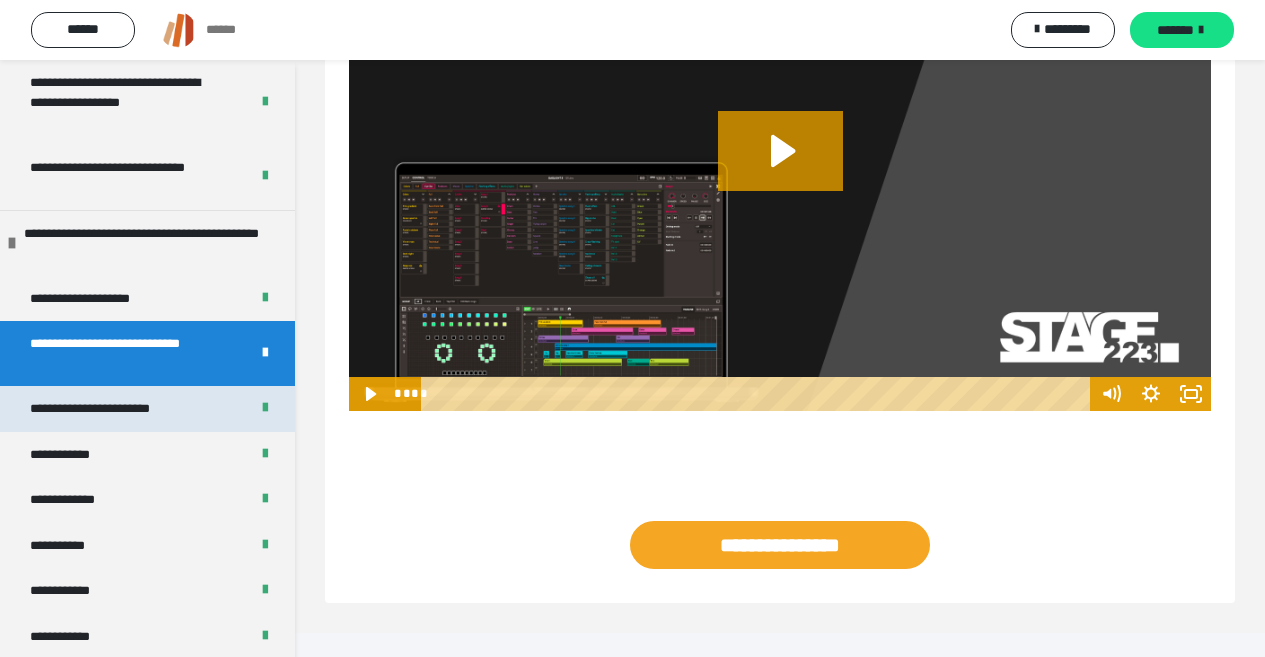 click on "**********" at bounding box center (104, 409) 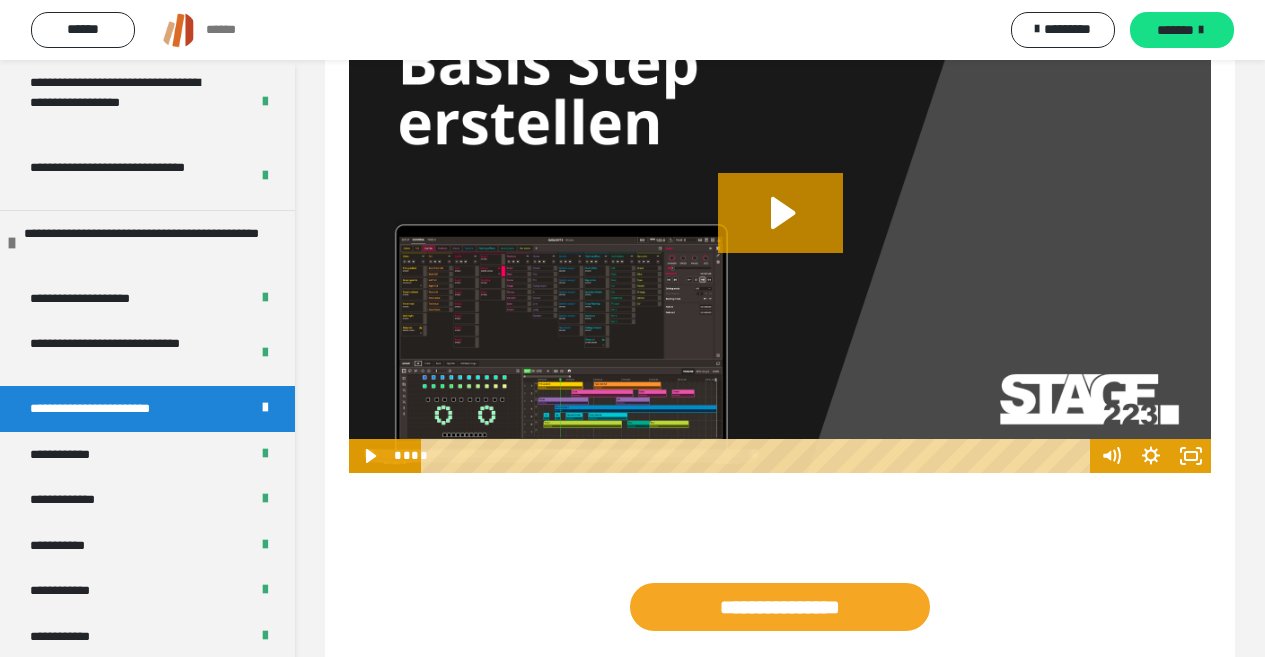 scroll, scrollTop: 398, scrollLeft: 0, axis: vertical 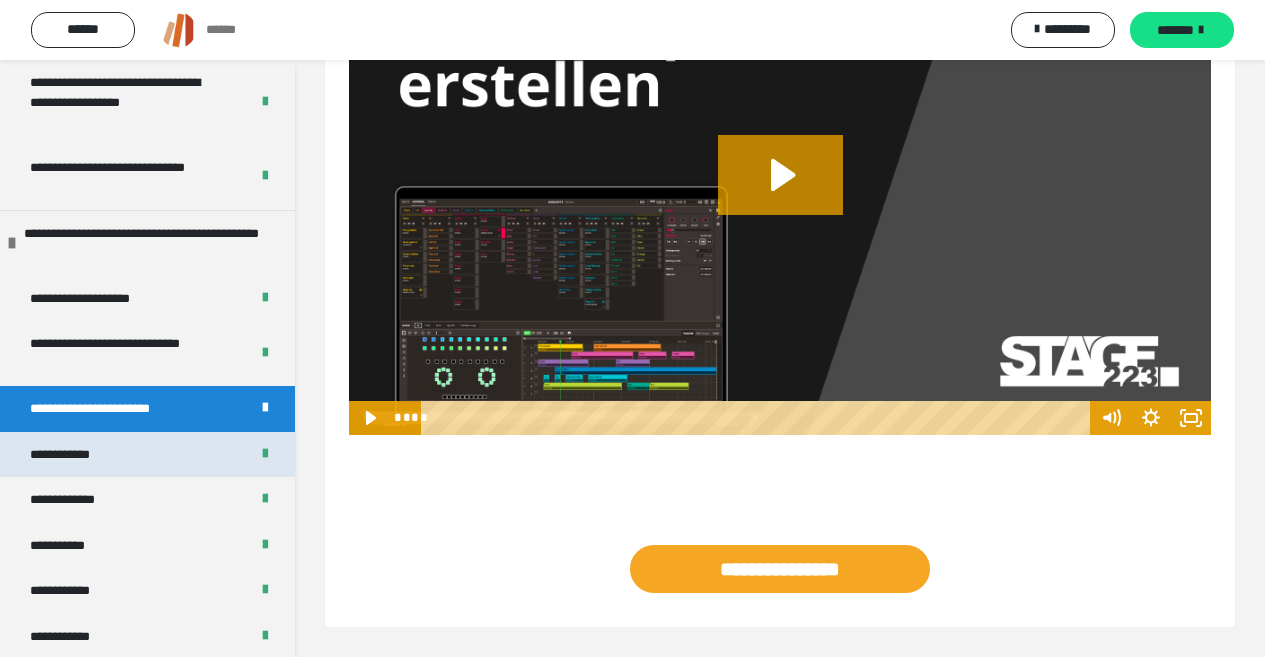 click on "**********" at bounding box center (147, 455) 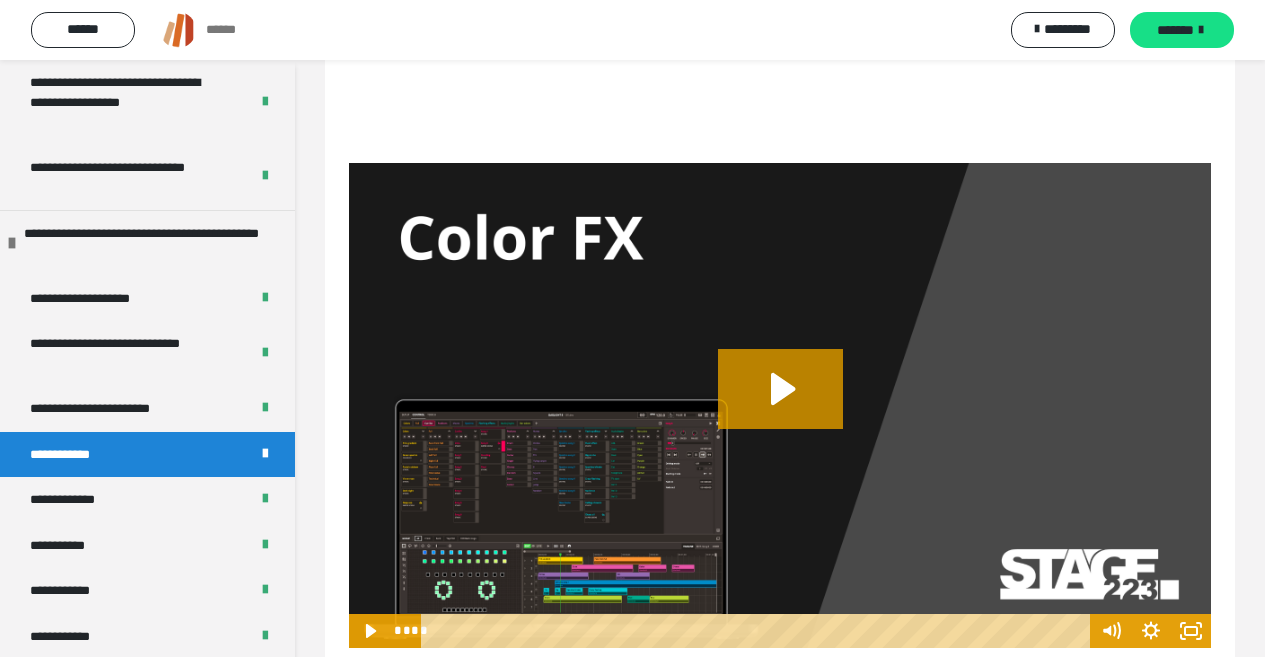 scroll, scrollTop: 393, scrollLeft: 0, axis: vertical 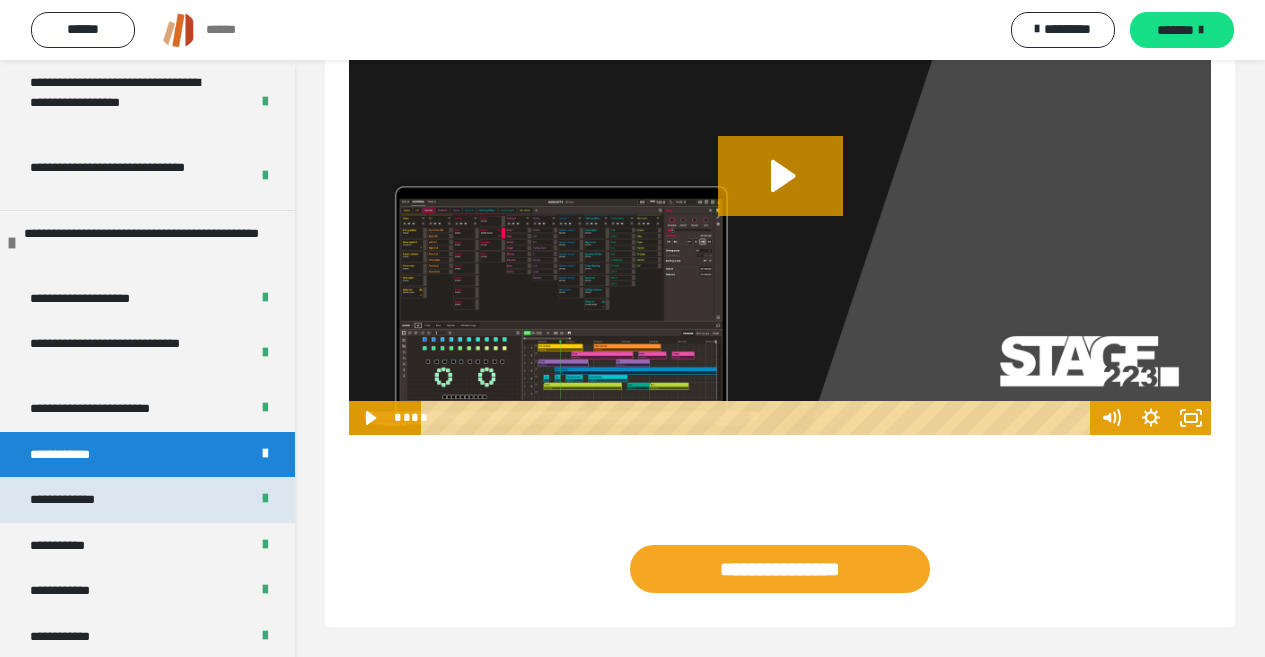click on "**********" at bounding box center (74, 500) 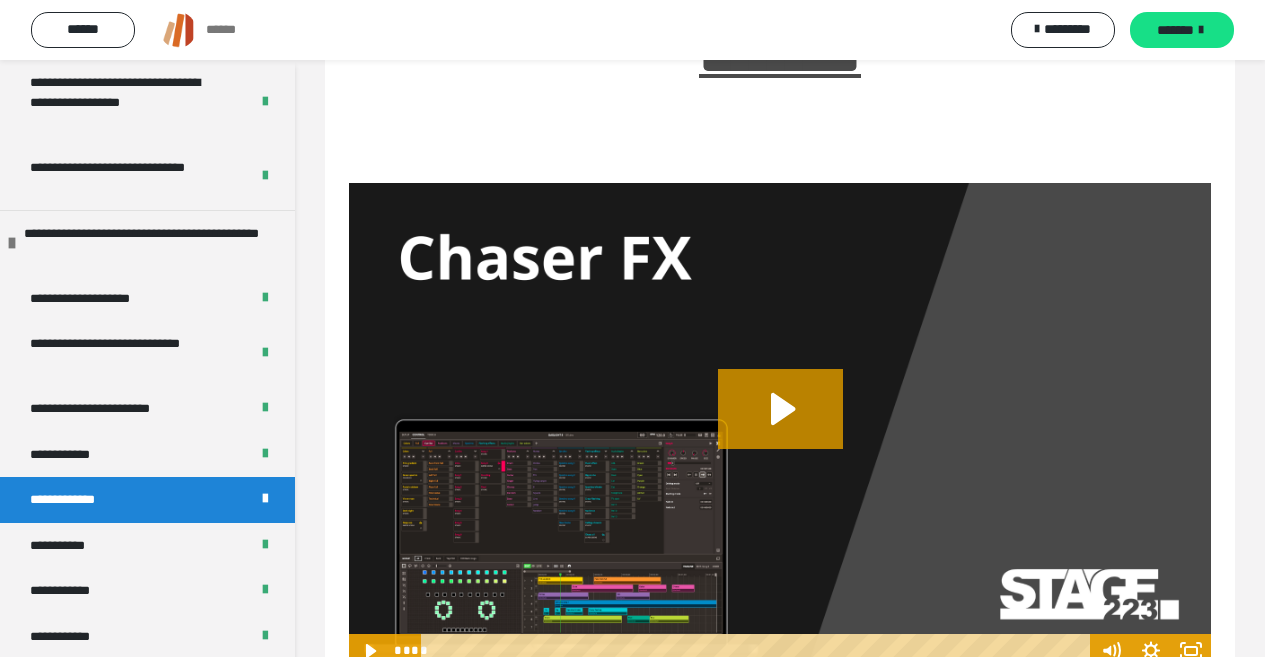 scroll, scrollTop: 393, scrollLeft: 0, axis: vertical 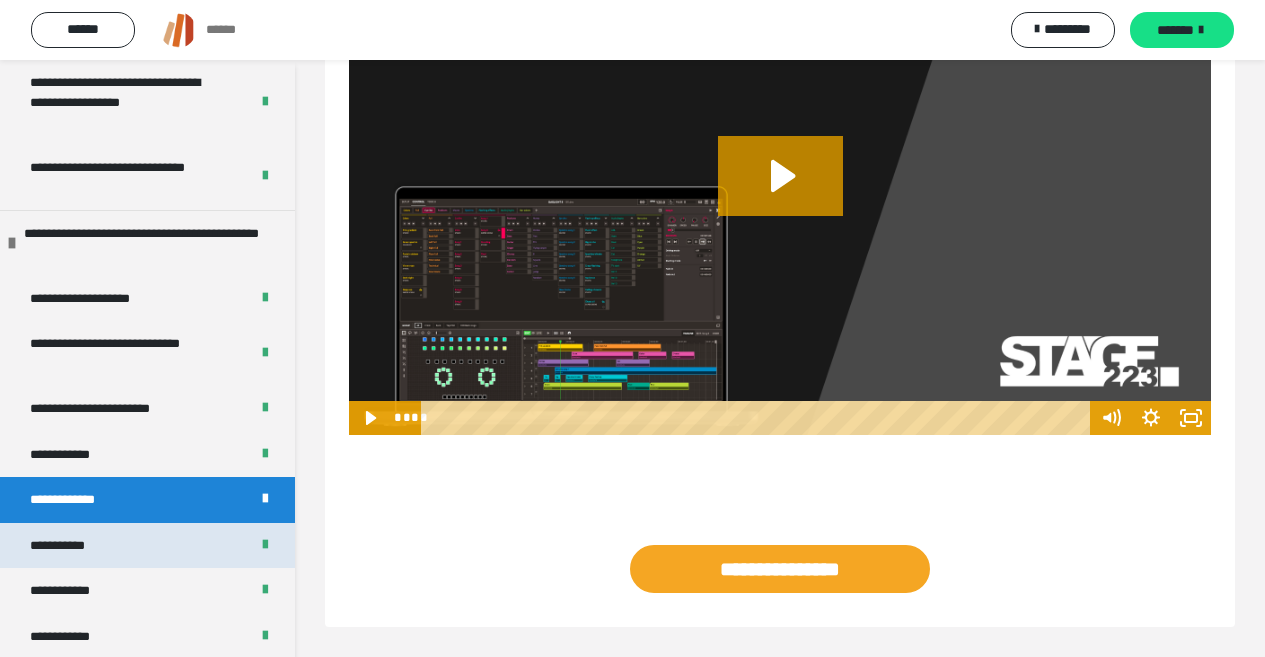 click on "**********" at bounding box center [68, 546] 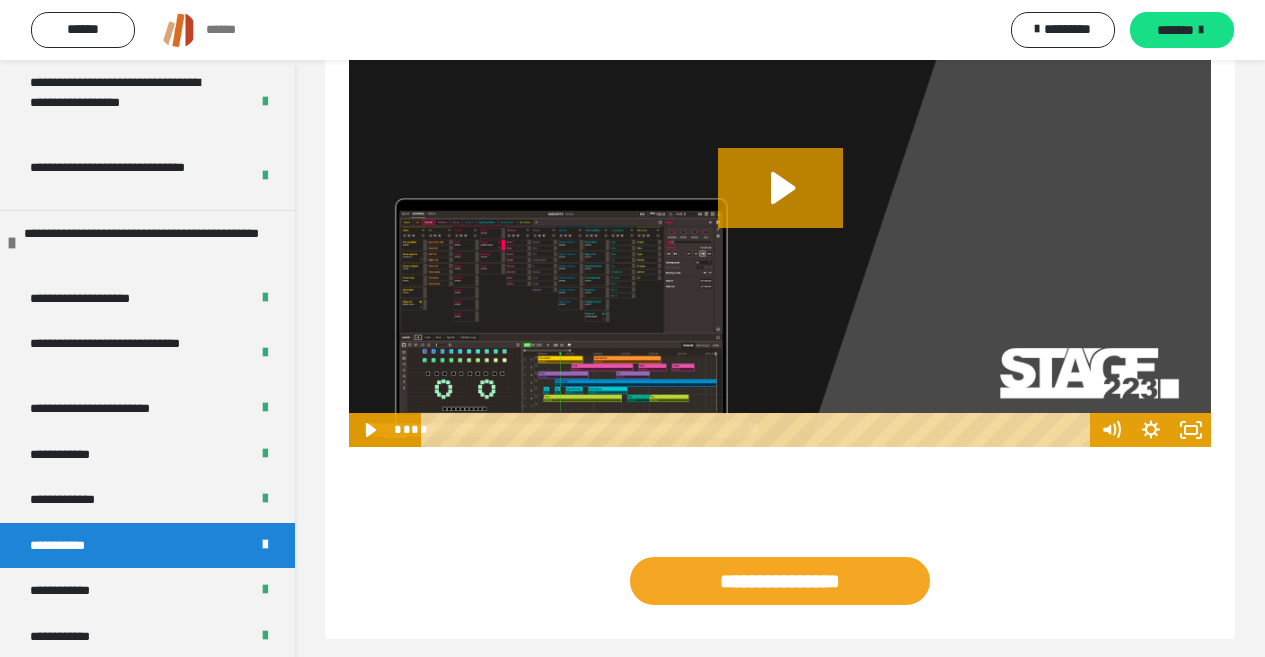 scroll, scrollTop: 393, scrollLeft: 0, axis: vertical 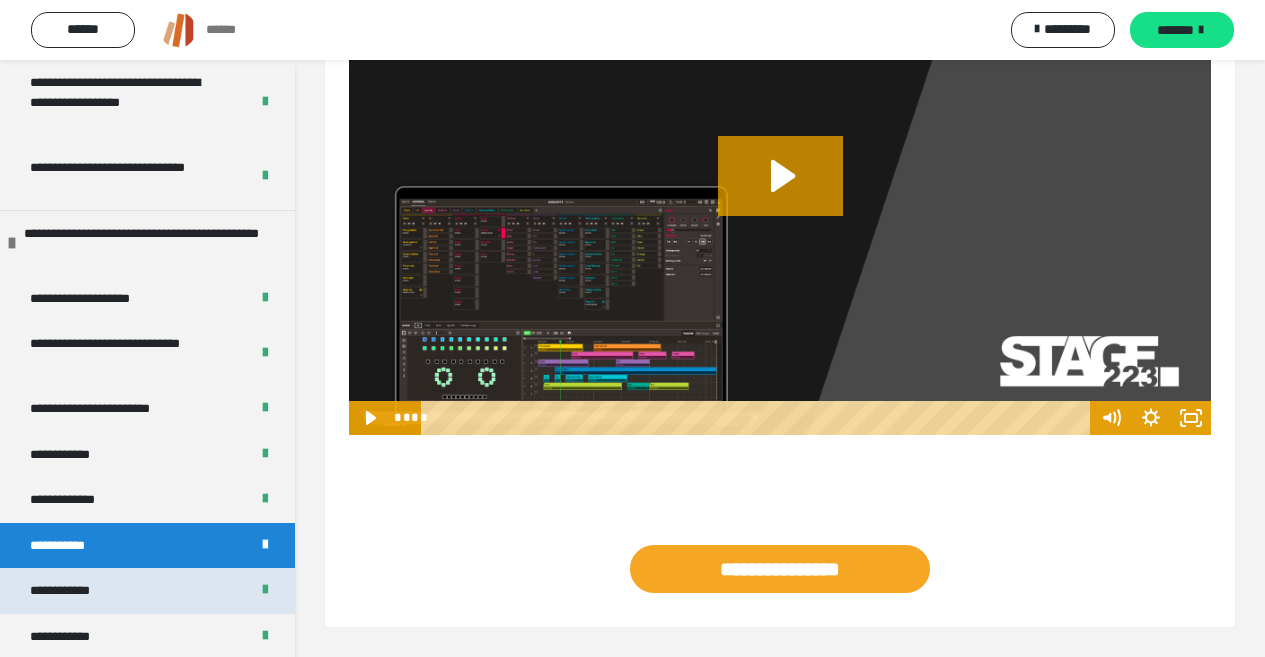 click on "**********" at bounding box center (69, 591) 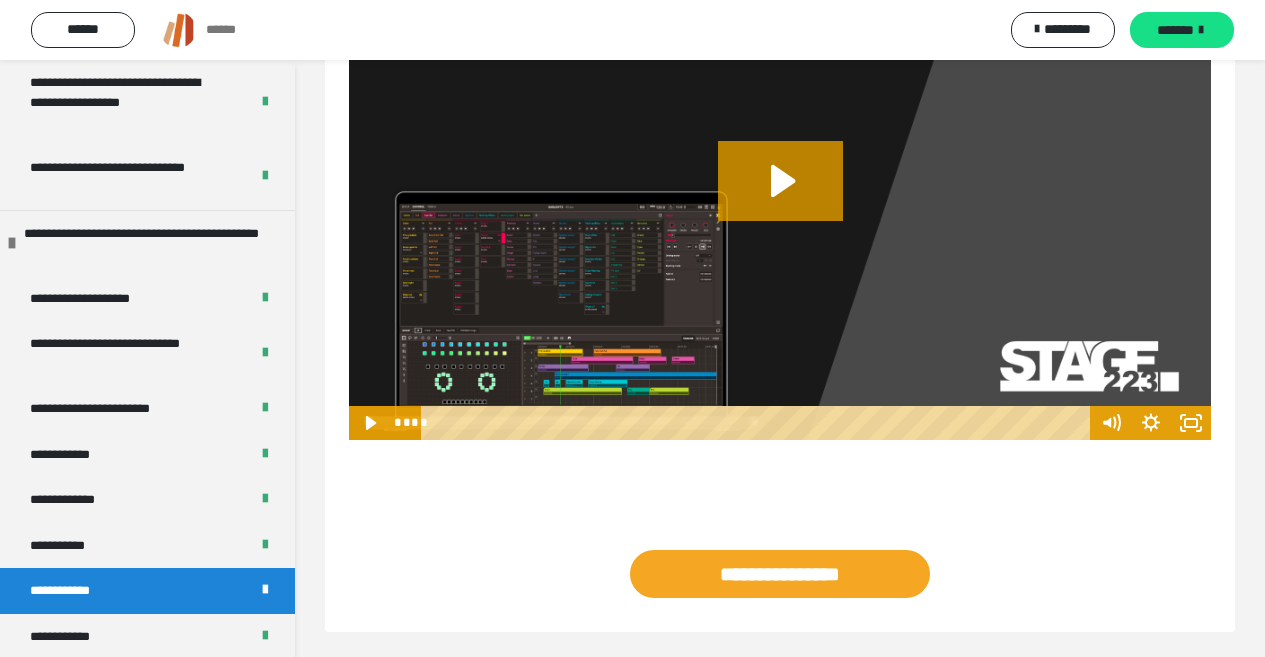 scroll, scrollTop: 393, scrollLeft: 0, axis: vertical 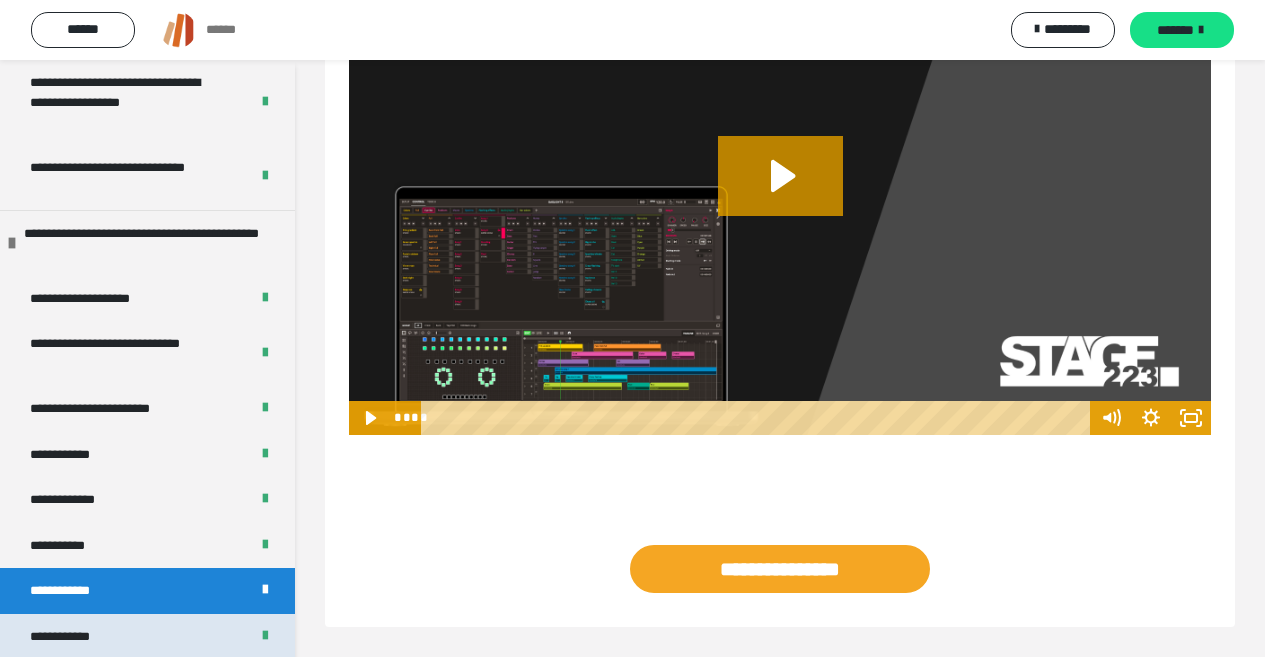 click on "**********" at bounding box center [70, 637] 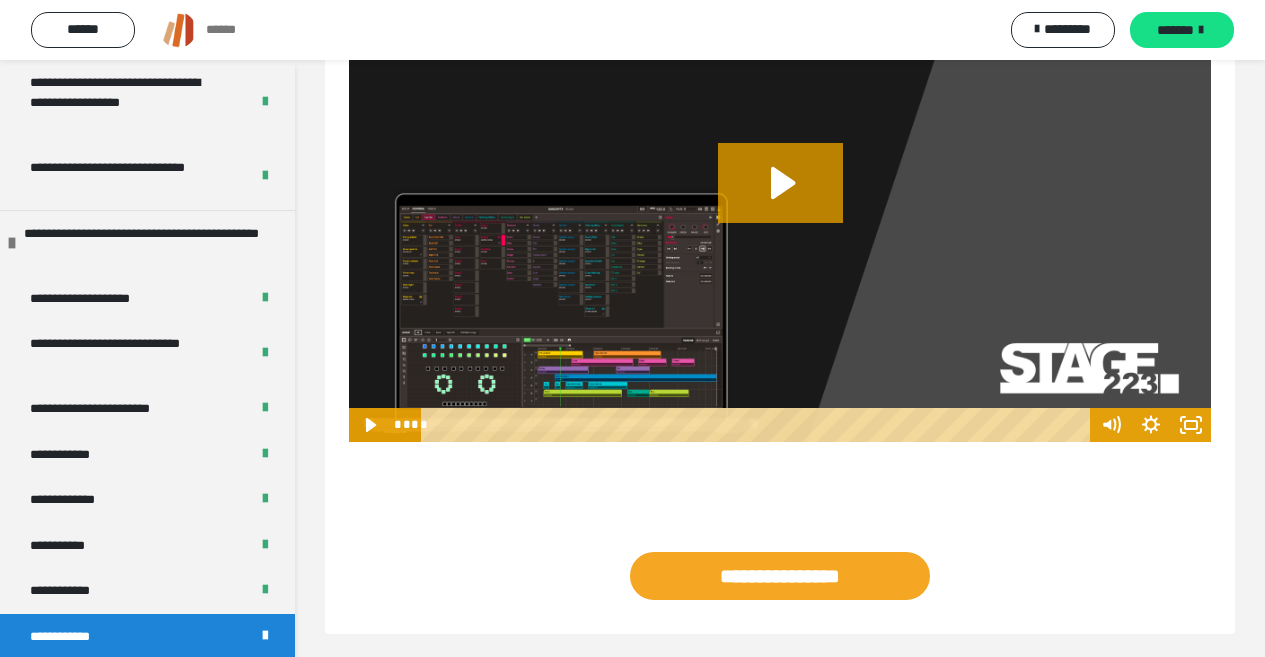 scroll, scrollTop: 393, scrollLeft: 0, axis: vertical 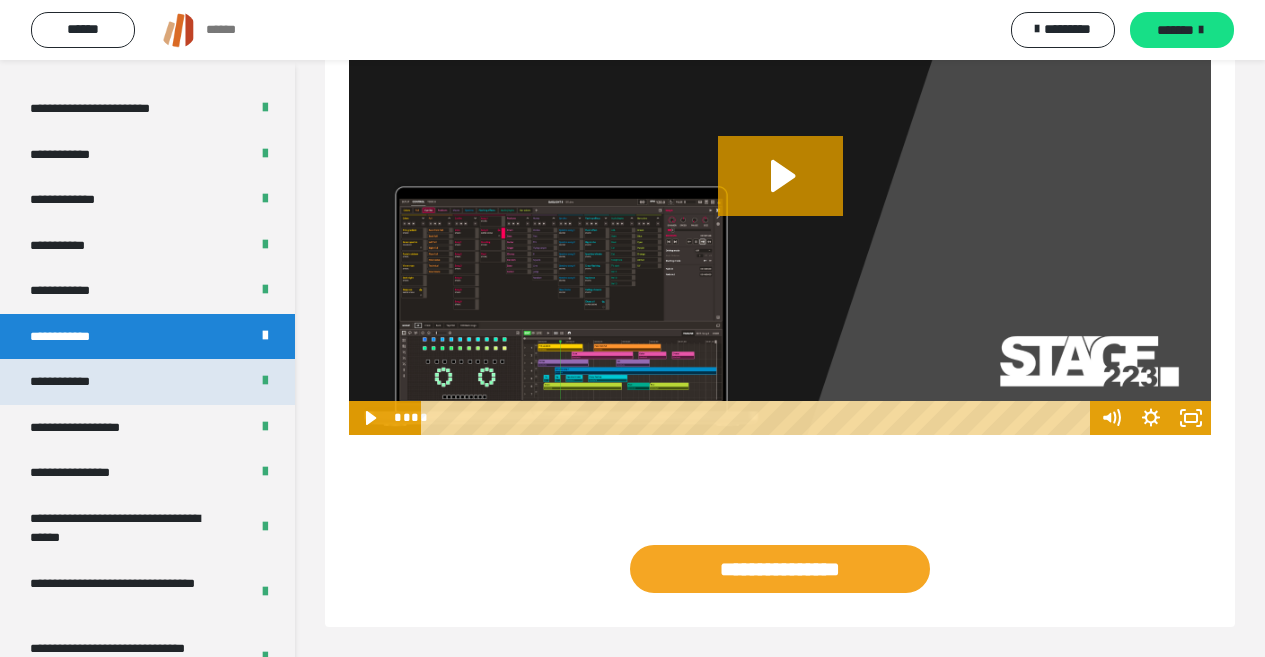 click on "**********" at bounding box center [74, 382] 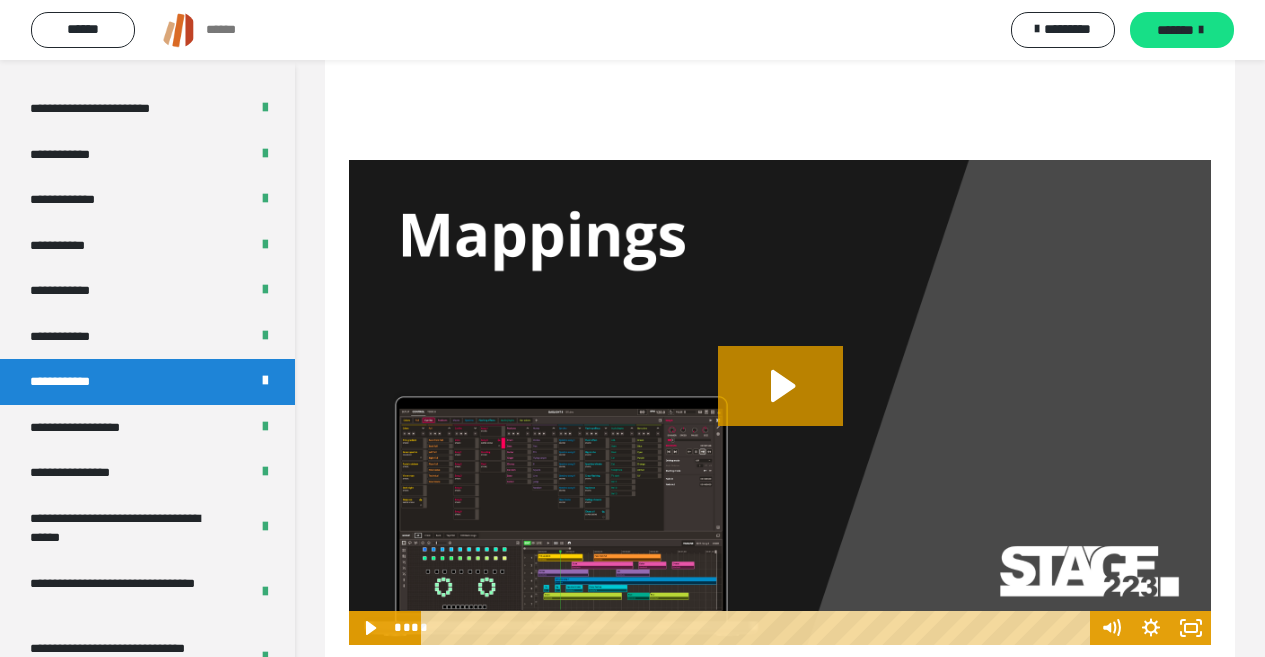 scroll, scrollTop: 393, scrollLeft: 0, axis: vertical 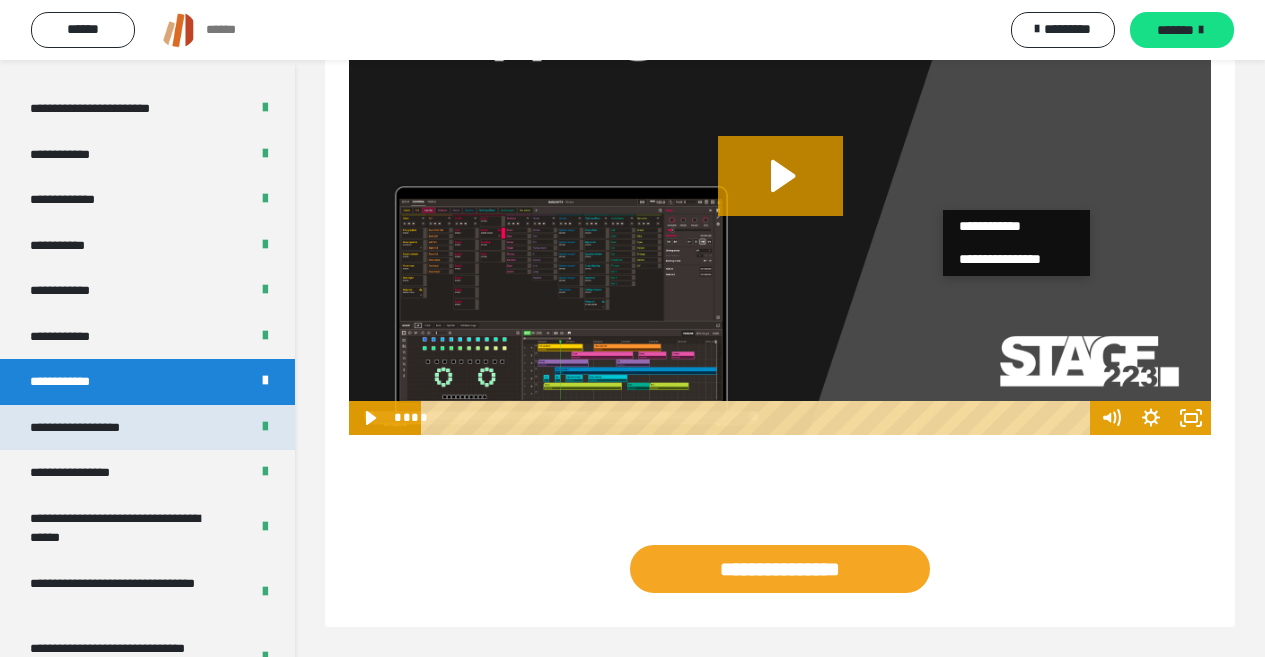 click on "**********" at bounding box center [93, 428] 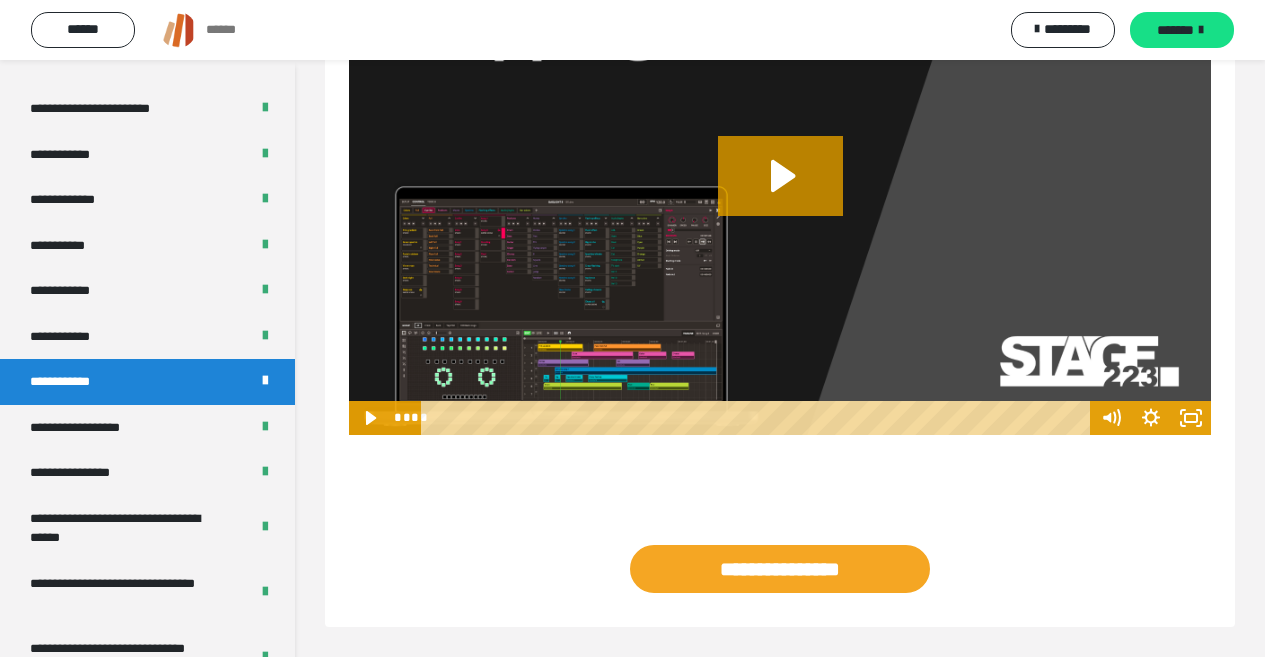 scroll, scrollTop: 0, scrollLeft: 0, axis: both 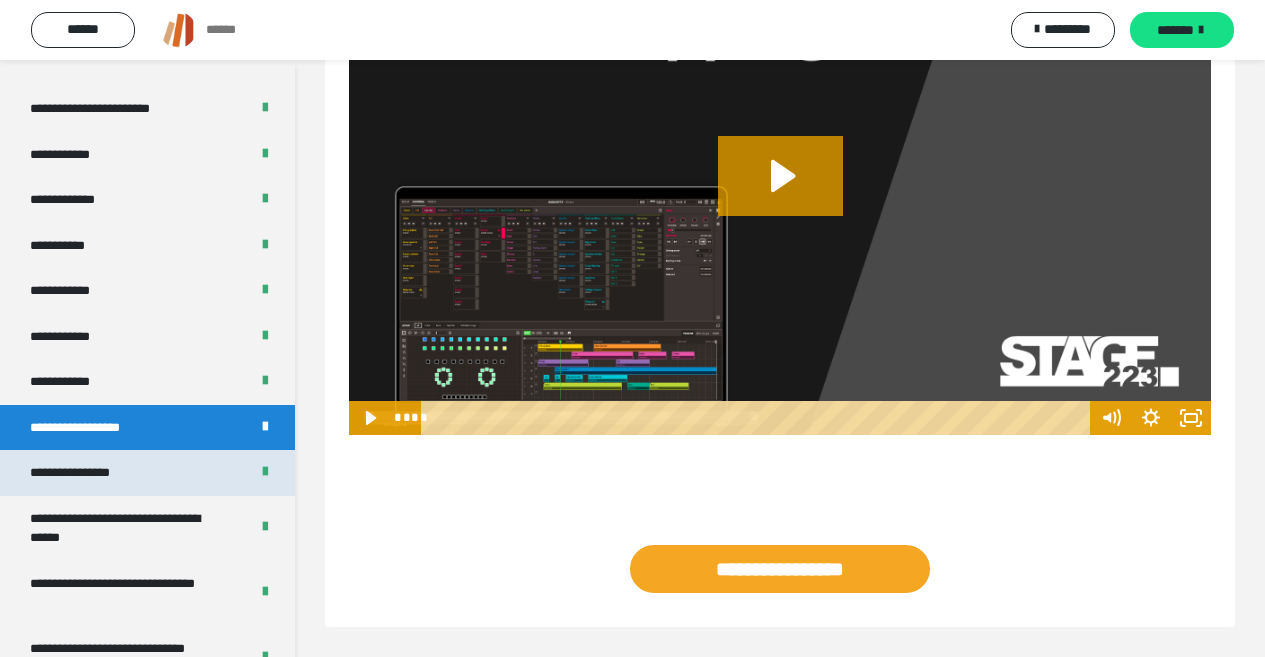drag, startPoint x: 101, startPoint y: 476, endPoint x: 146, endPoint y: 478, distance: 45.044422 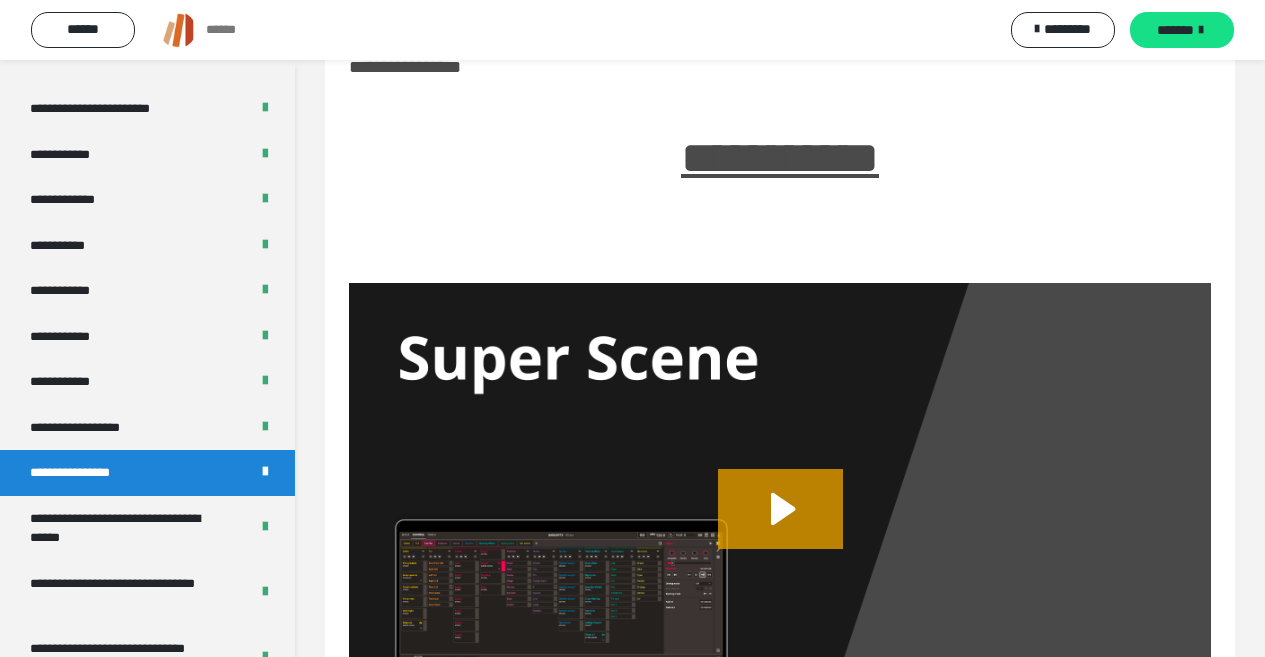 scroll, scrollTop: 393, scrollLeft: 0, axis: vertical 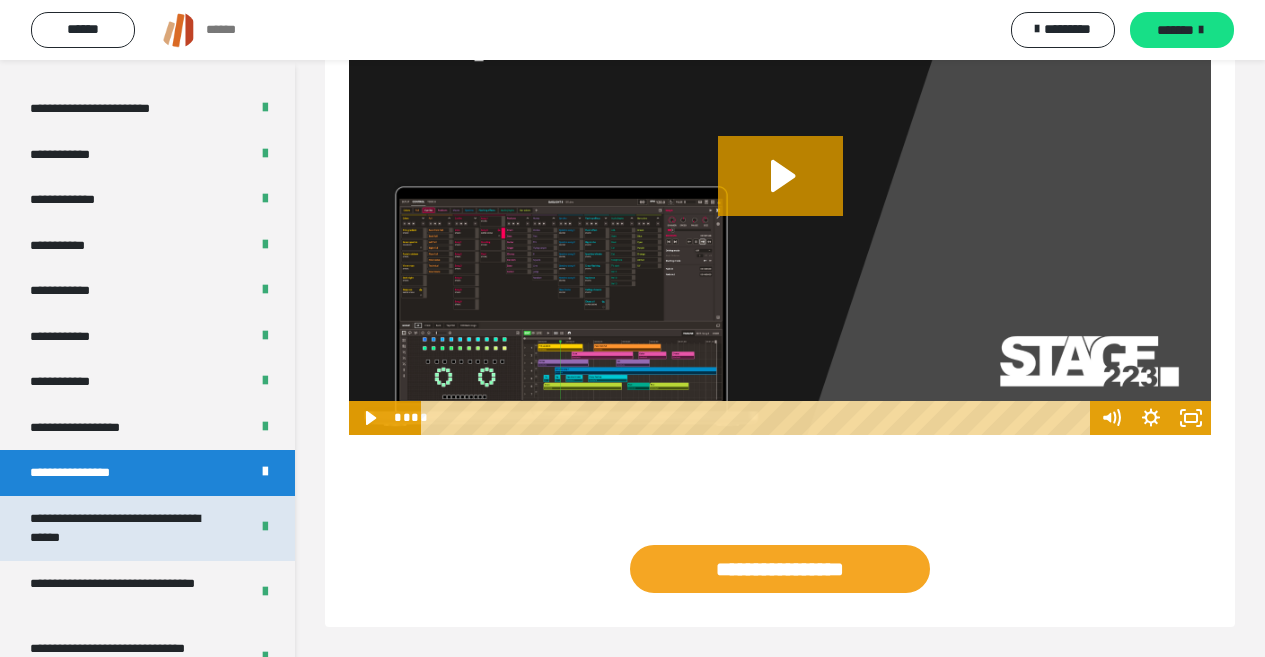 click on "**********" at bounding box center (124, 528) 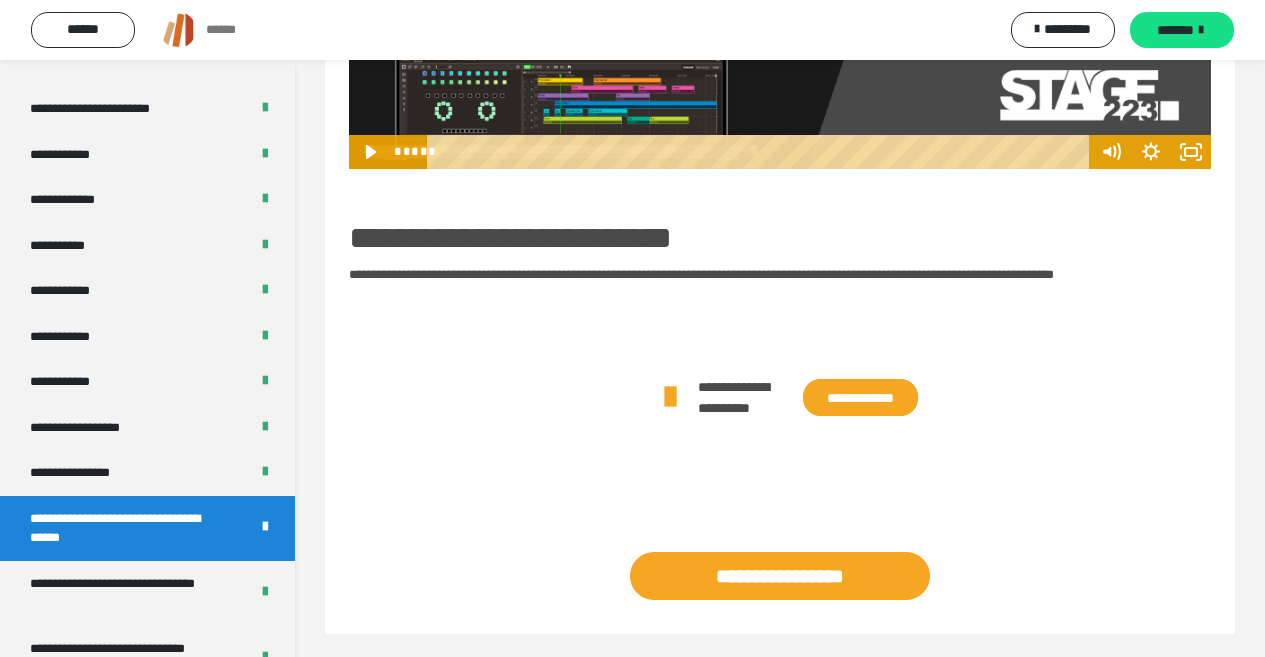 scroll, scrollTop: 719, scrollLeft: 0, axis: vertical 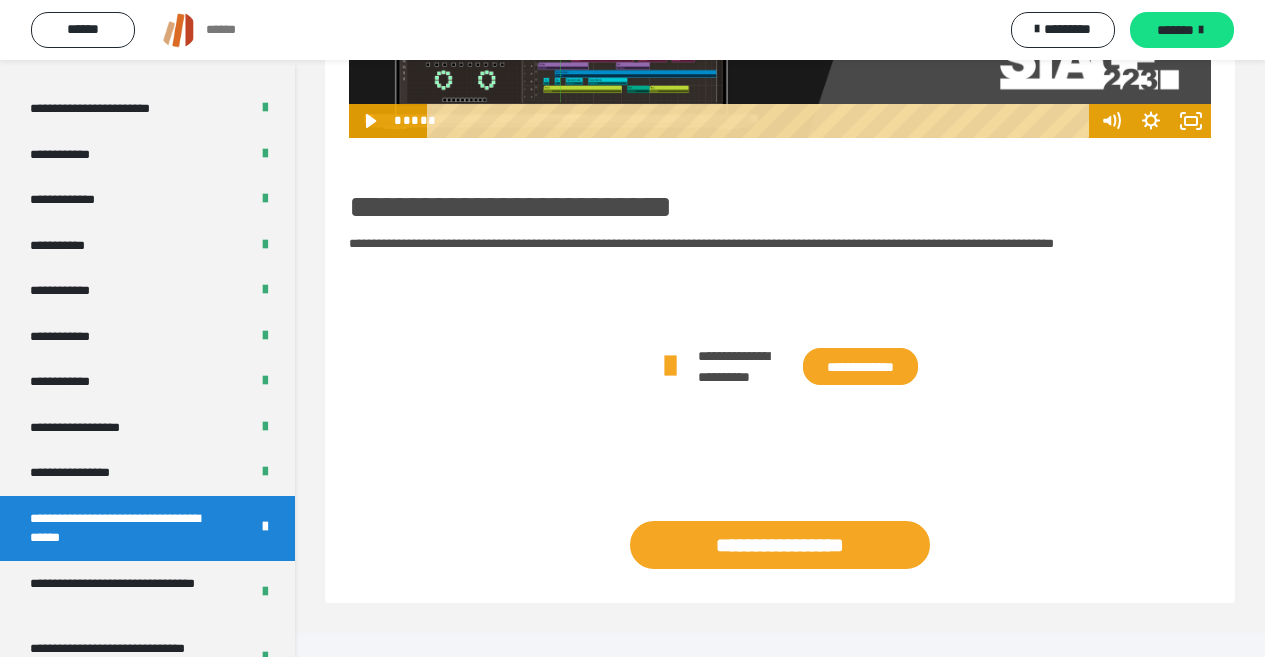 click on "**********" at bounding box center [860, 366] 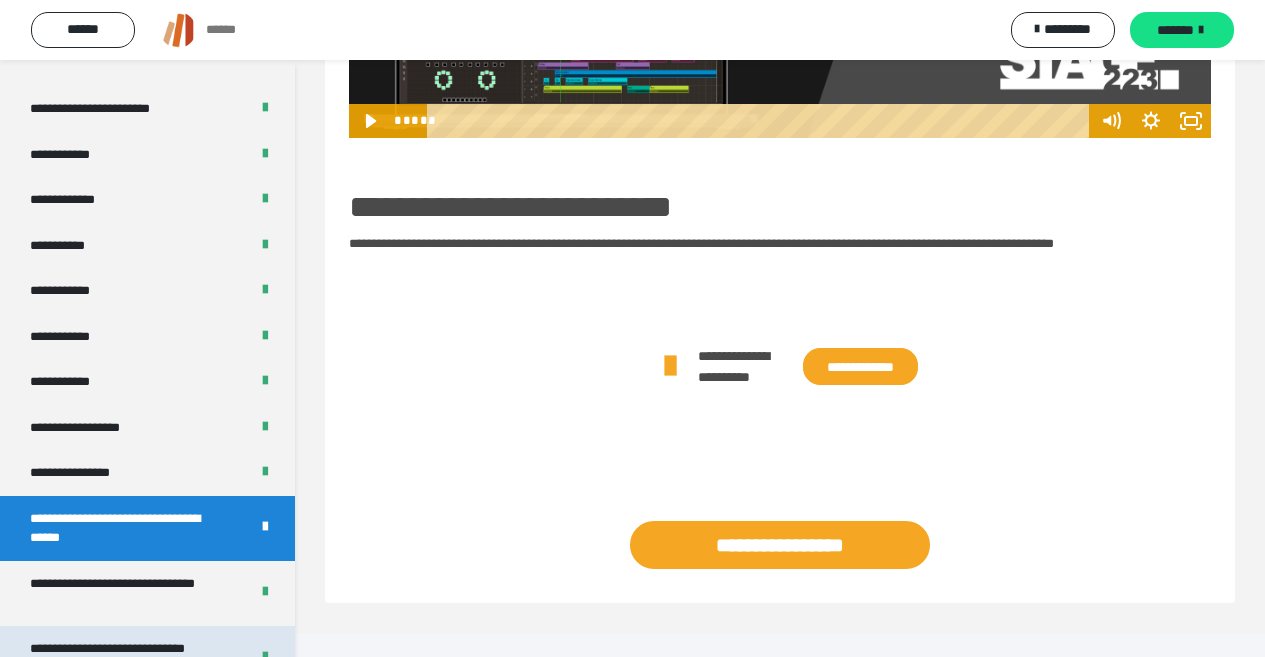 scroll, scrollTop: 1500, scrollLeft: 0, axis: vertical 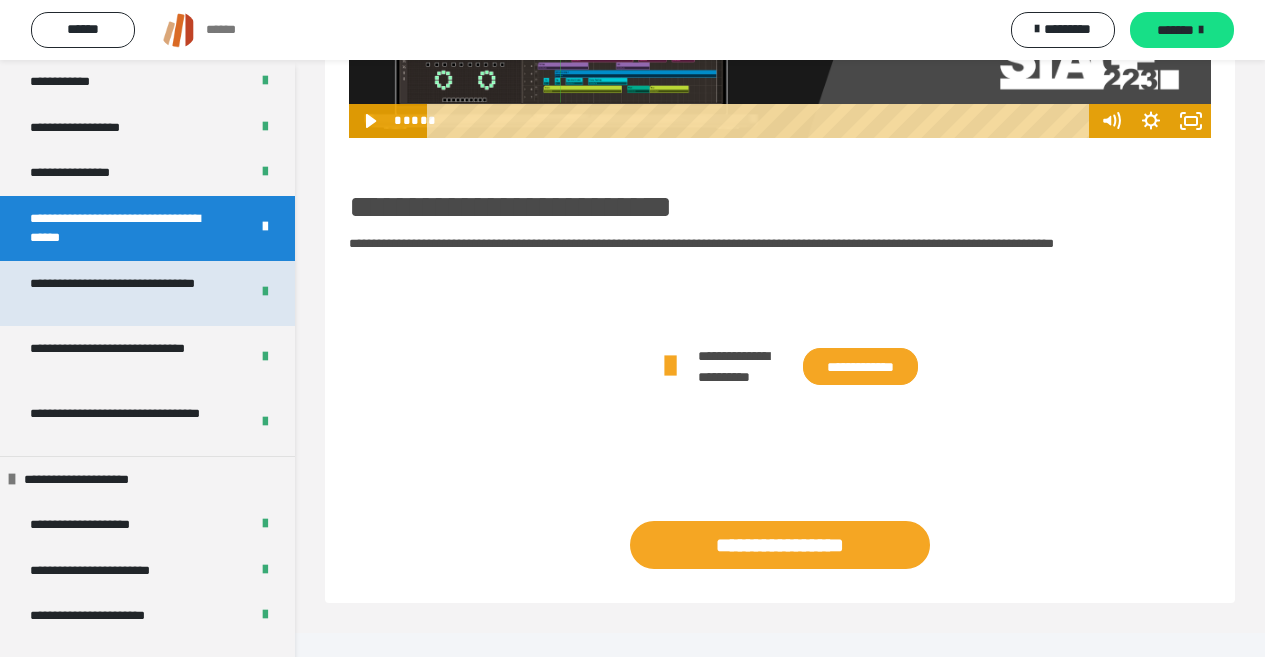 click on "**********" at bounding box center [124, 293] 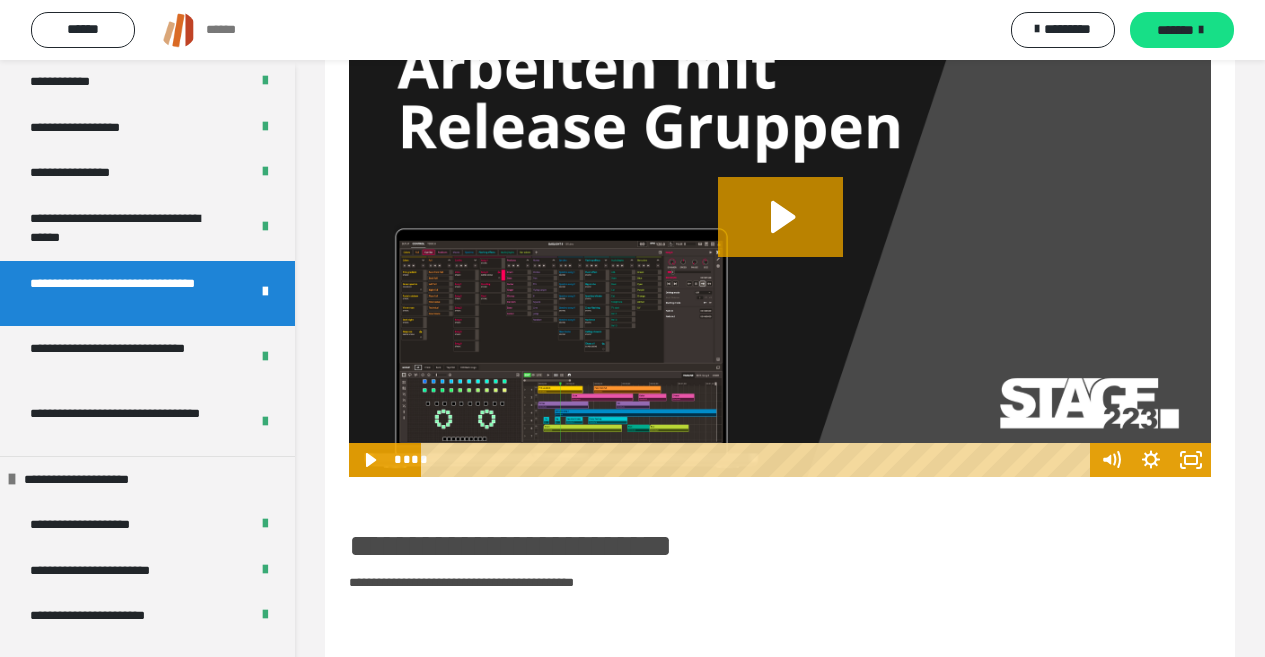 scroll, scrollTop: 555, scrollLeft: 0, axis: vertical 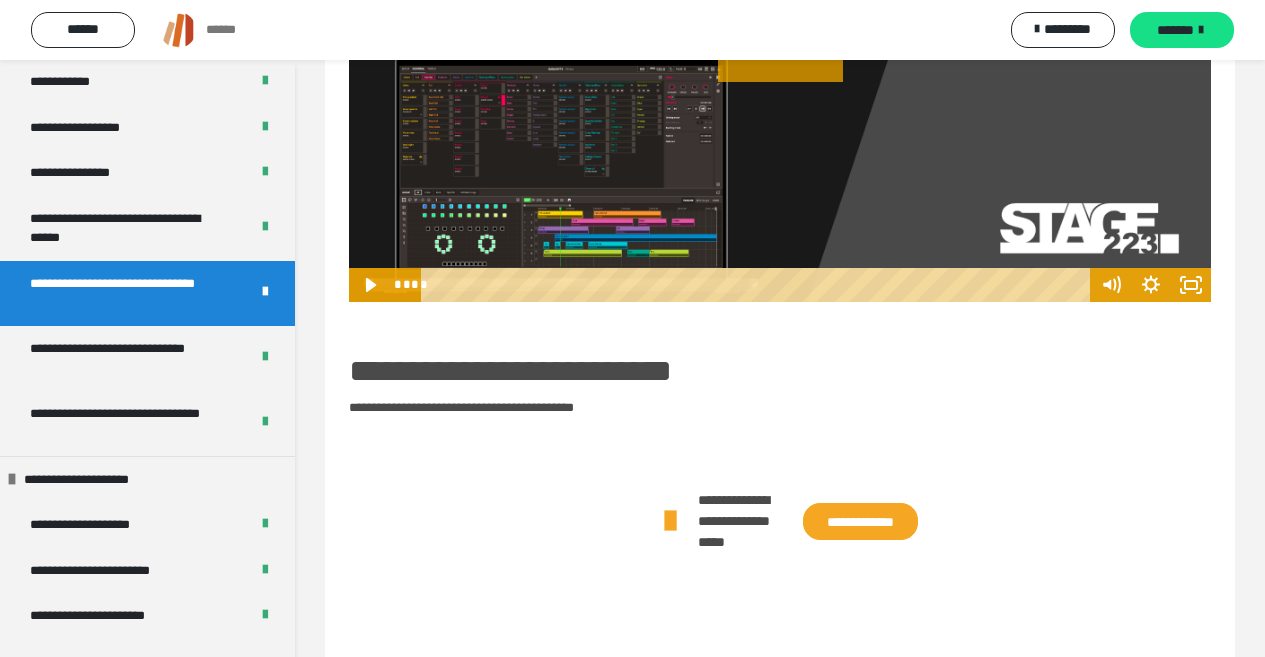 click on "**********" at bounding box center (860, 521) 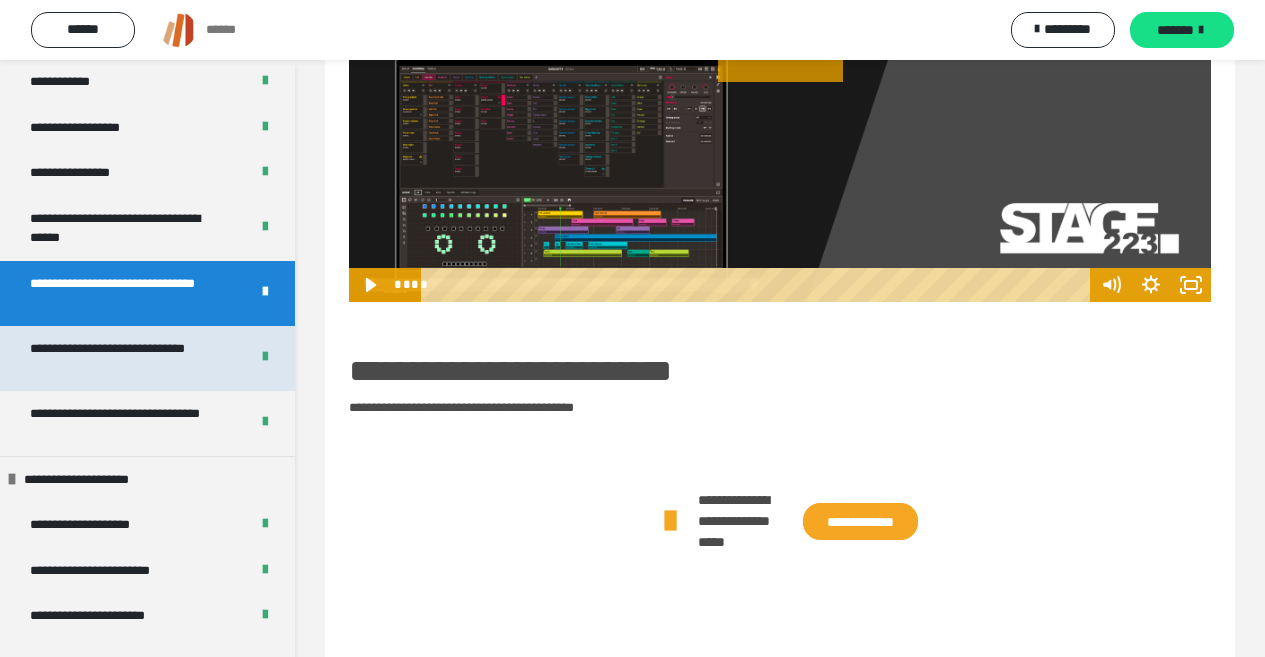 click on "**********" at bounding box center [124, 358] 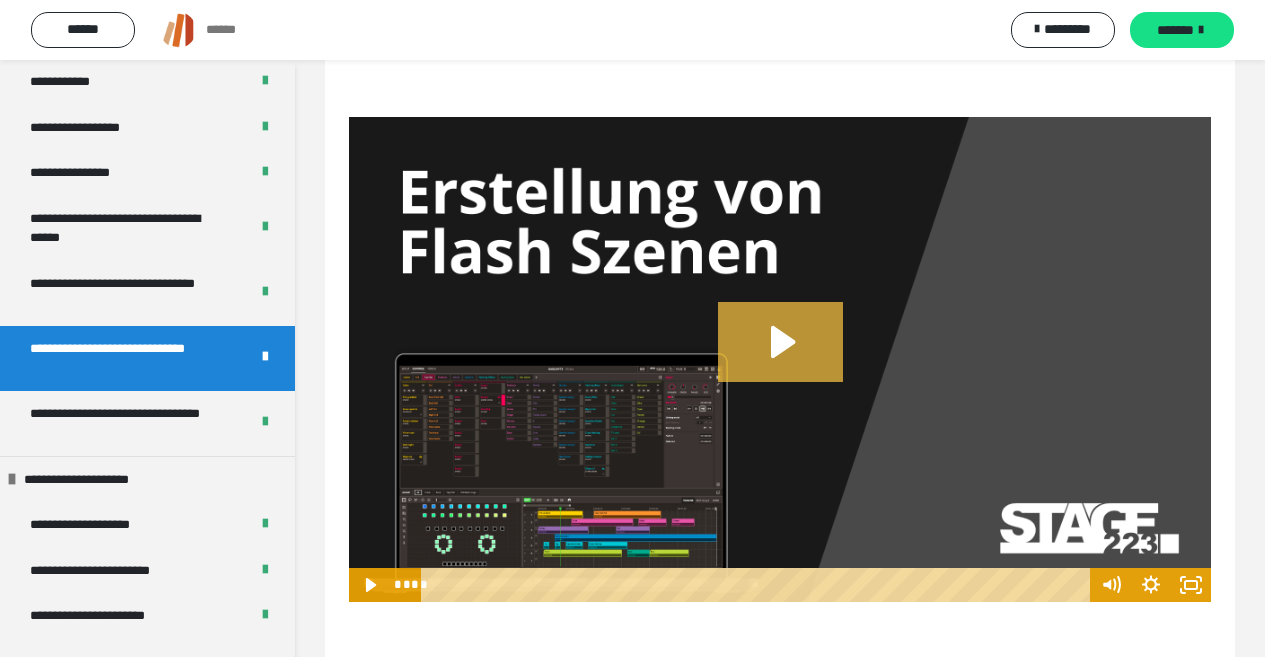scroll, scrollTop: 655, scrollLeft: 0, axis: vertical 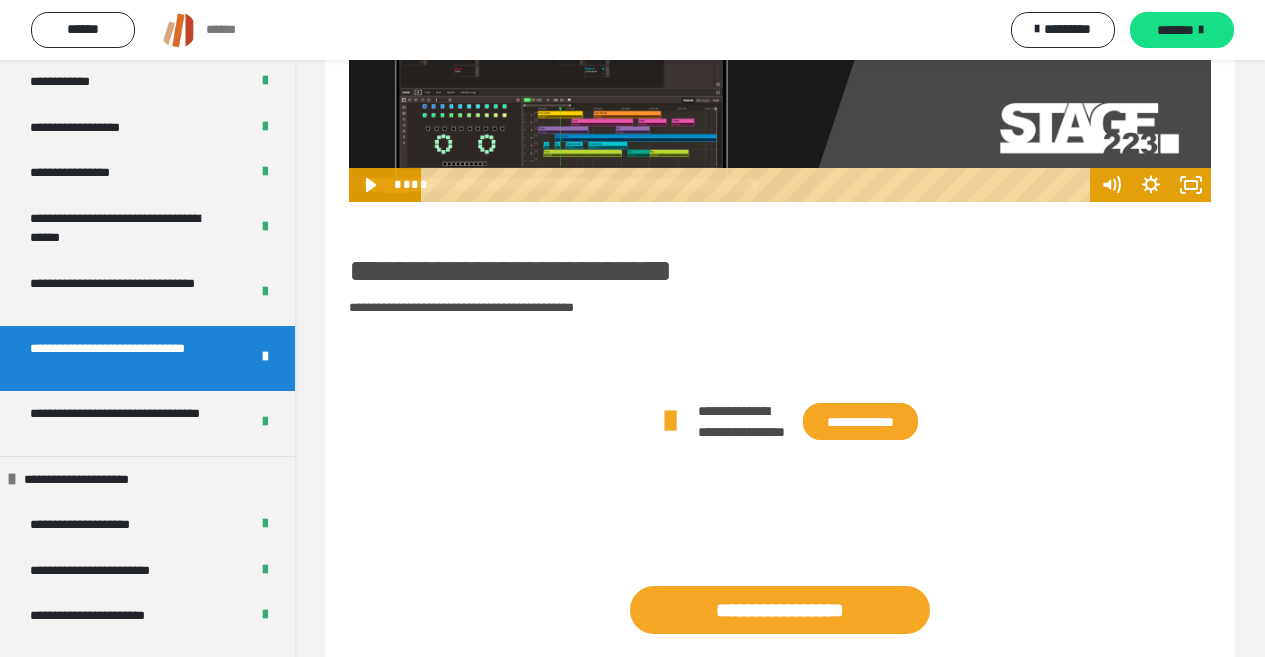 click on "**********" at bounding box center (860, 421) 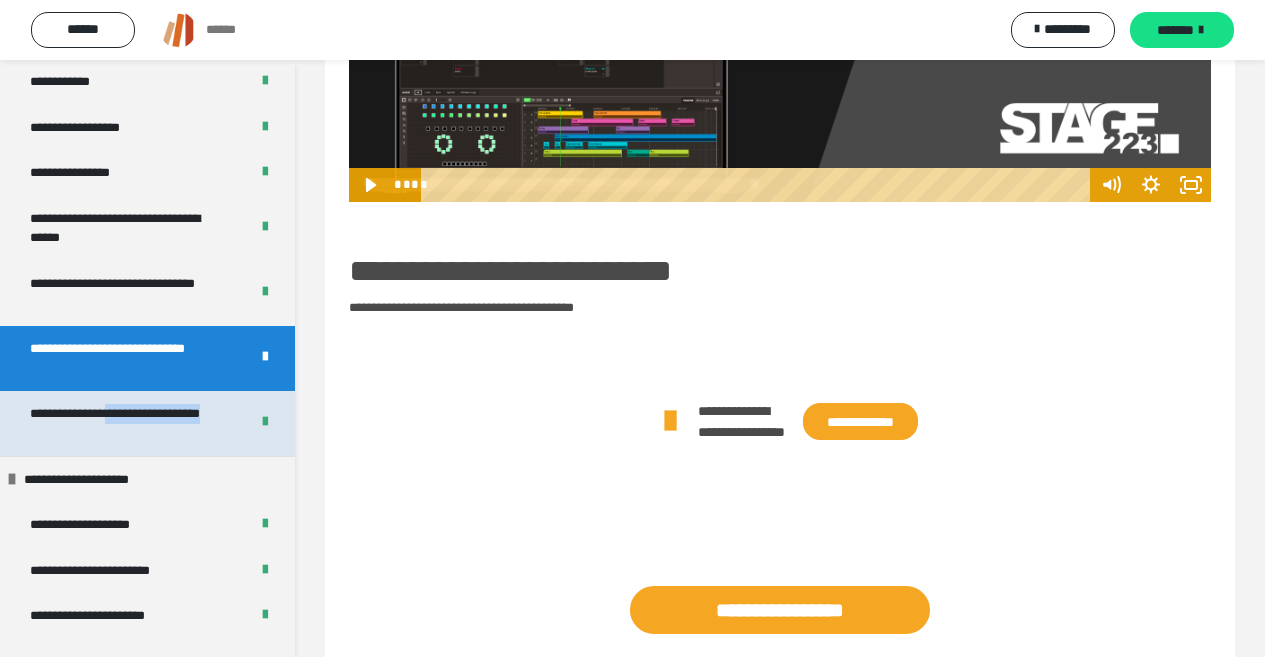 click on "**********" at bounding box center [124, 423] 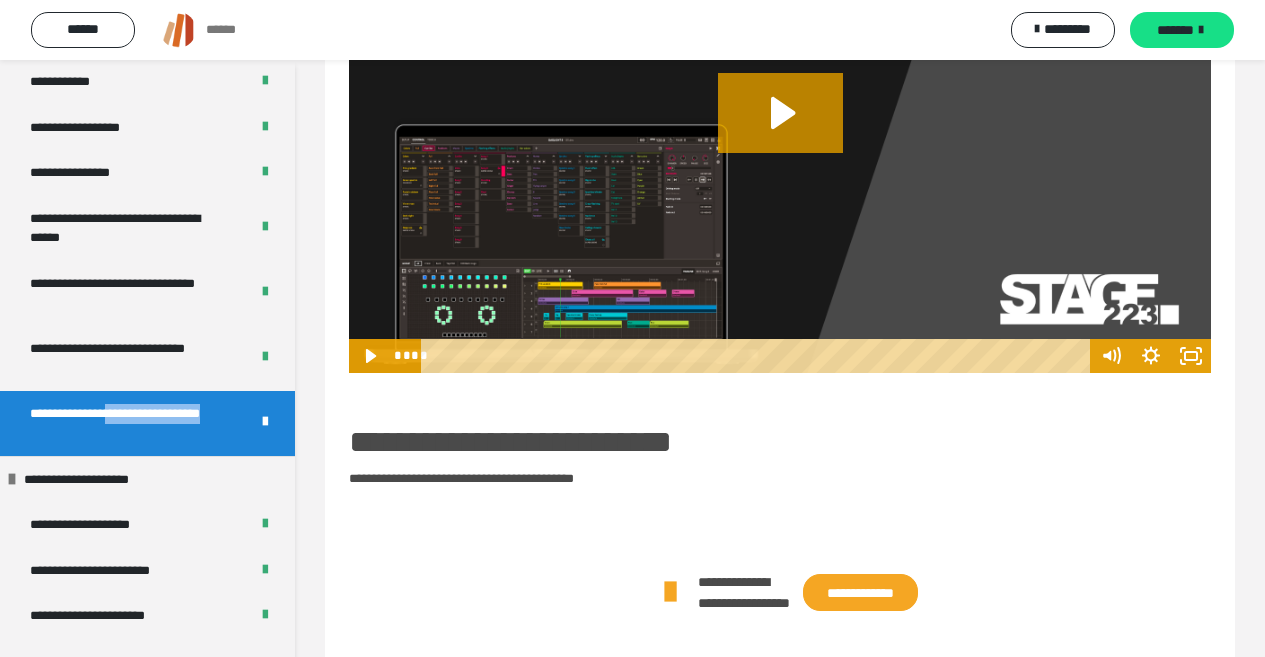 scroll, scrollTop: 655, scrollLeft: 0, axis: vertical 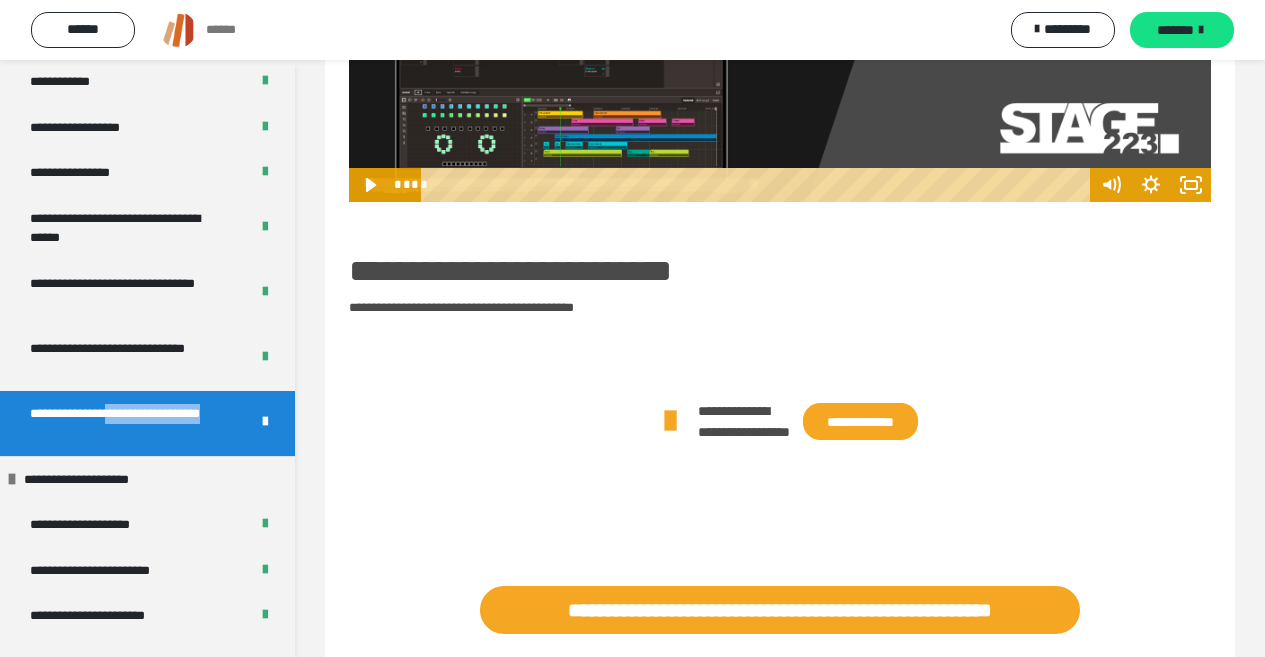 click on "**********" at bounding box center [860, 421] 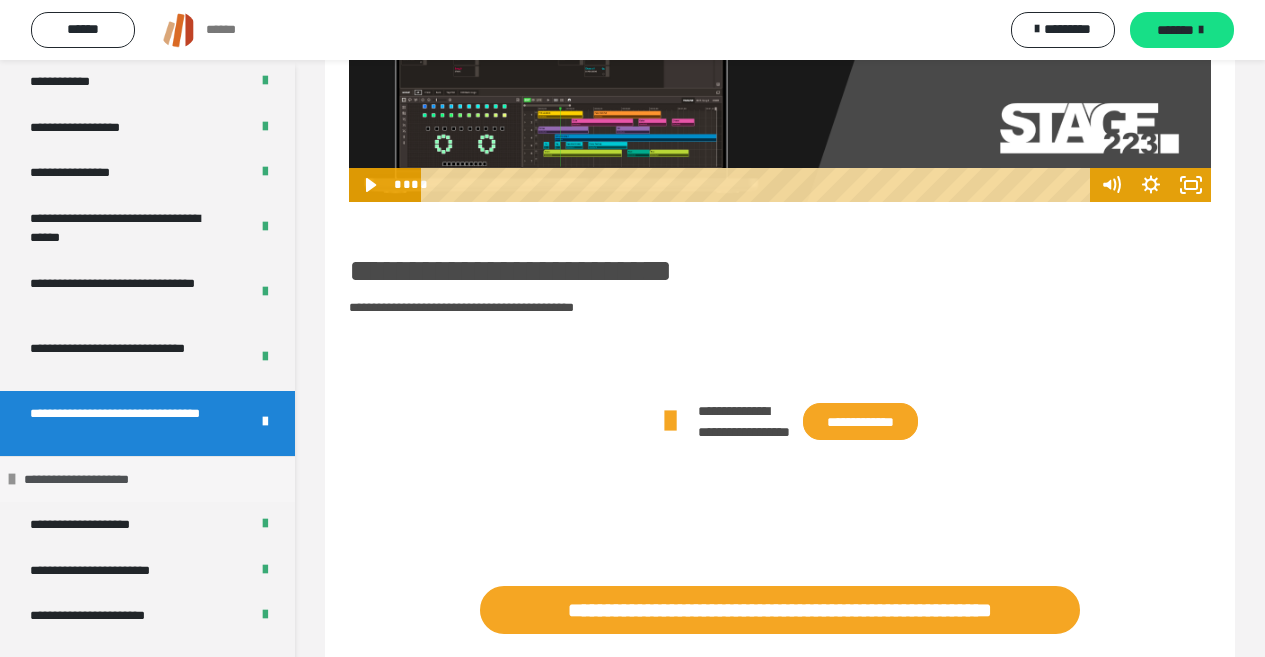 click on "**********" at bounding box center (98, 480) 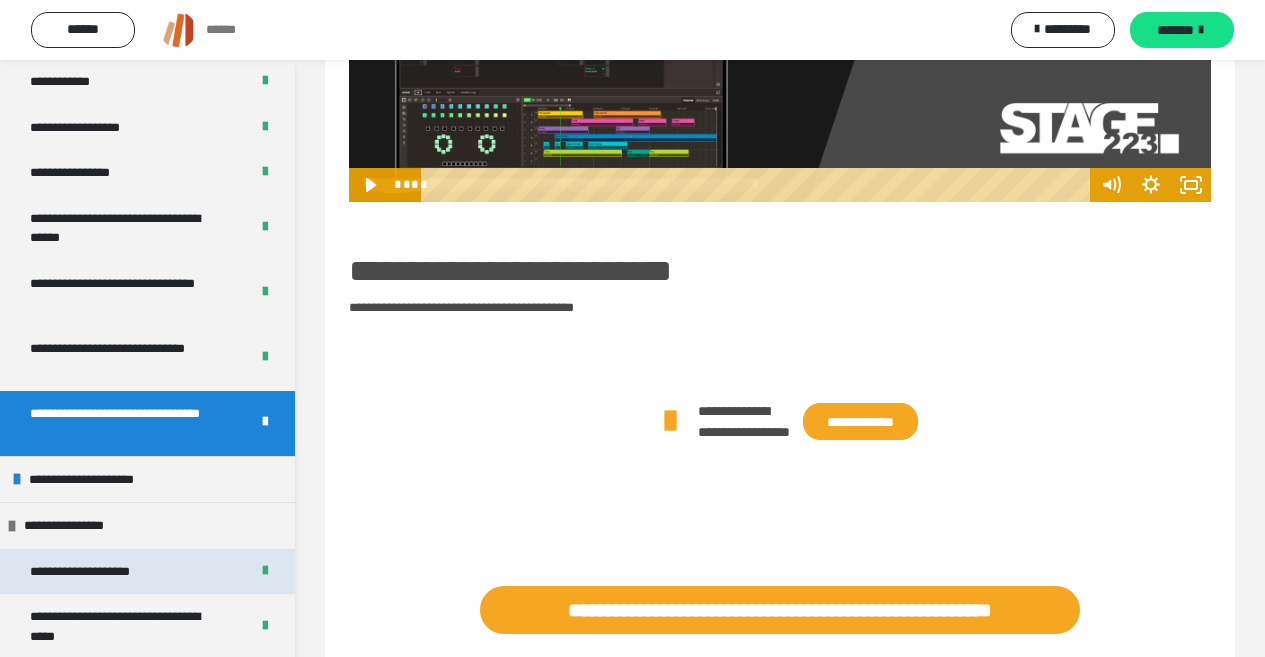 click on "**********" at bounding box center [101, 572] 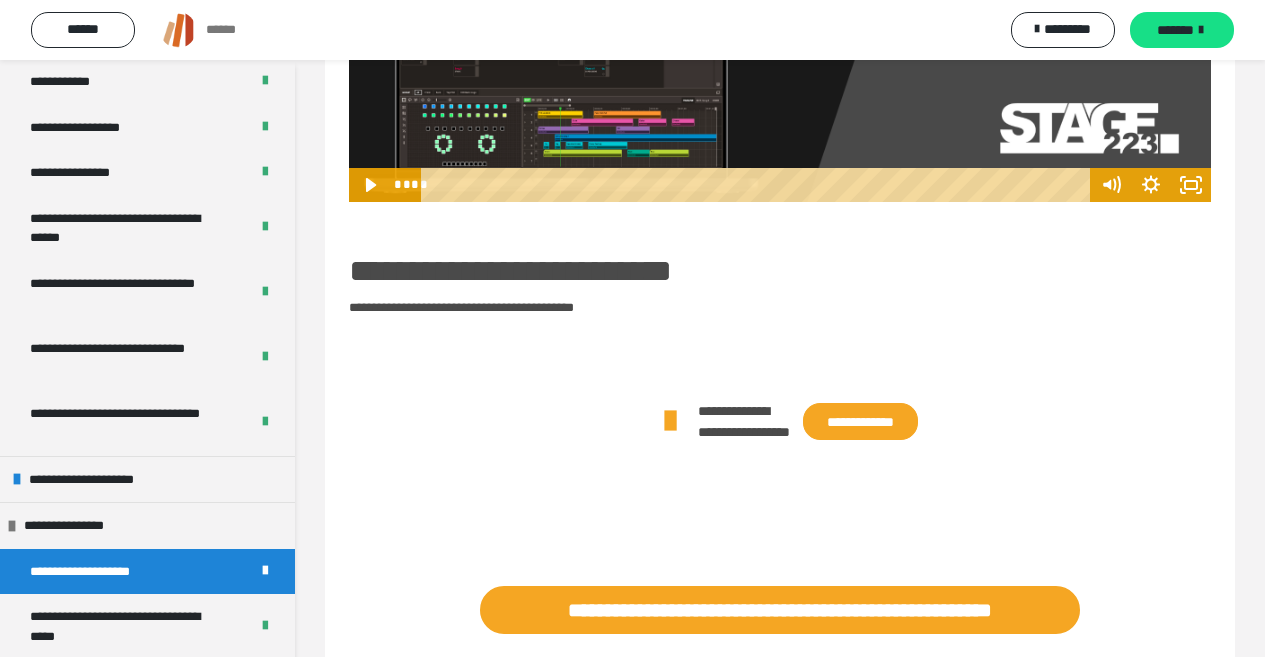 scroll, scrollTop: 118, scrollLeft: 0, axis: vertical 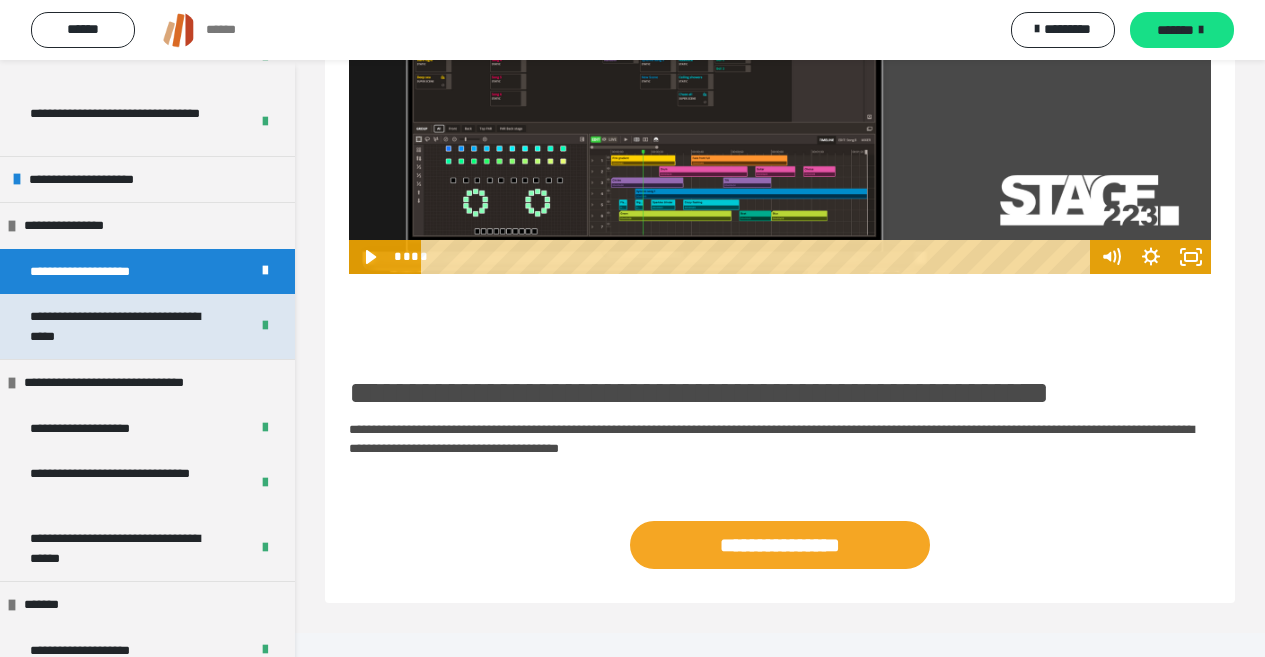click on "**********" at bounding box center [124, 326] 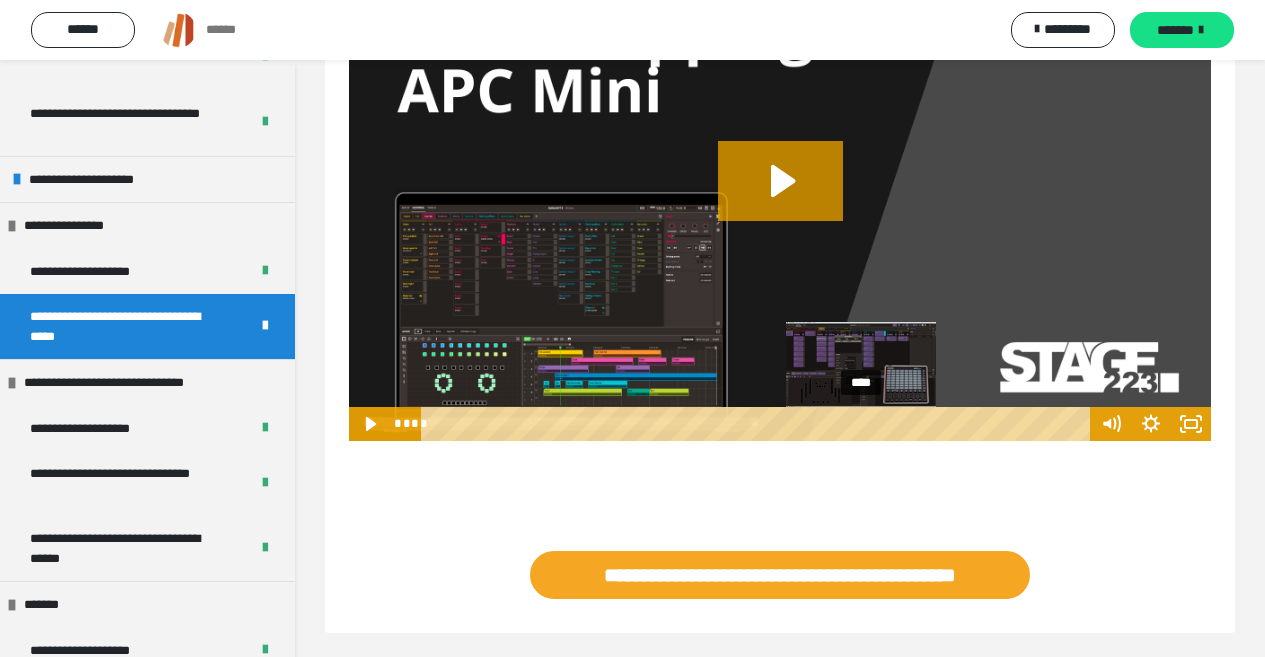 scroll, scrollTop: 422, scrollLeft: 0, axis: vertical 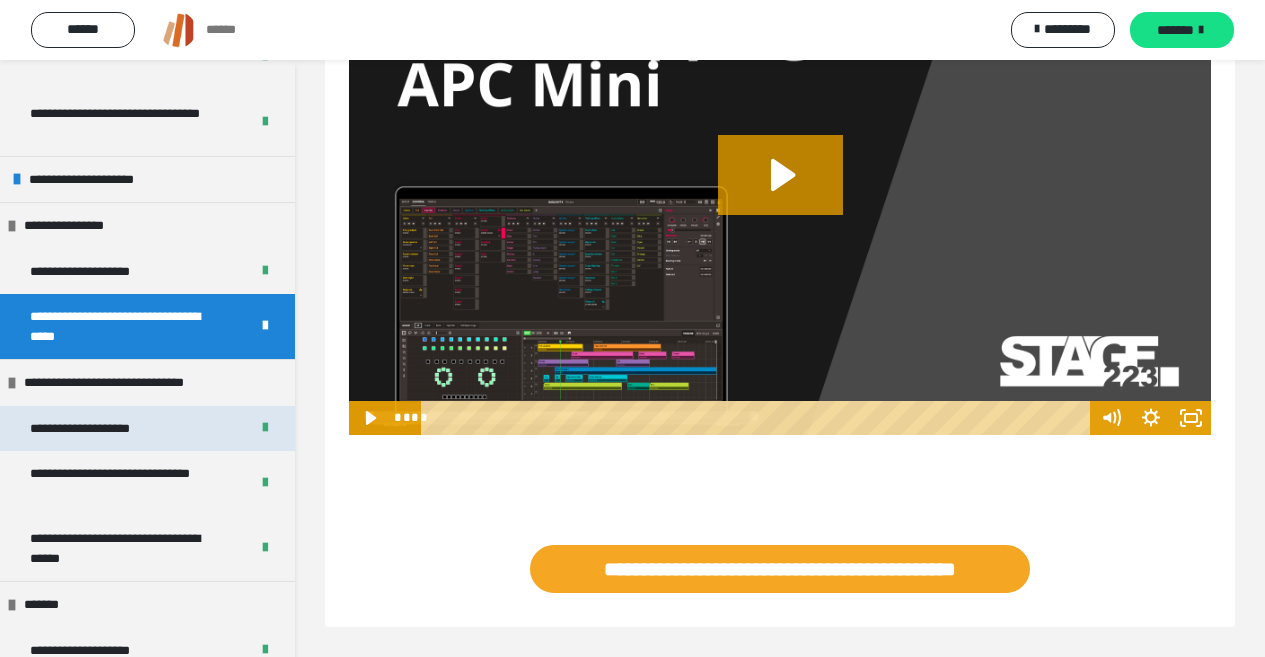 click on "**********" at bounding box center (101, 429) 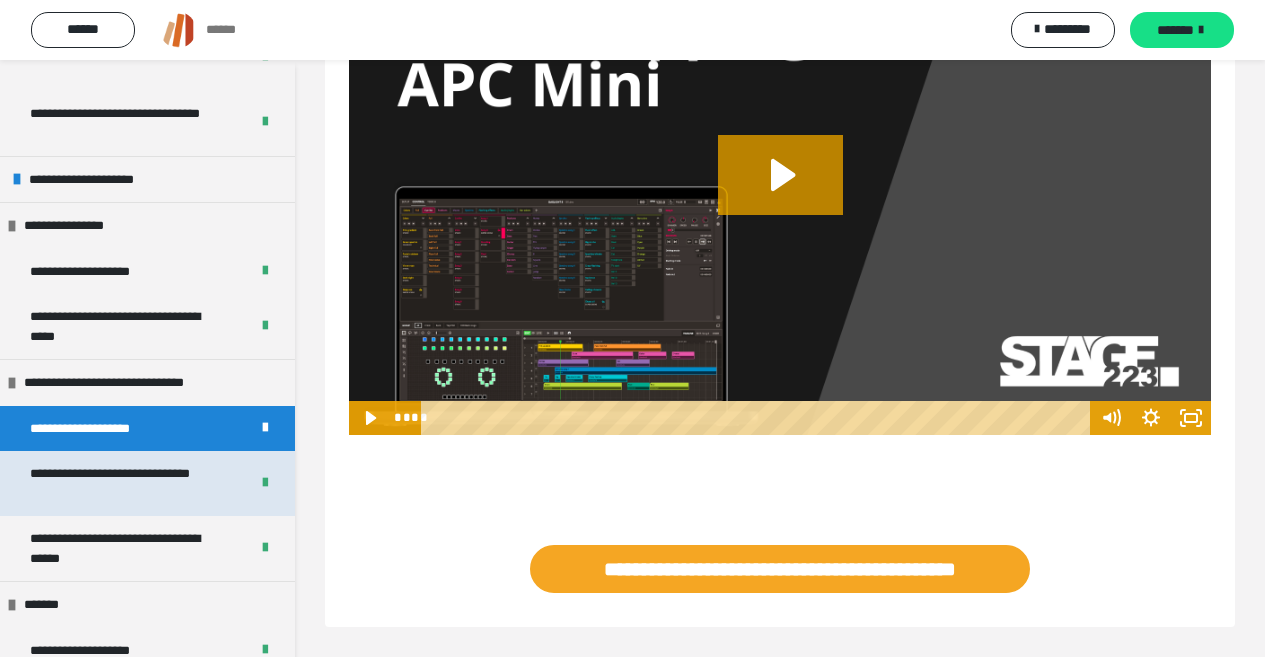 scroll, scrollTop: 378, scrollLeft: 0, axis: vertical 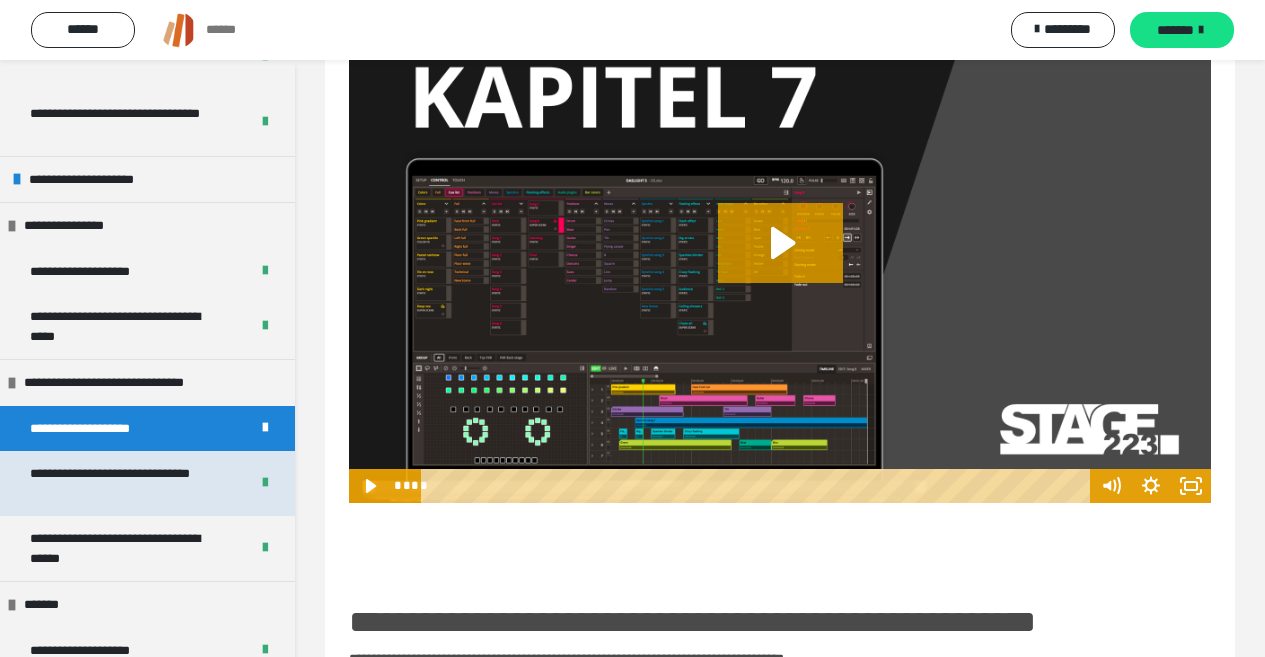 click on "**********" at bounding box center [124, 483] 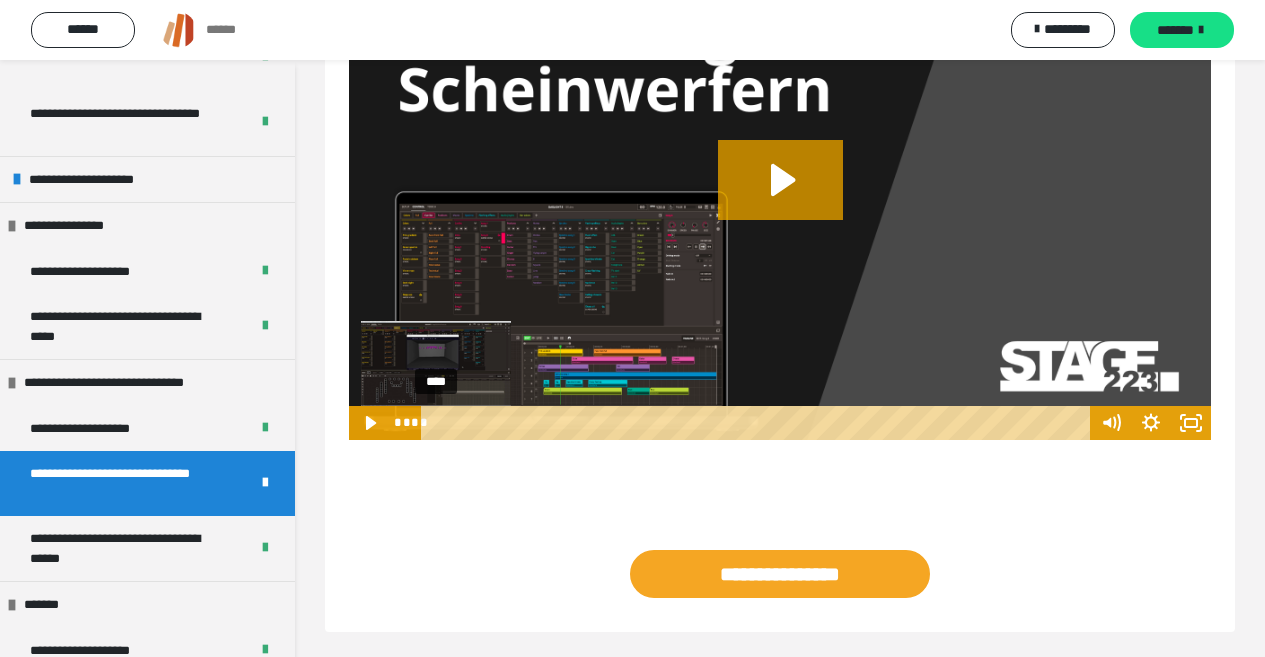 scroll, scrollTop: 398, scrollLeft: 0, axis: vertical 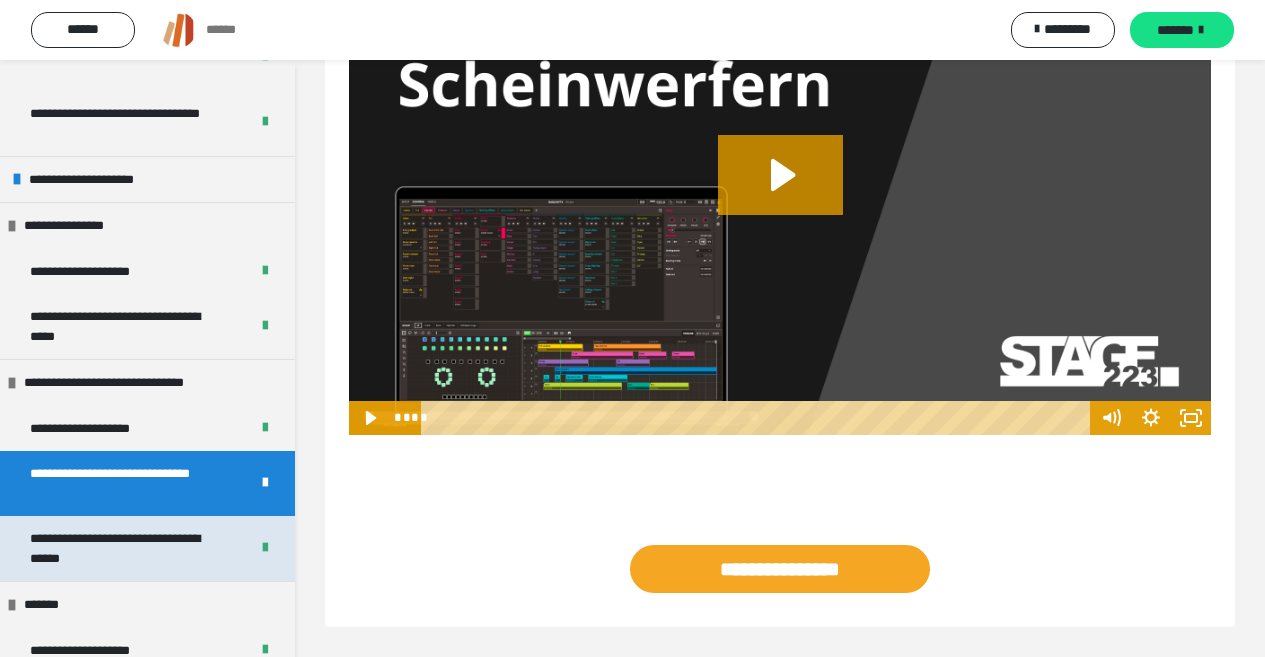 click on "**********" at bounding box center [124, 548] 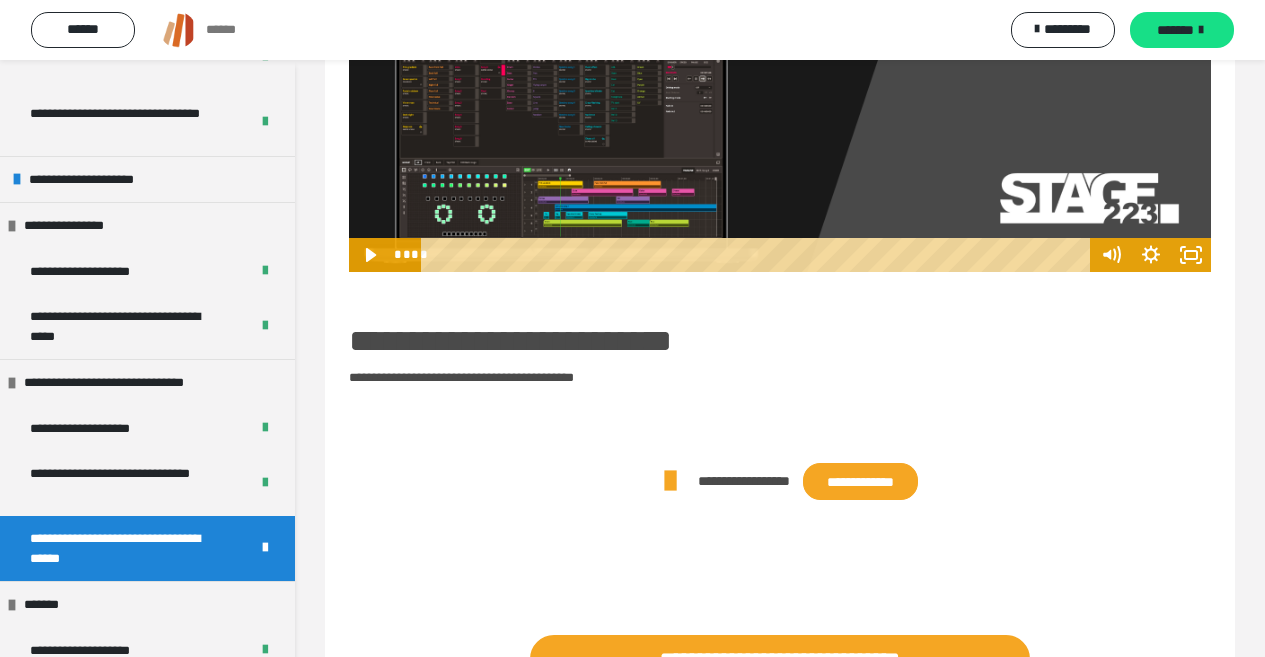 scroll, scrollTop: 676, scrollLeft: 0, axis: vertical 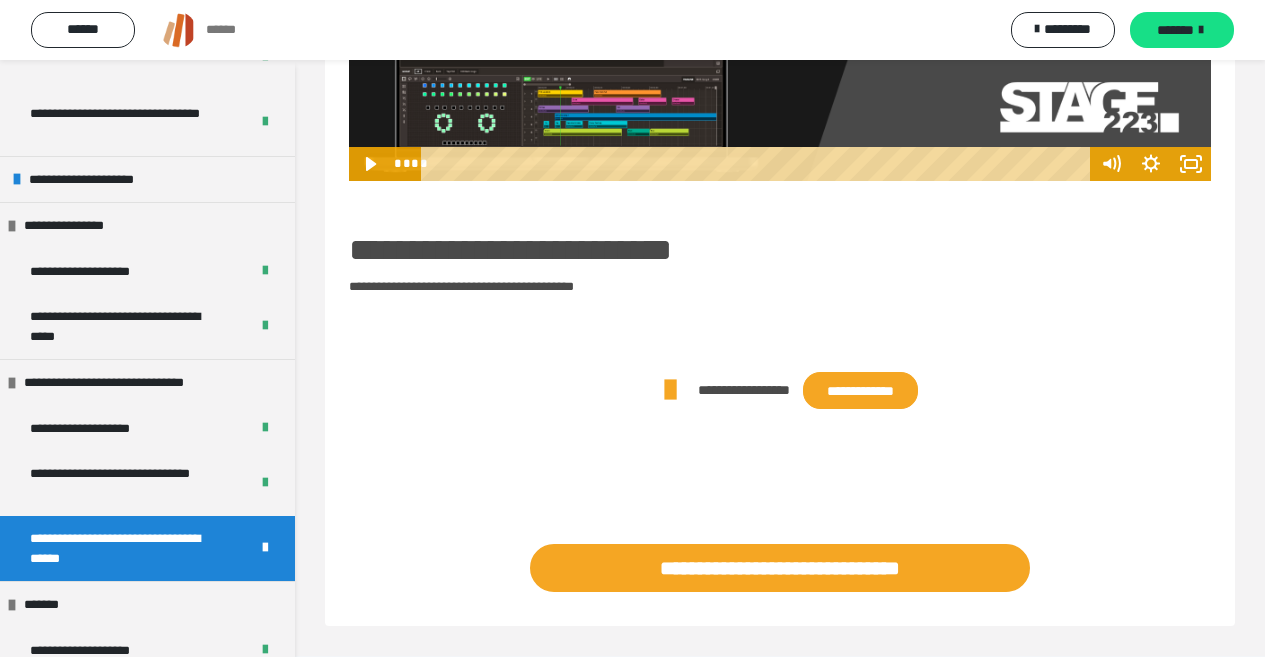 click on "**********" at bounding box center (860, 390) 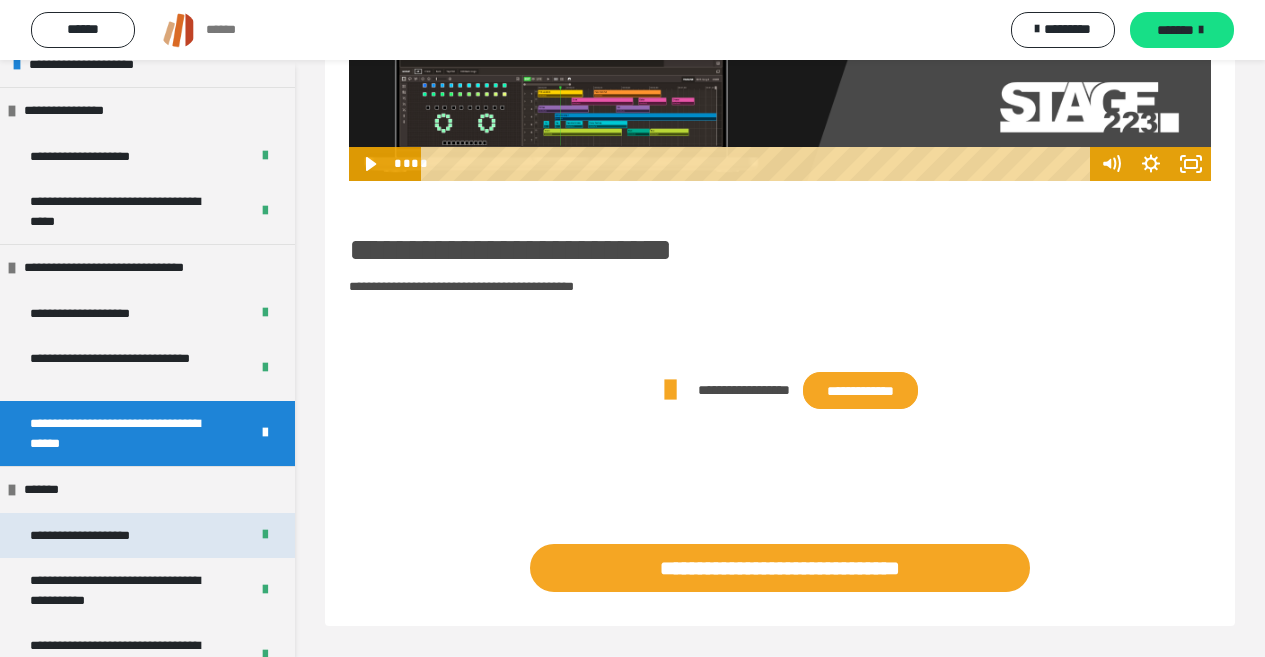 scroll, scrollTop: 2044, scrollLeft: 0, axis: vertical 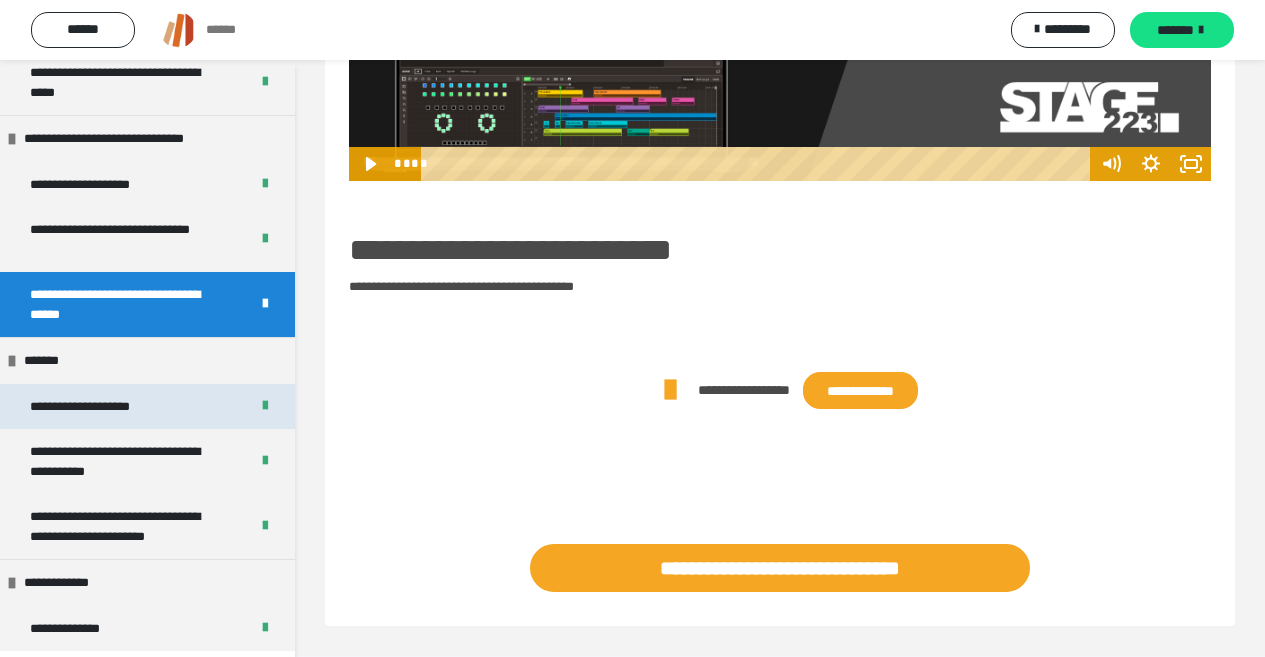click on "**********" at bounding box center (101, 407) 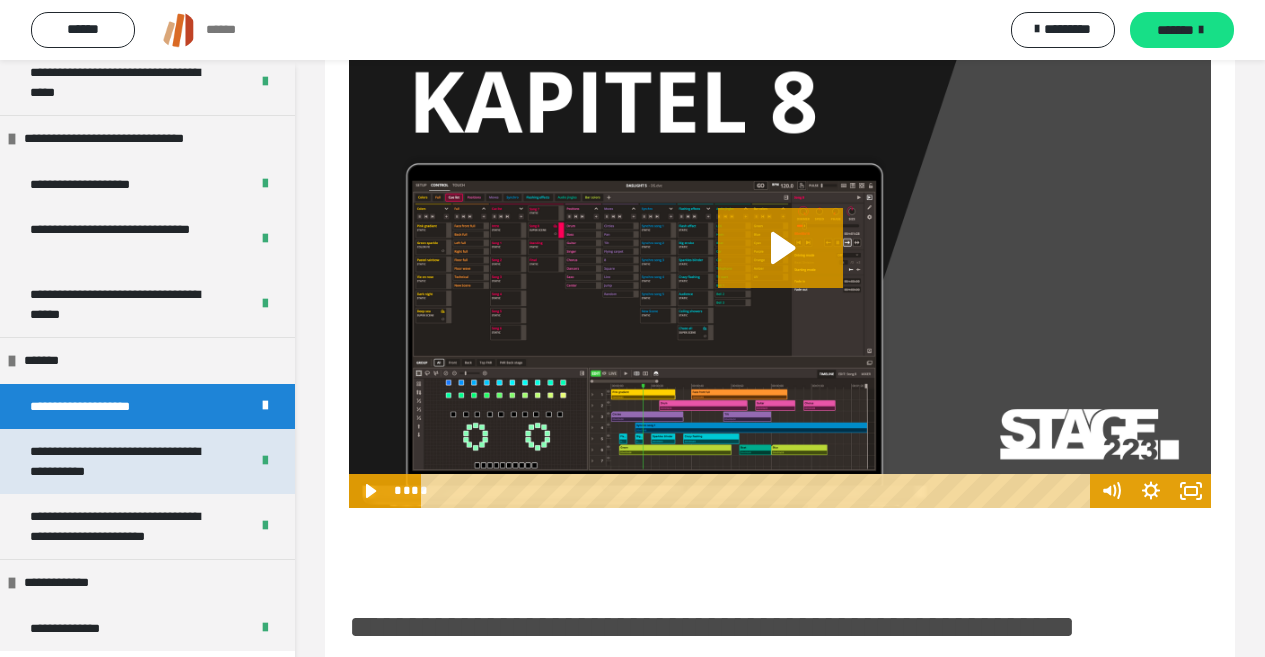 click on "**********" at bounding box center [124, 461] 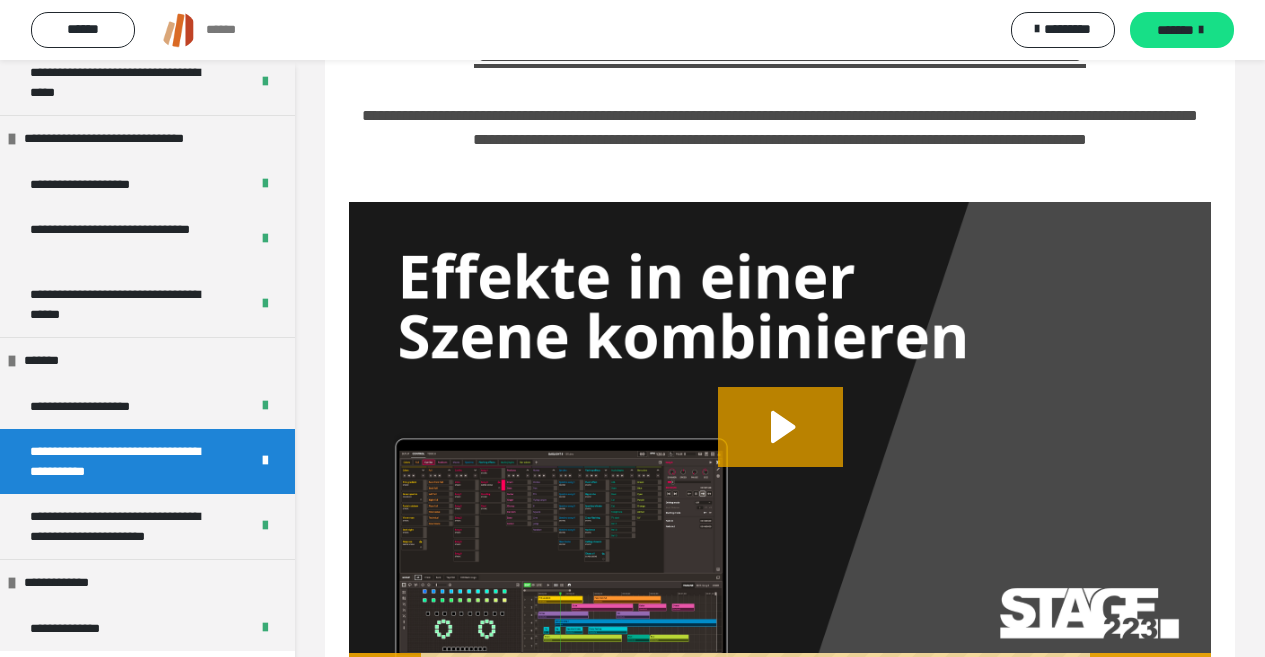 scroll, scrollTop: 446, scrollLeft: 0, axis: vertical 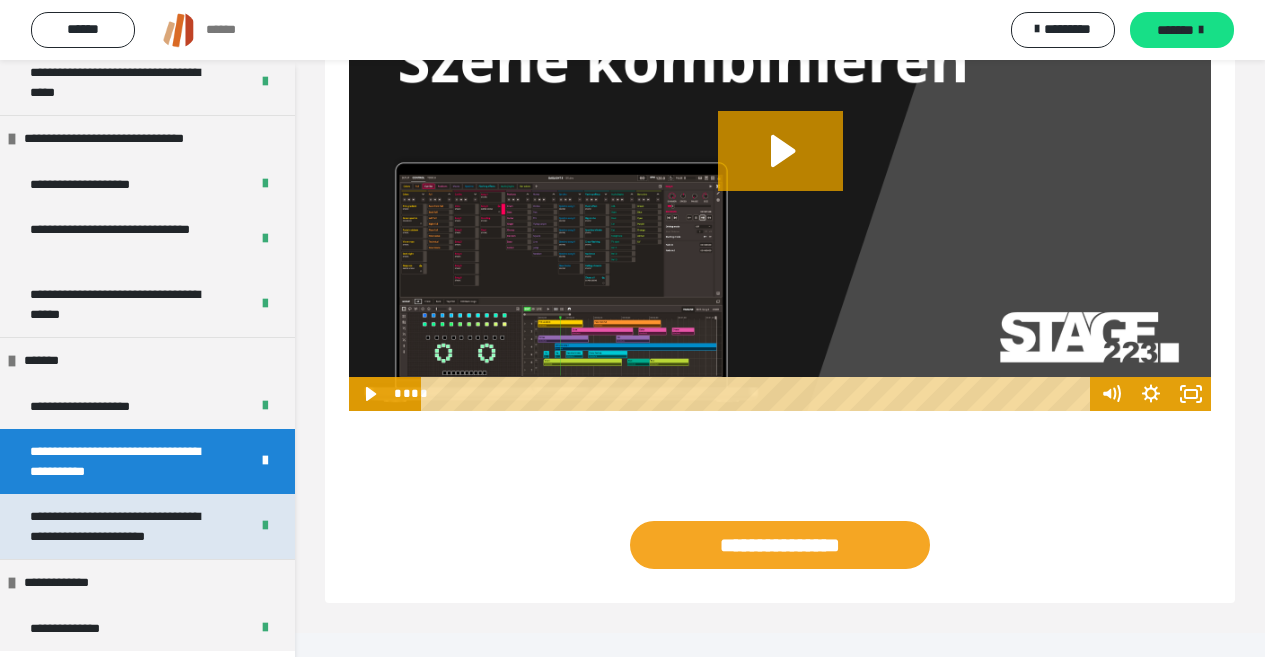 click on "**********" at bounding box center [124, 526] 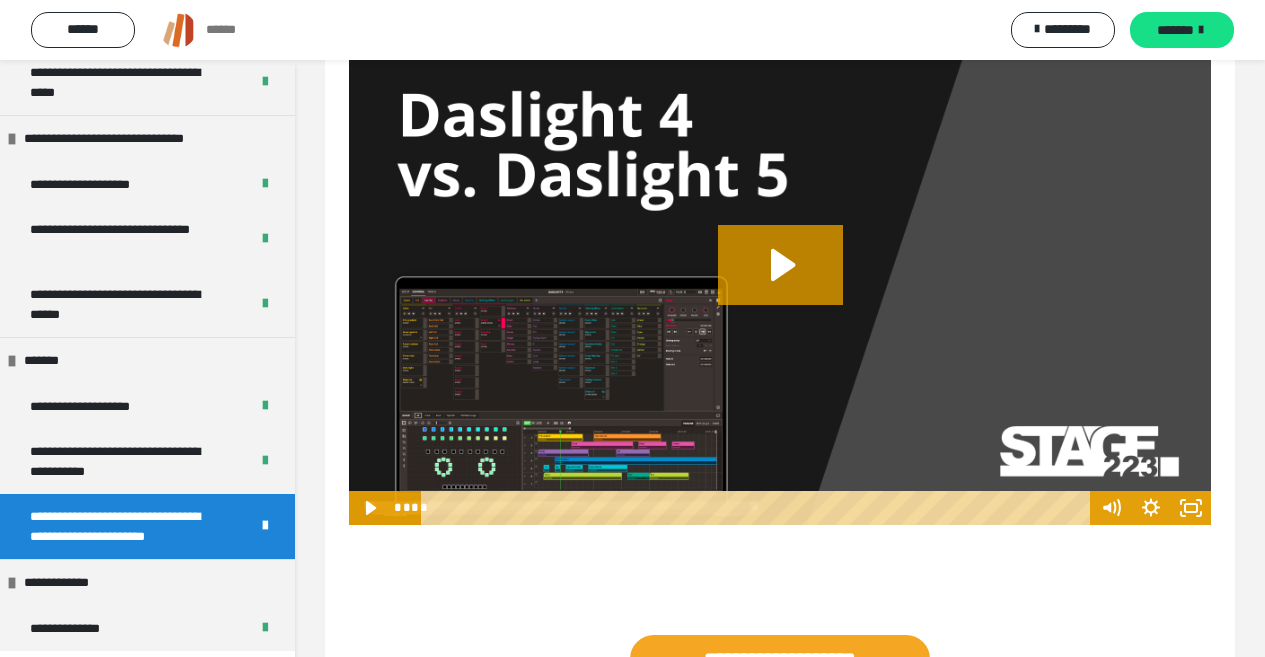 scroll, scrollTop: 422, scrollLeft: 0, axis: vertical 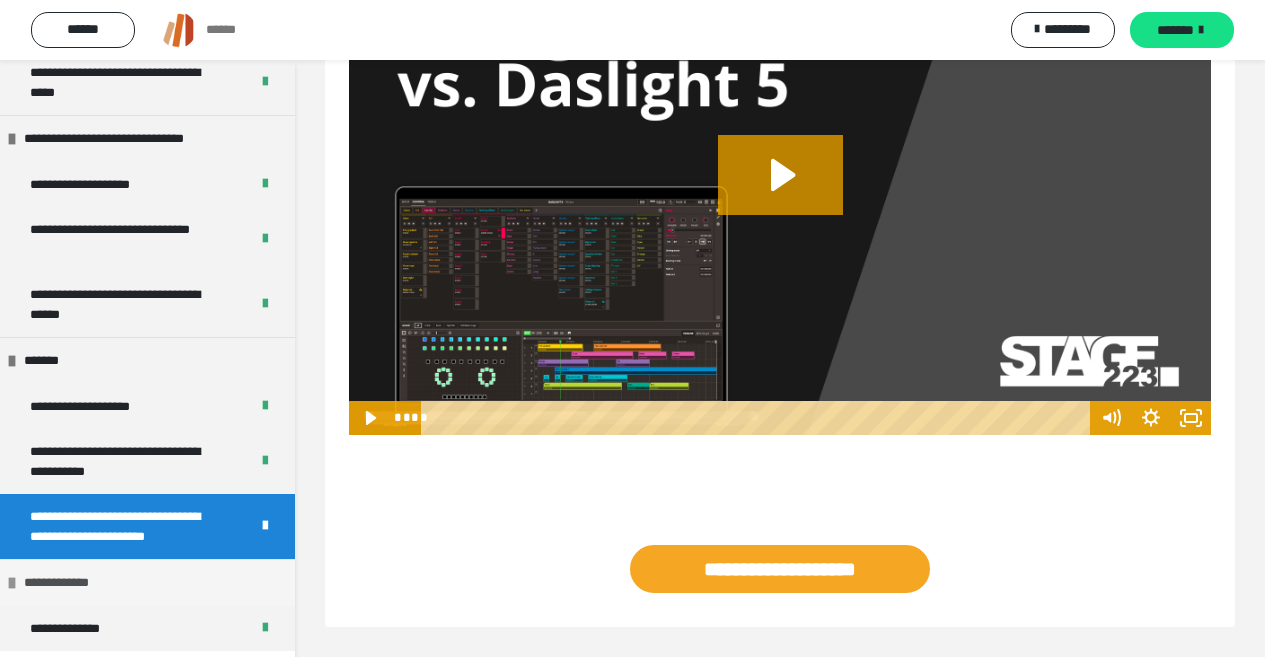 click on "**********" at bounding box center (66, 583) 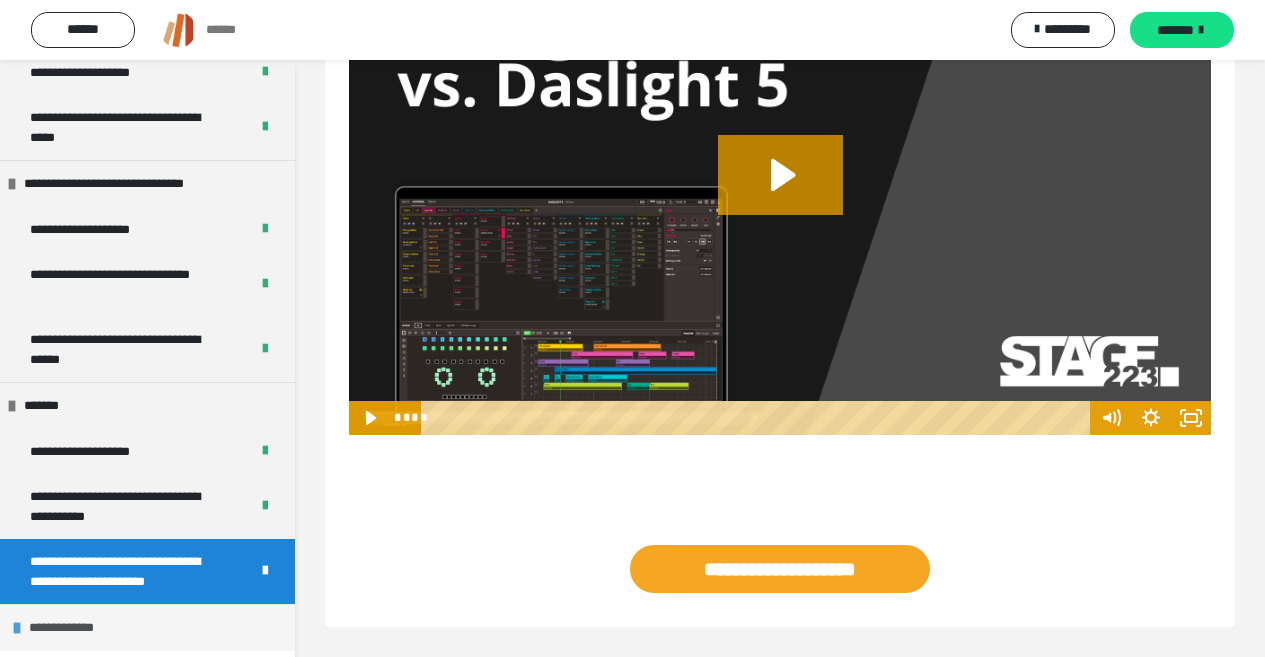 scroll, scrollTop: 1998, scrollLeft: 0, axis: vertical 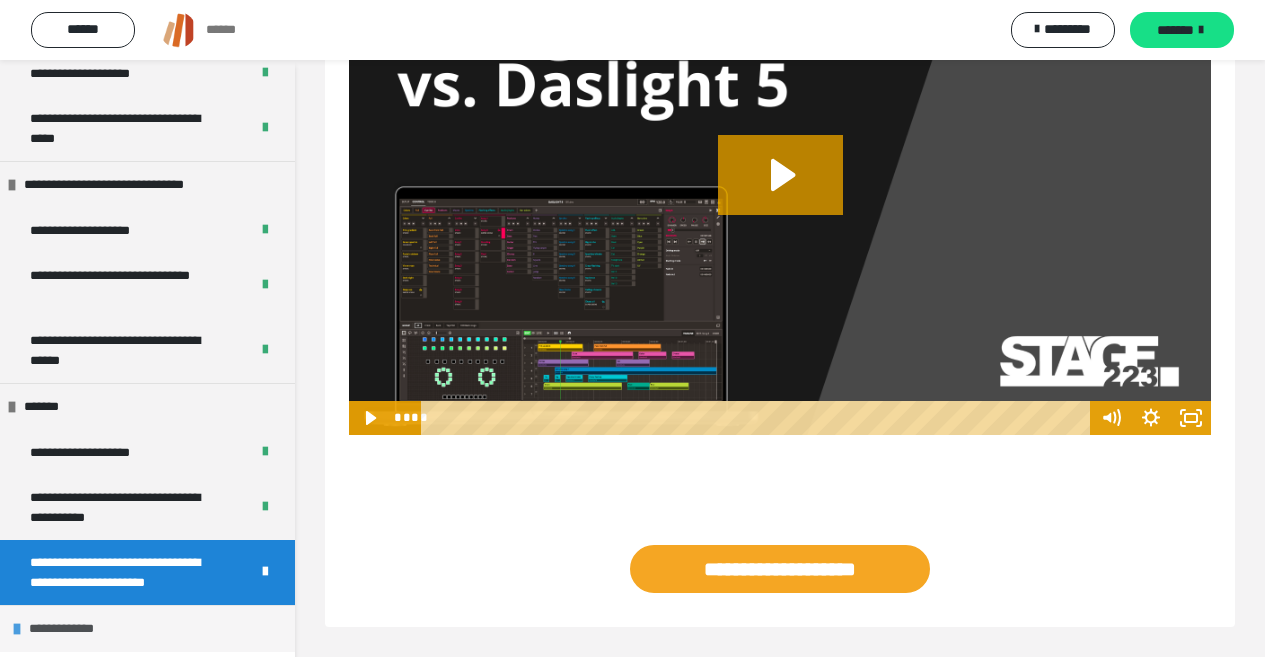click on "**********" at bounding box center (147, 628) 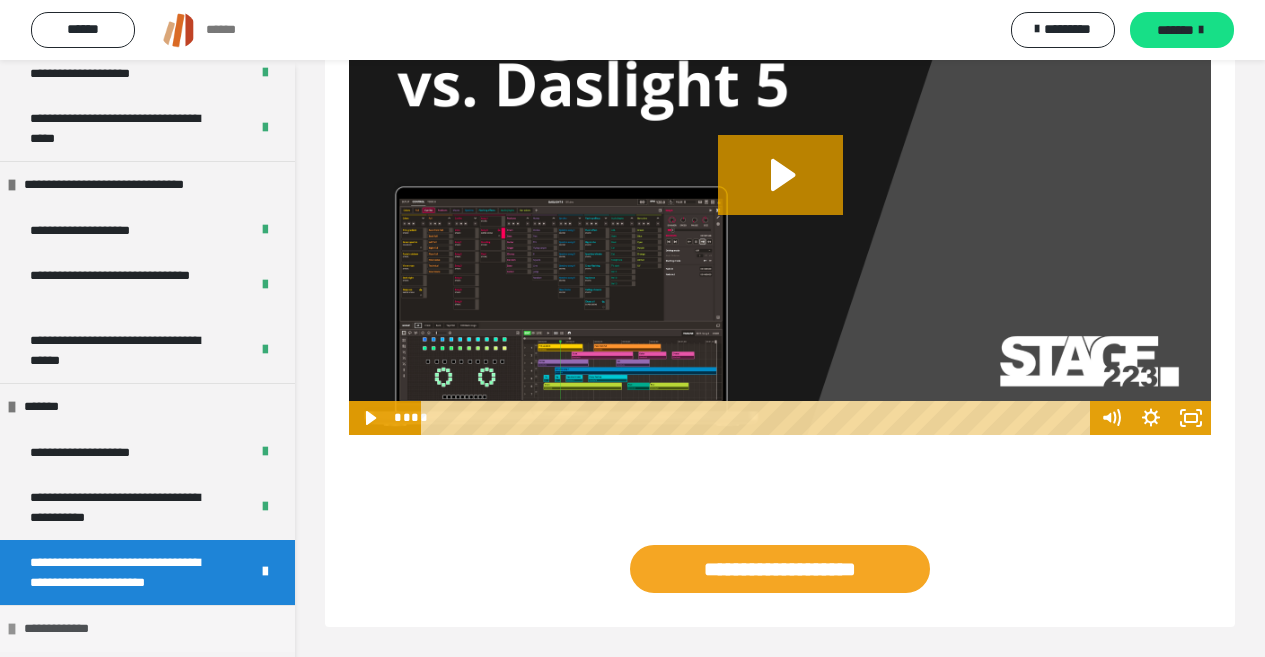 scroll, scrollTop: 2044, scrollLeft: 0, axis: vertical 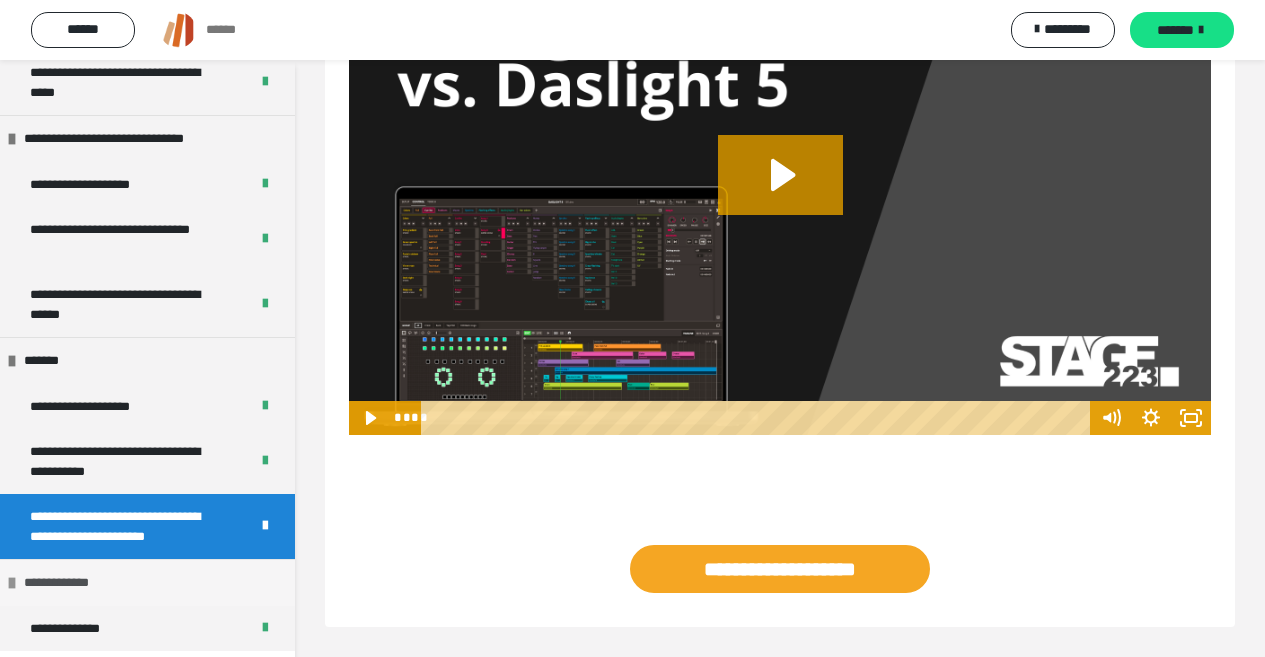 click on "**********" at bounding box center [66, 583] 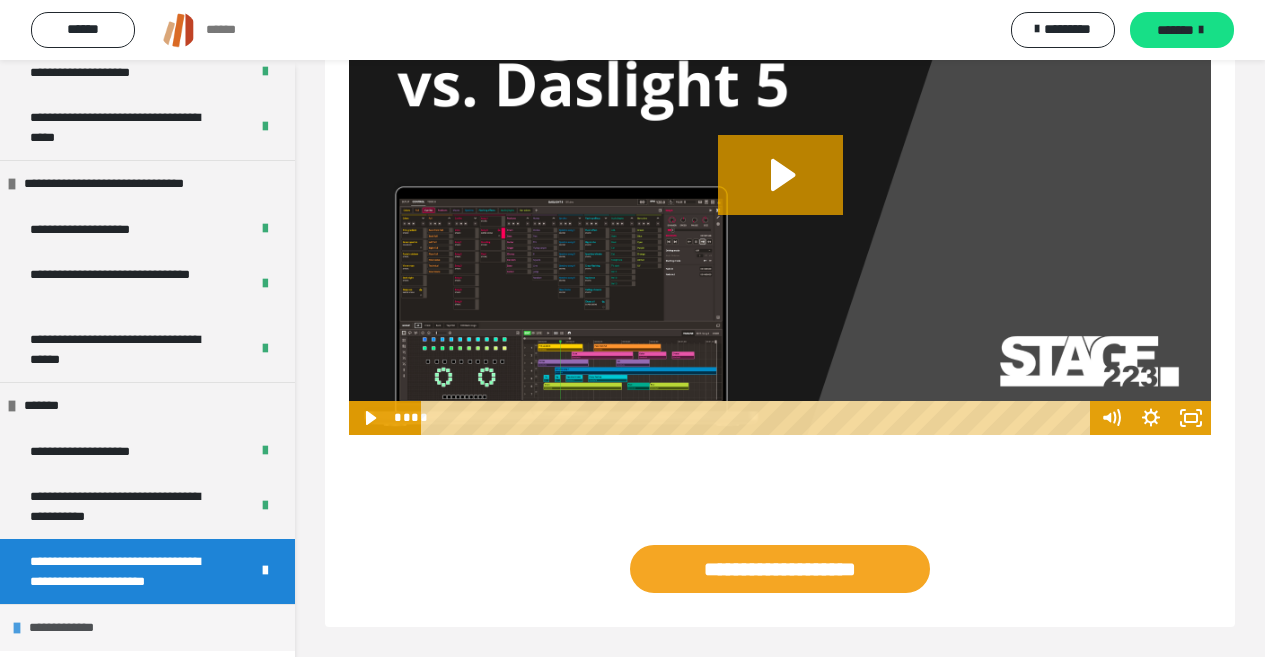 scroll, scrollTop: 1998, scrollLeft: 0, axis: vertical 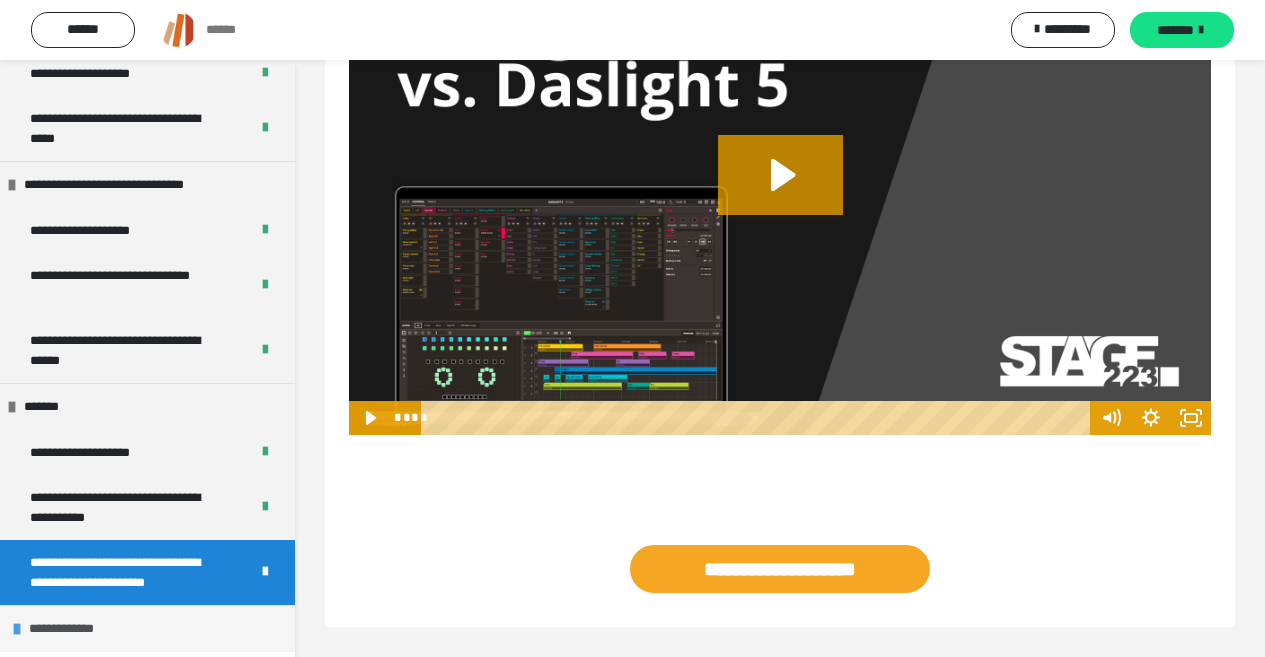 click on "**********" at bounding box center (147, 628) 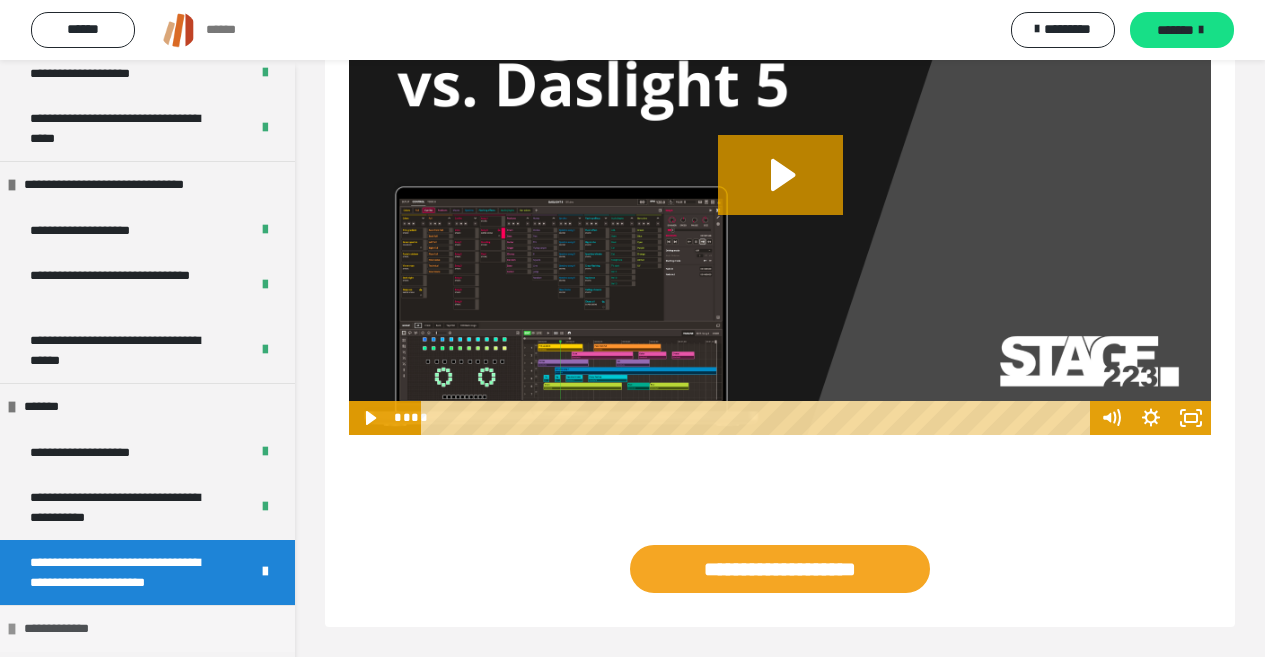 scroll, scrollTop: 2044, scrollLeft: 0, axis: vertical 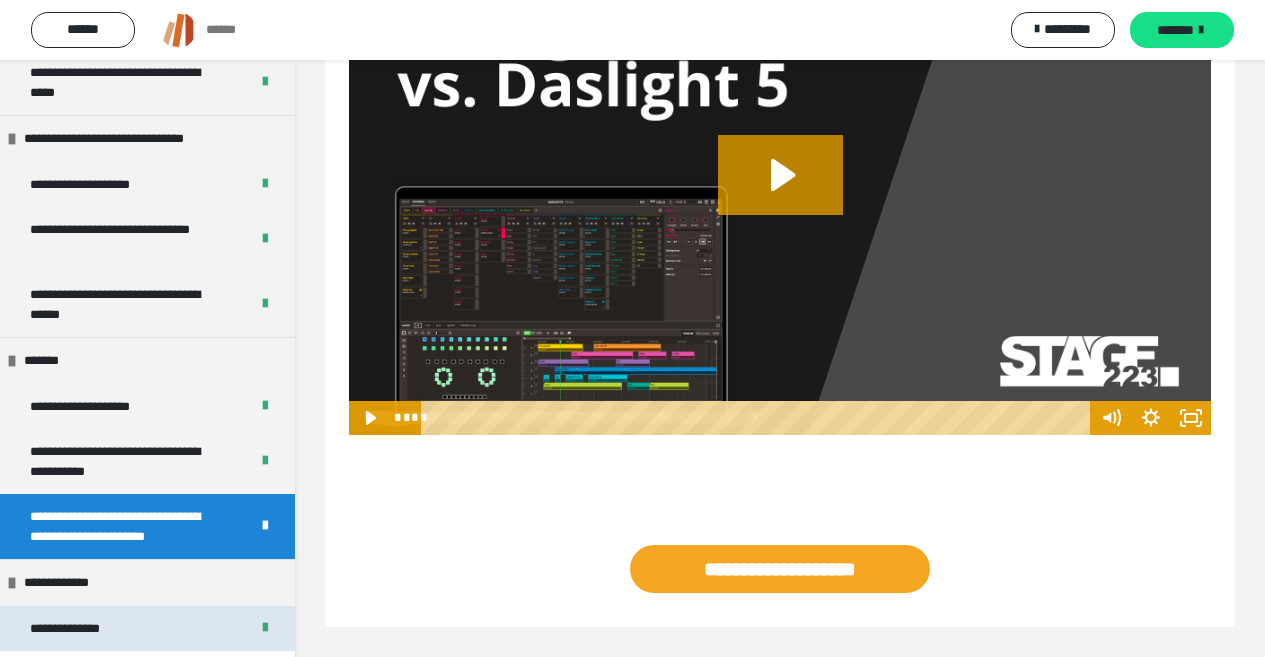 click on "**********" at bounding box center (147, 629) 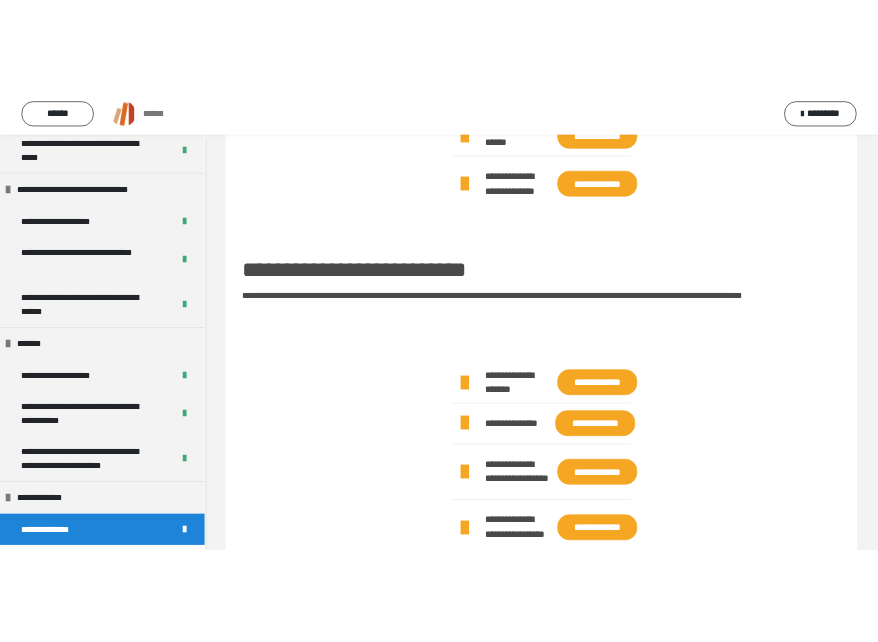 scroll, scrollTop: 1422, scrollLeft: 0, axis: vertical 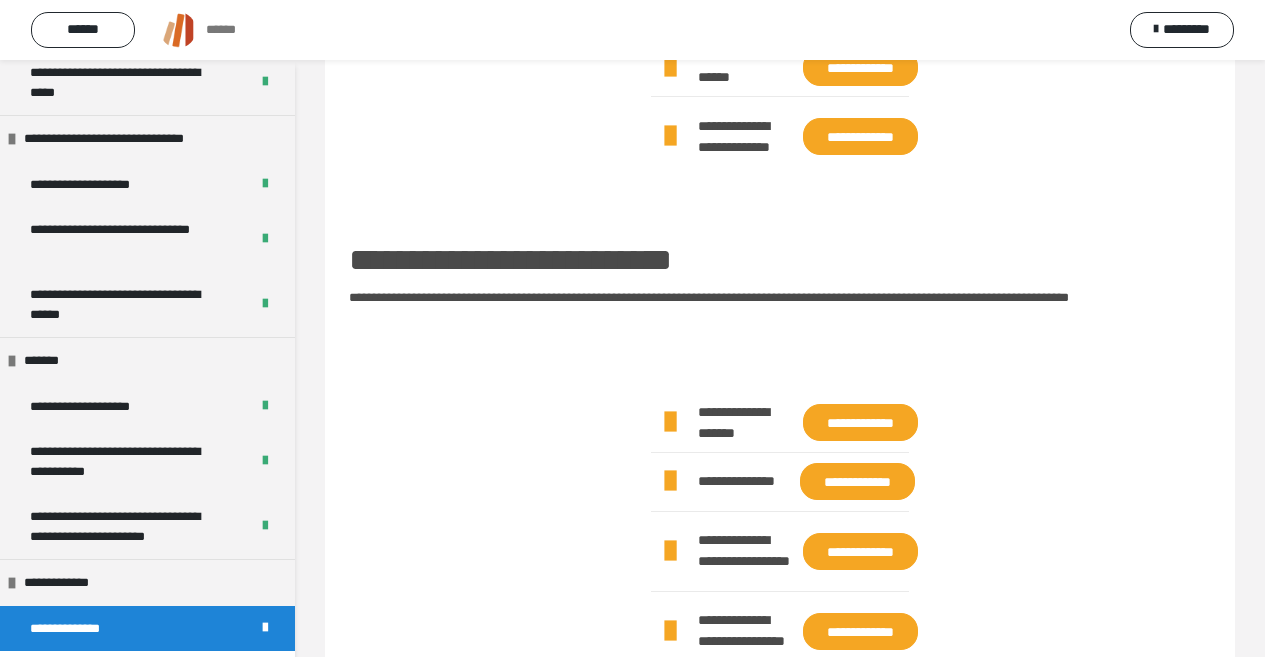 drag, startPoint x: 1189, startPoint y: 0, endPoint x: 452, endPoint y: 186, distance: 760.1085 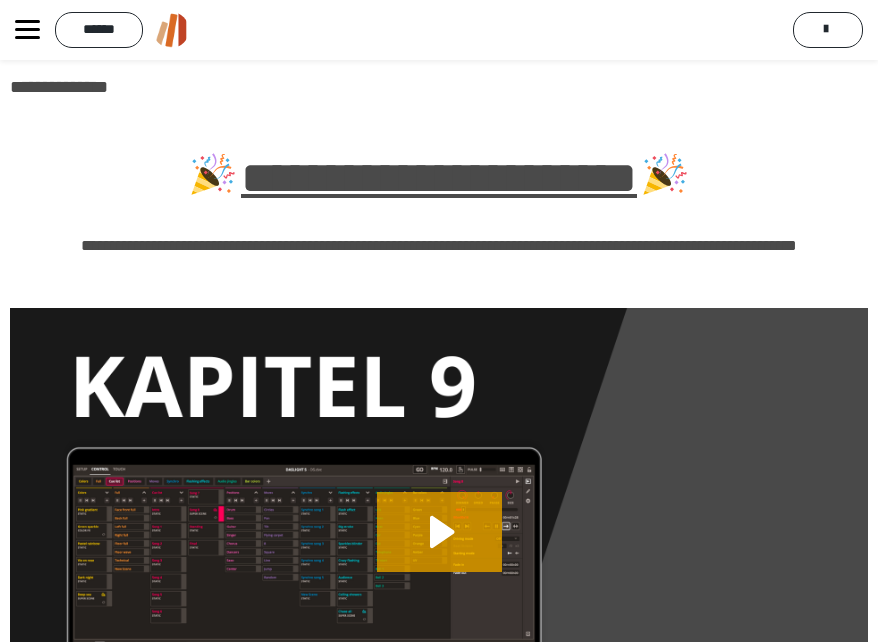 scroll, scrollTop: 10, scrollLeft: 0, axis: vertical 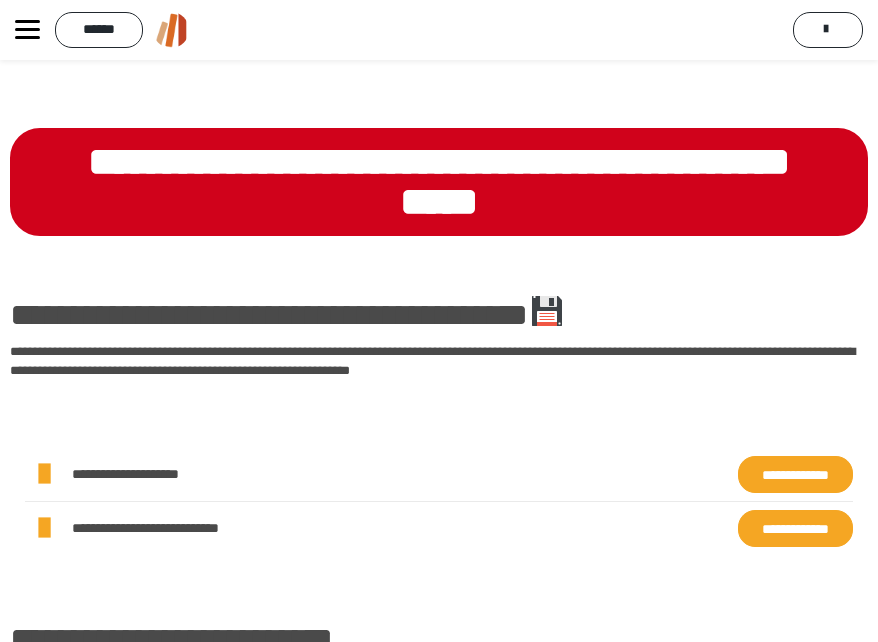 click at bounding box center (547, 311) 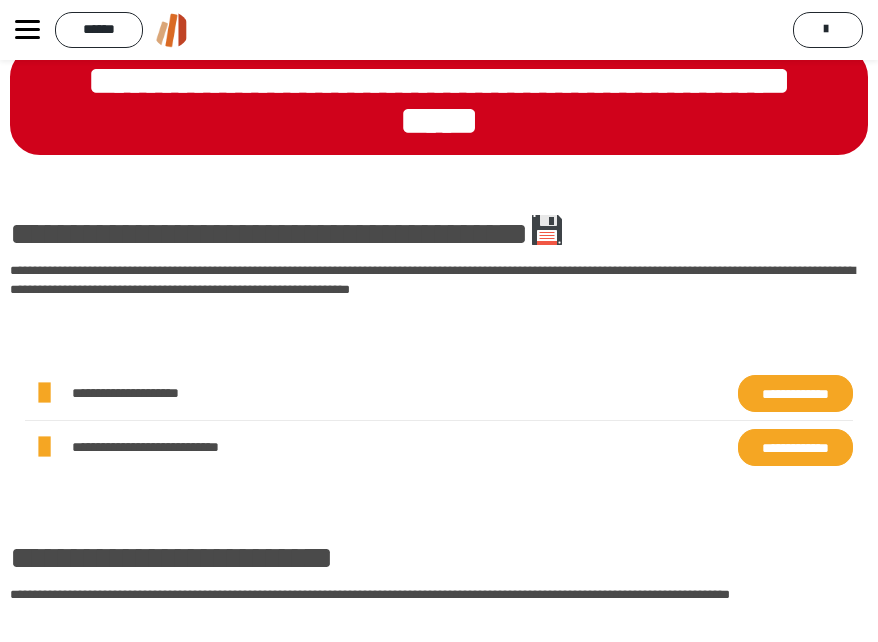 scroll, scrollTop: 1210, scrollLeft: 0, axis: vertical 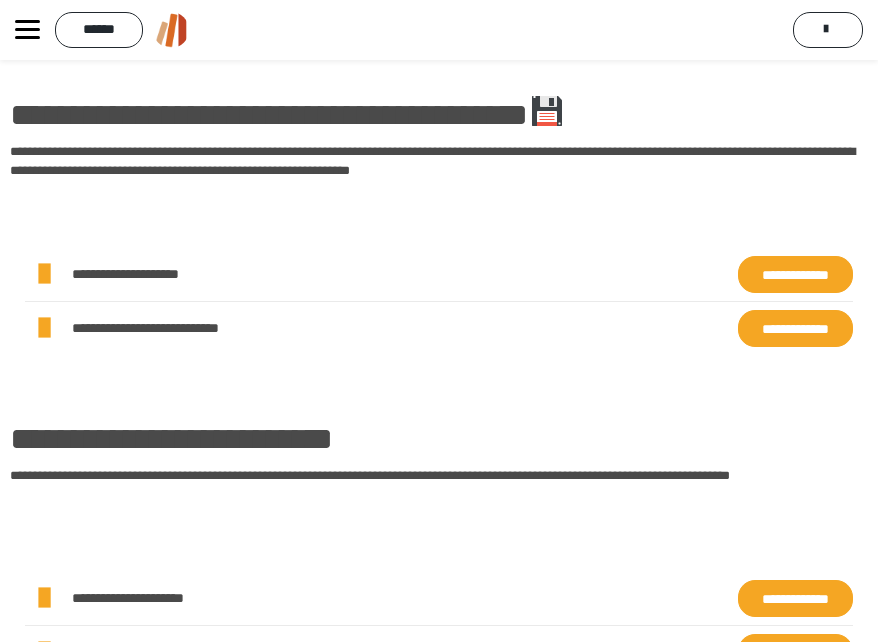 click on "**********" at bounding box center [795, 274] 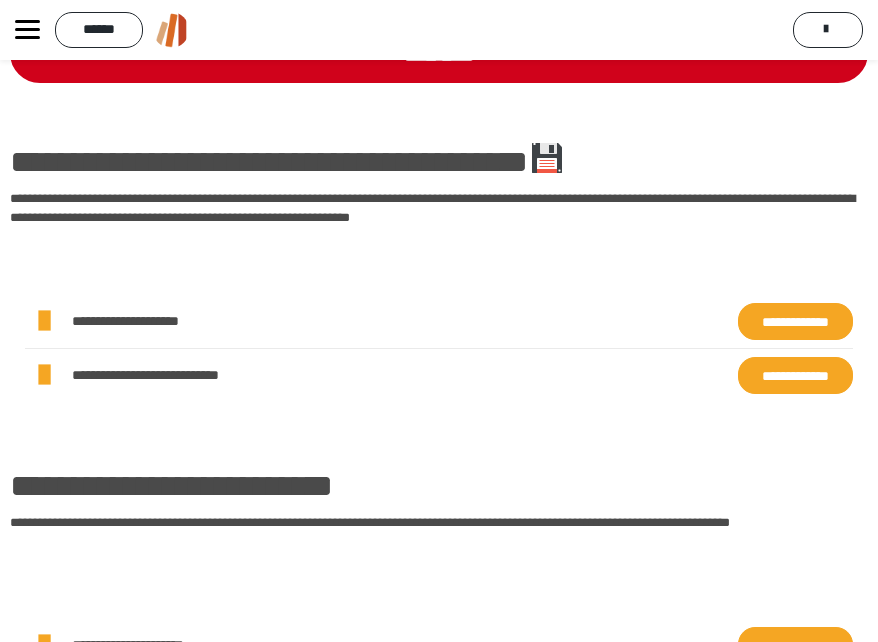 scroll, scrollTop: 1210, scrollLeft: 0, axis: vertical 